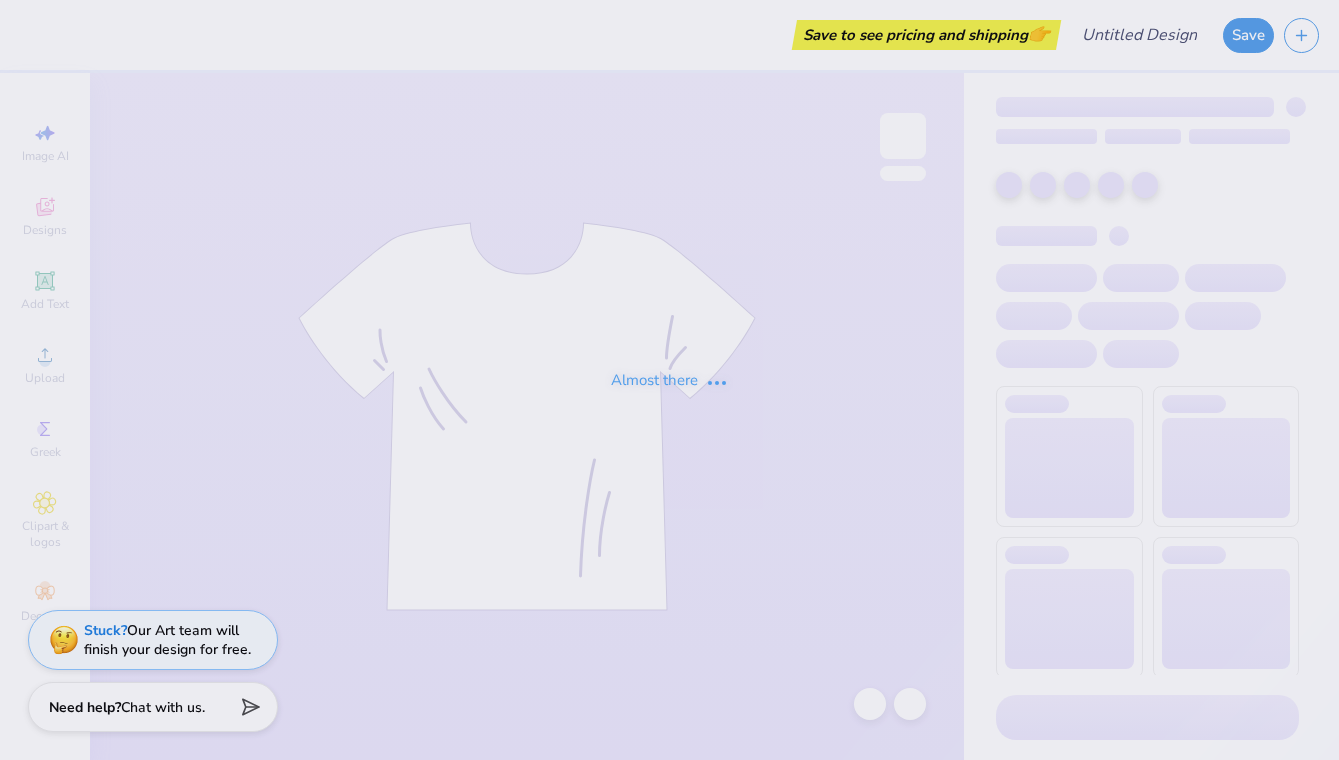 scroll, scrollTop: 0, scrollLeft: 0, axis: both 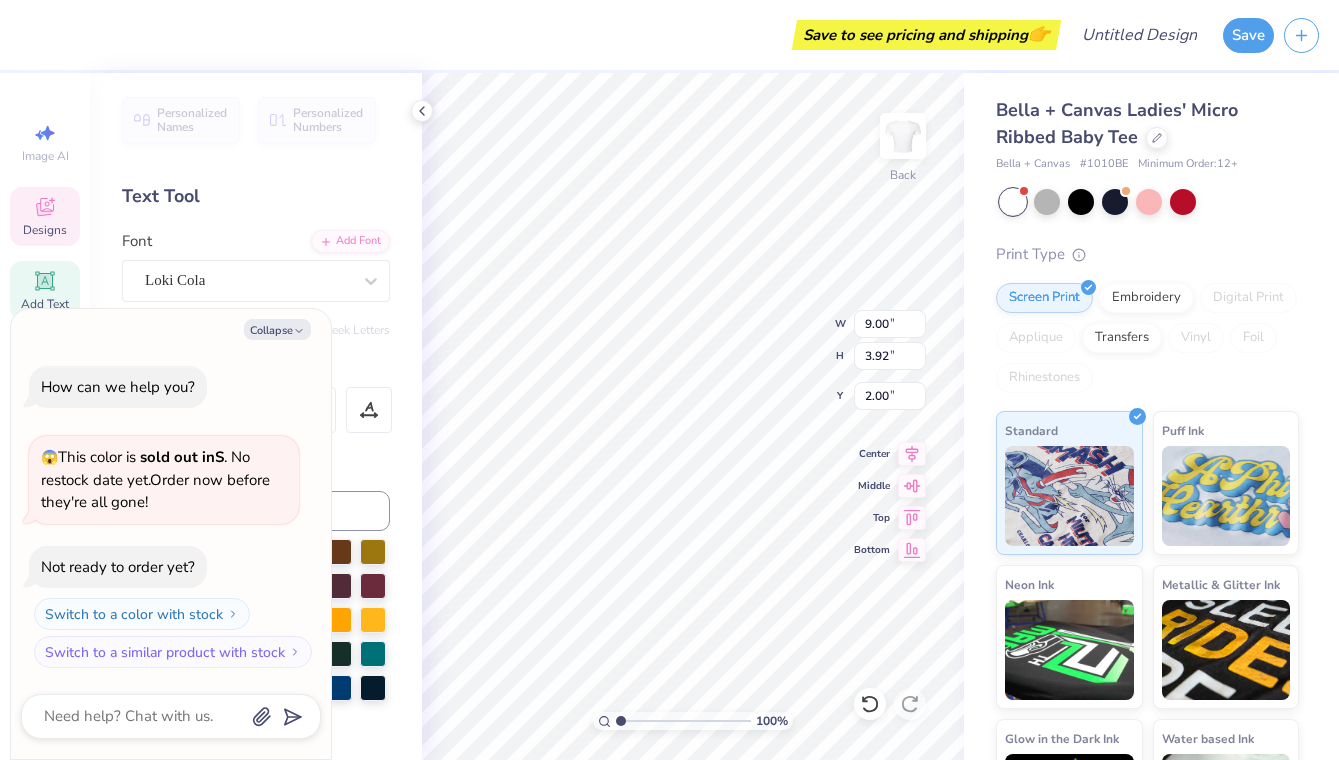type on "x" 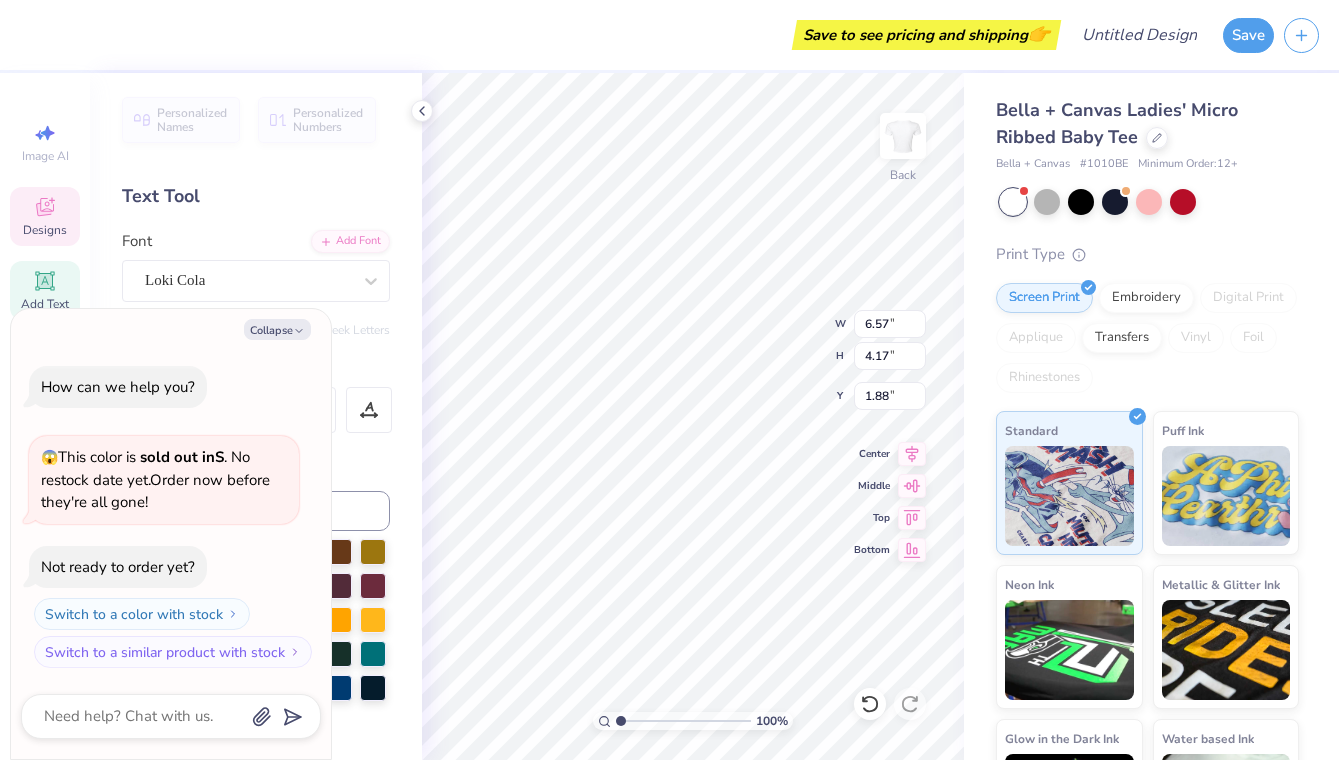 type on "x" 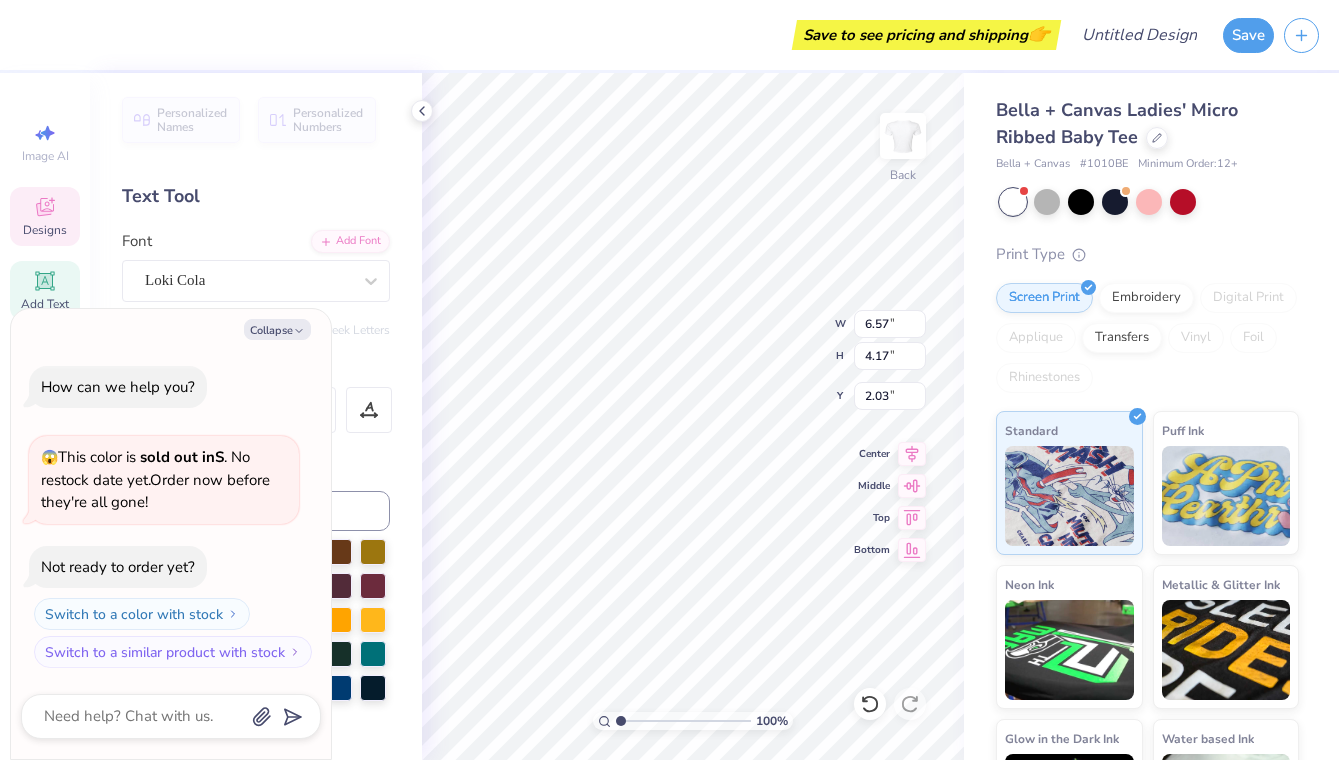 type on "x" 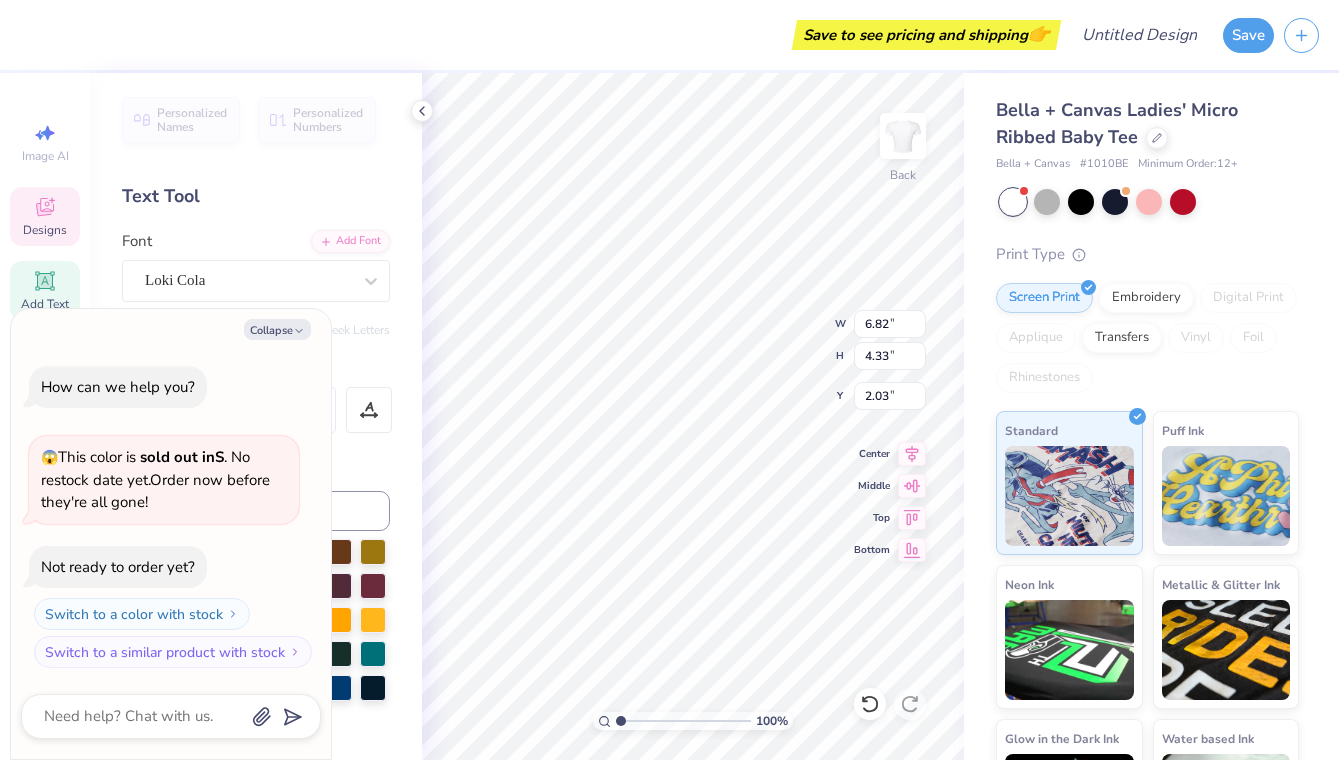 type on "x" 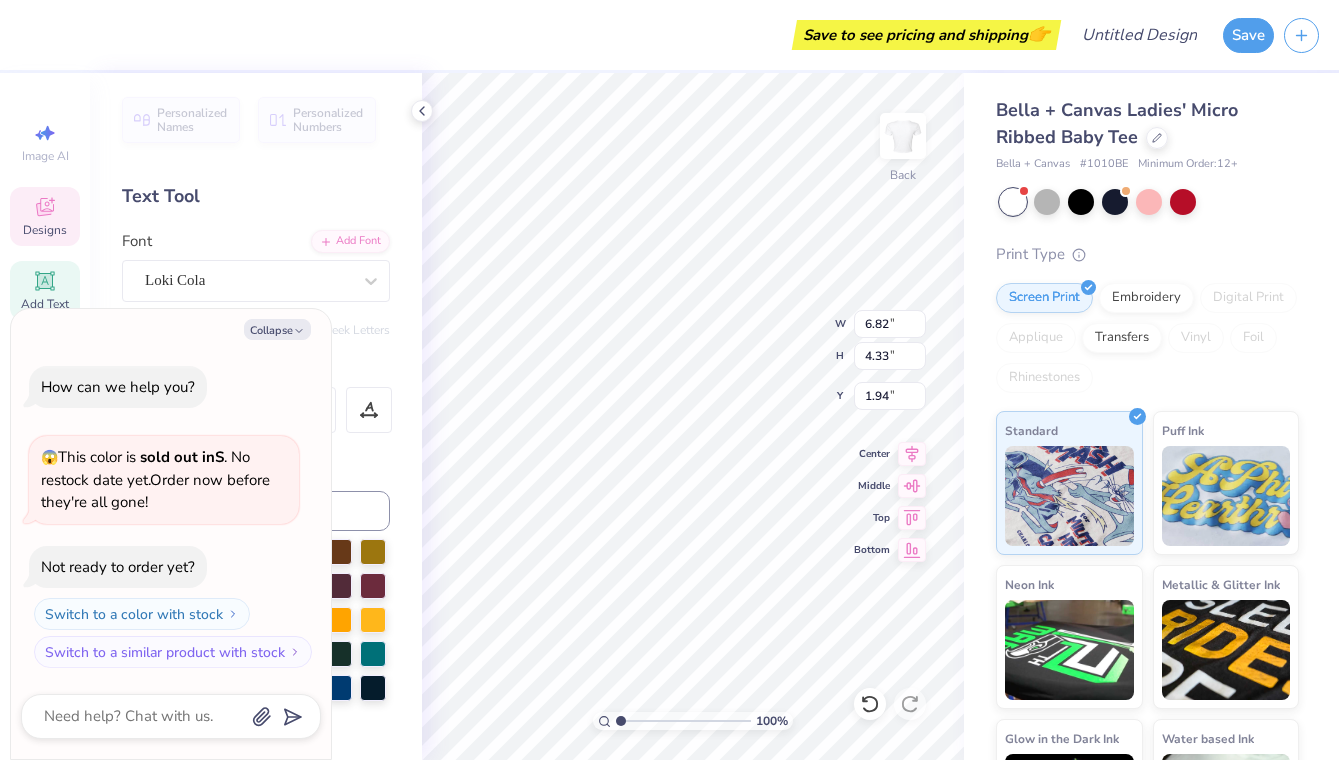 type on "x" 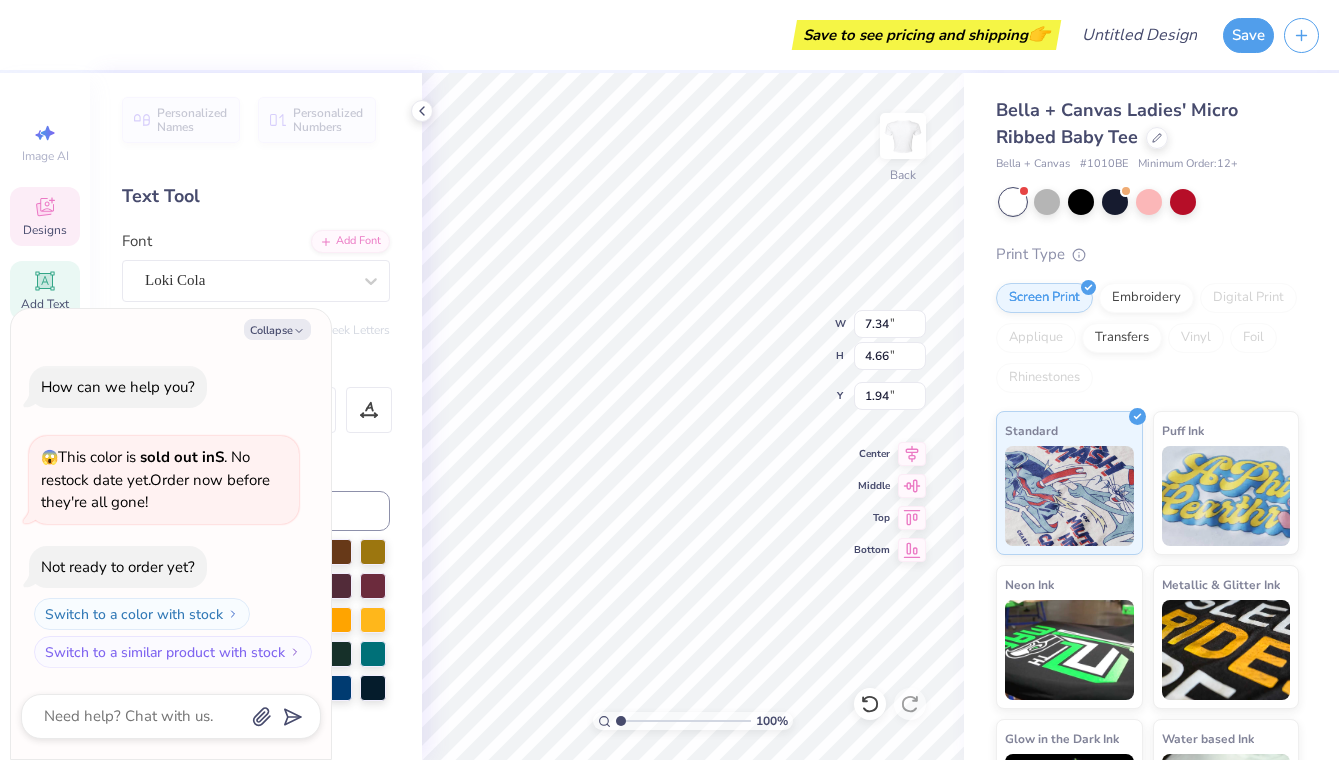 type on "x" 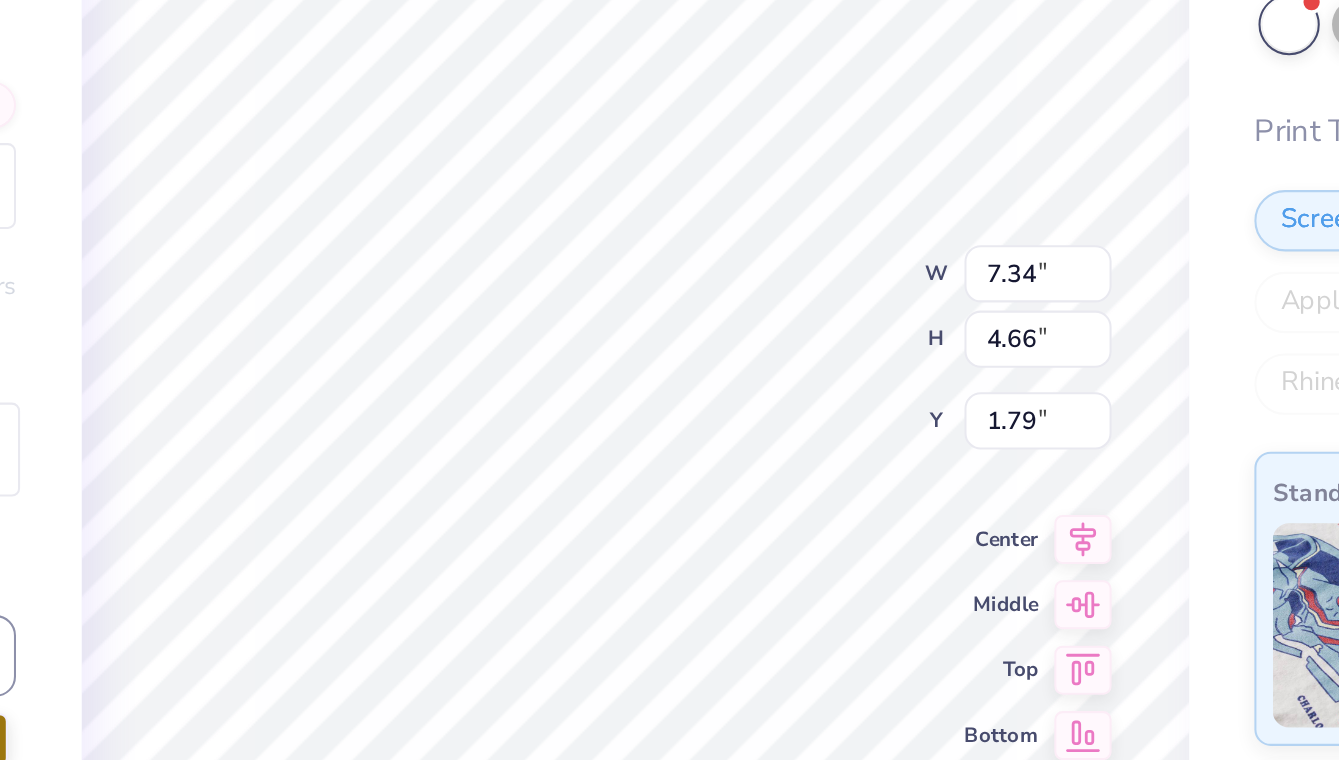 type on "x" 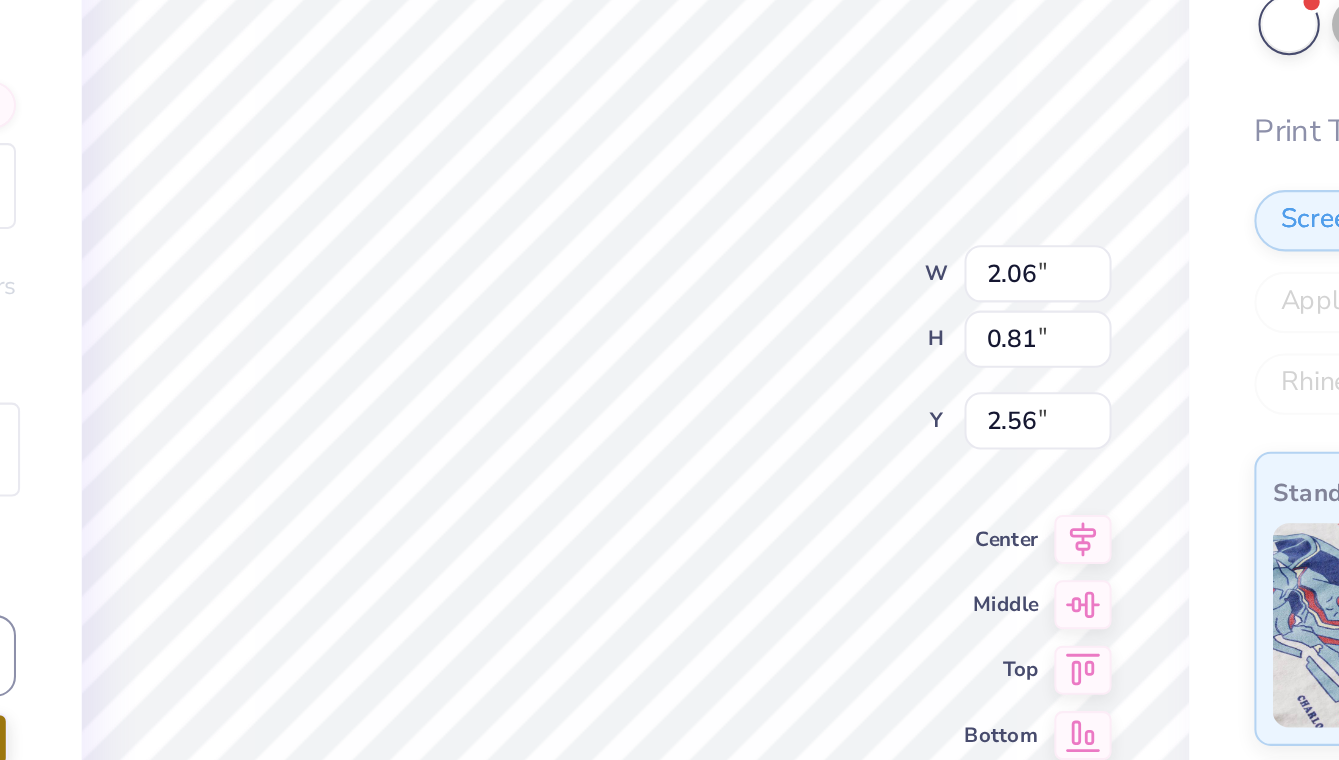 type on "x" 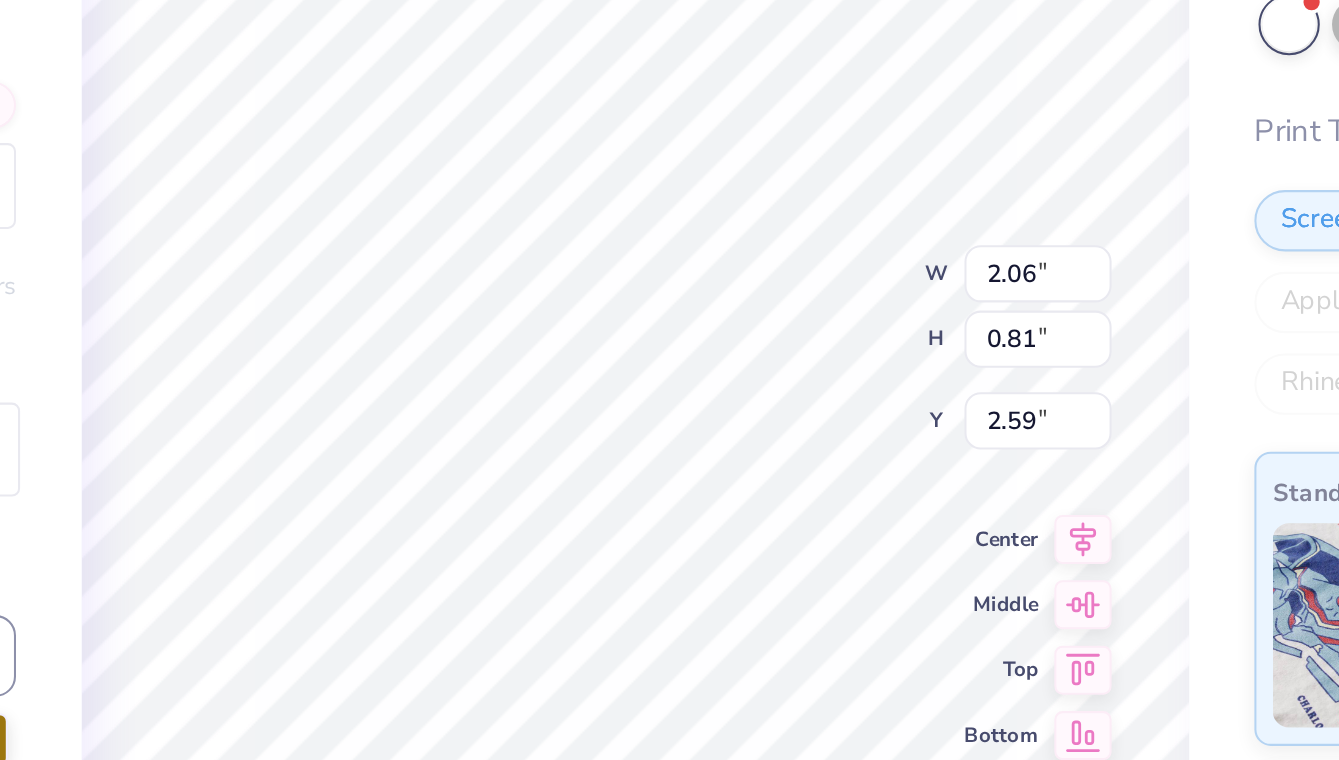 type on "x" 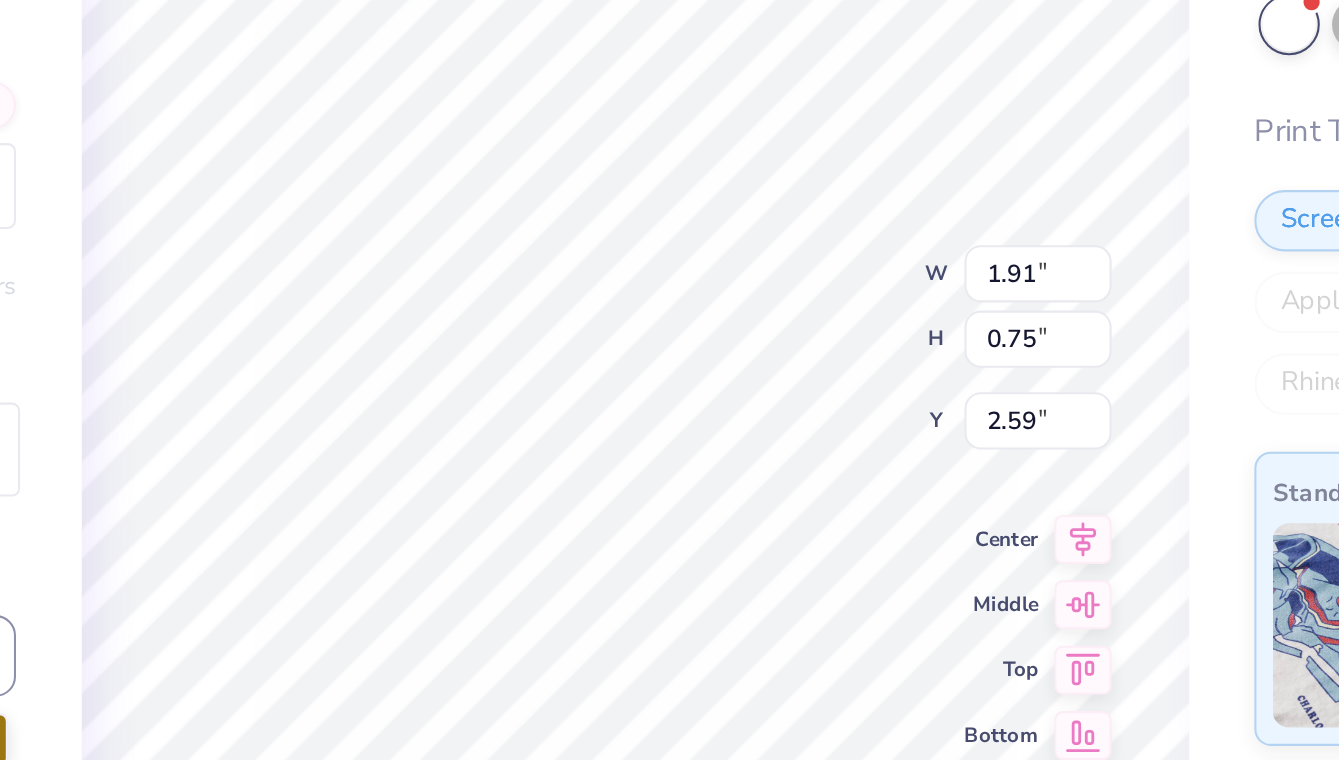 type on "x" 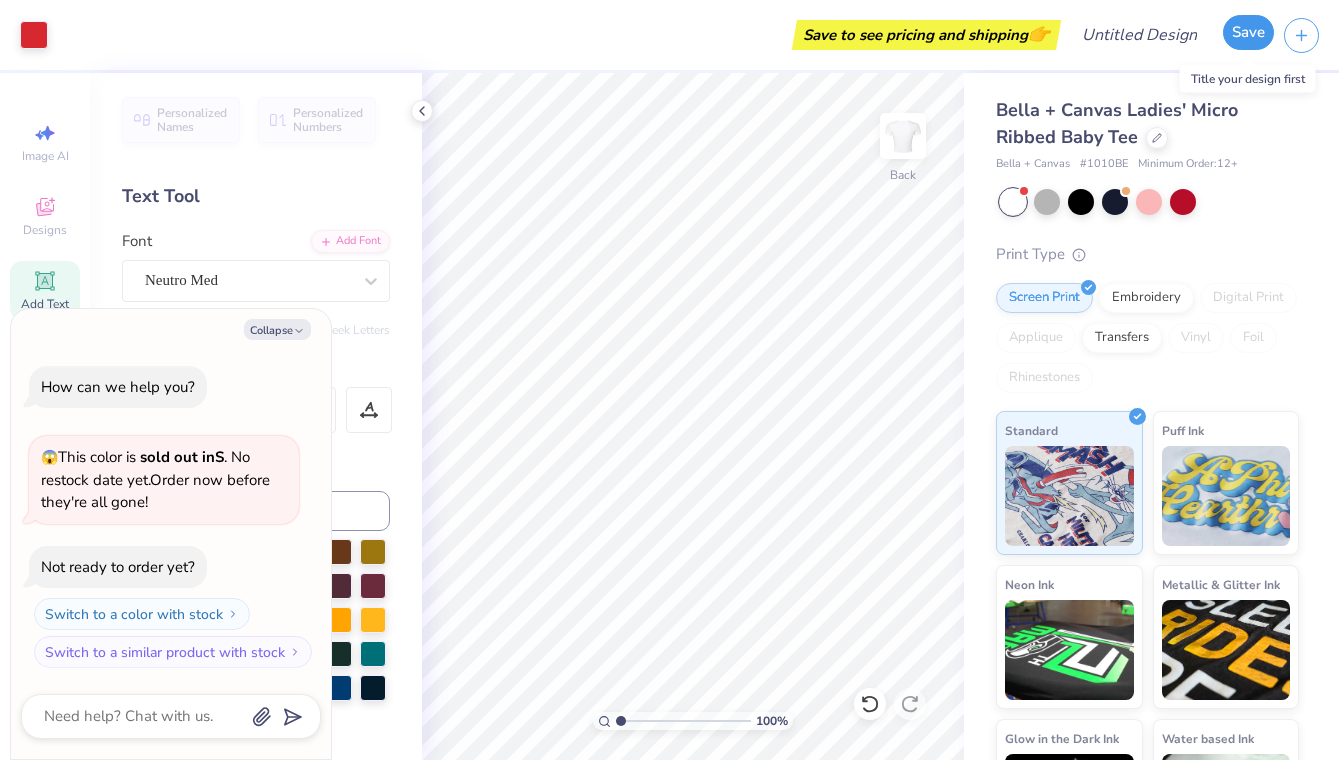 click on "Save" at bounding box center (1248, 32) 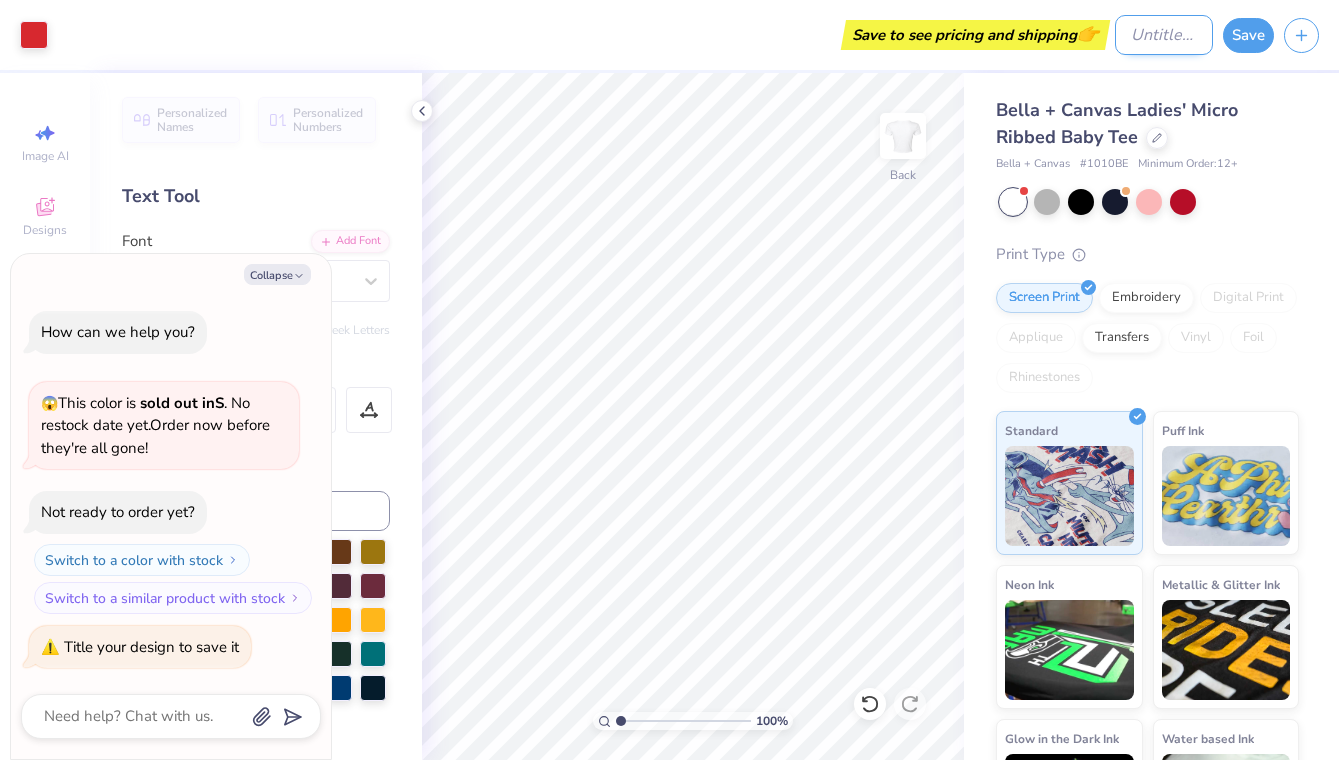 type on "x" 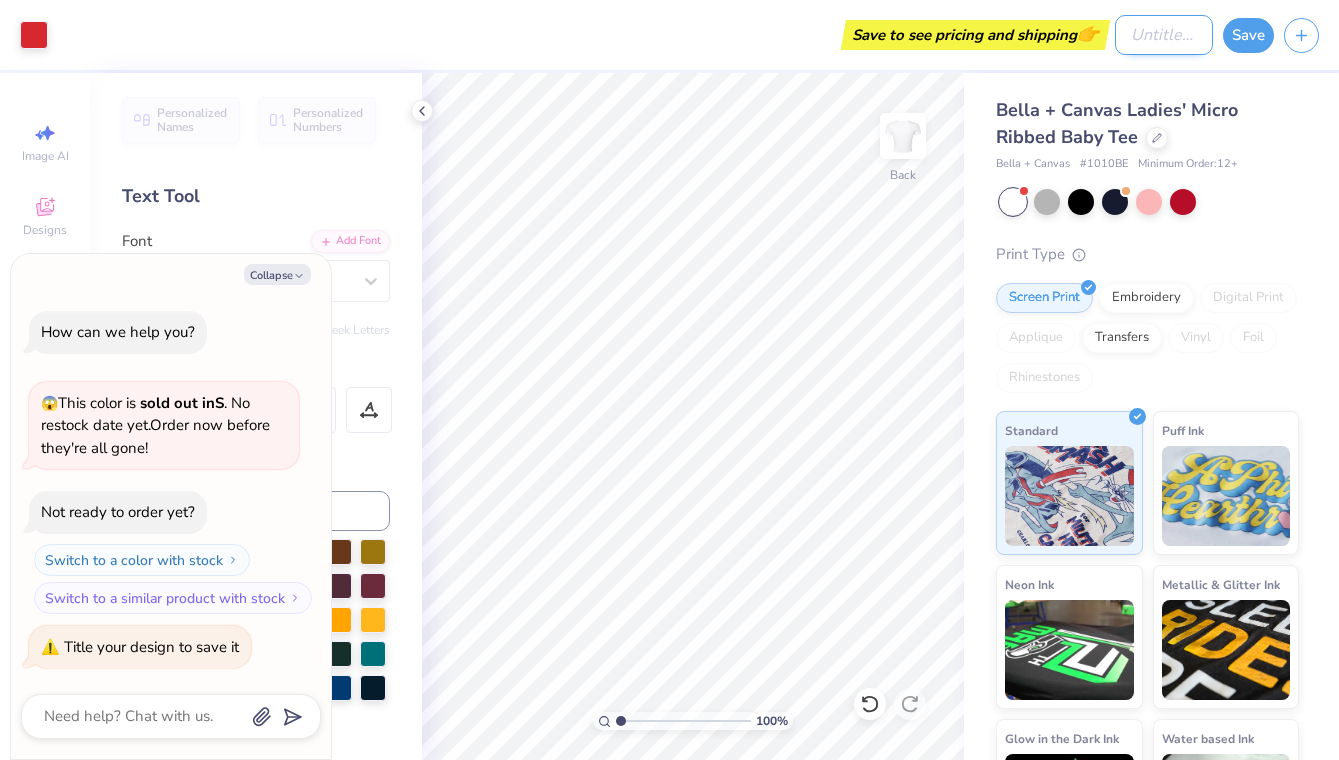 click on "Design Title" at bounding box center [1164, 35] 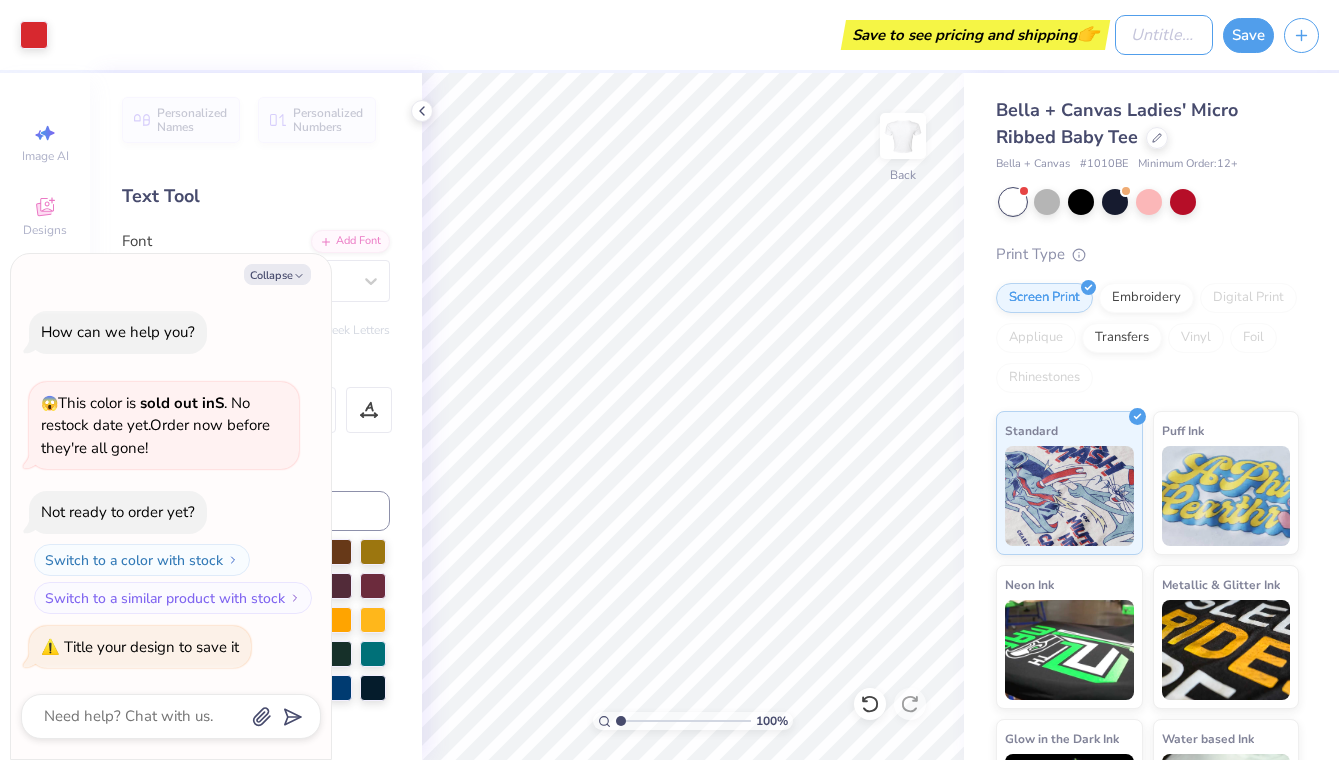 type on "z" 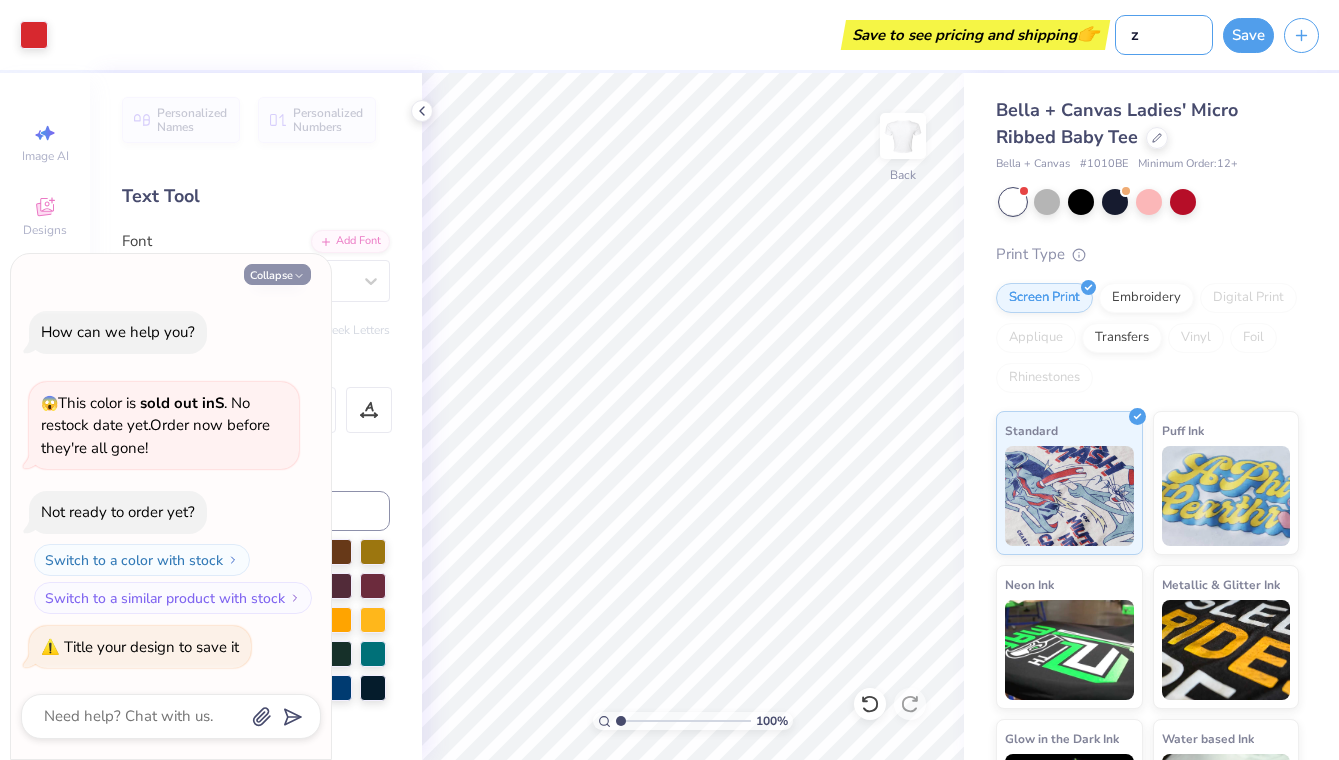 type on "z" 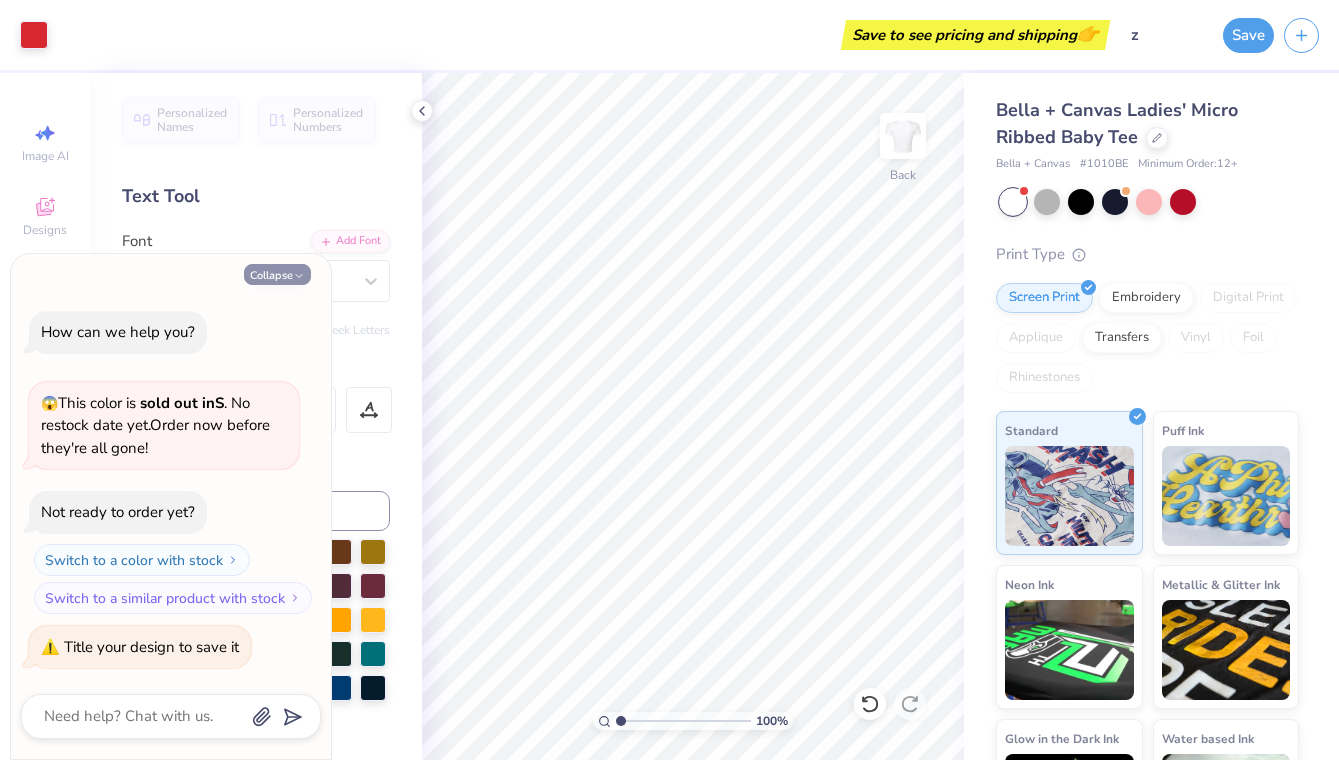 click 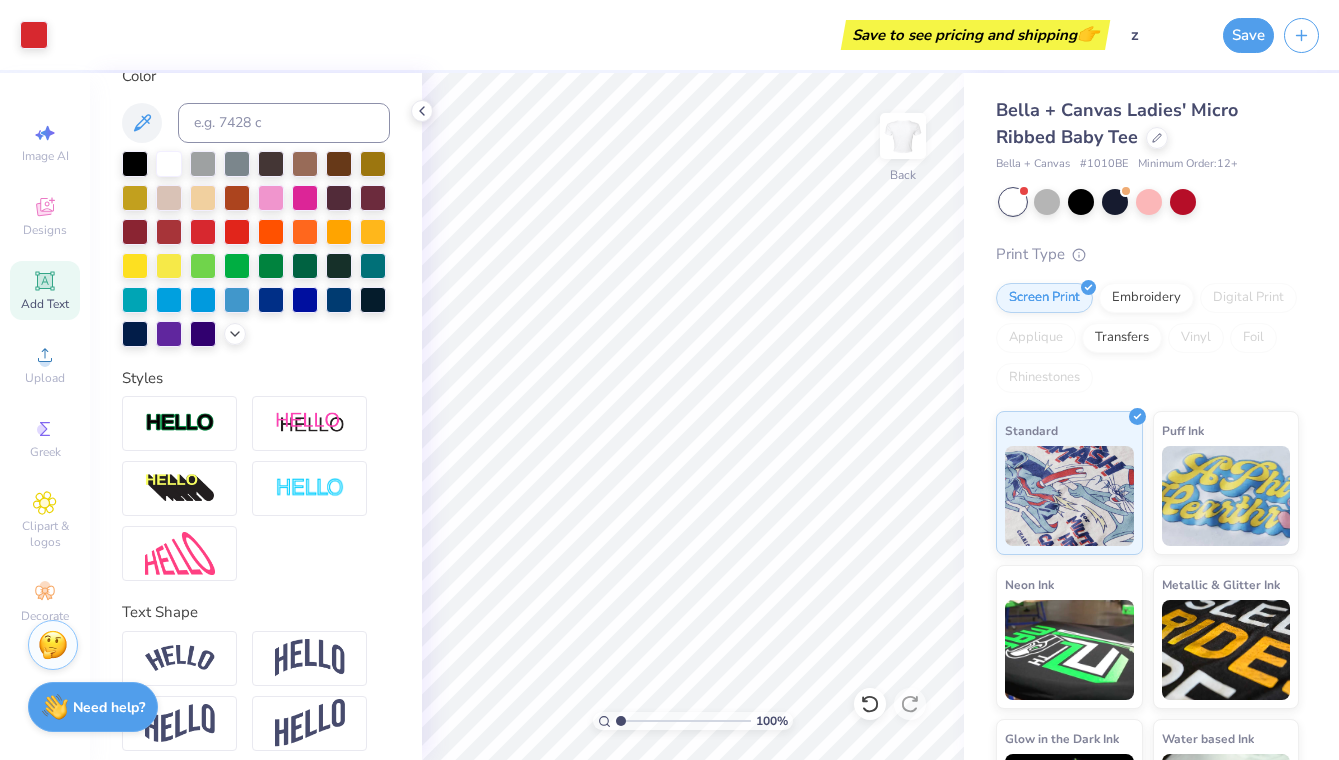 scroll, scrollTop: 399, scrollLeft: 0, axis: vertical 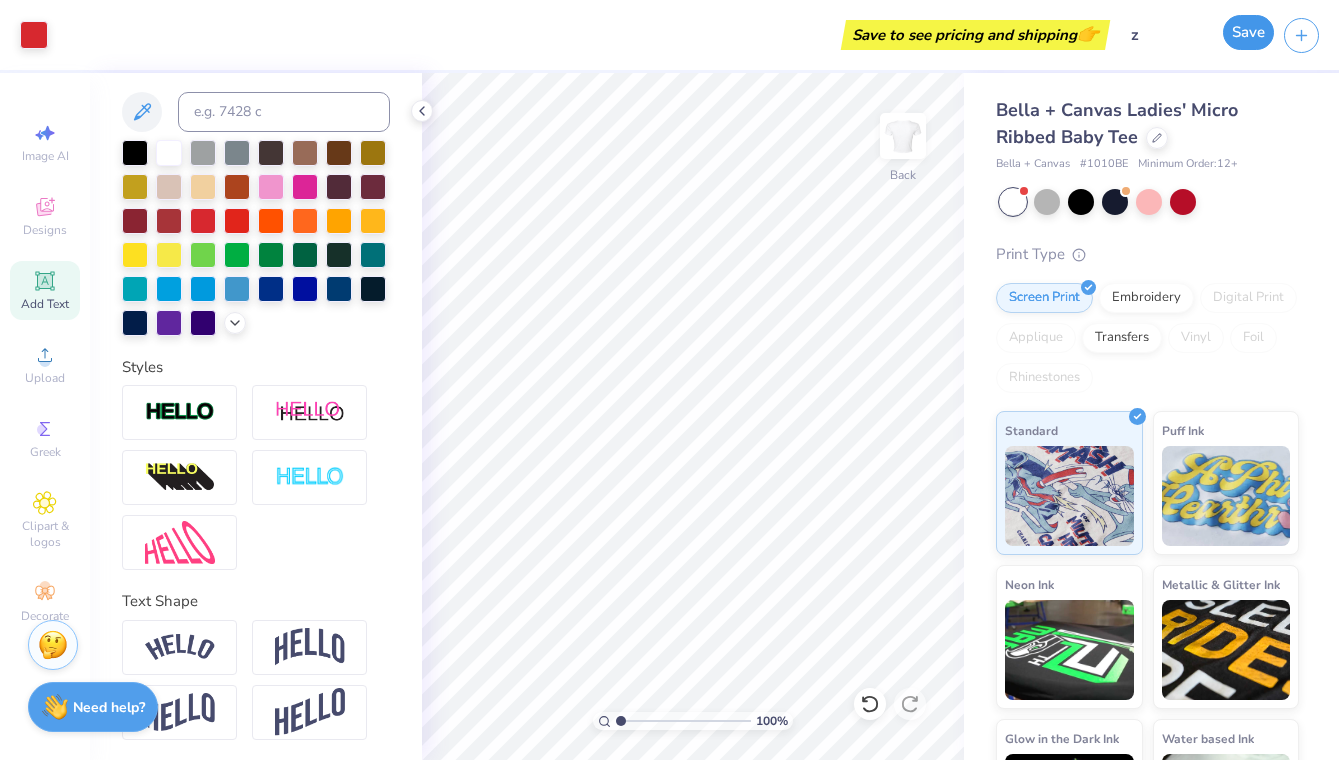 click on "Save" at bounding box center [1248, 32] 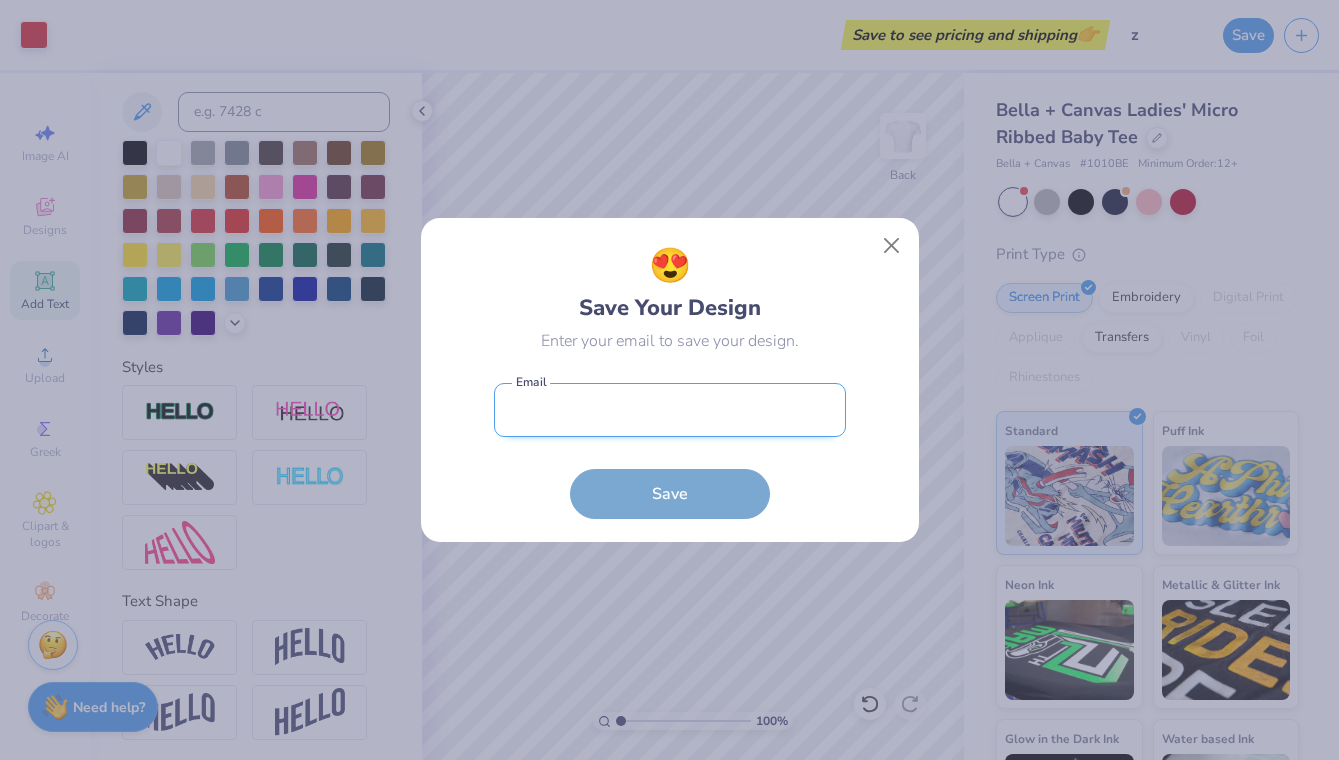 click at bounding box center (670, 410) 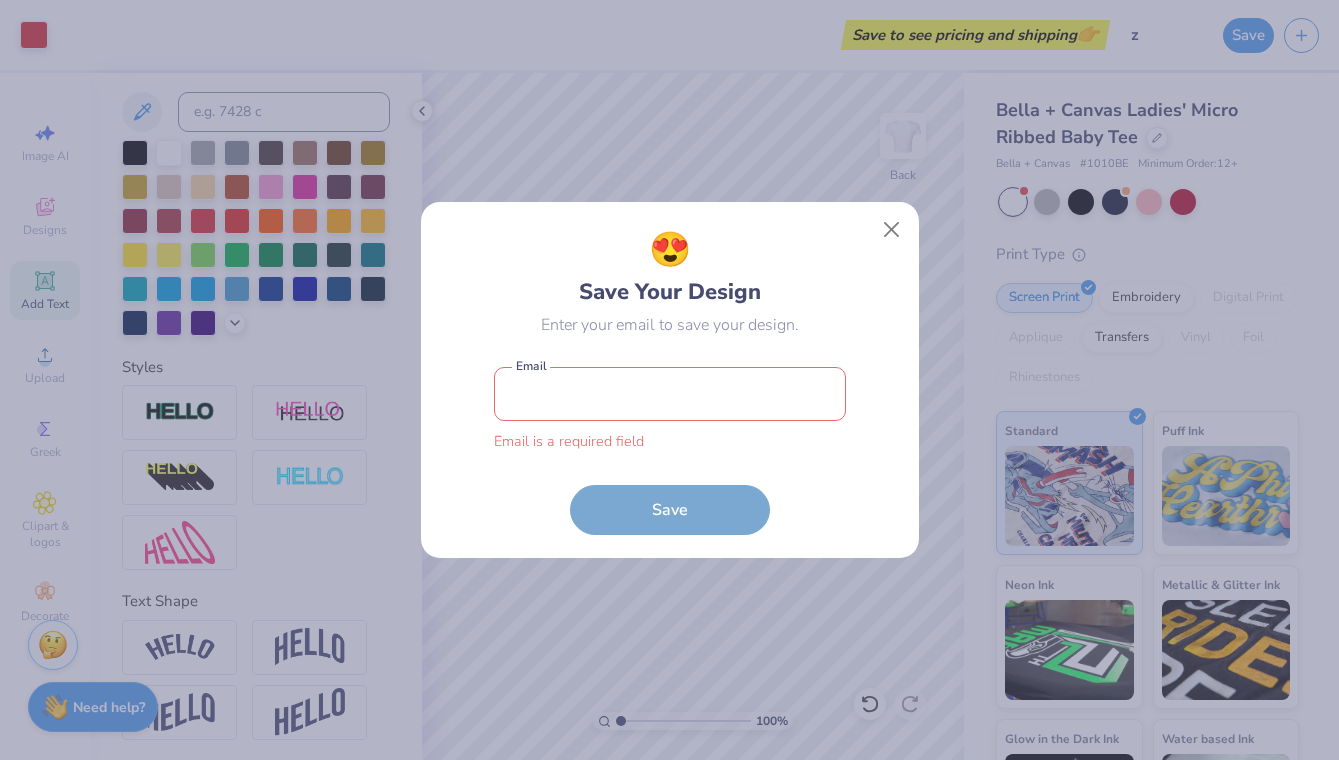 click on "😍 Save Your Design Enter your email to save your design. Email is a required field Email Save" at bounding box center [670, 379] 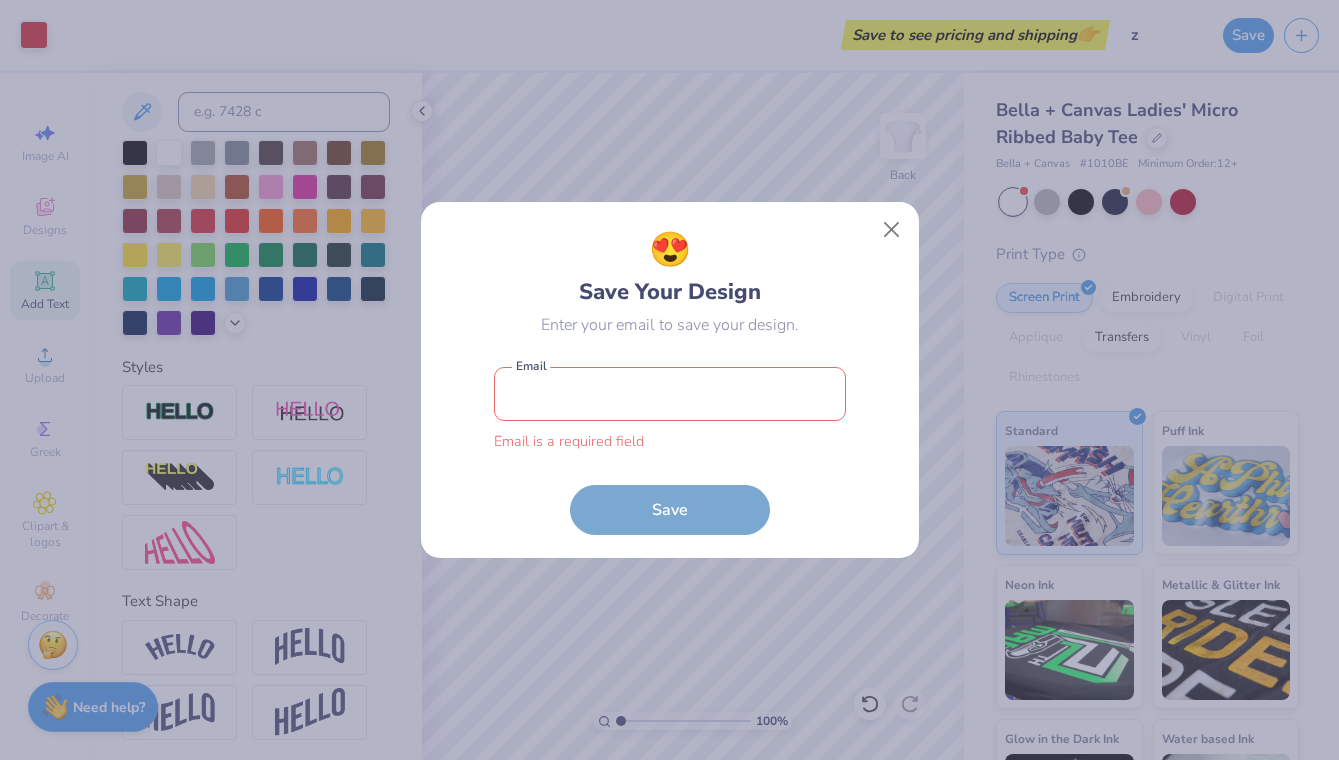click on "Email is a required field Email" at bounding box center (670, 410) 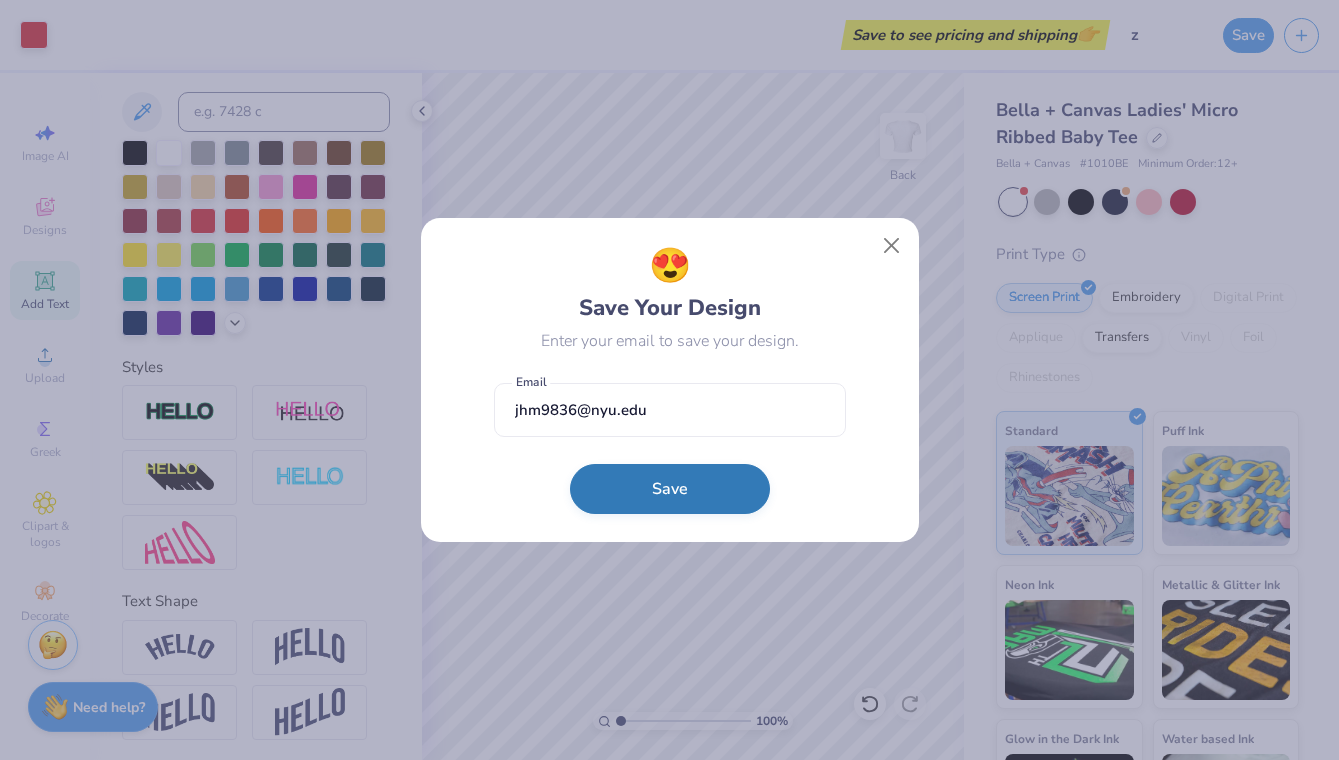 click on "Save" at bounding box center (670, 489) 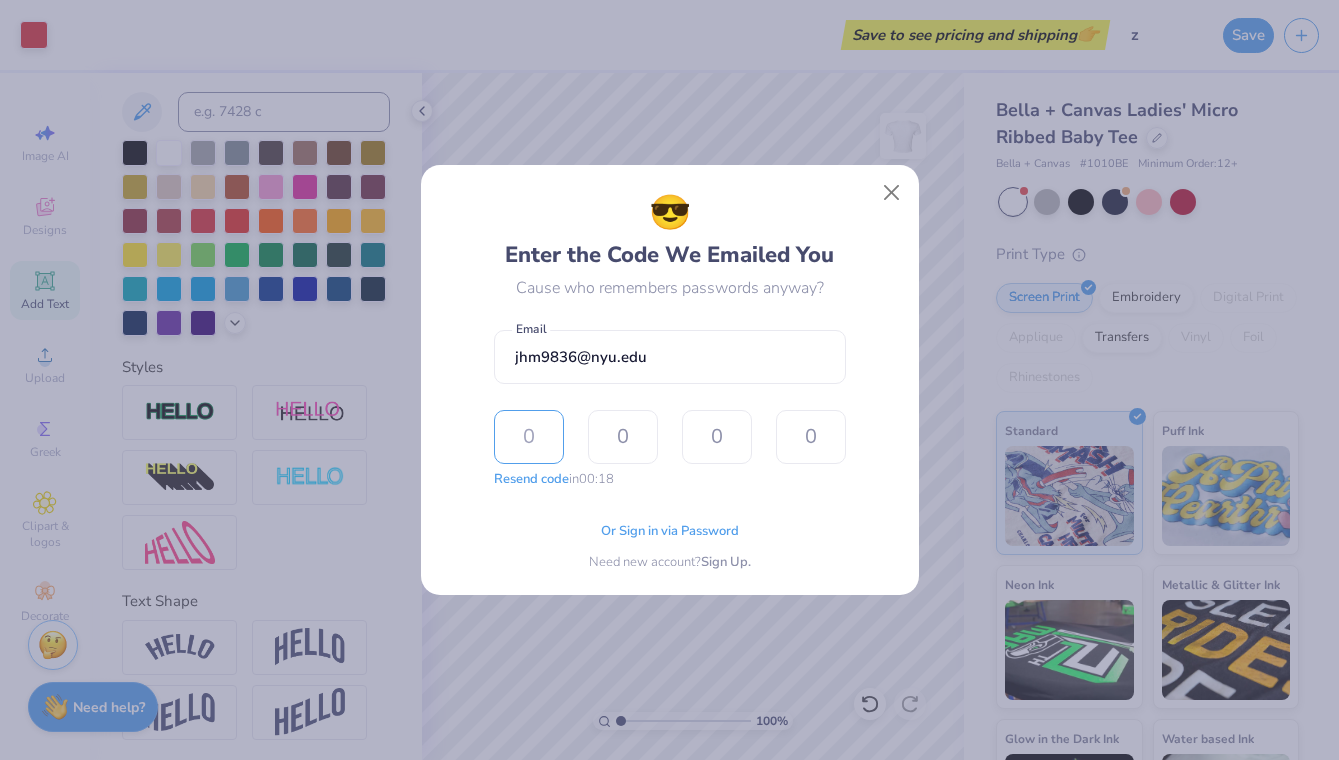 paste on "3431" 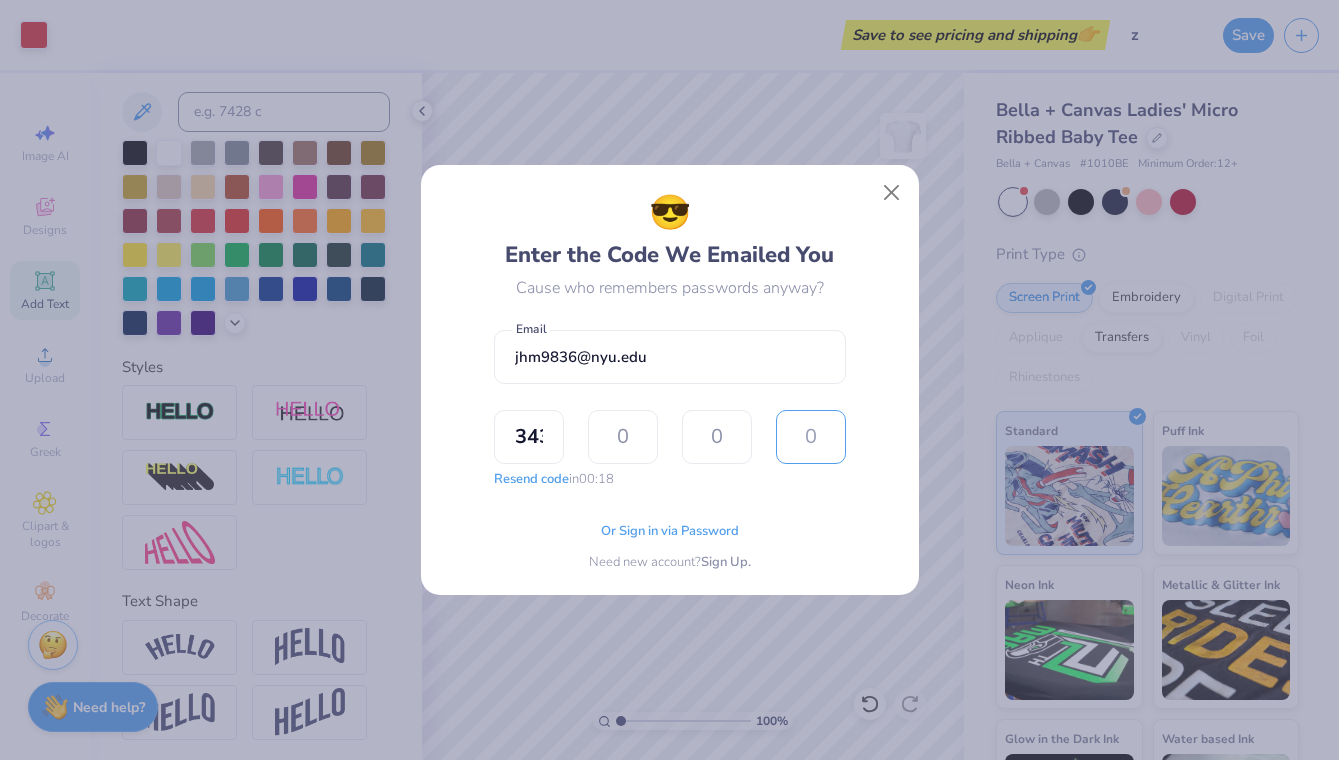 type on "3" 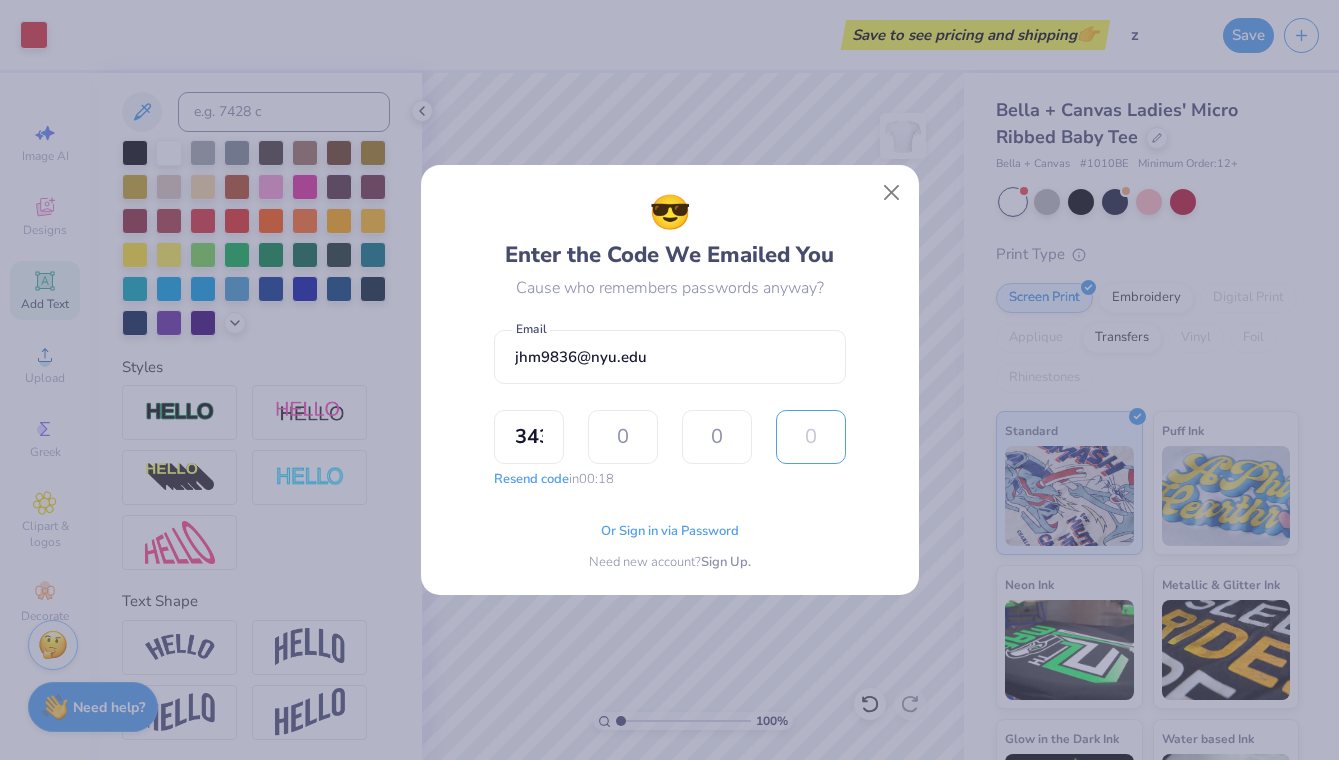 type on "4" 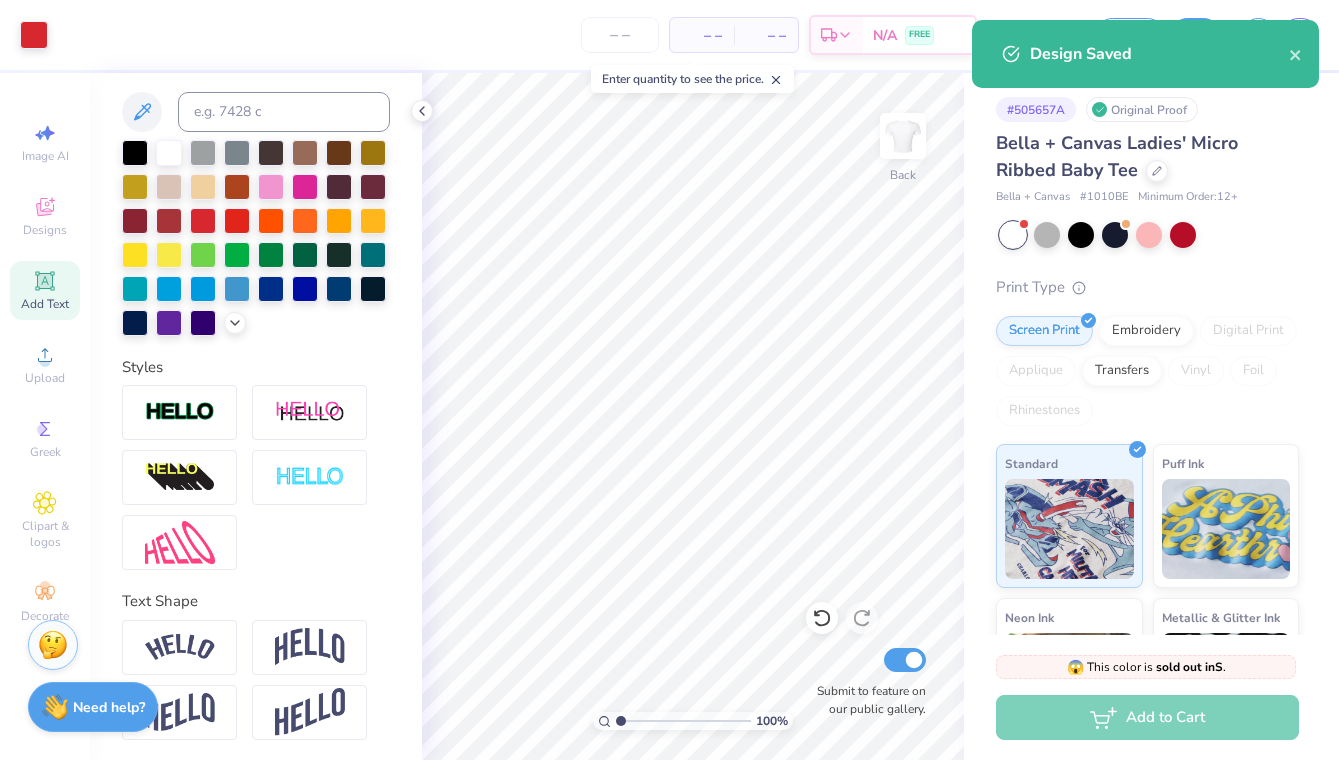 click on "Design Saved" at bounding box center (1145, 54) 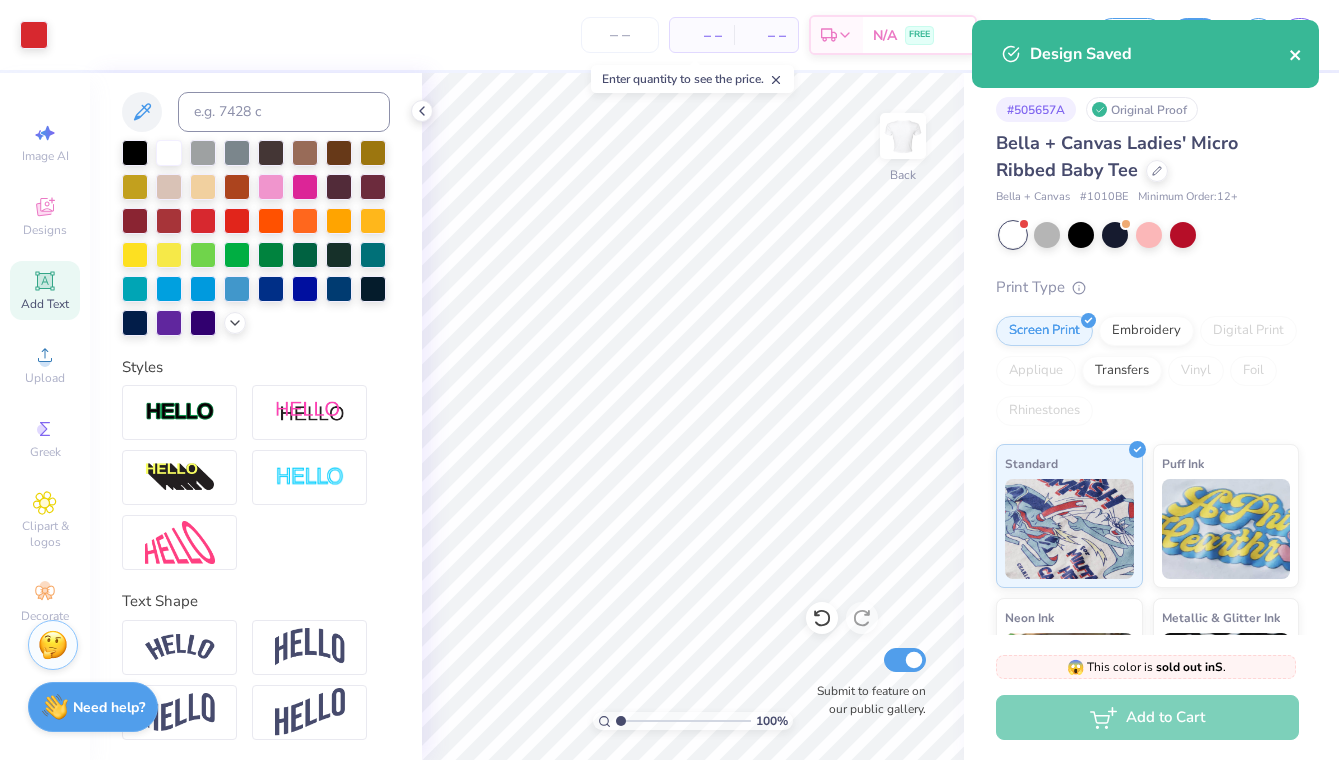 click 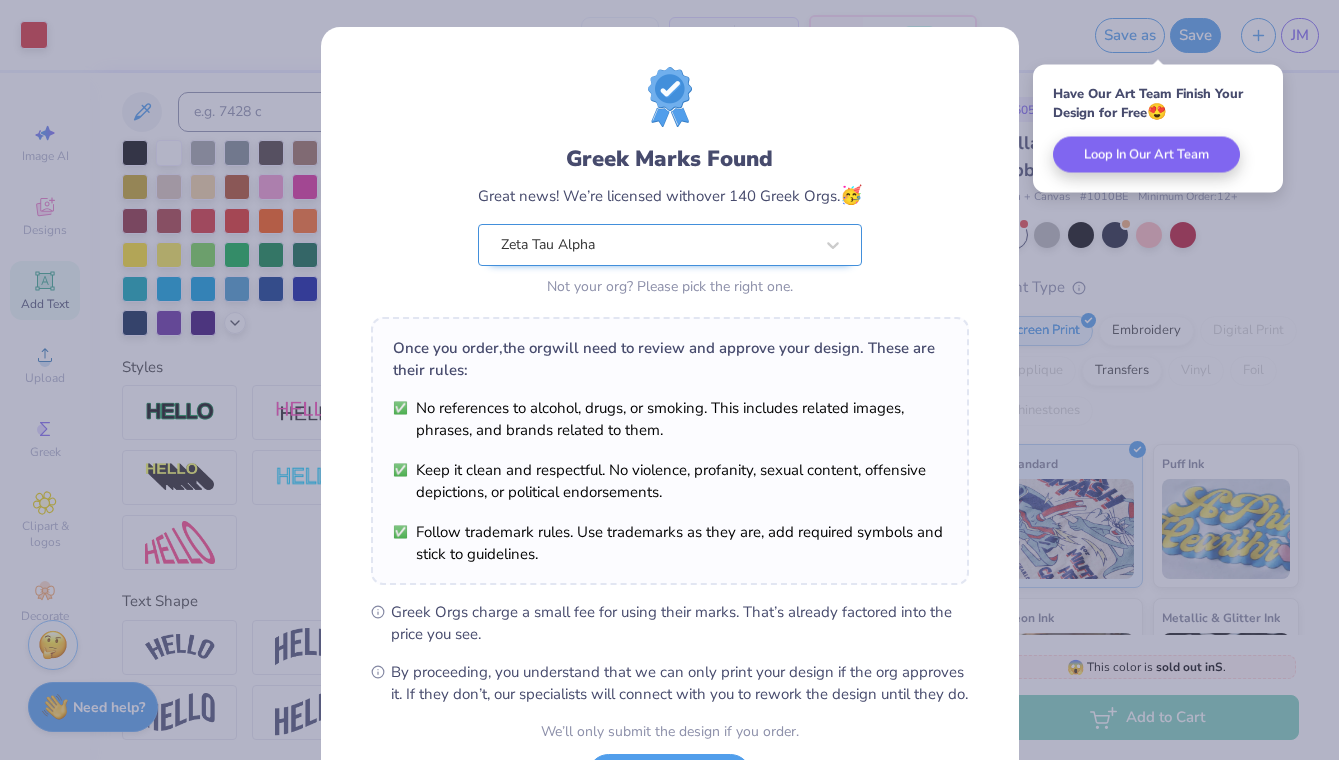 scroll, scrollTop: 176, scrollLeft: 0, axis: vertical 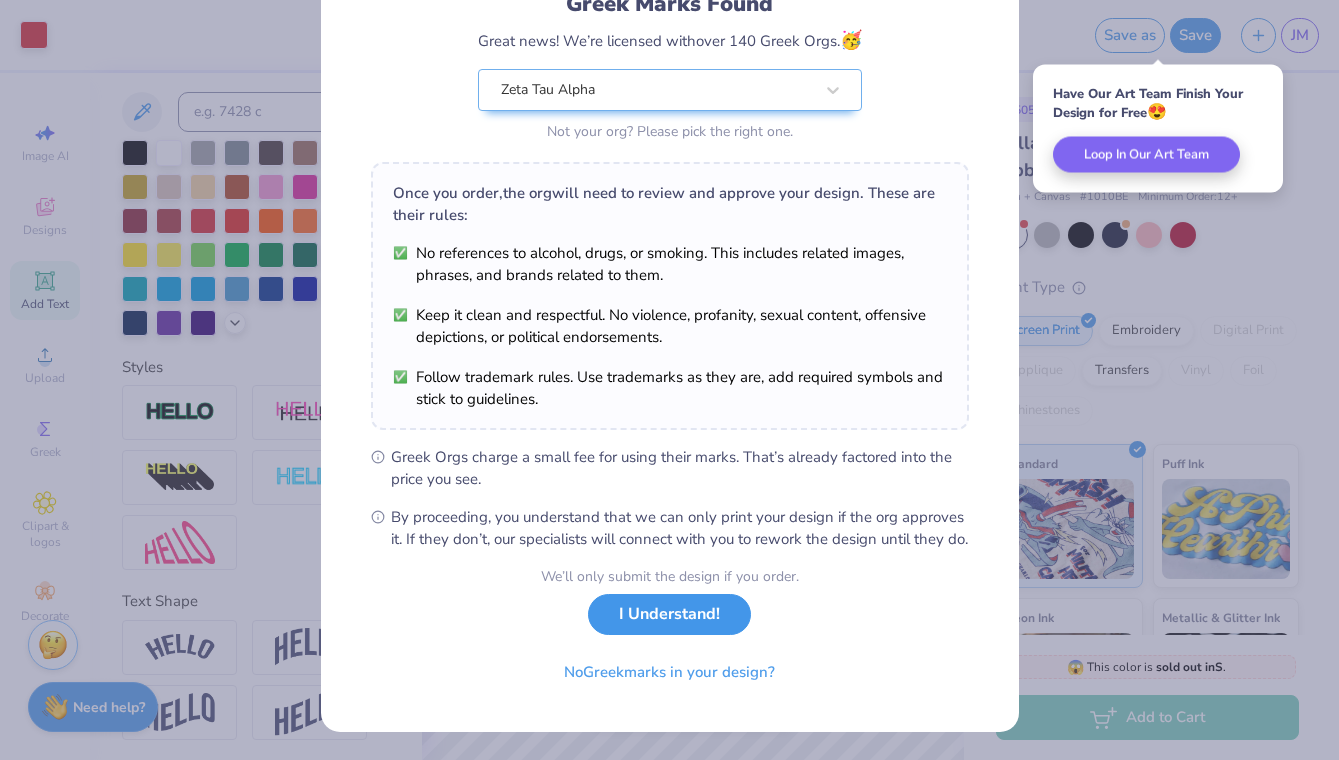 click on "I Understand!" at bounding box center [669, 614] 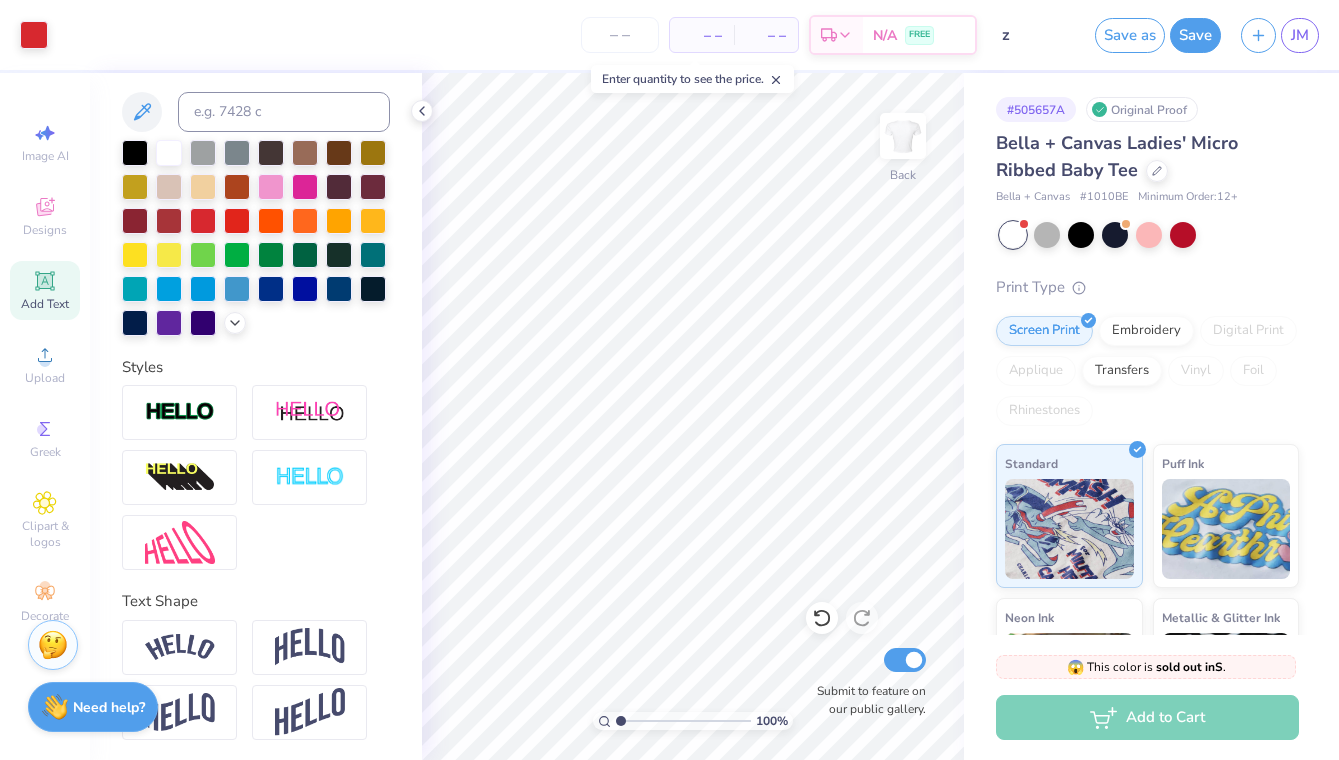 scroll, scrollTop: 0, scrollLeft: 0, axis: both 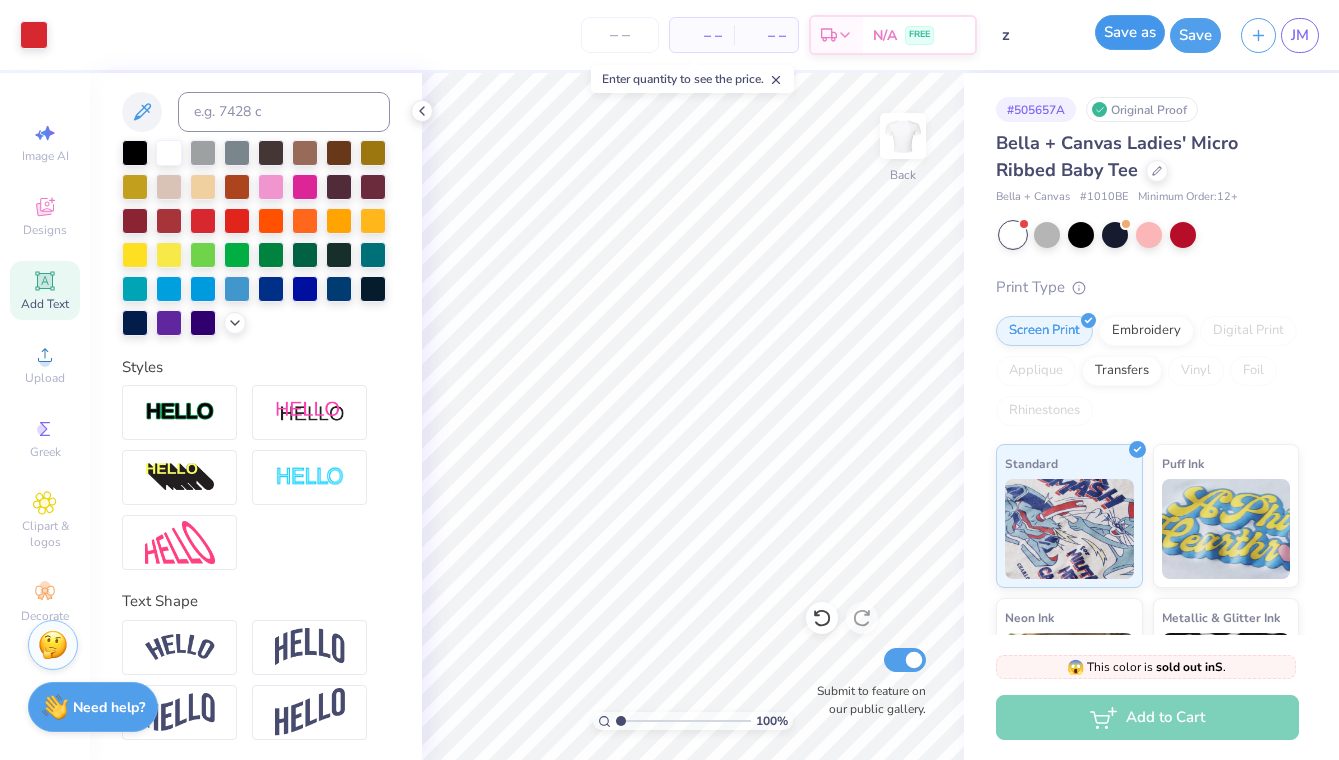 click on "Save as" at bounding box center (1130, 32) 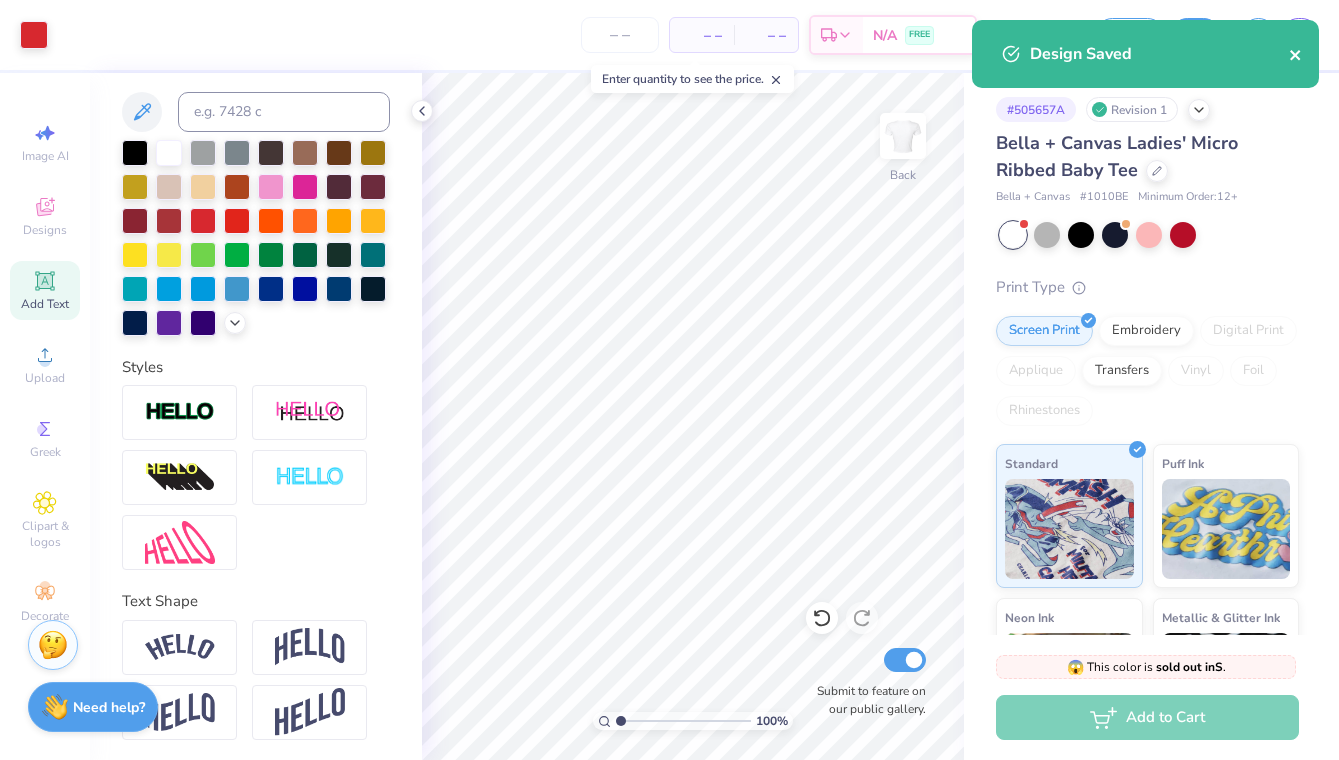 click 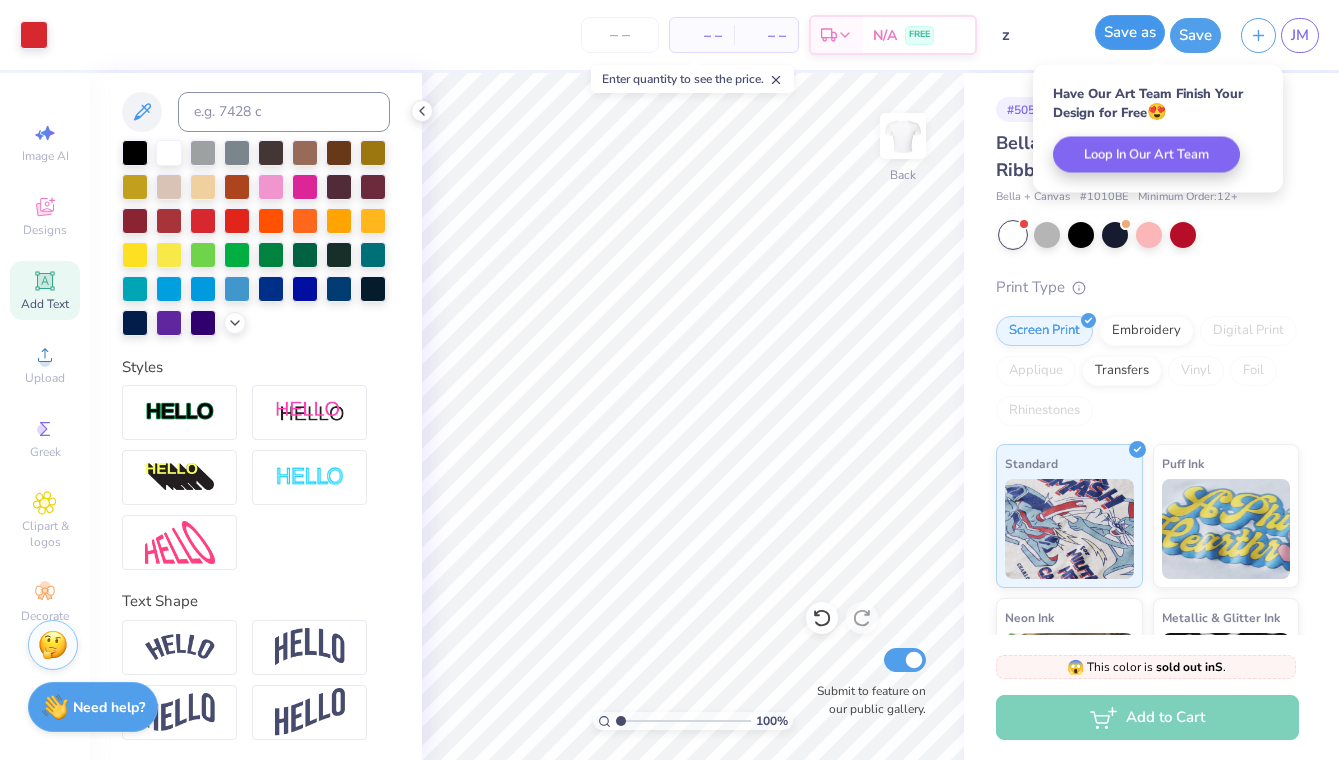 click on "Save as" at bounding box center (1130, 32) 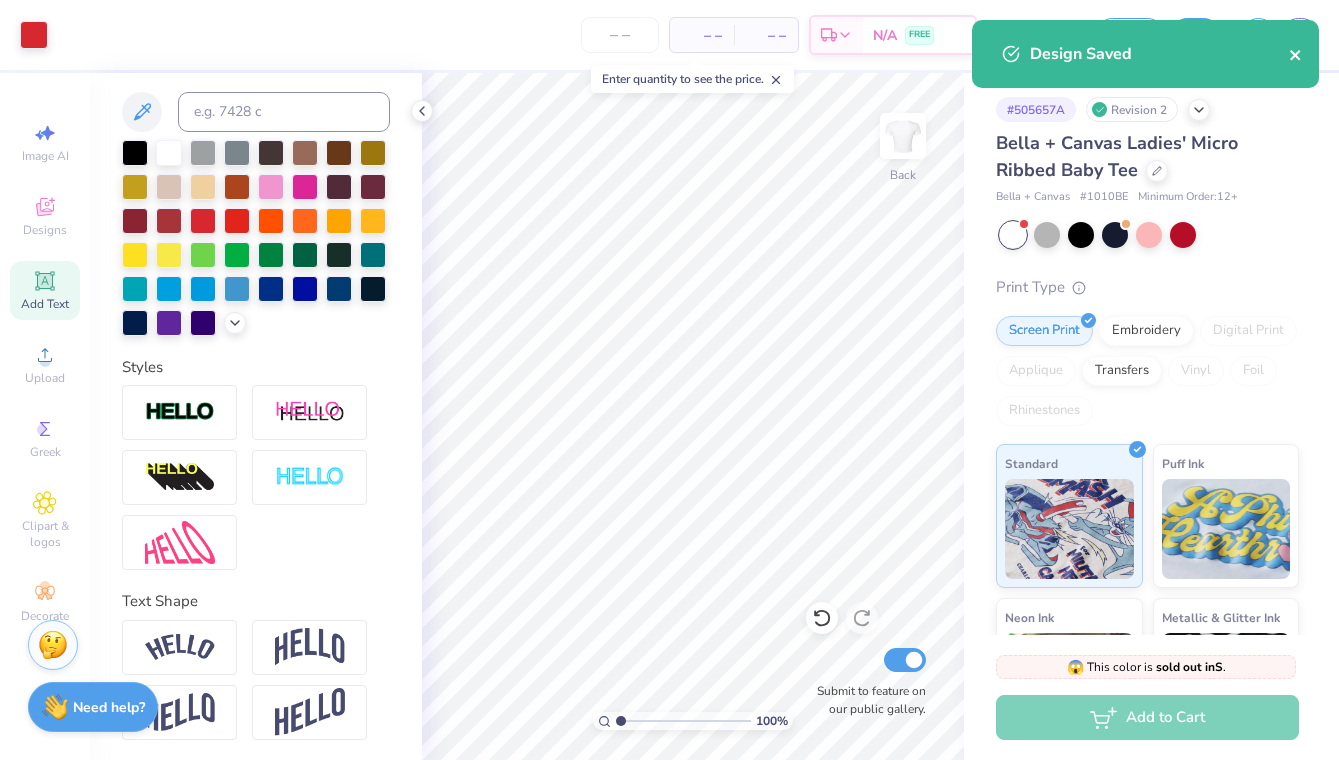 click at bounding box center (1296, 54) 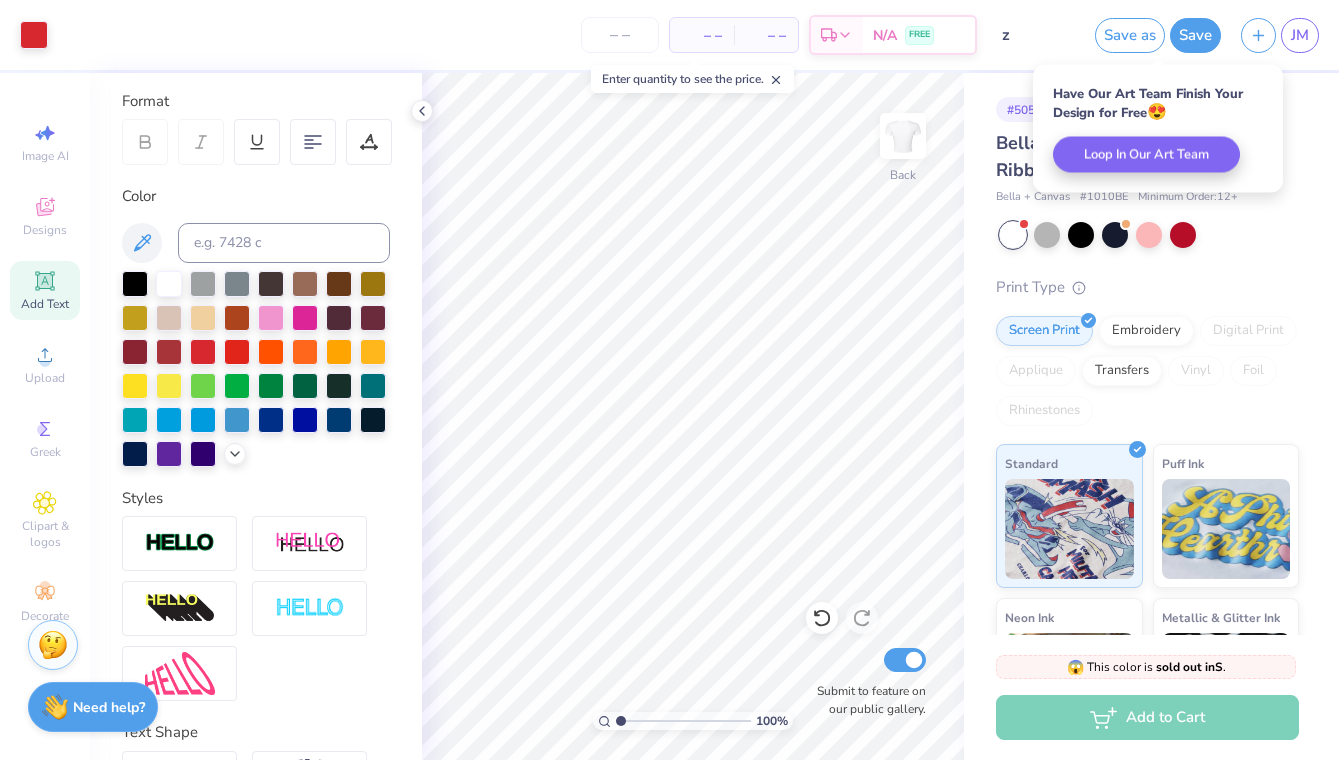 scroll, scrollTop: 0, scrollLeft: 0, axis: both 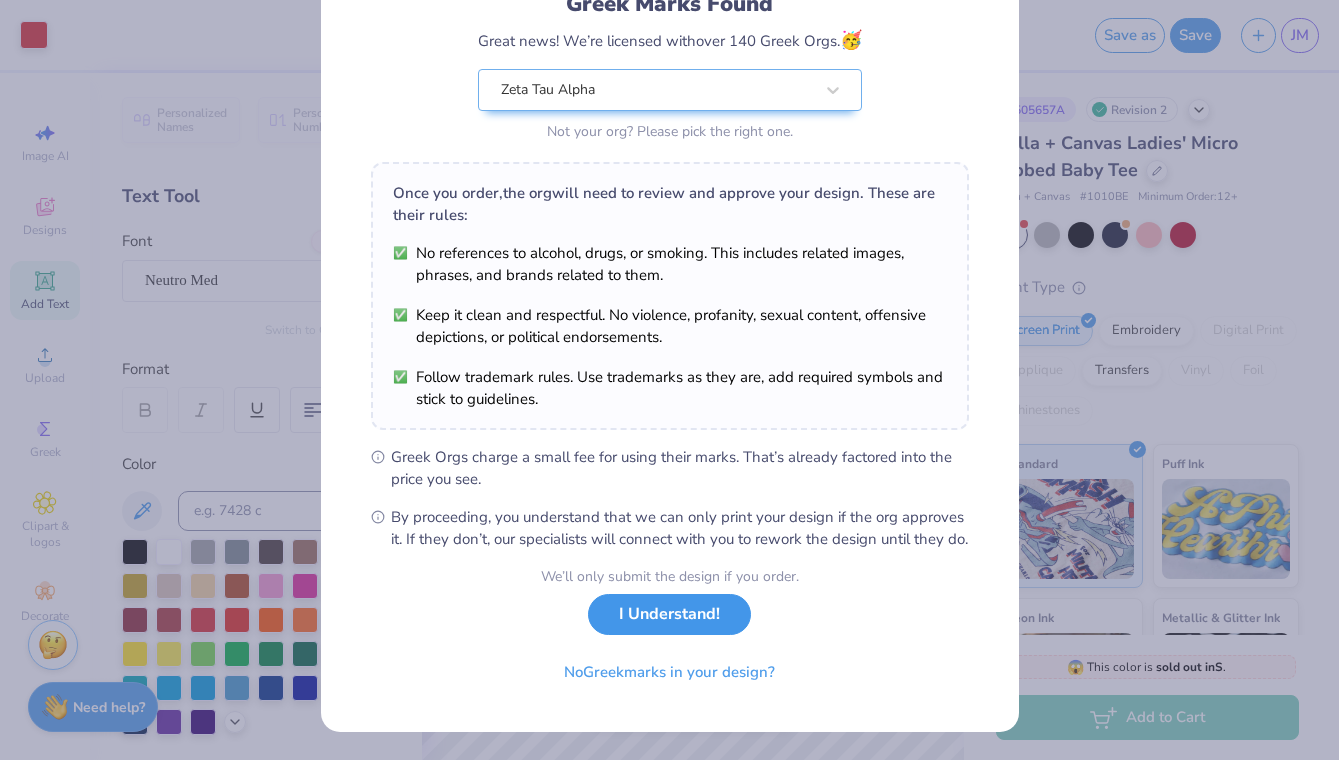 click on "I Understand!" at bounding box center [669, 614] 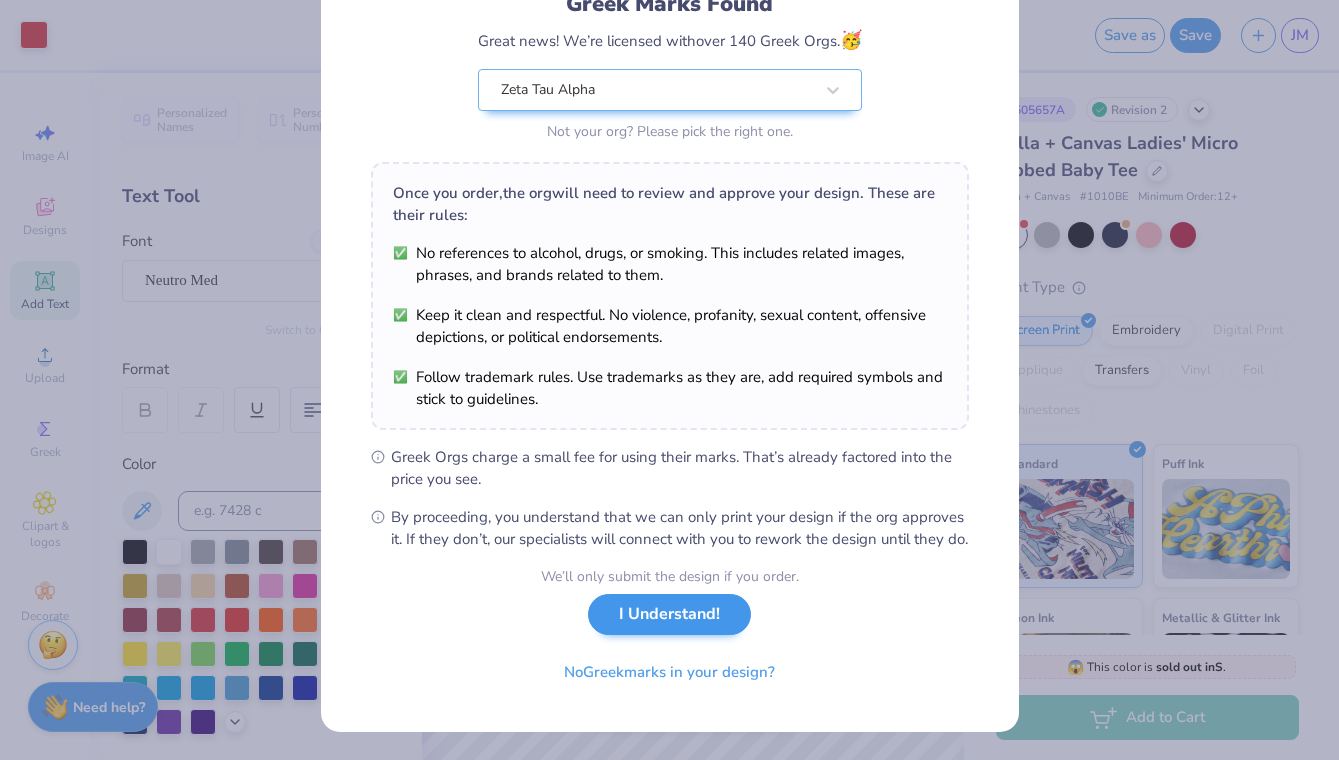 scroll, scrollTop: 0, scrollLeft: 0, axis: both 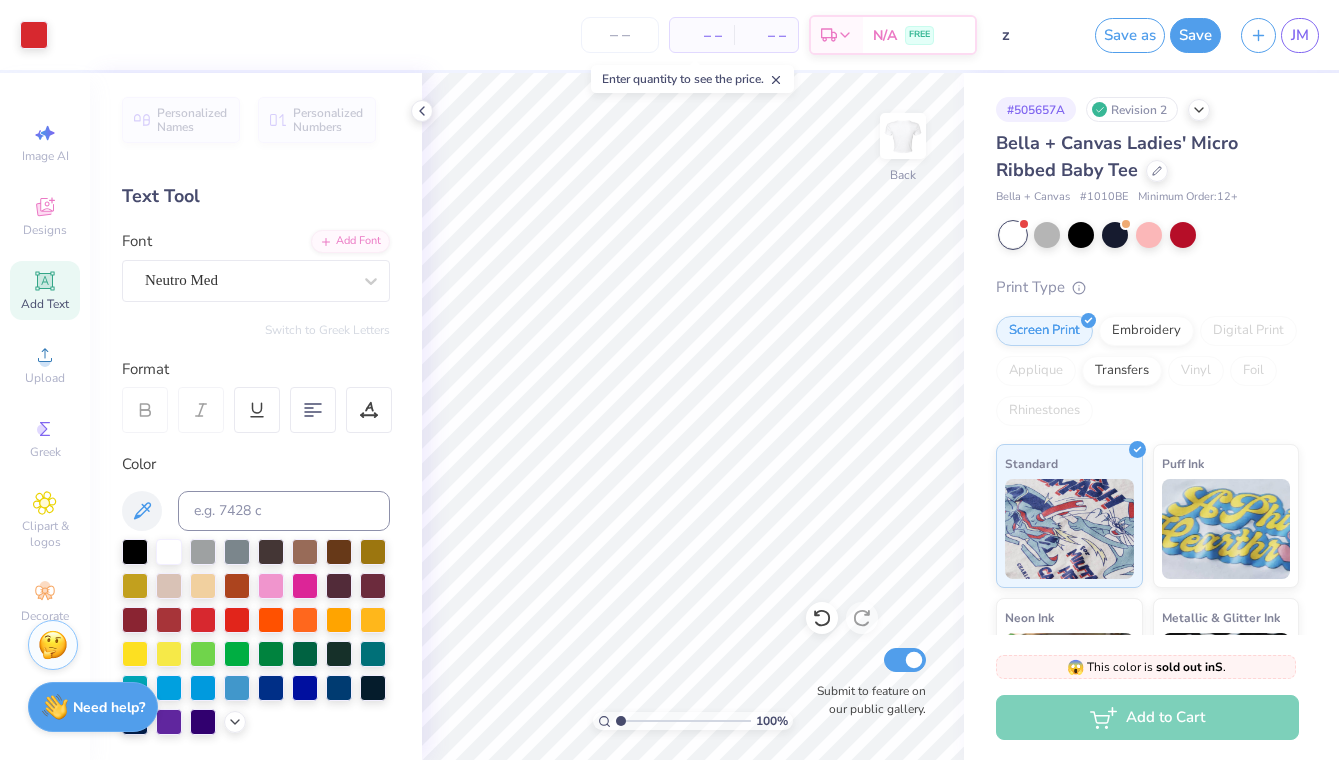 click on "Image AI Designs Add Text Upload Greek Clipart & logos Decorate" at bounding box center [45, 372] 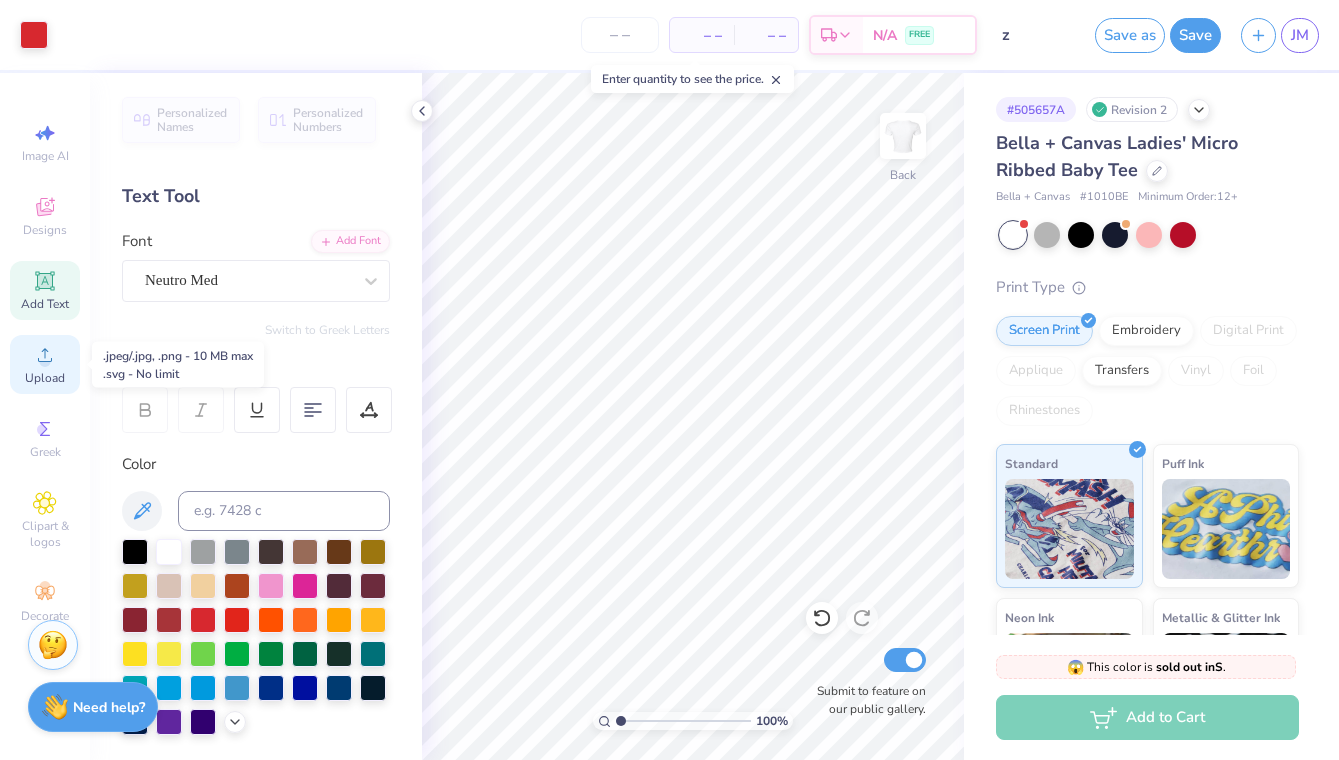 click 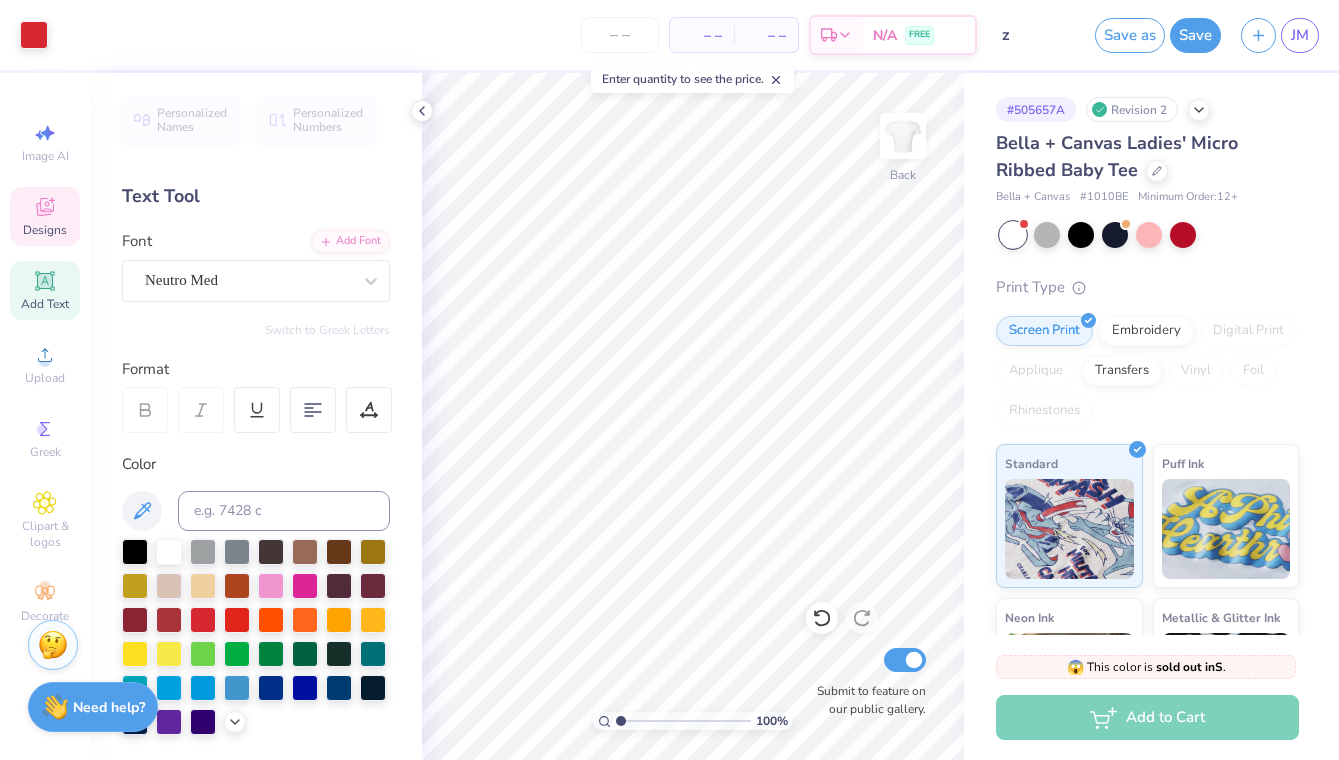click on "Designs" at bounding box center (45, 230) 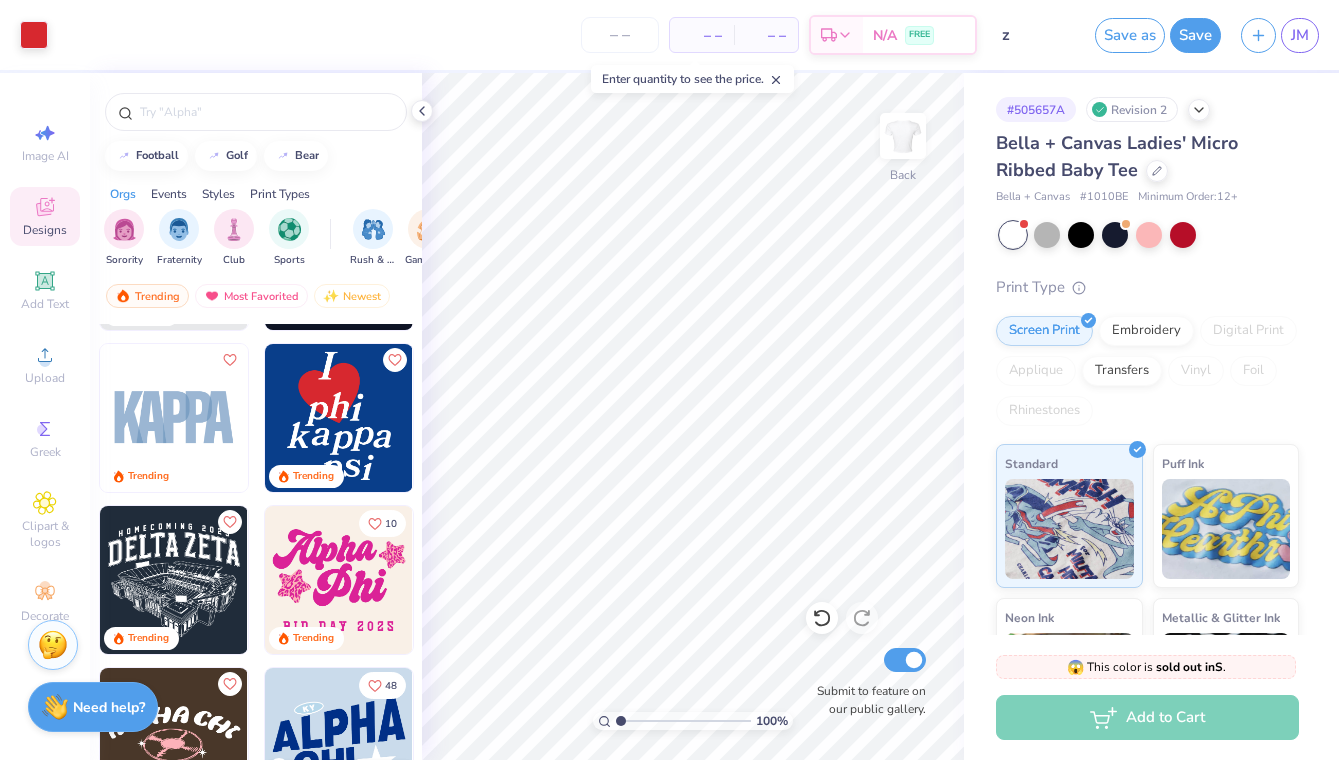 scroll, scrollTop: 4358, scrollLeft: 0, axis: vertical 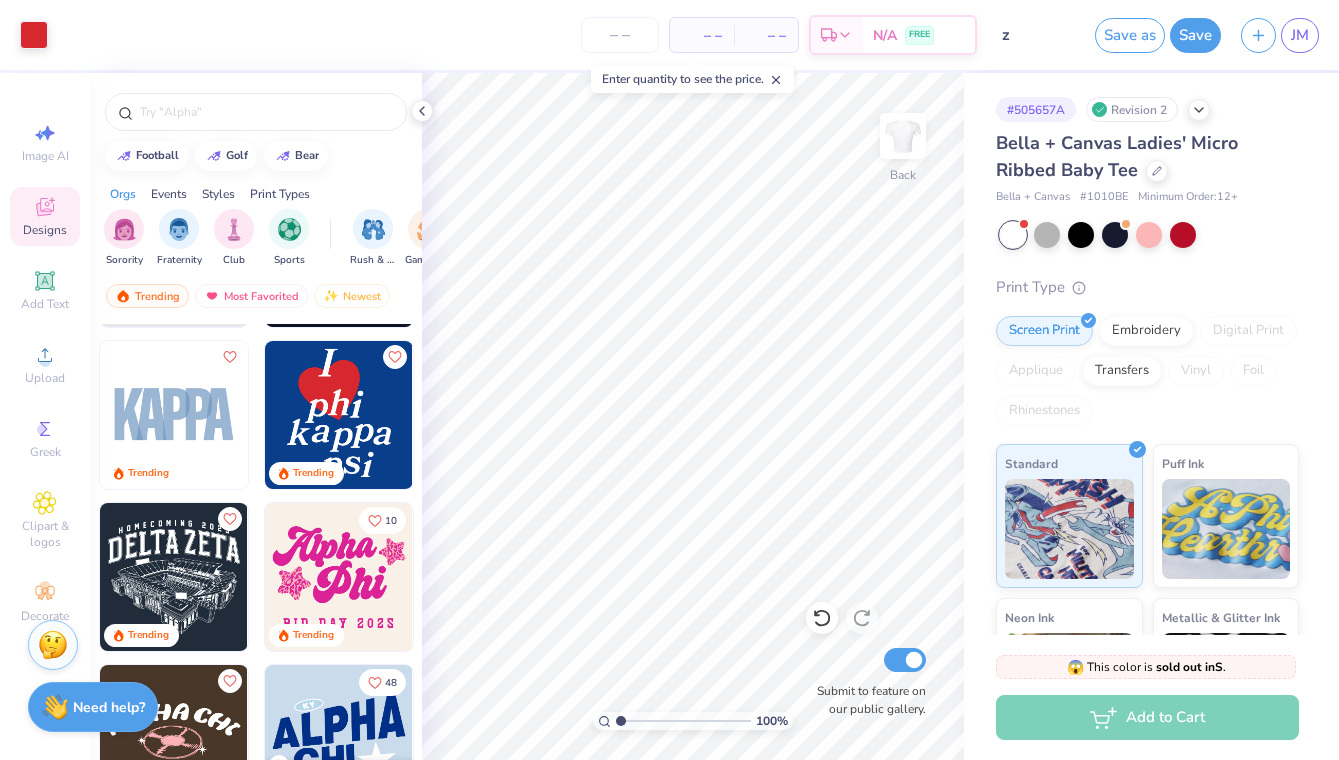 drag, startPoint x: 338, startPoint y: 418, endPoint x: 362, endPoint y: 401, distance: 29.410883 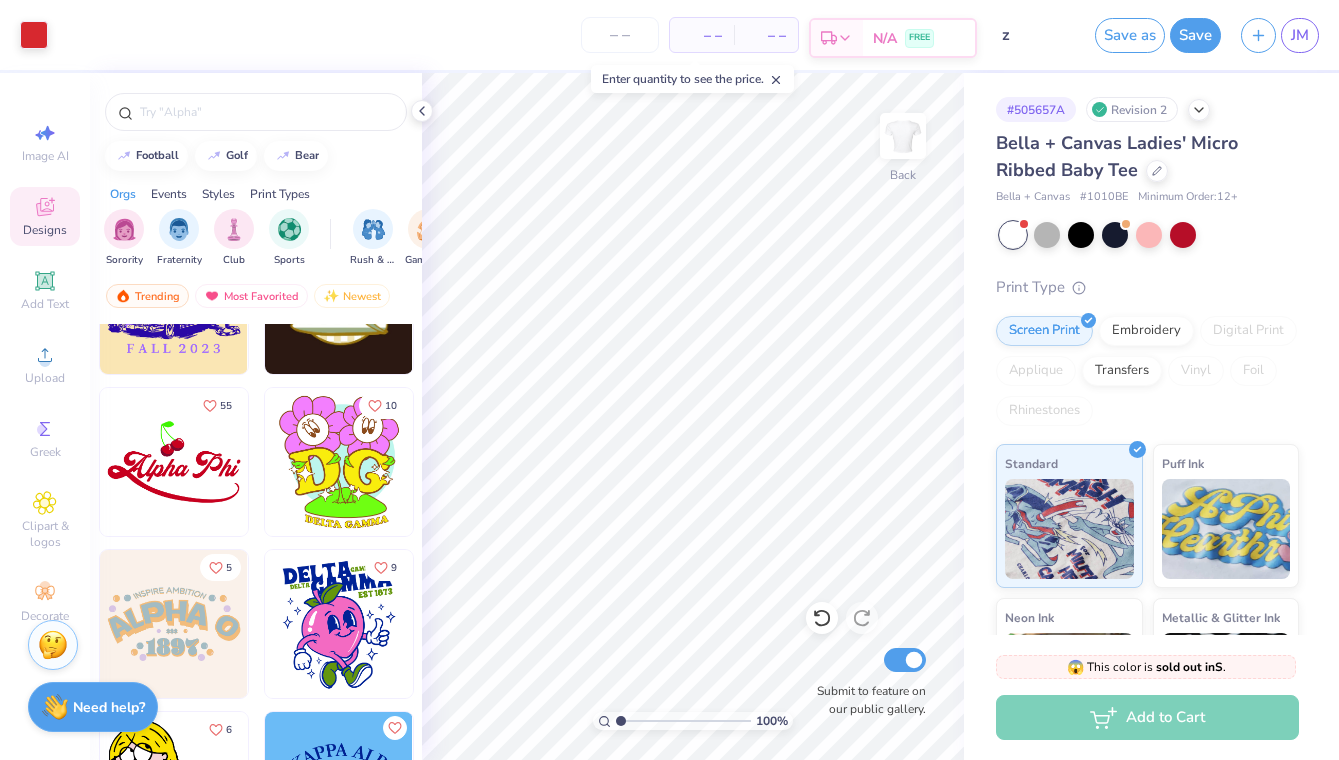 scroll, scrollTop: 17753, scrollLeft: 0, axis: vertical 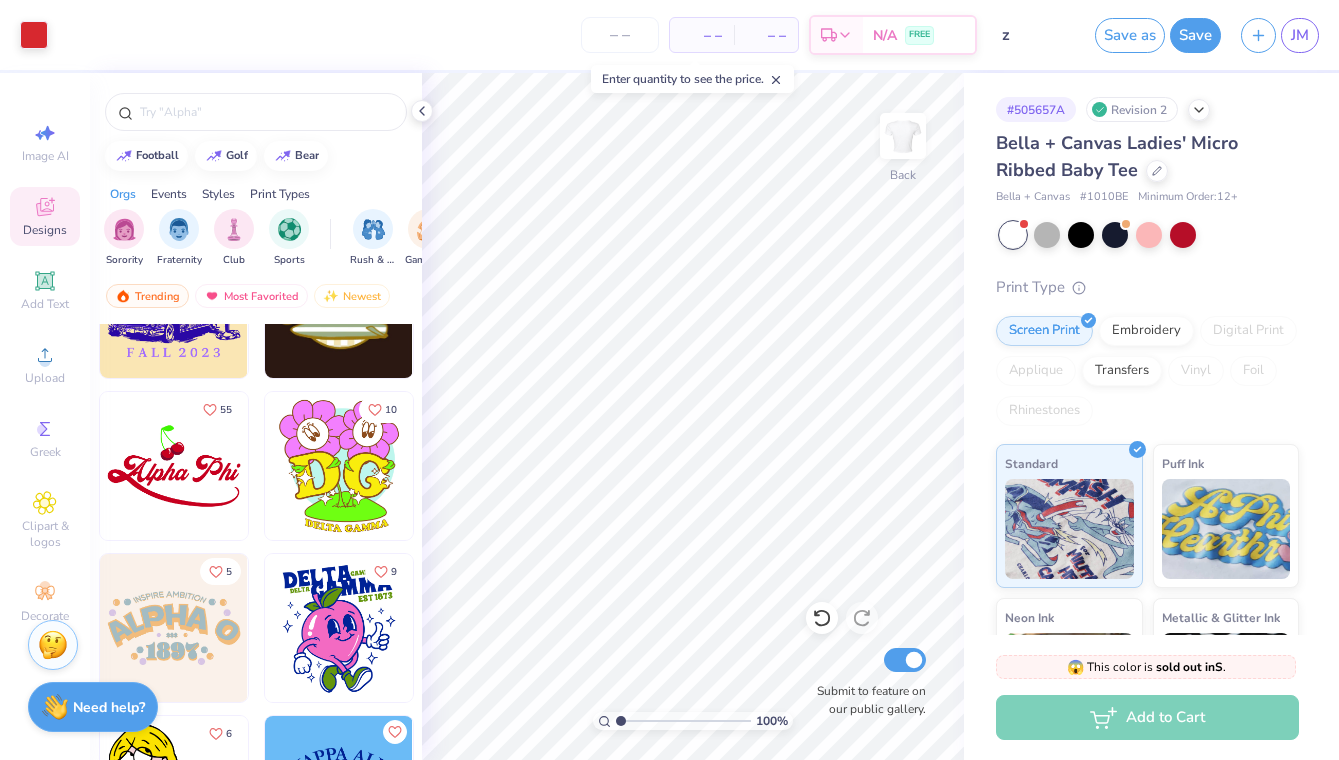 click at bounding box center (174, 466) 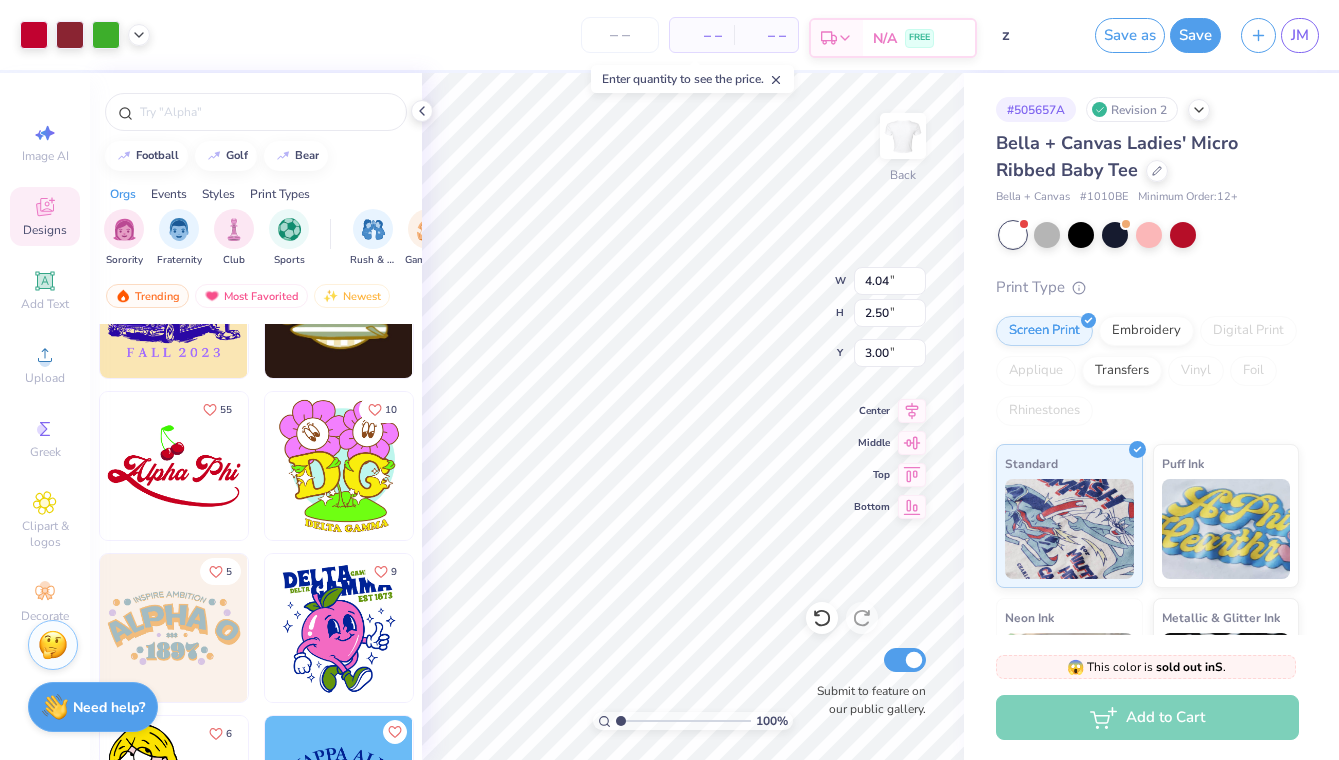 type on "7.45" 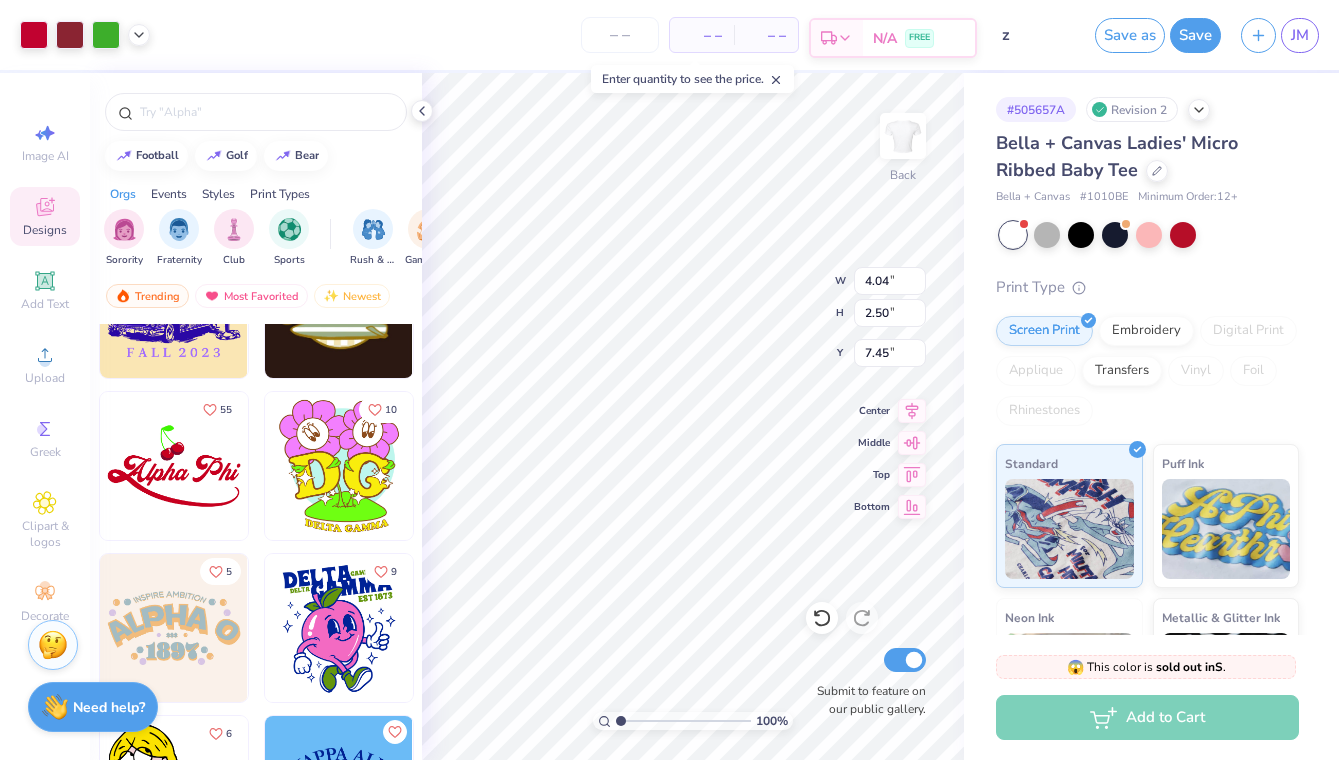type on "7.34" 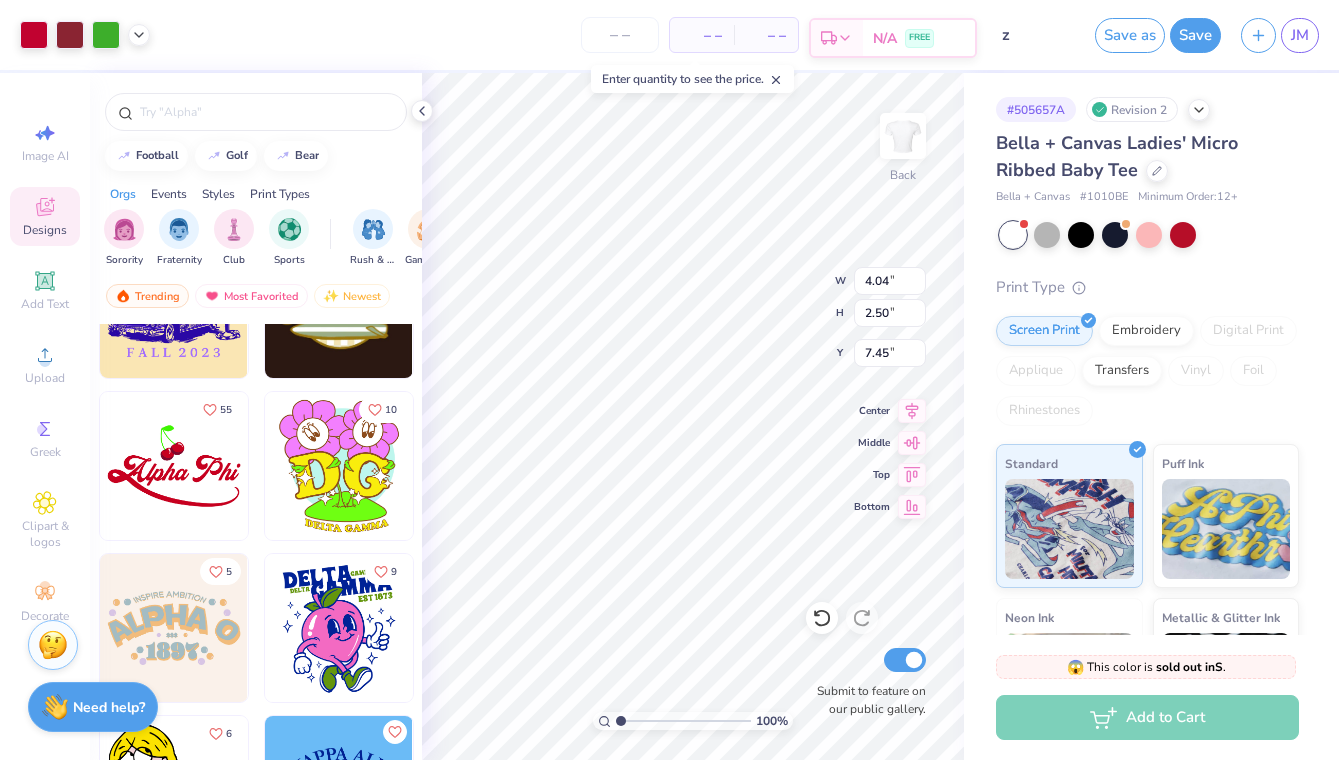 type on "4.66" 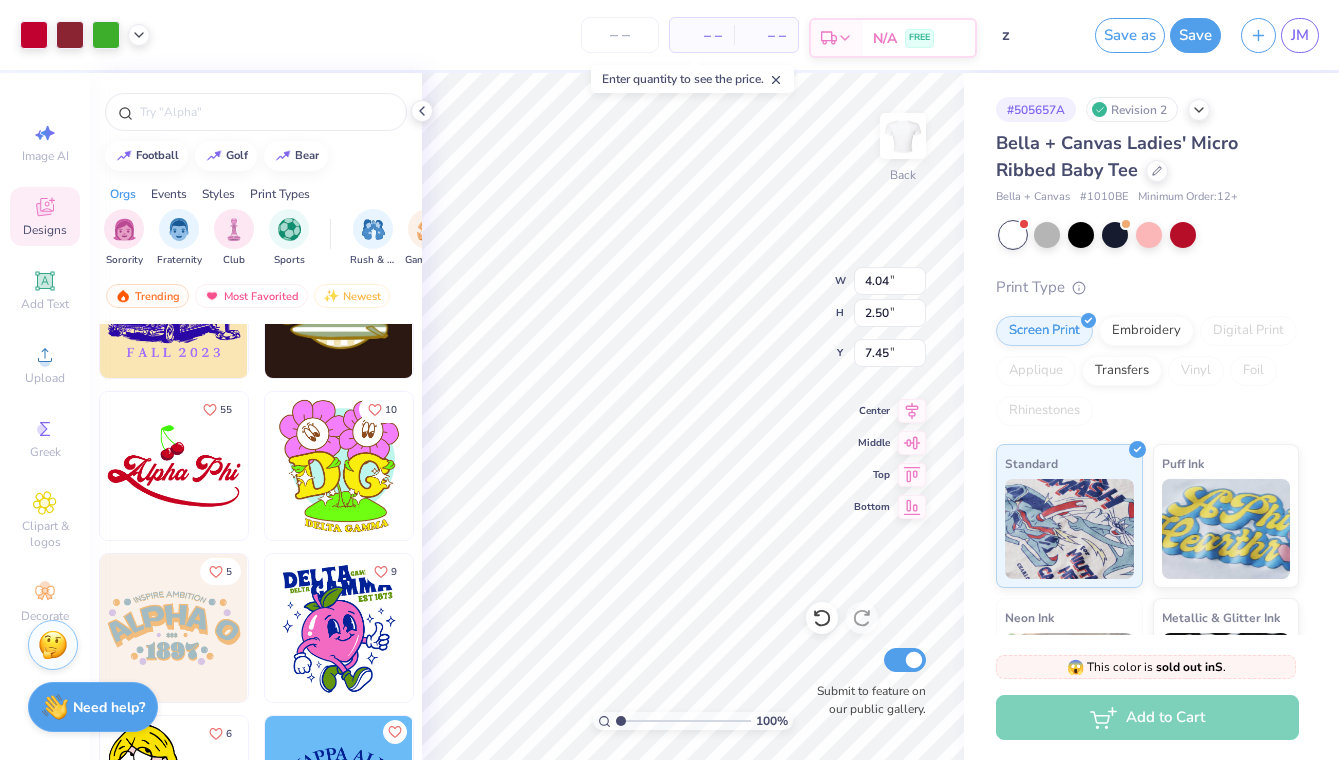 type on "1.79" 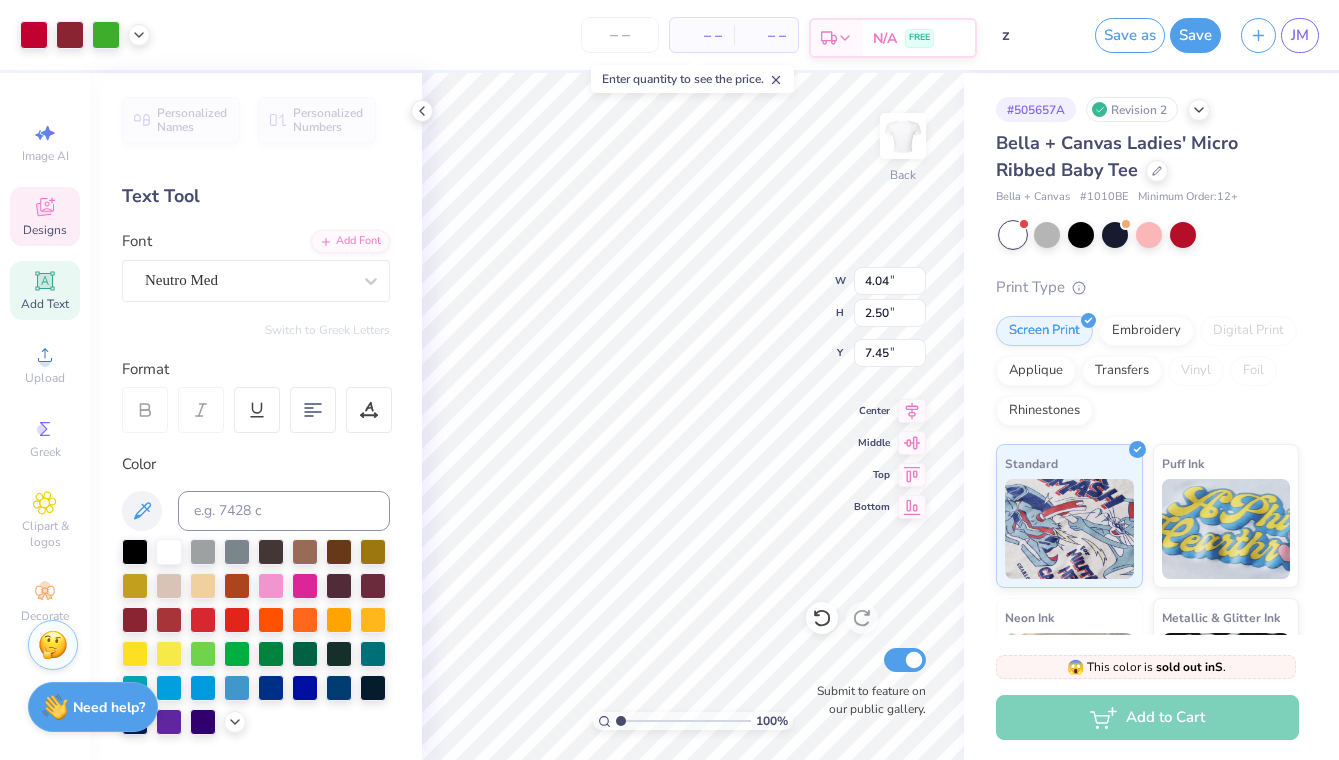 type on "6.68" 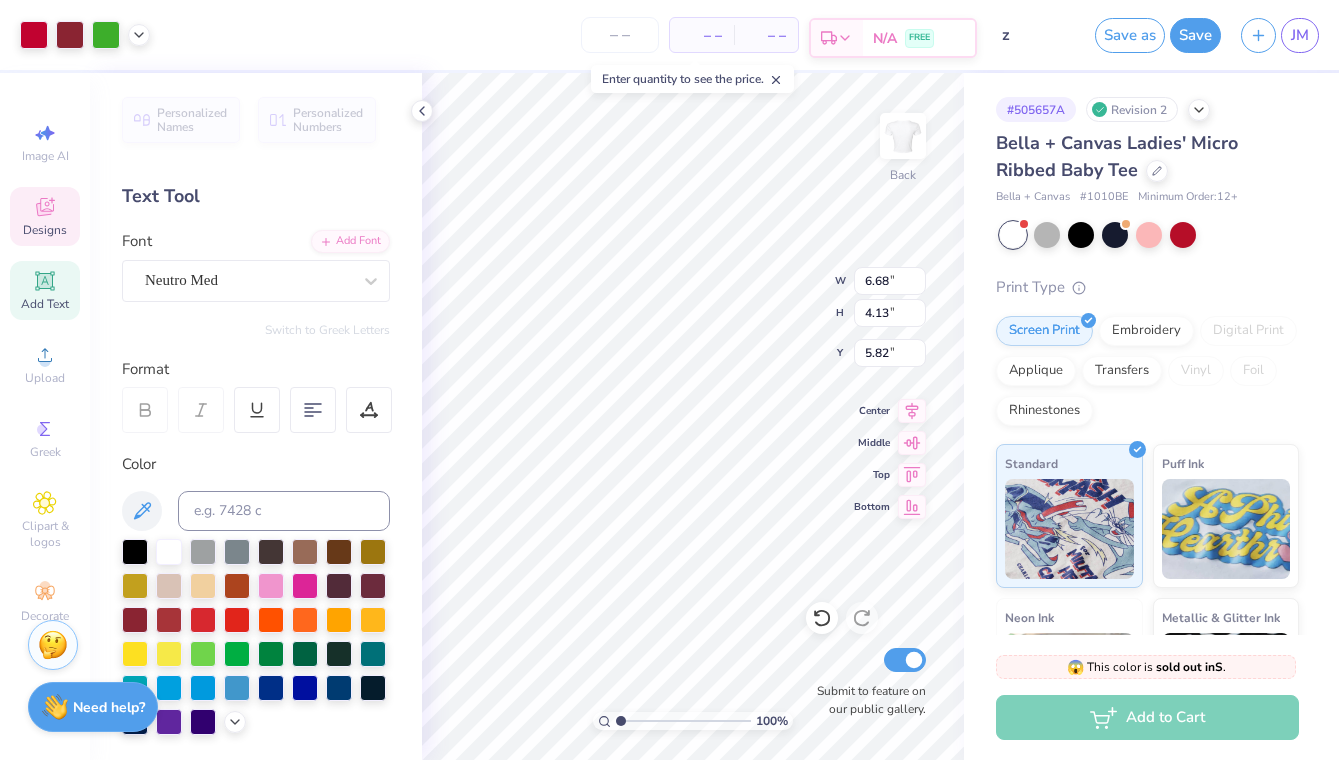 type on "3.00" 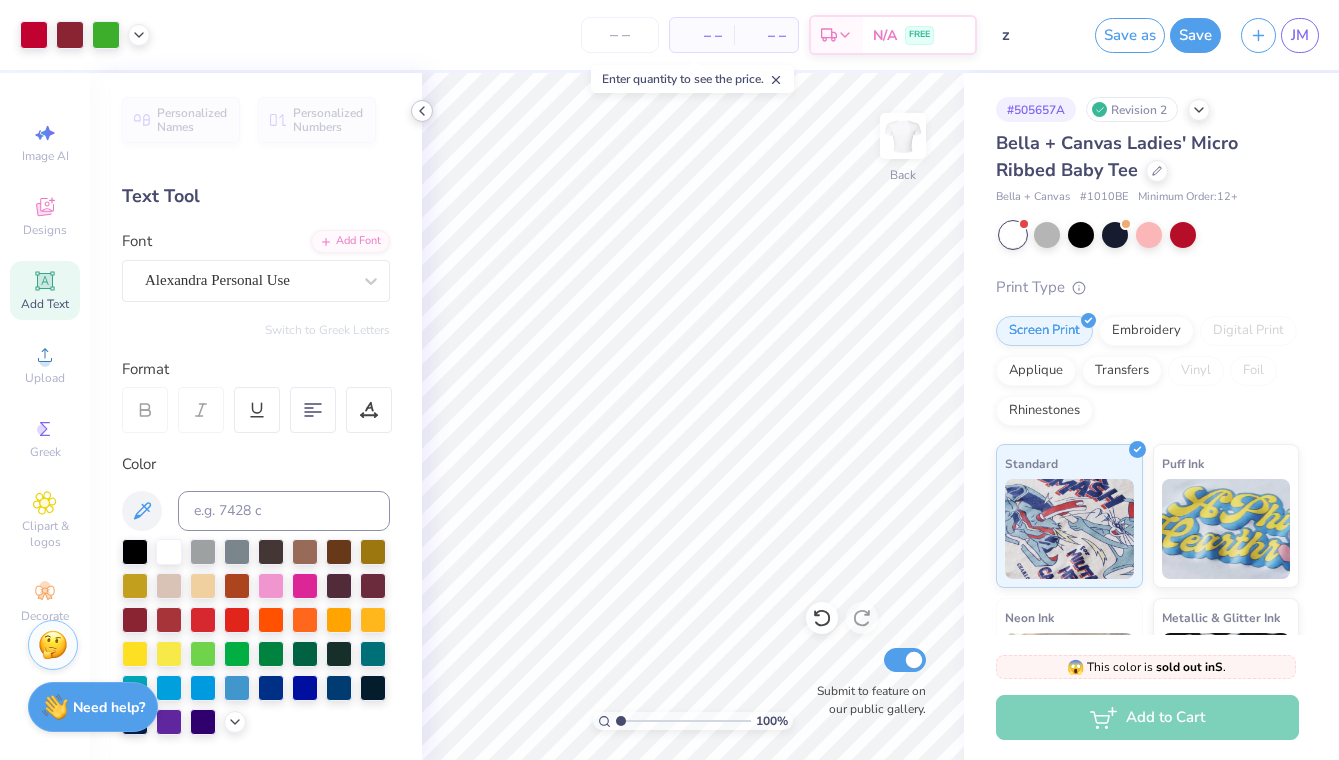 click 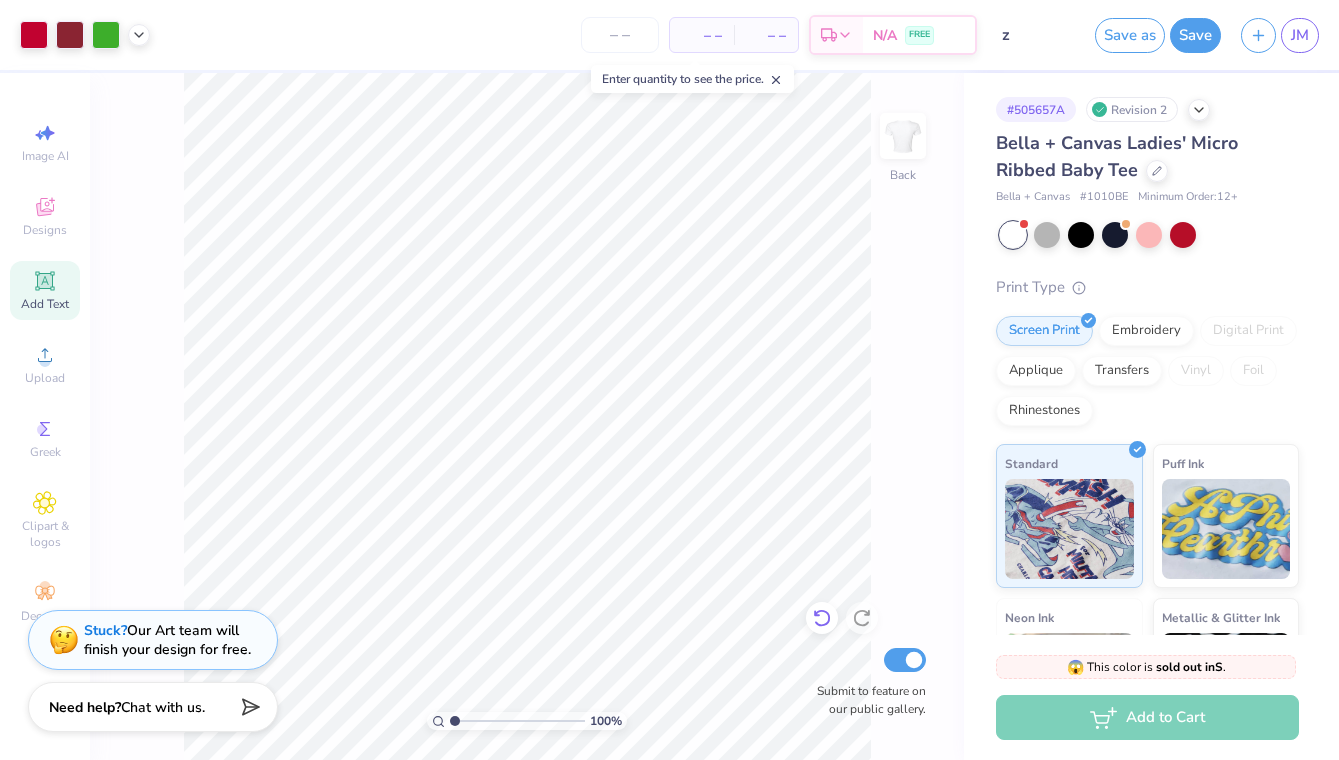 click at bounding box center [822, 618] 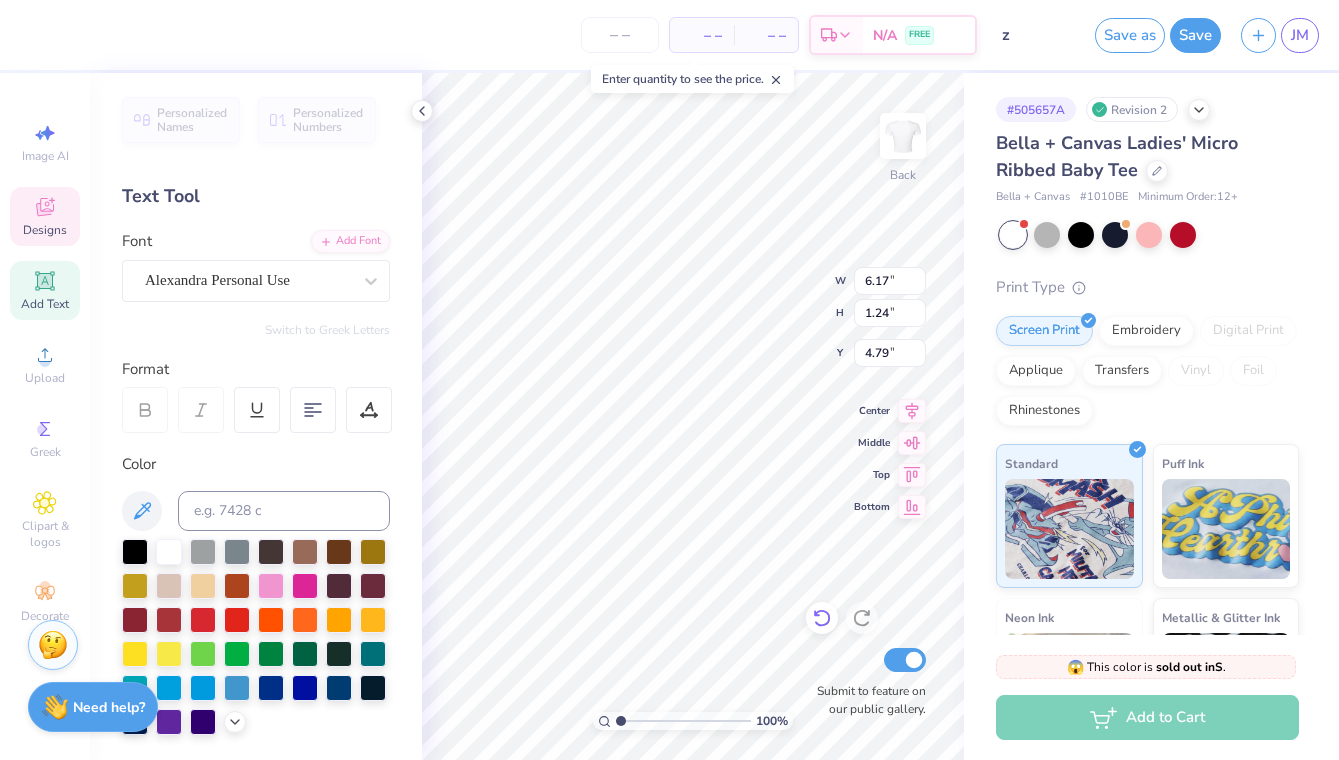 type on "6.68" 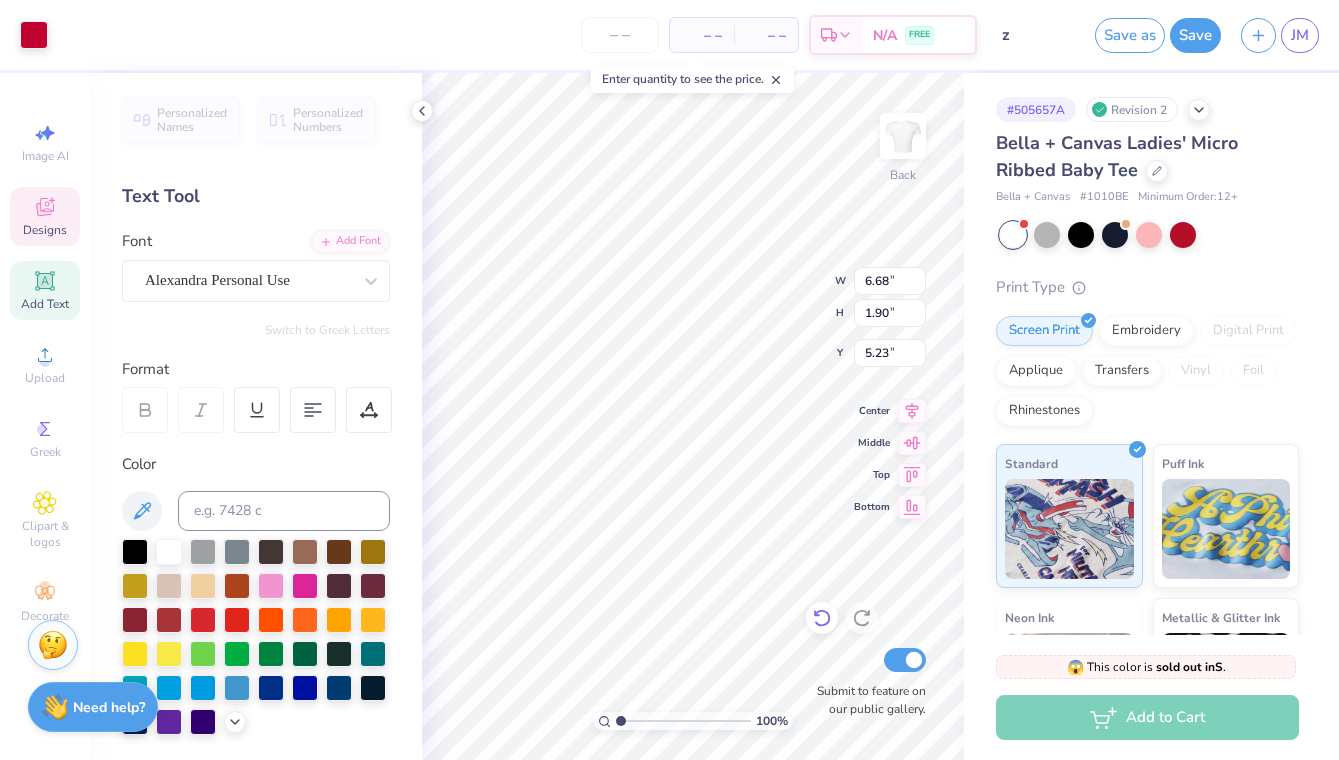 type on "5.08" 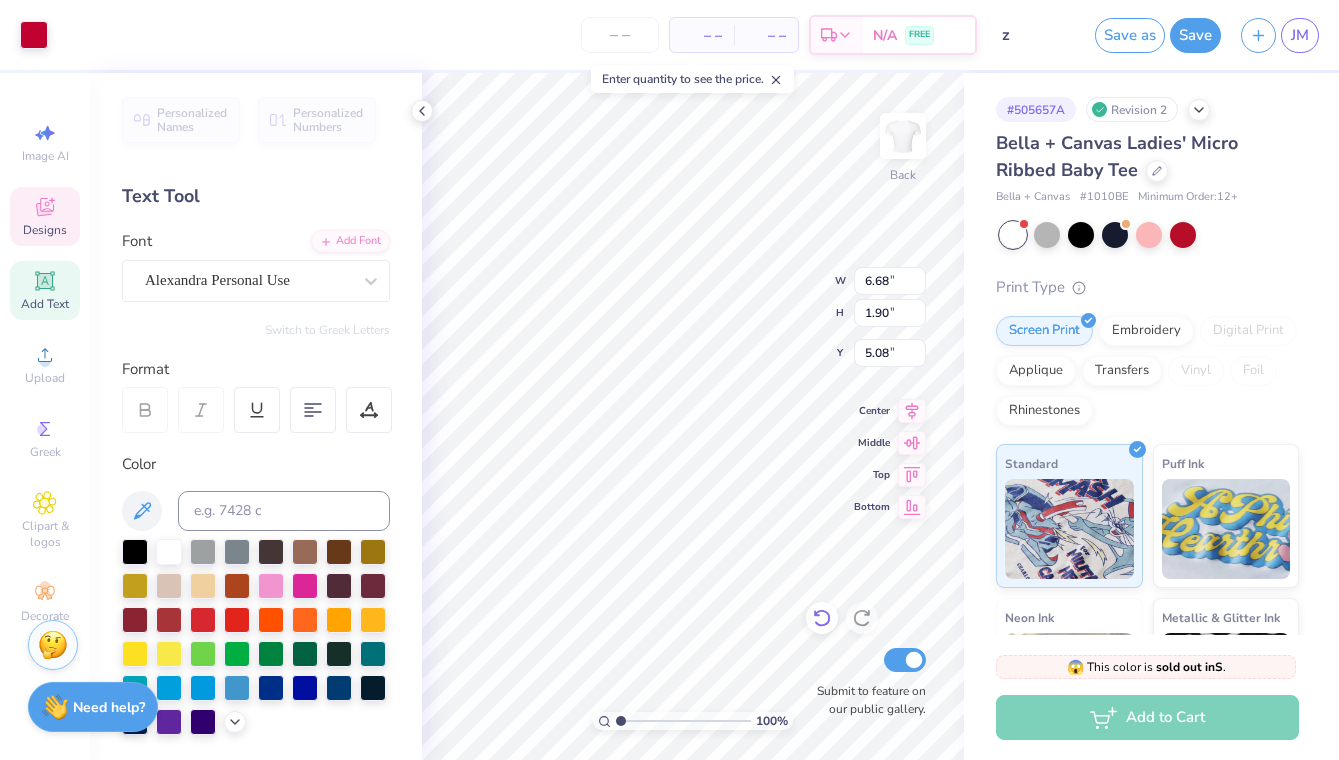 type on "6.17" 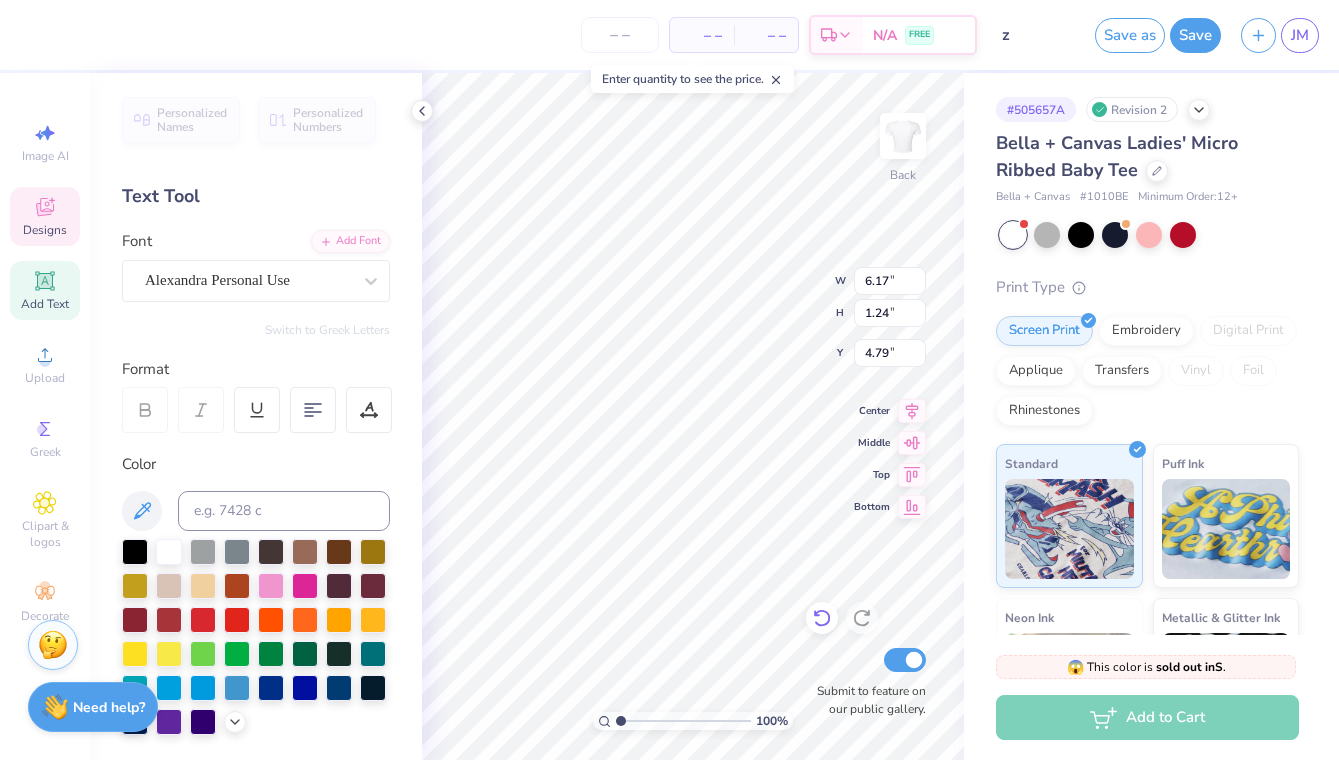 scroll, scrollTop: 0, scrollLeft: 0, axis: both 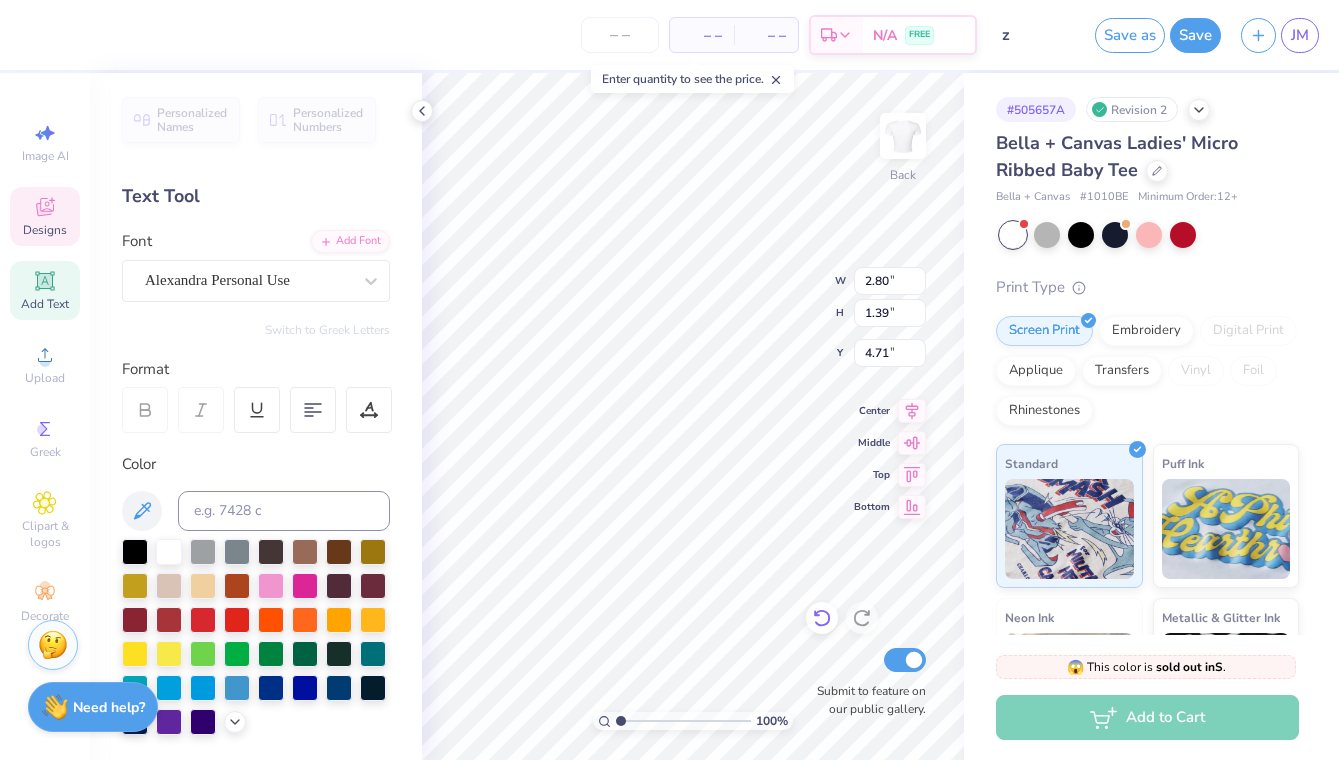 type on "4.79" 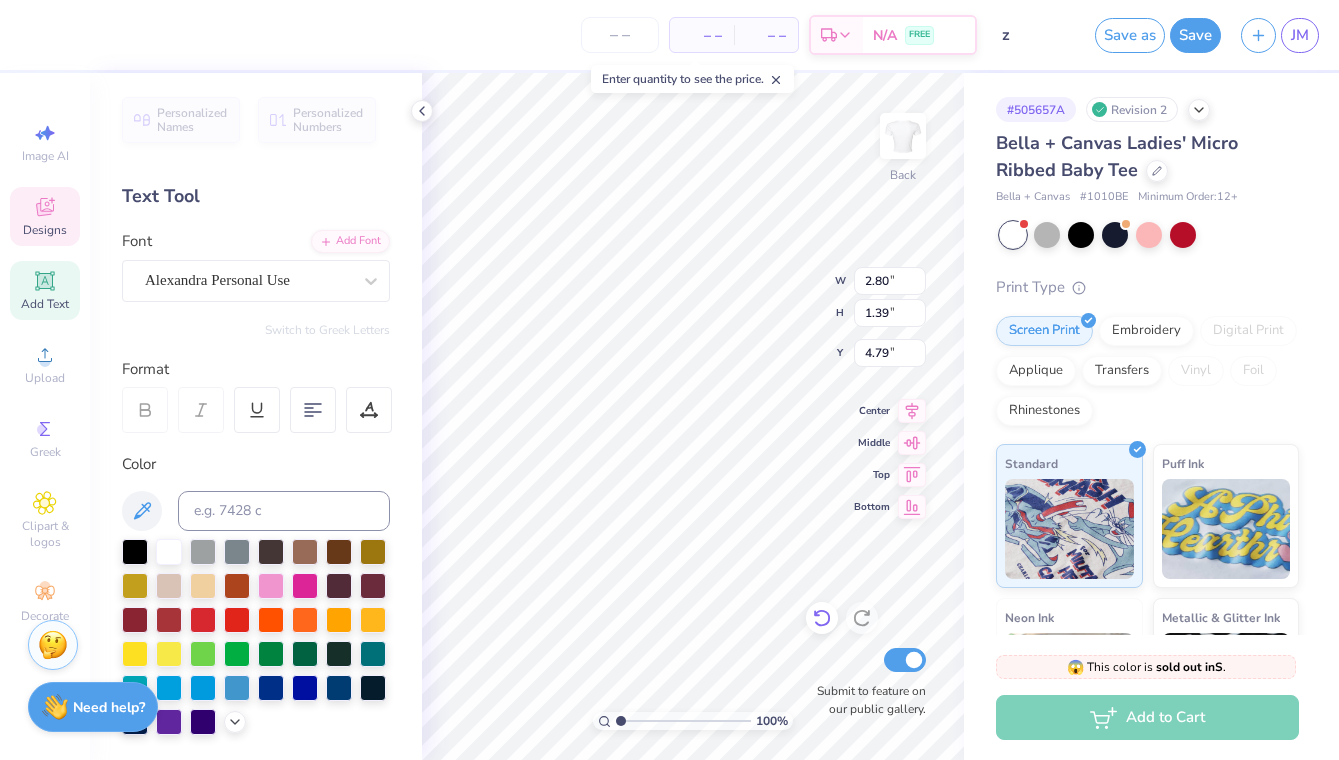 scroll, scrollTop: 0, scrollLeft: 0, axis: both 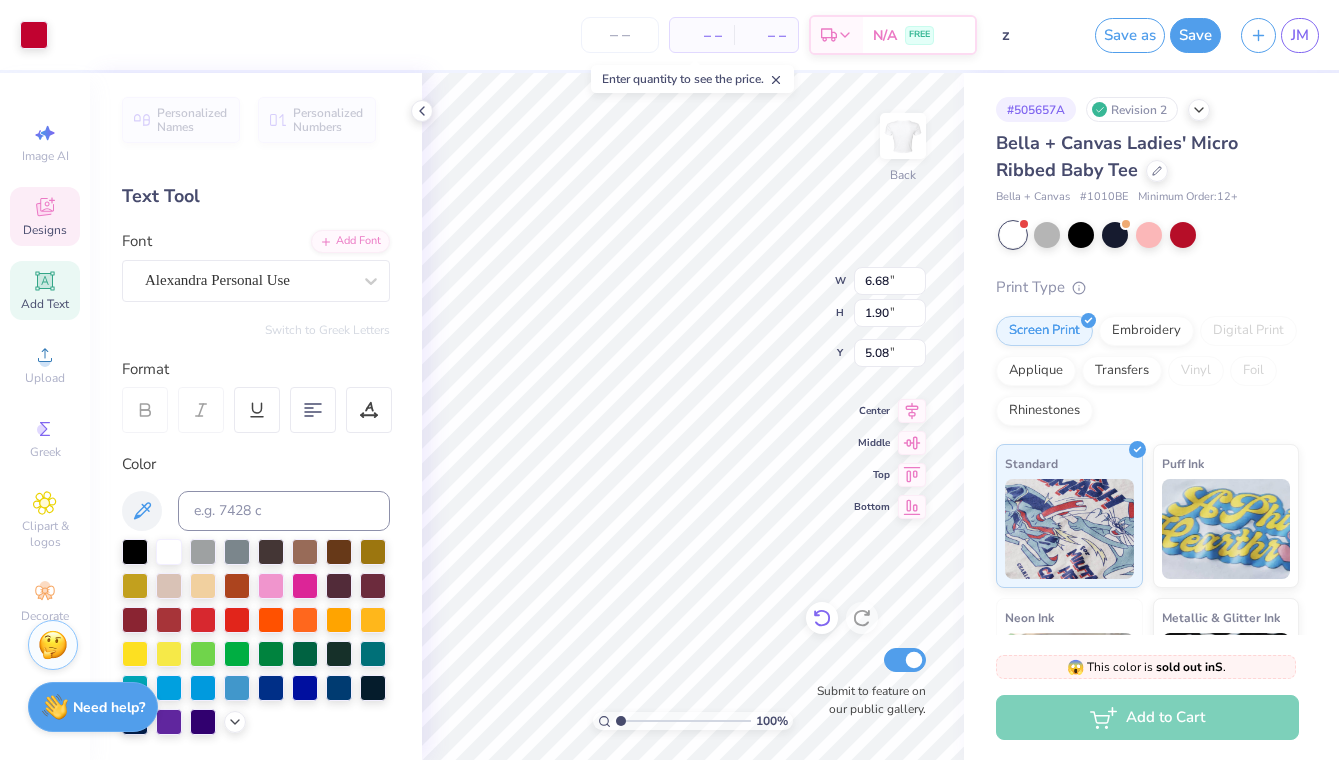 type on "6.26" 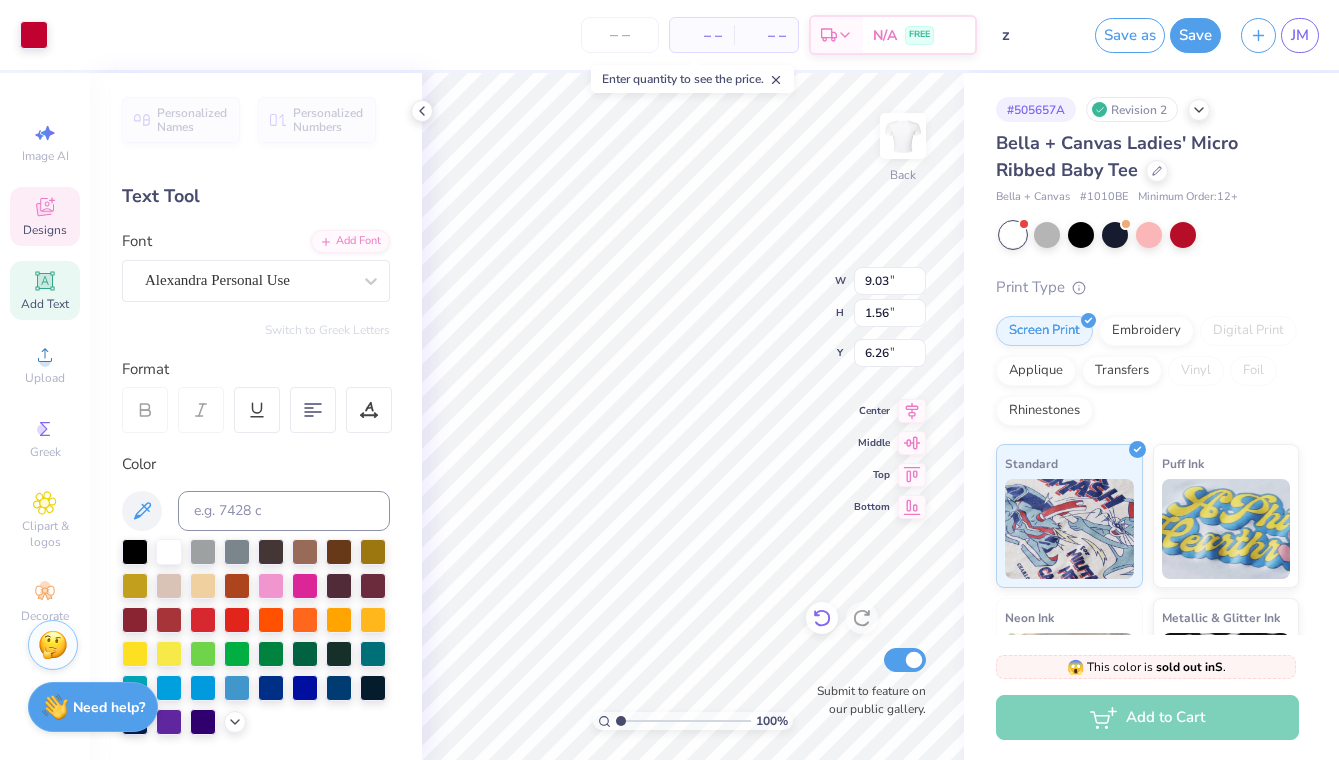type on "9.03" 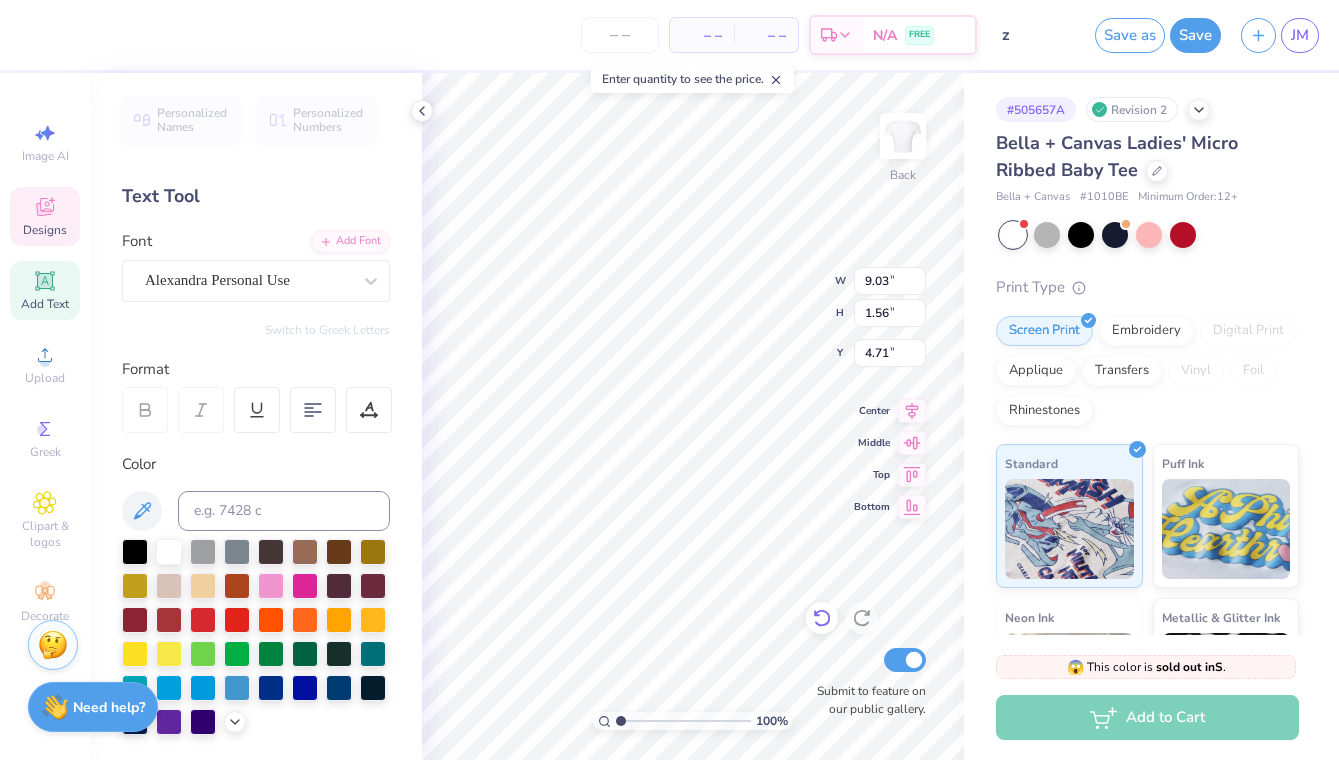 type on "4.79" 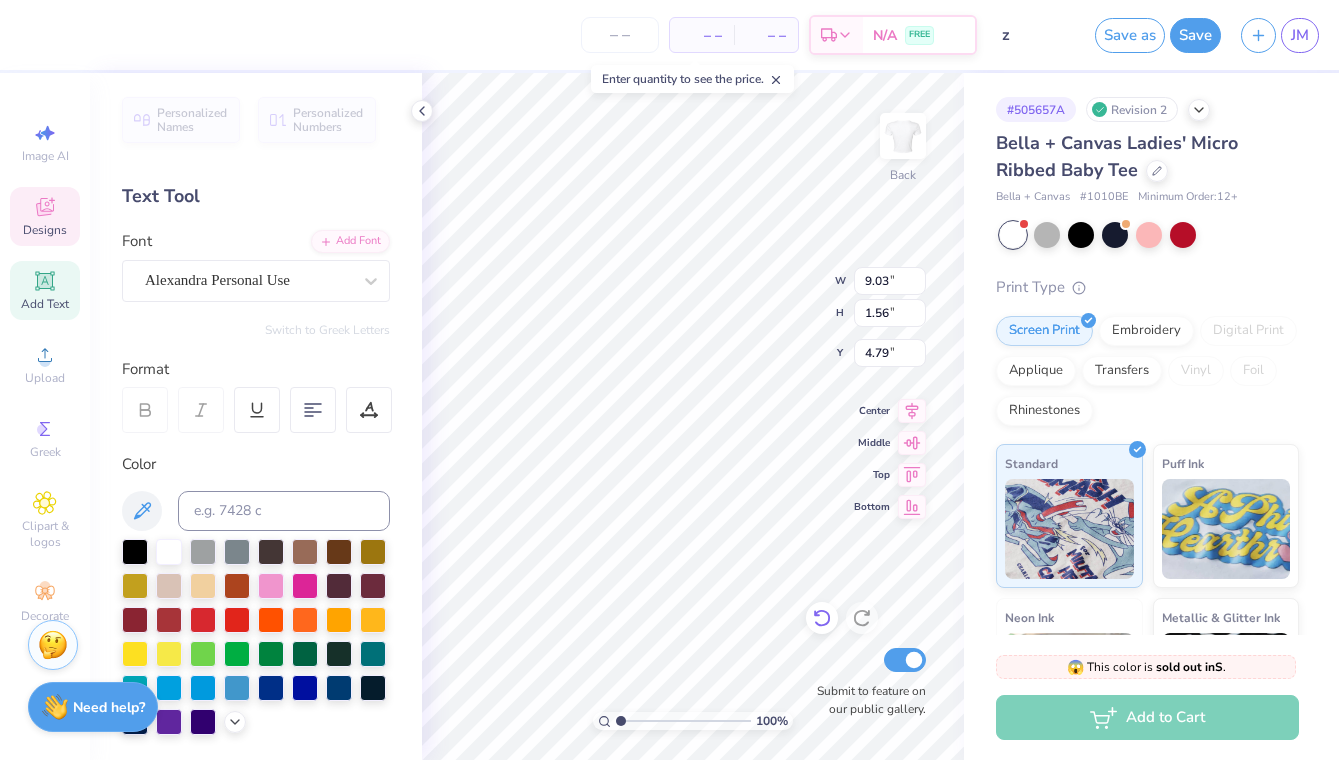 scroll, scrollTop: 0, scrollLeft: 1, axis: horizontal 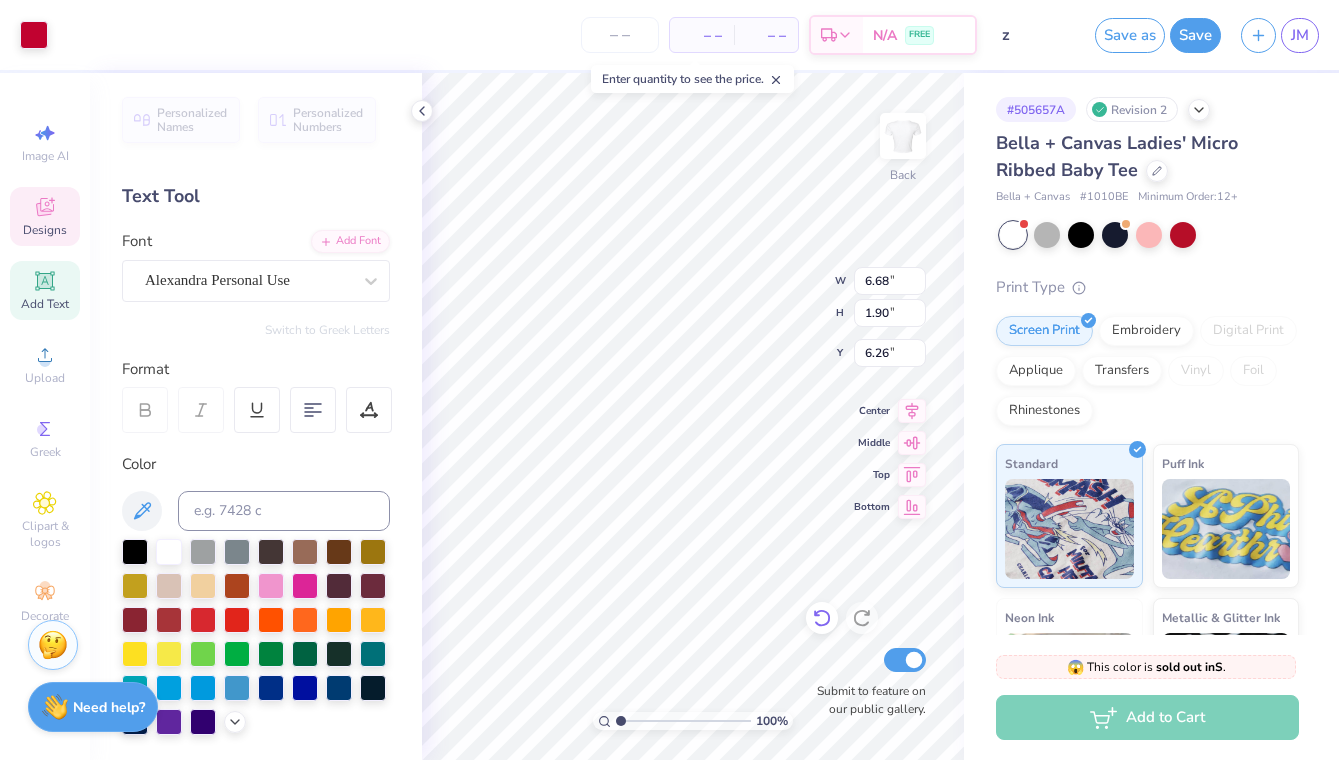 type on "4.71" 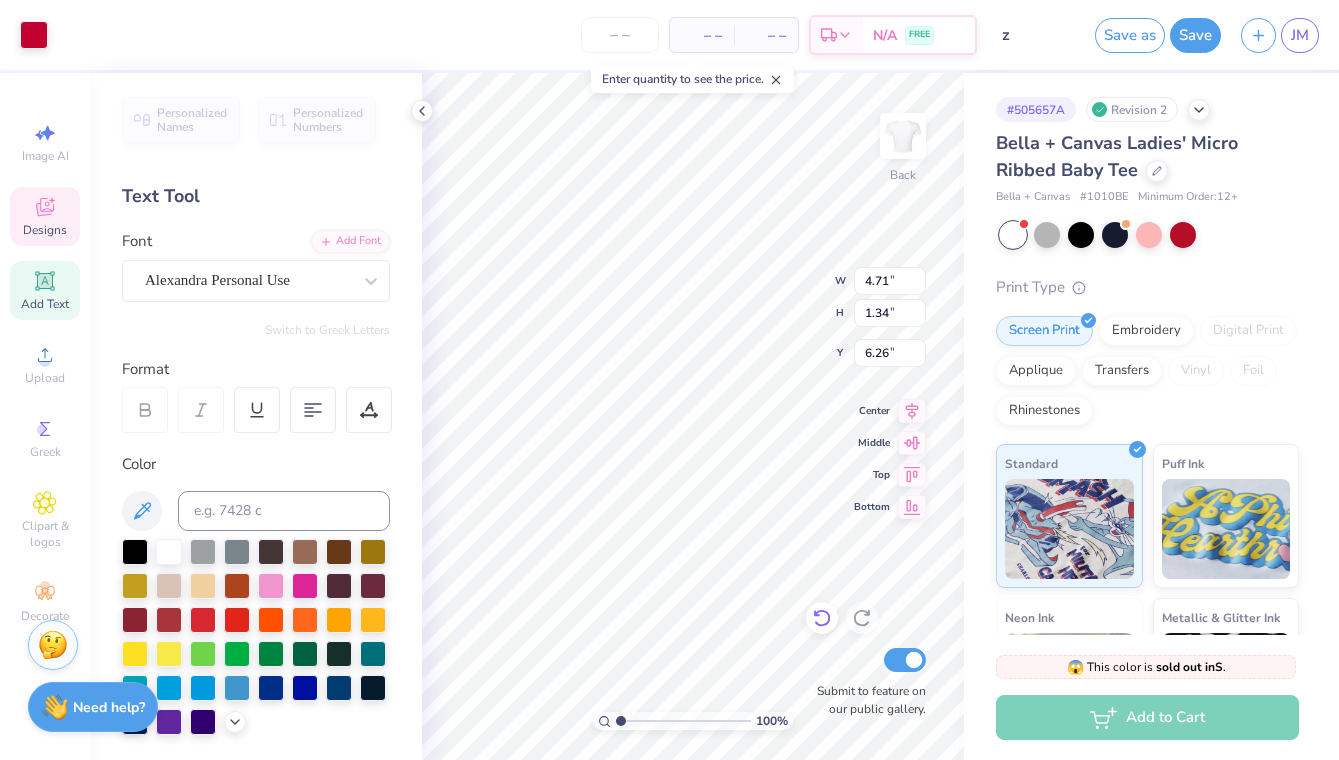 type on "5.60" 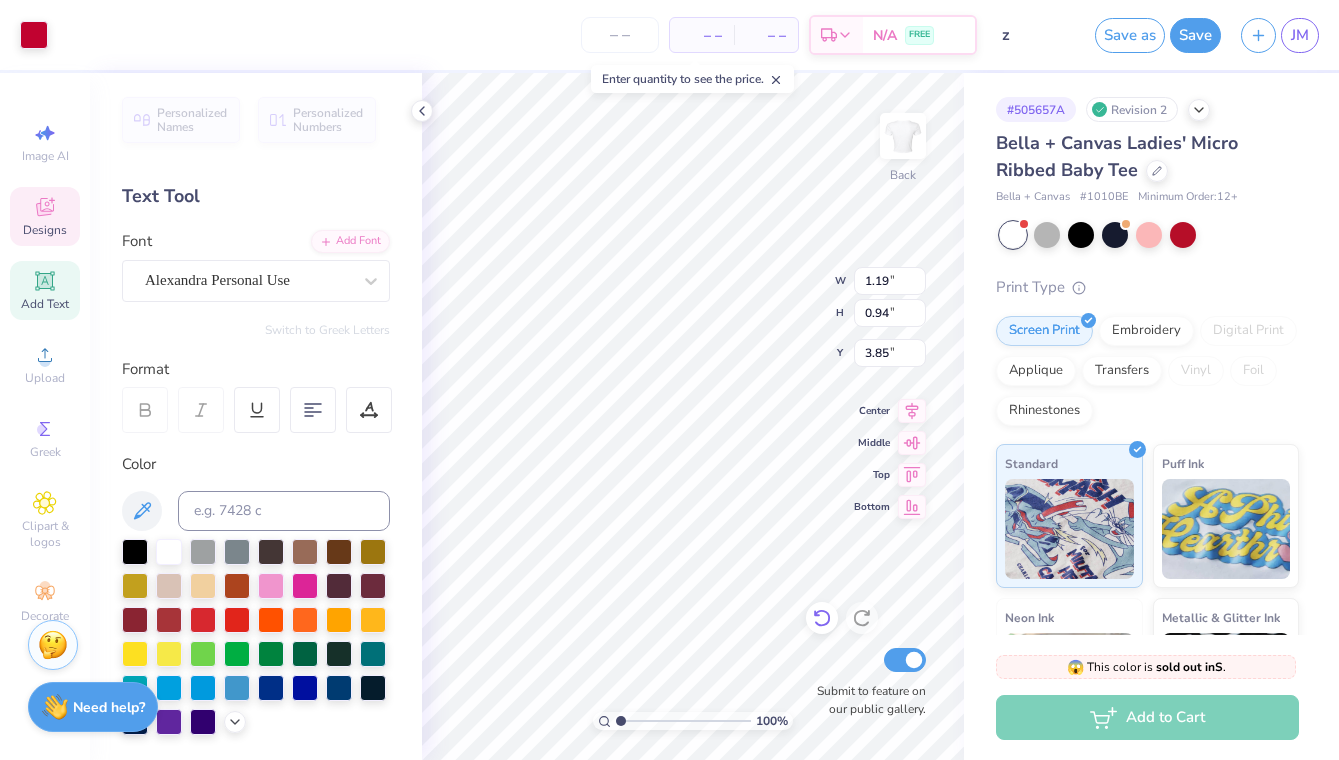 type on "3.90" 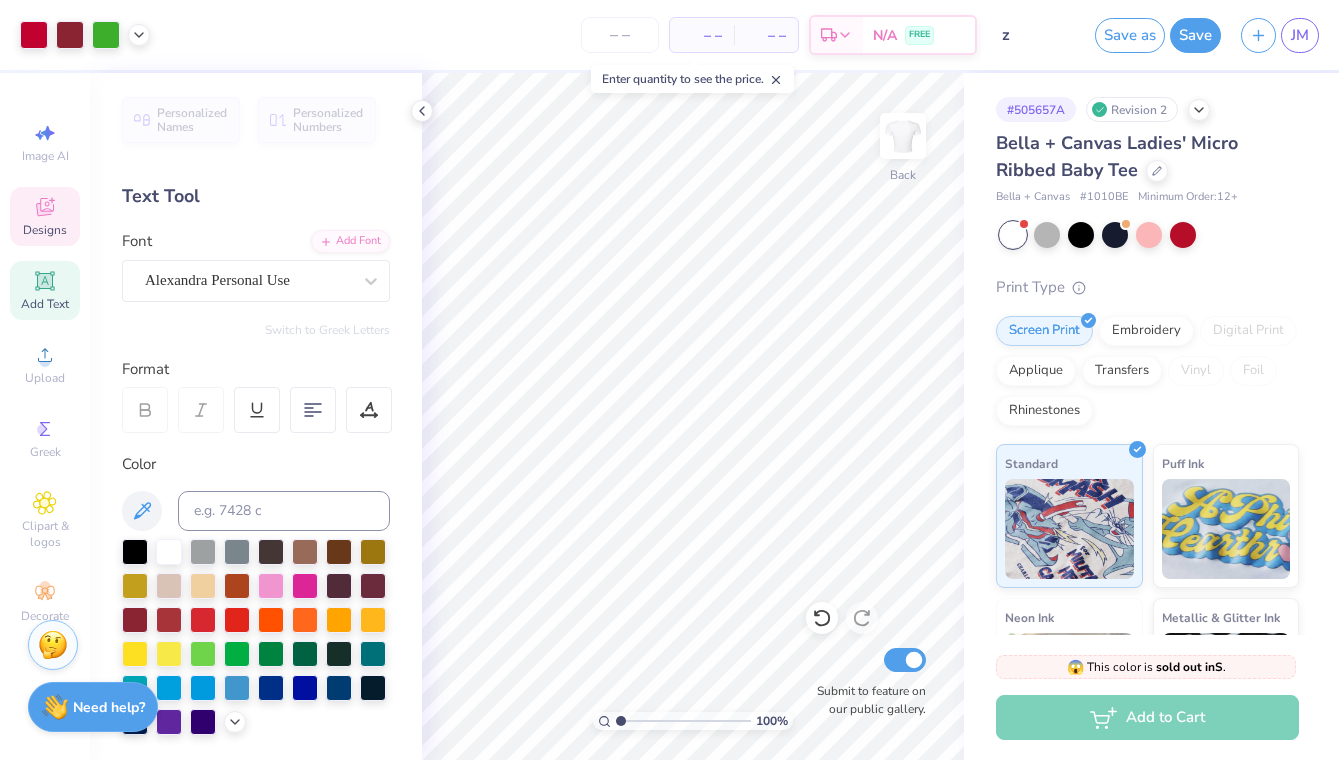 click on "Designs" at bounding box center (45, 230) 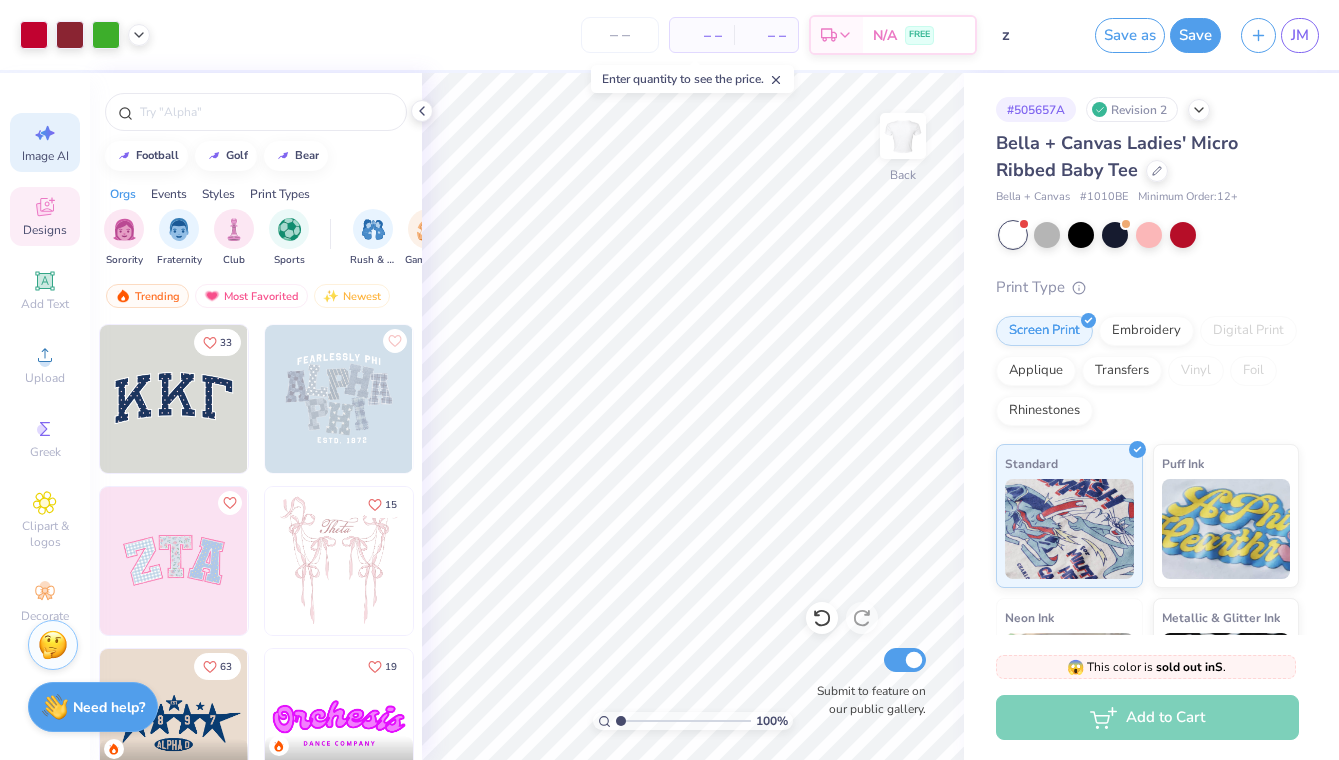 click on "Image AI" at bounding box center [45, 142] 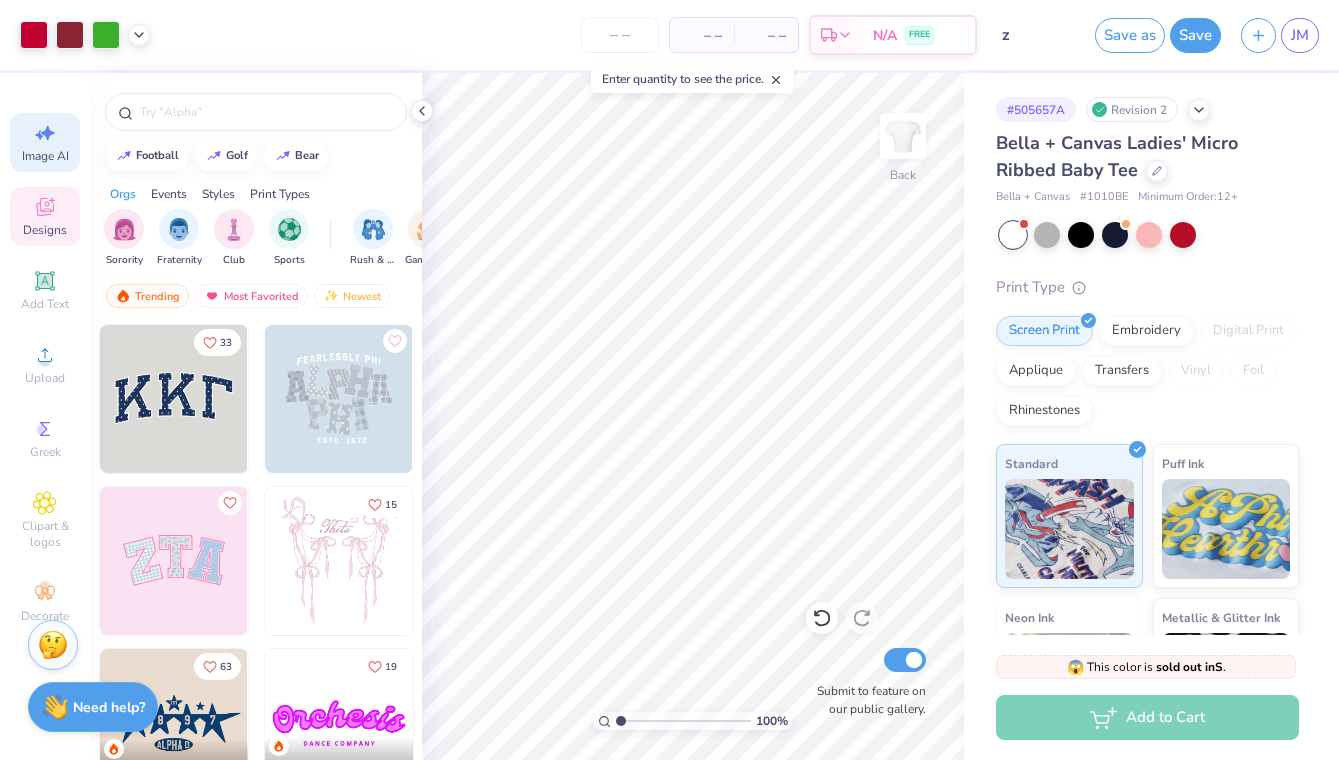 select on "4" 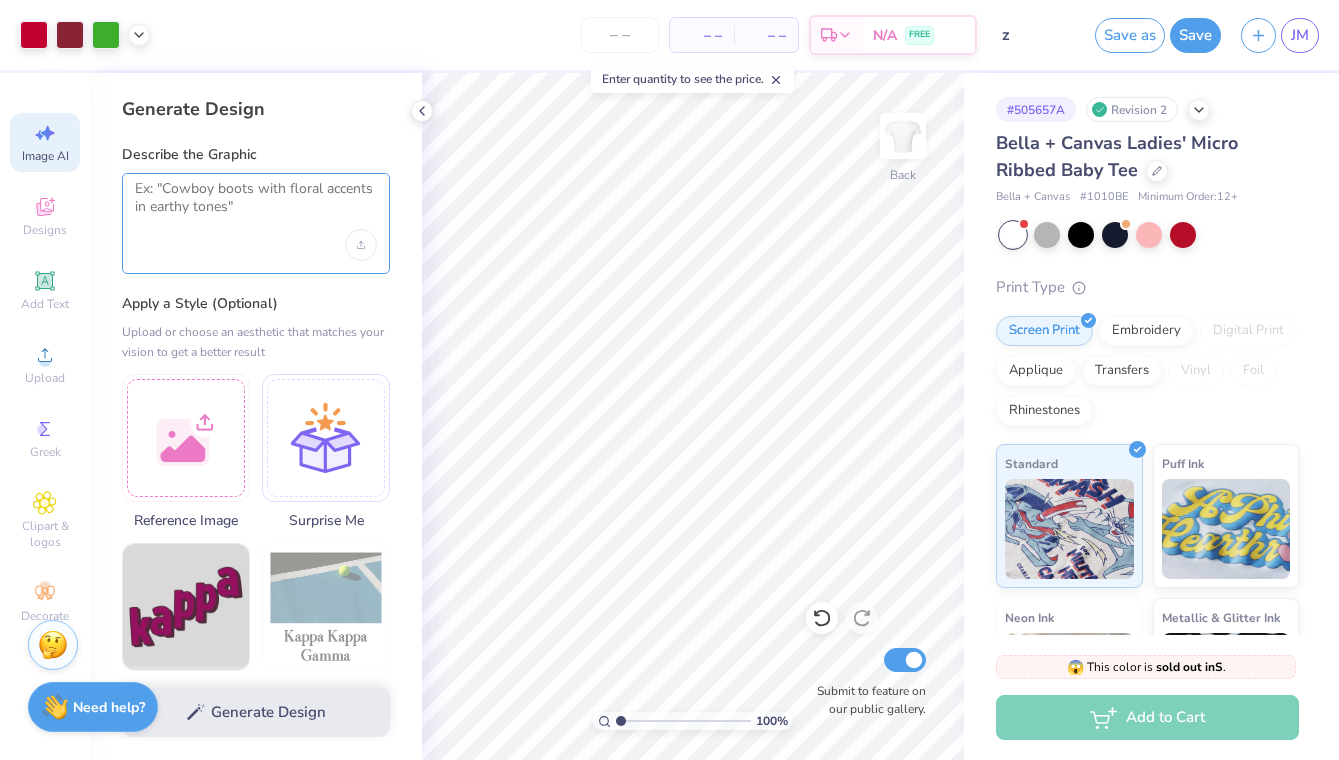 click at bounding box center [256, 205] 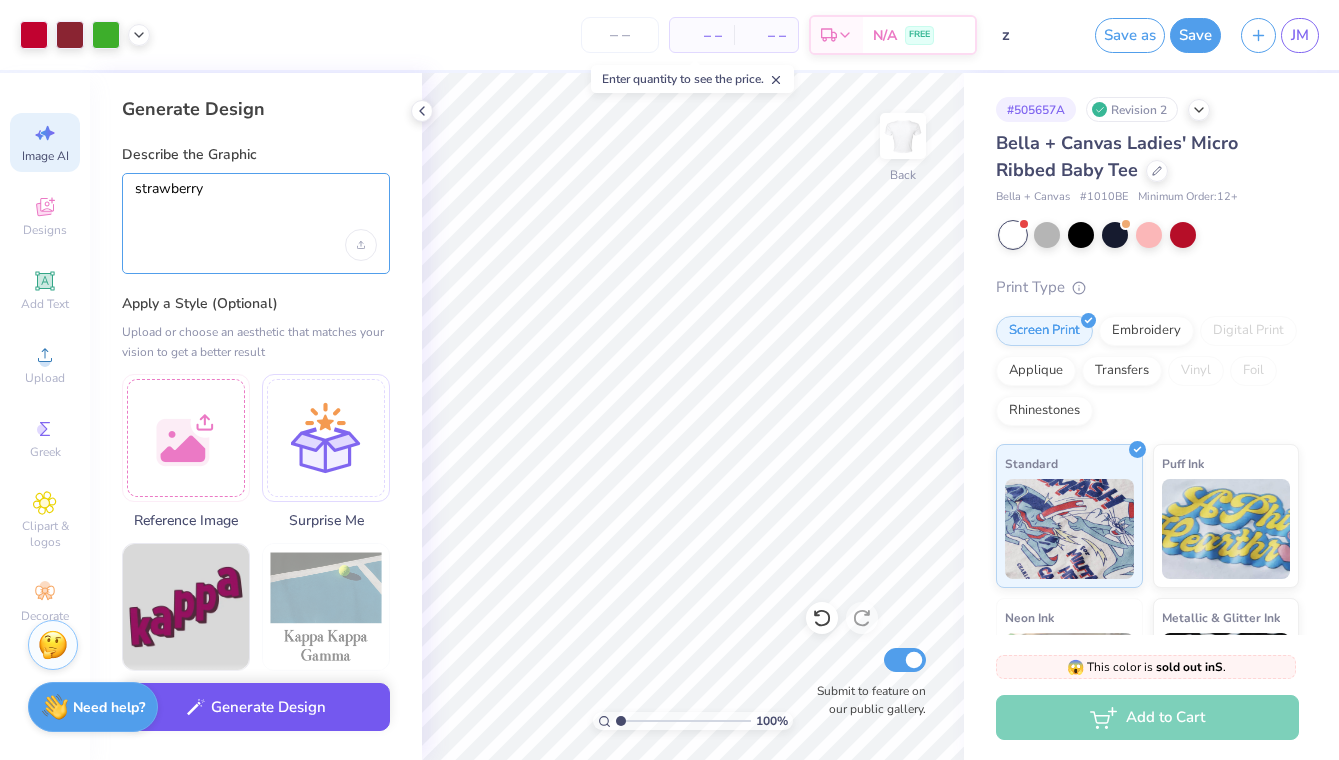type on "strawberry" 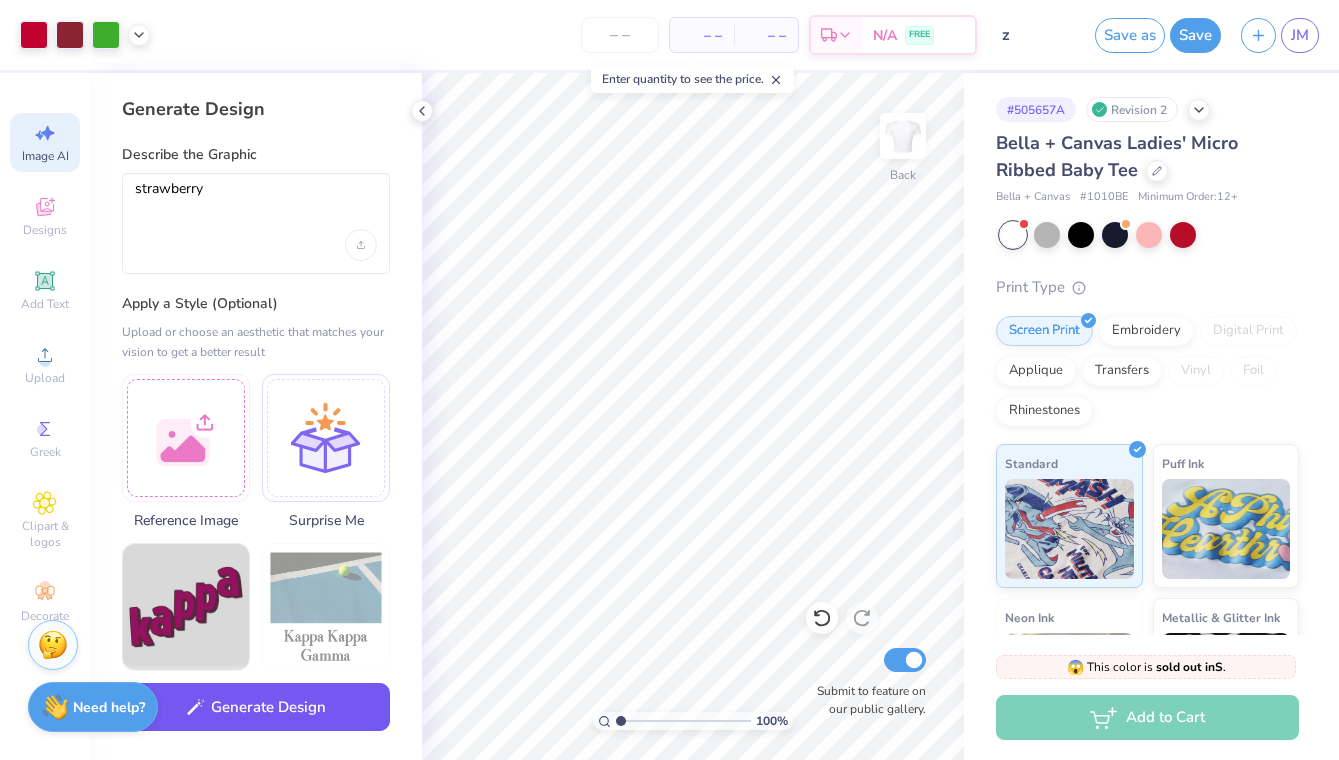 click on "Generate Design" at bounding box center [256, 707] 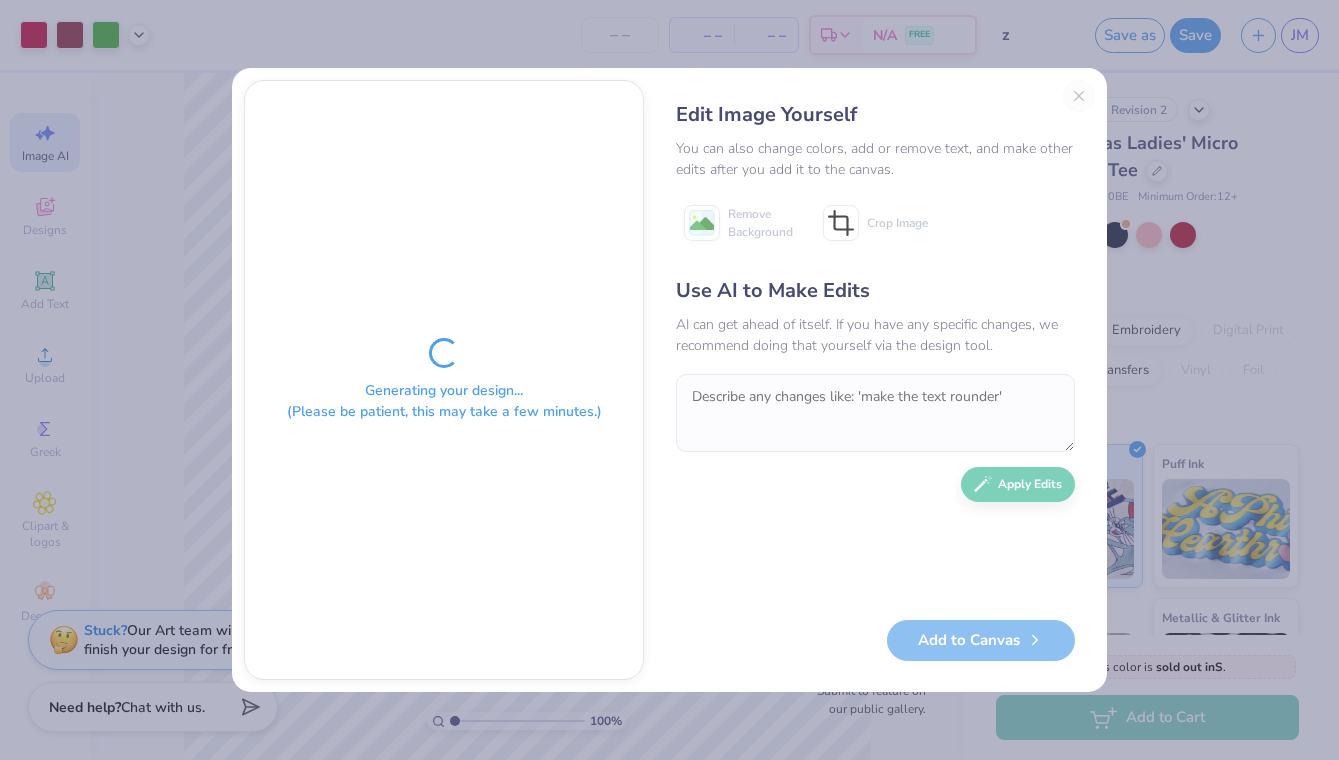 click on "Edit Image Yourself You can also change colors, add or remove text, and make other edits after you add it to the canvas. Remove Background Crop Image Use AI to Make Edits AI can get ahead of itself. If you have any specific changes, we recommend doing that yourself via the design tool. Apply Edits Add to Canvas" at bounding box center [875, 380] 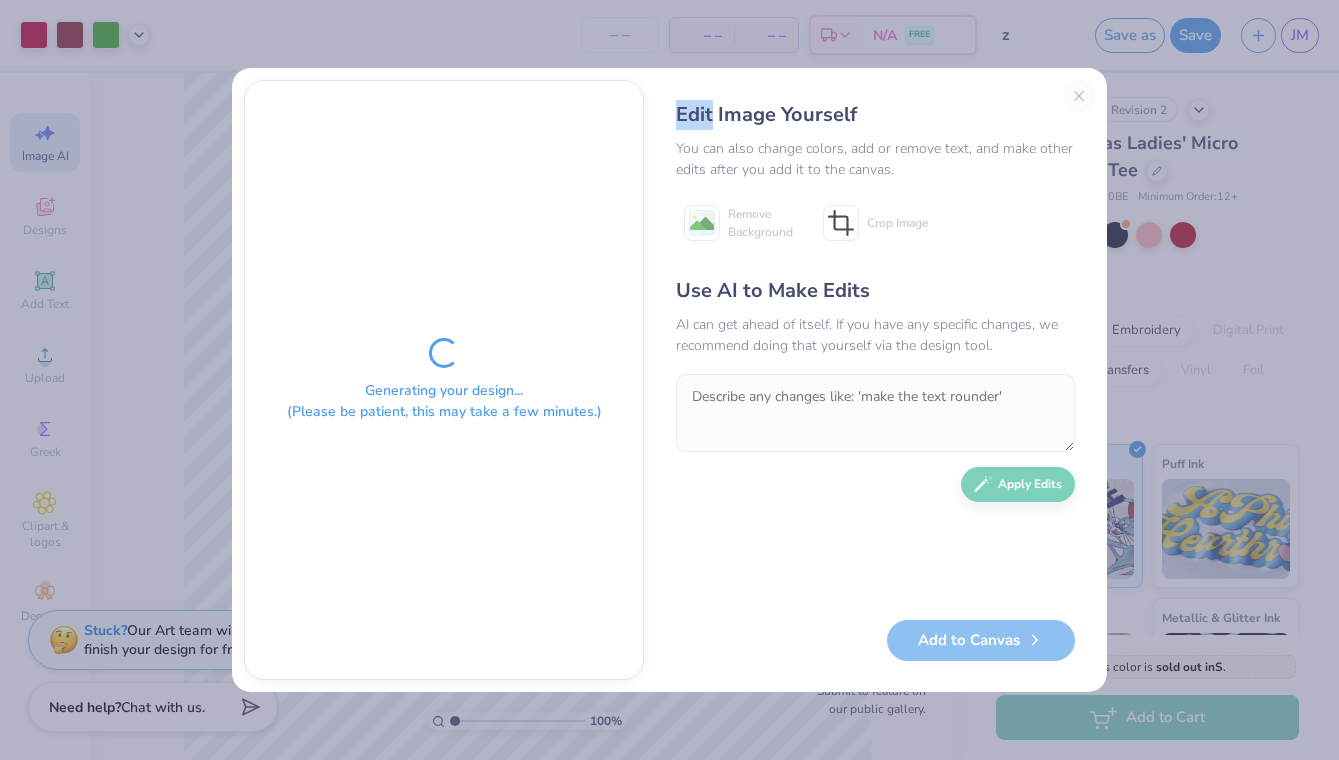 click on "Edit Image Yourself You can also change colors, add or remove text, and make other edits after you add it to the canvas. Remove Background Crop Image Use AI to Make Edits AI can get ahead of itself. If you have any specific changes, we recommend doing that yourself via the design tool. Apply Edits Add to Canvas" at bounding box center [875, 380] 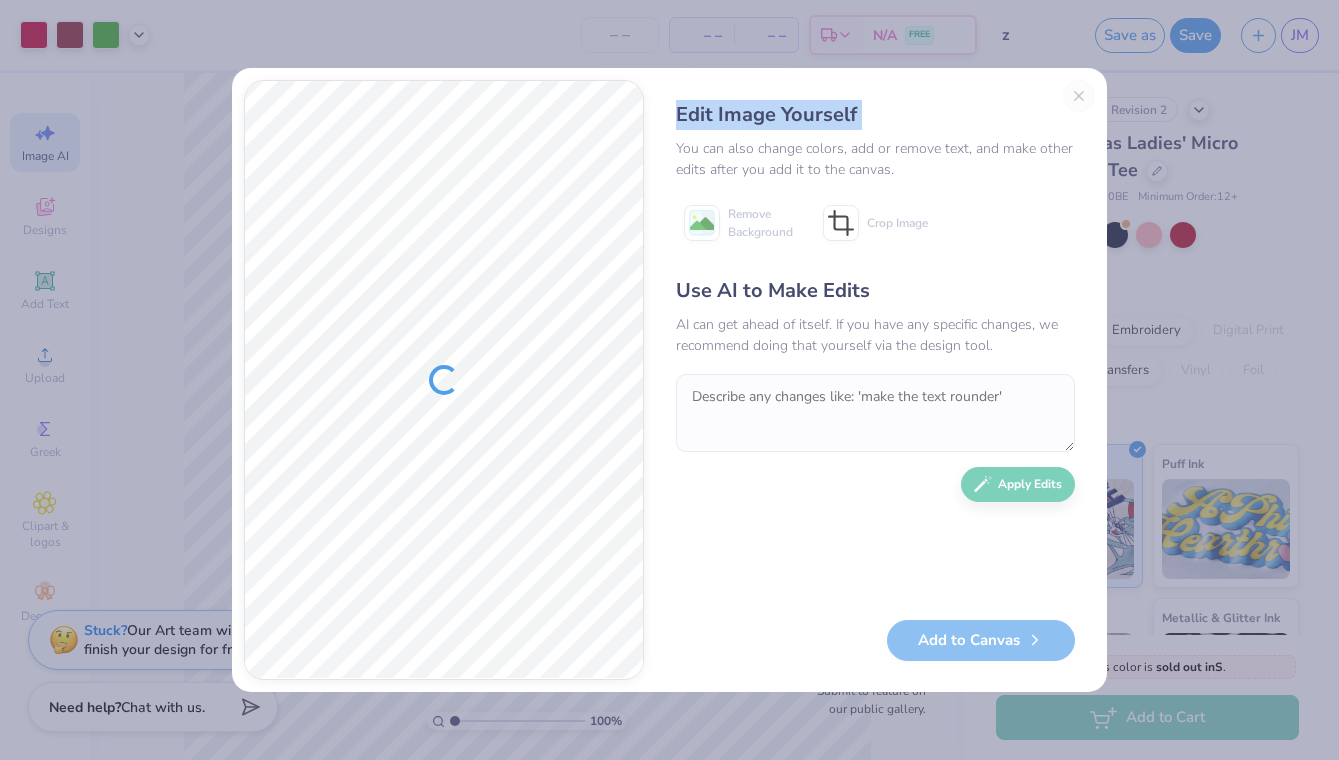 click on "Edit Image Yourself You can also change colors, add or remove text, and make other edits after you add it to the canvas. Remove Background Crop Image Use AI to Make Edits AI can get ahead of itself. If you have any specific changes, we recommend doing that yourself via the design tool. Apply Edits Add to Canvas" at bounding box center (875, 380) 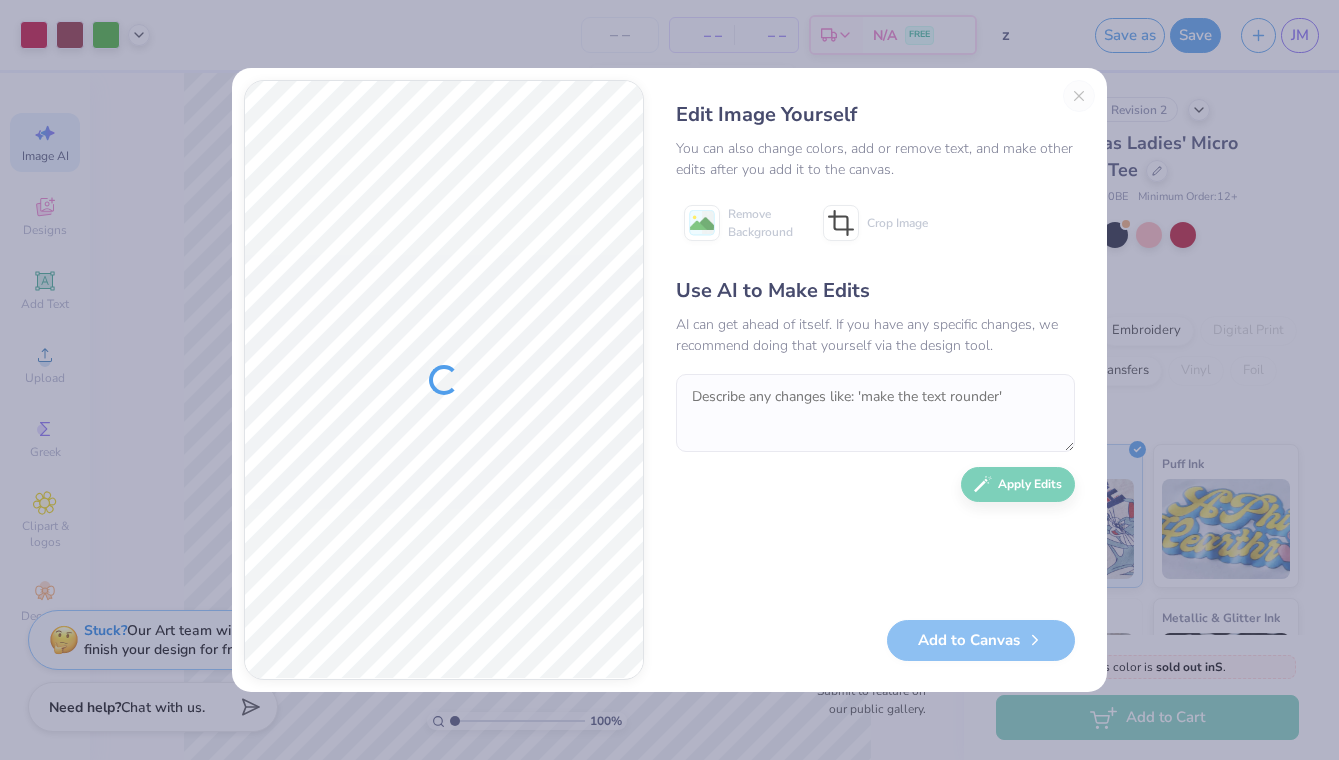 click at bounding box center (444, 380) 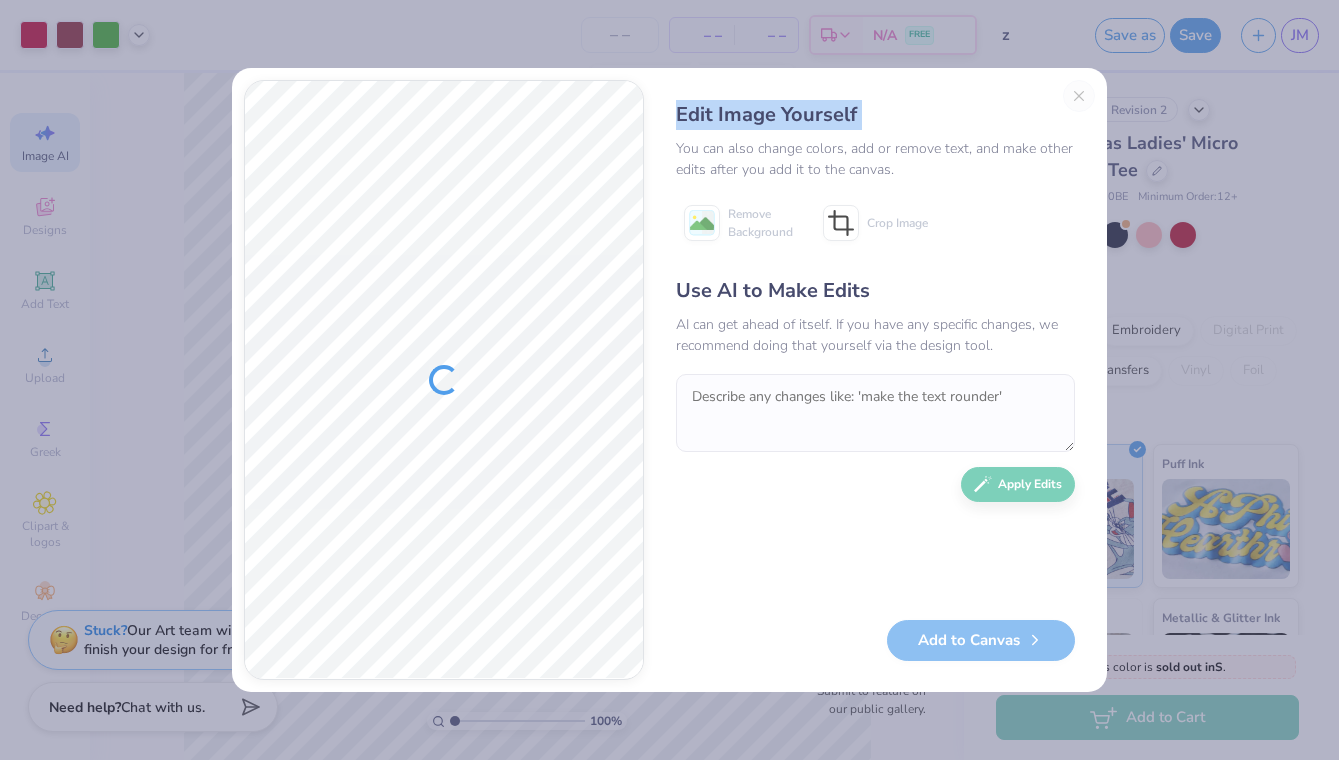 click on "Edit Image Yourself You can also change colors, add or remove text, and make other edits after you add it to the canvas. Remove Background Crop Image Use AI to Make Edits AI can get ahead of itself. If you have any specific changes, we recommend doing that yourself via the design tool. Apply Edits Add to Canvas" at bounding box center [875, 380] 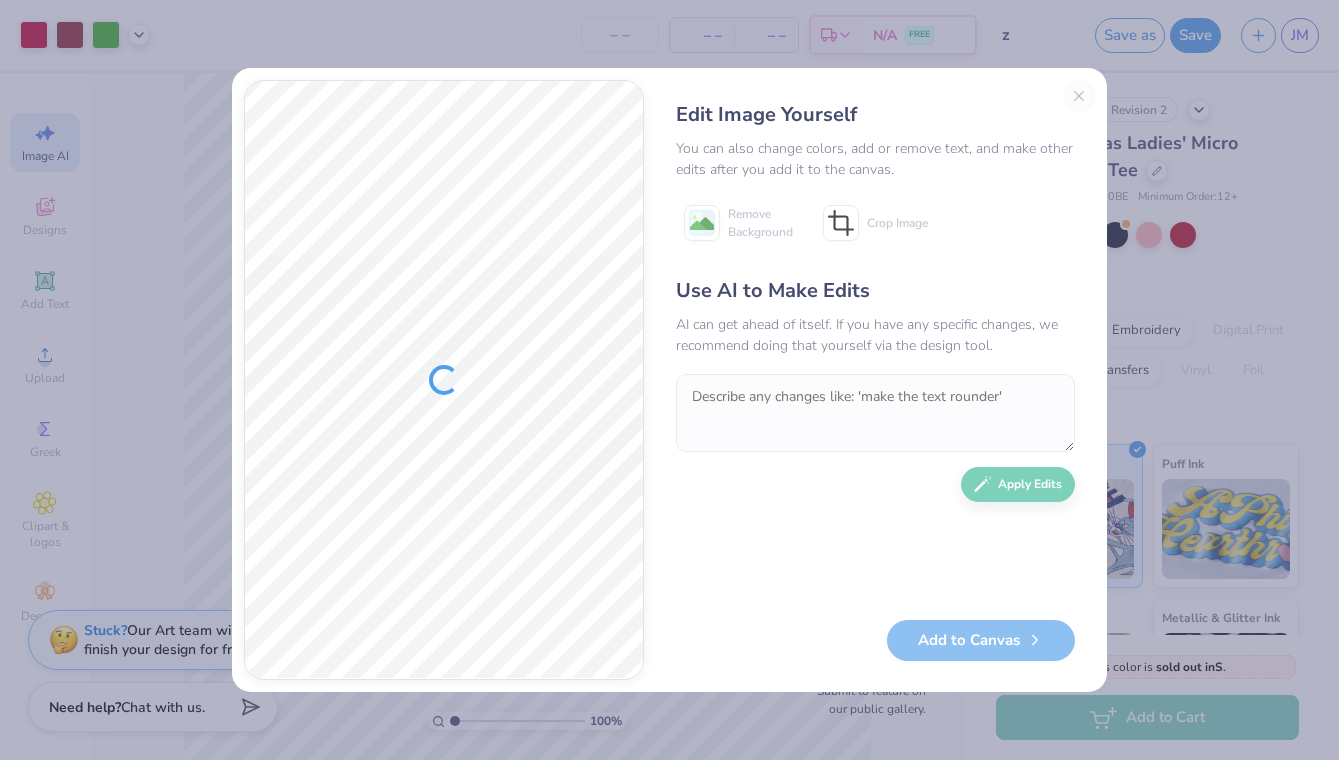 click on "Edit Image Yourself You can also change colors, add or remove text, and make other edits after you add it to the canvas. Remove Background Crop Image Use AI to Make Edits AI can get ahead of itself. If you have any specific changes, we recommend doing that yourself via the design tool. Apply Edits Add to Canvas" at bounding box center (669, 380) 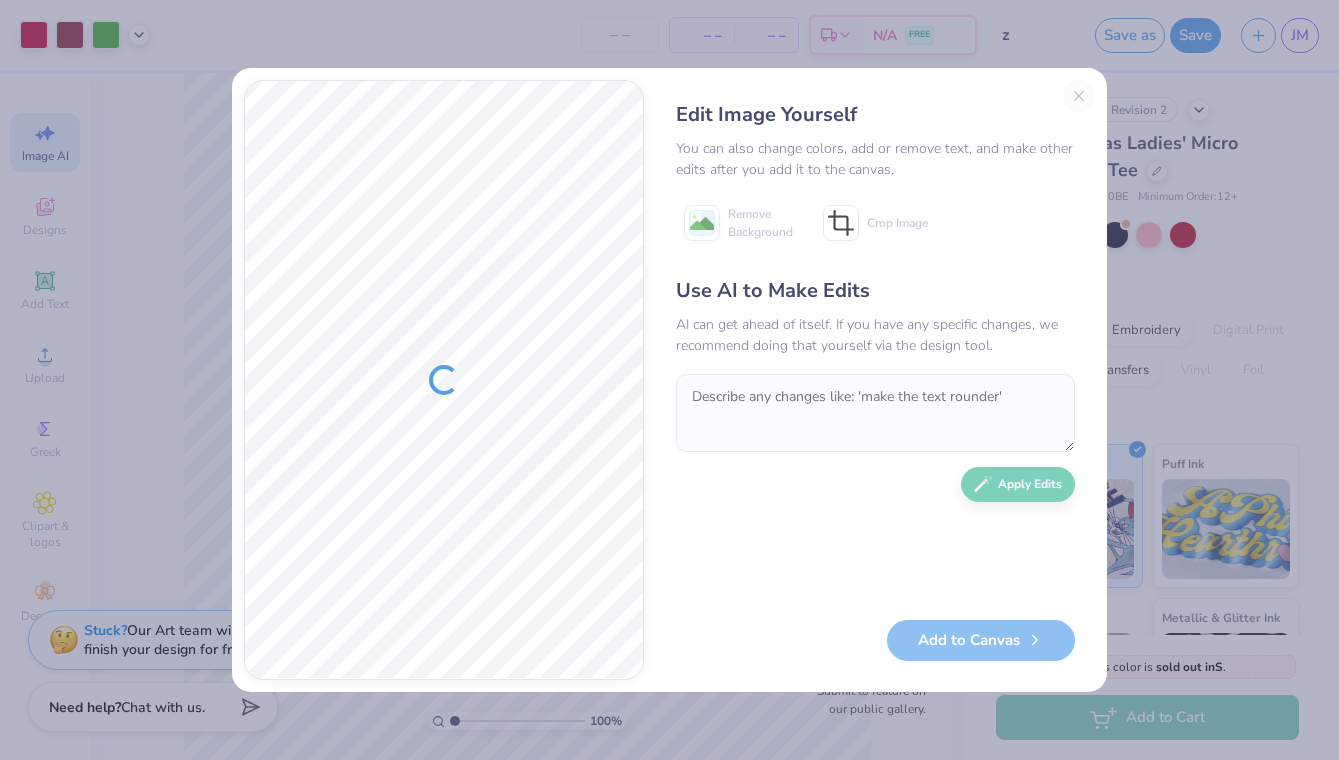 click on "Edit Image Yourself You can also change colors, add or remove text, and make other edits after you add it to the canvas. Remove Background Crop Image Use AI to Make Edits AI can get ahead of itself. If you have any specific changes, we recommend doing that yourself via the design tool. Apply Edits Add to Canvas" at bounding box center (875, 380) 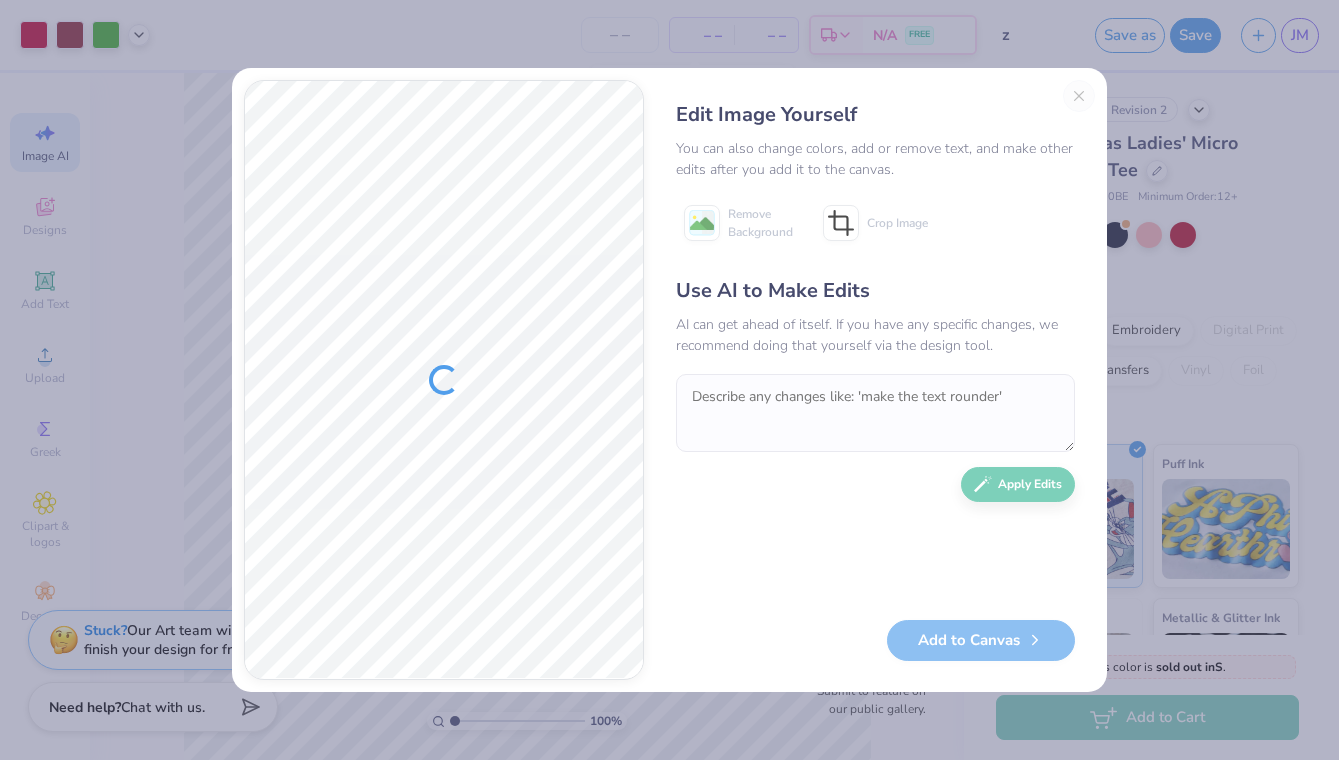 click on "Edit Image Yourself You can also change colors, add or remove text, and make other edits after you add it to the canvas. Remove Background Crop Image Use AI to Make Edits AI can get ahead of itself. If you have any specific changes, we recommend doing that yourself via the design tool. Apply Edits Add to Canvas" at bounding box center (875, 380) 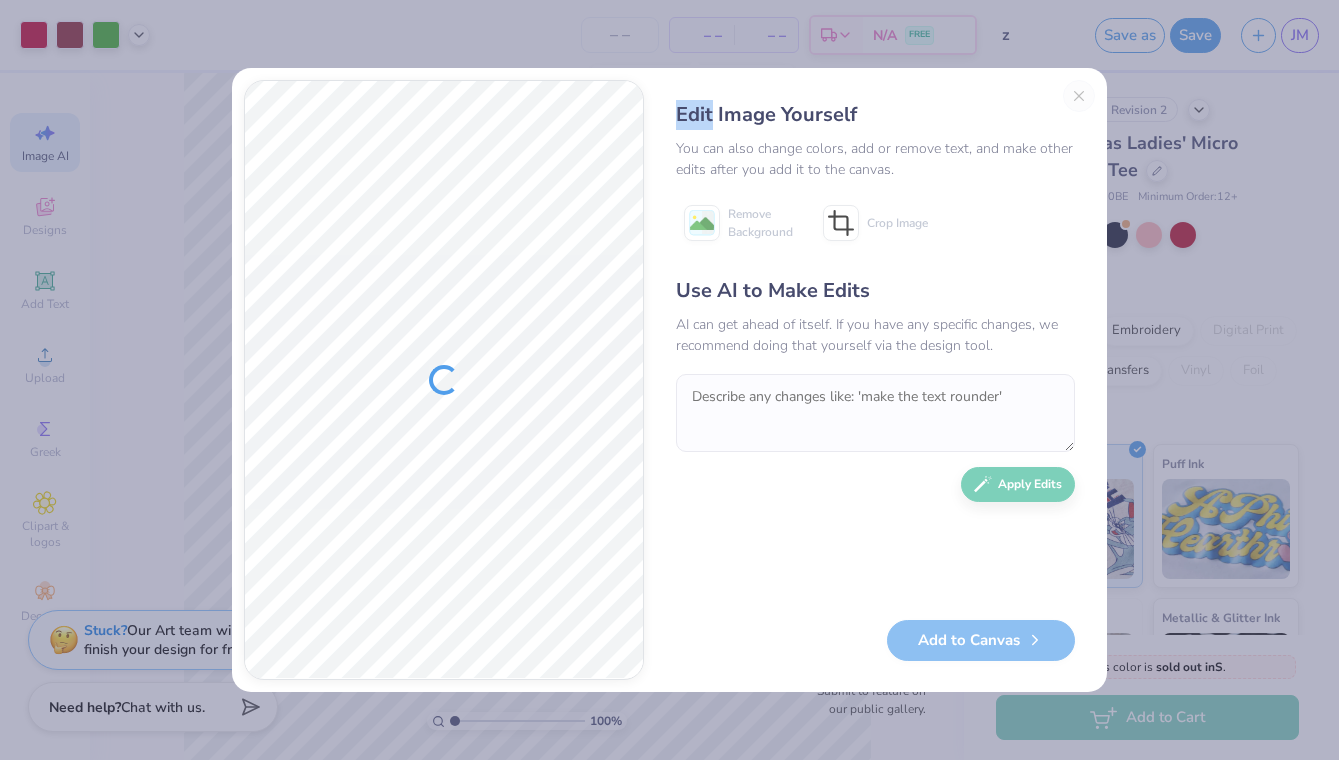click on "Edit Image Yourself You can also change colors, add or remove text, and make other edits after you add it to the canvas. Remove Background Crop Image Use AI to Make Edits AI can get ahead of itself. If you have any specific changes, we recommend doing that yourself via the design tool. Apply Edits Add to Canvas" at bounding box center [875, 380] 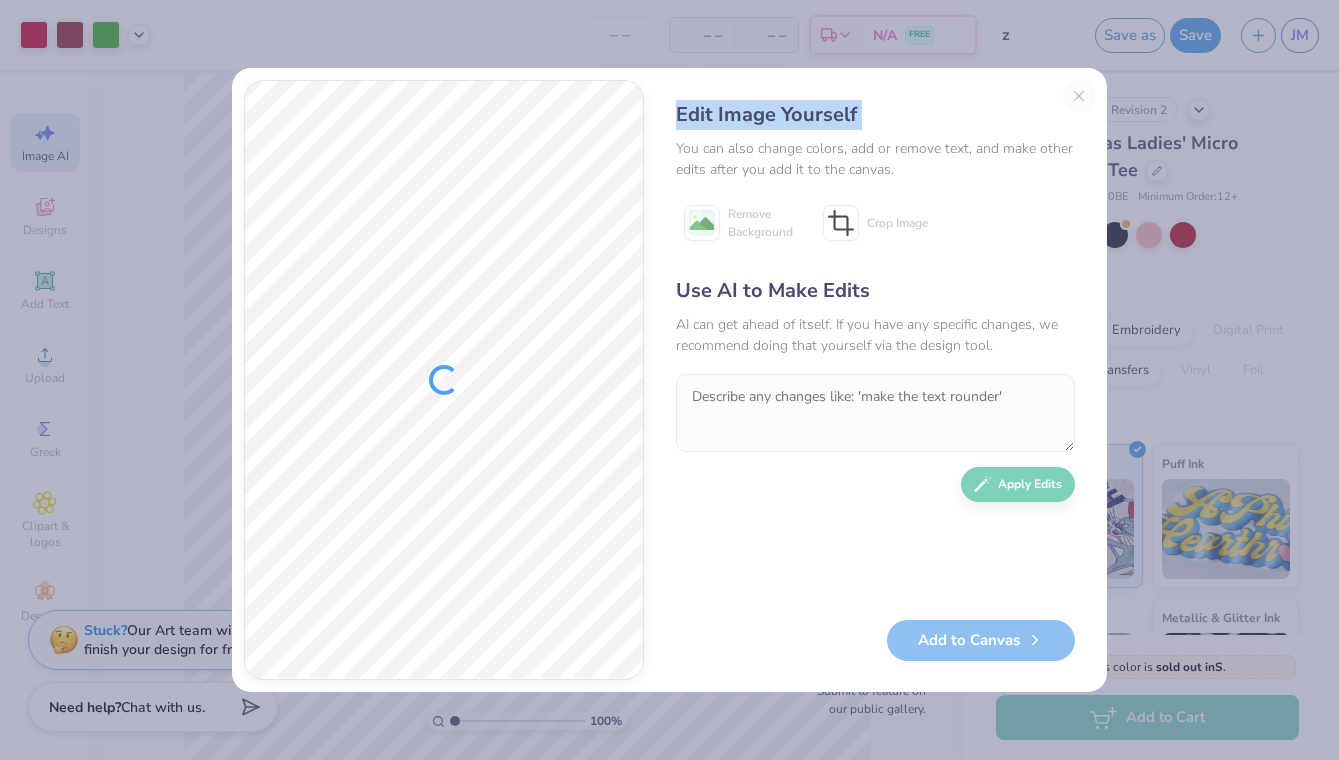 click on "Edit Image Yourself You can also change colors, add or remove text, and make other edits after you add it to the canvas. Remove Background Crop Image Use AI to Make Edits AI can get ahead of itself. If you have any specific changes, we recommend doing that yourself via the design tool. Apply Edits Add to Canvas" at bounding box center (875, 380) 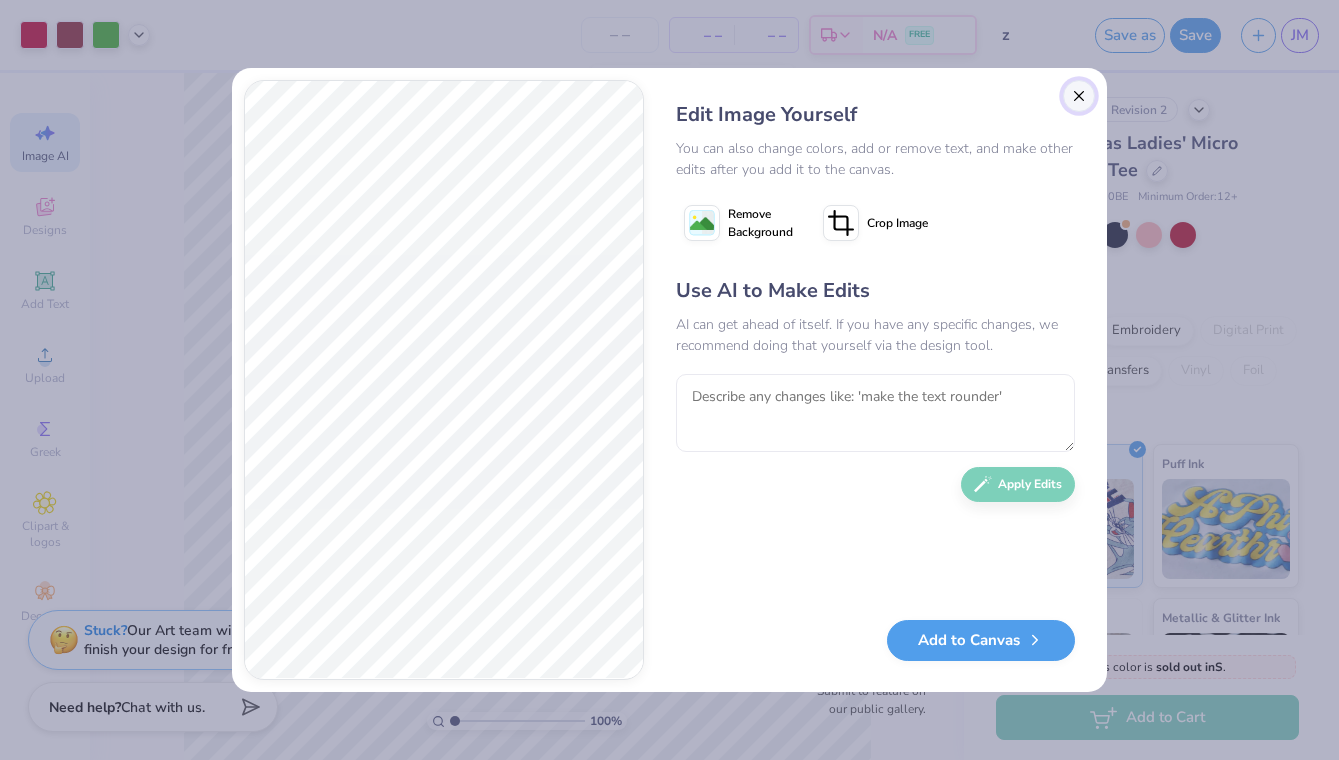 click at bounding box center [1079, 96] 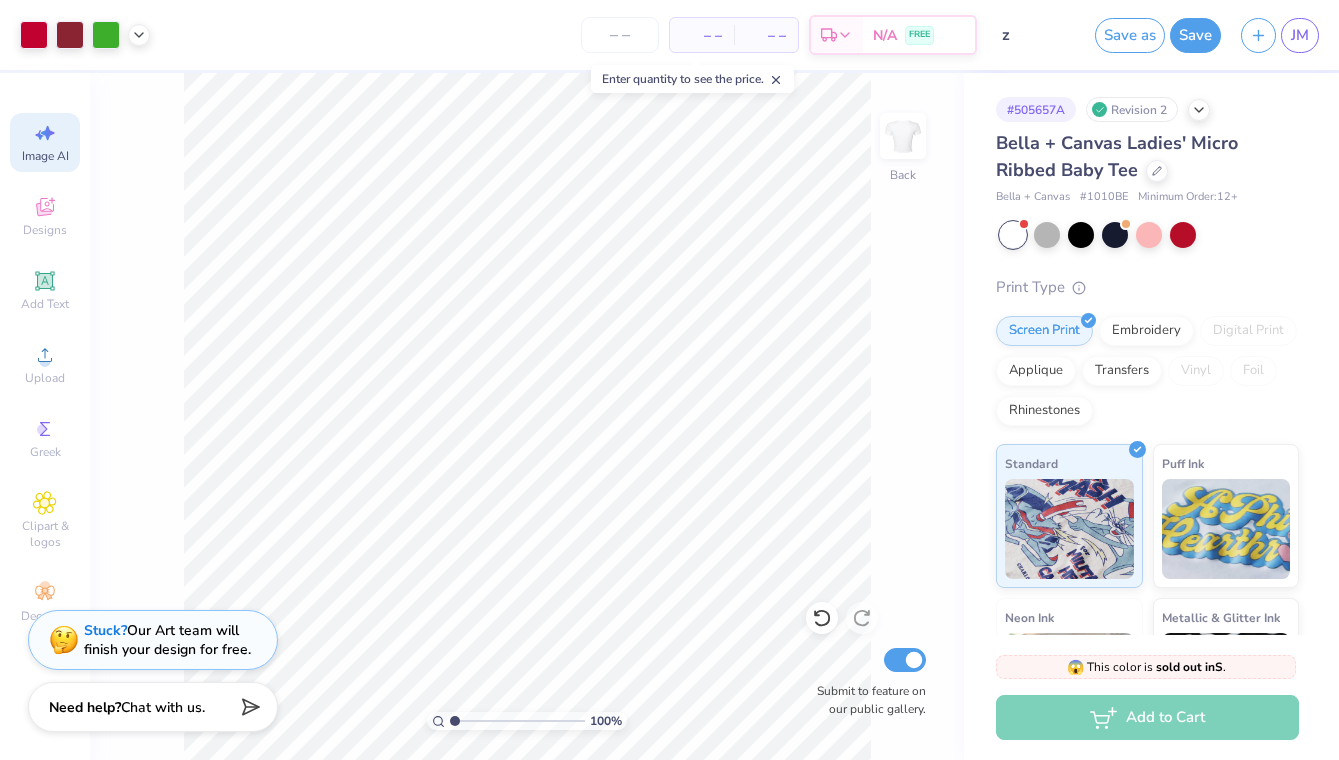 scroll, scrollTop: 0, scrollLeft: 45, axis: horizontal 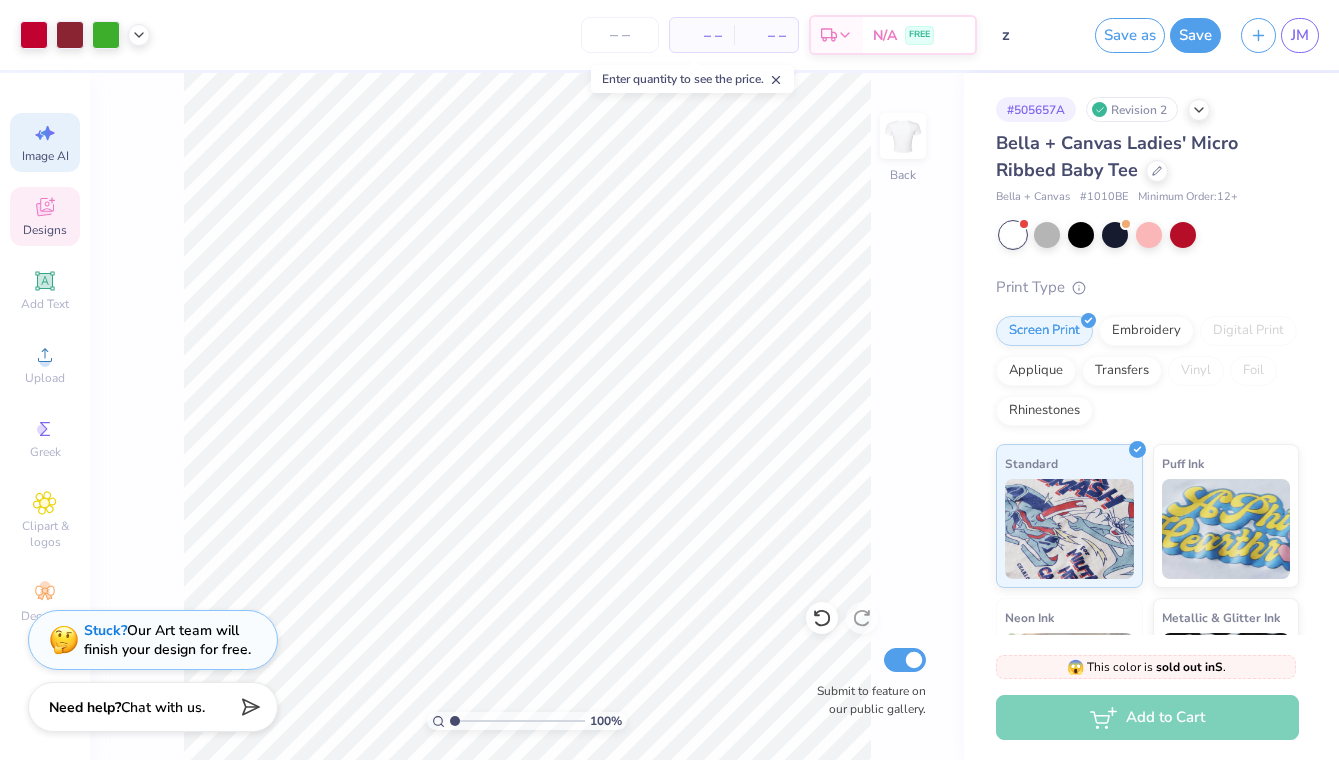 click on "Designs" at bounding box center (45, 216) 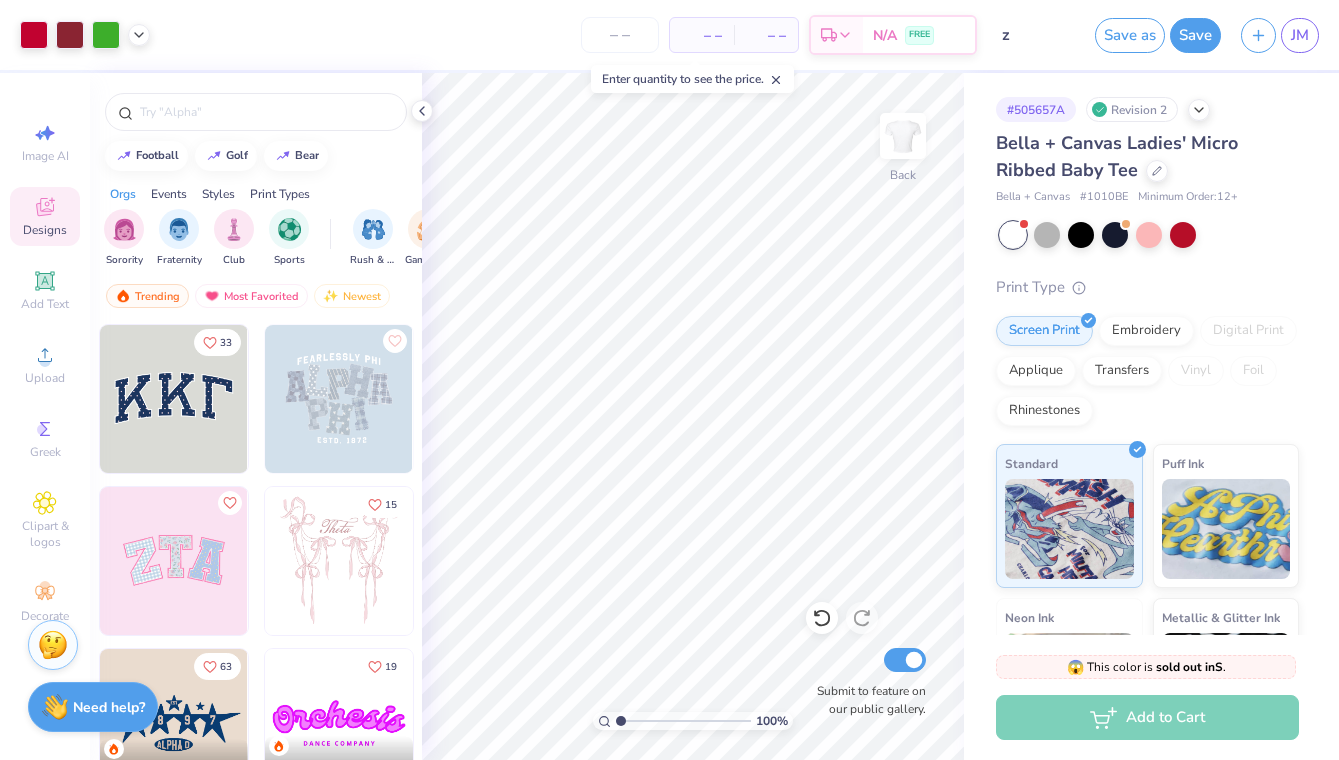 scroll, scrollTop: 0, scrollLeft: 0, axis: both 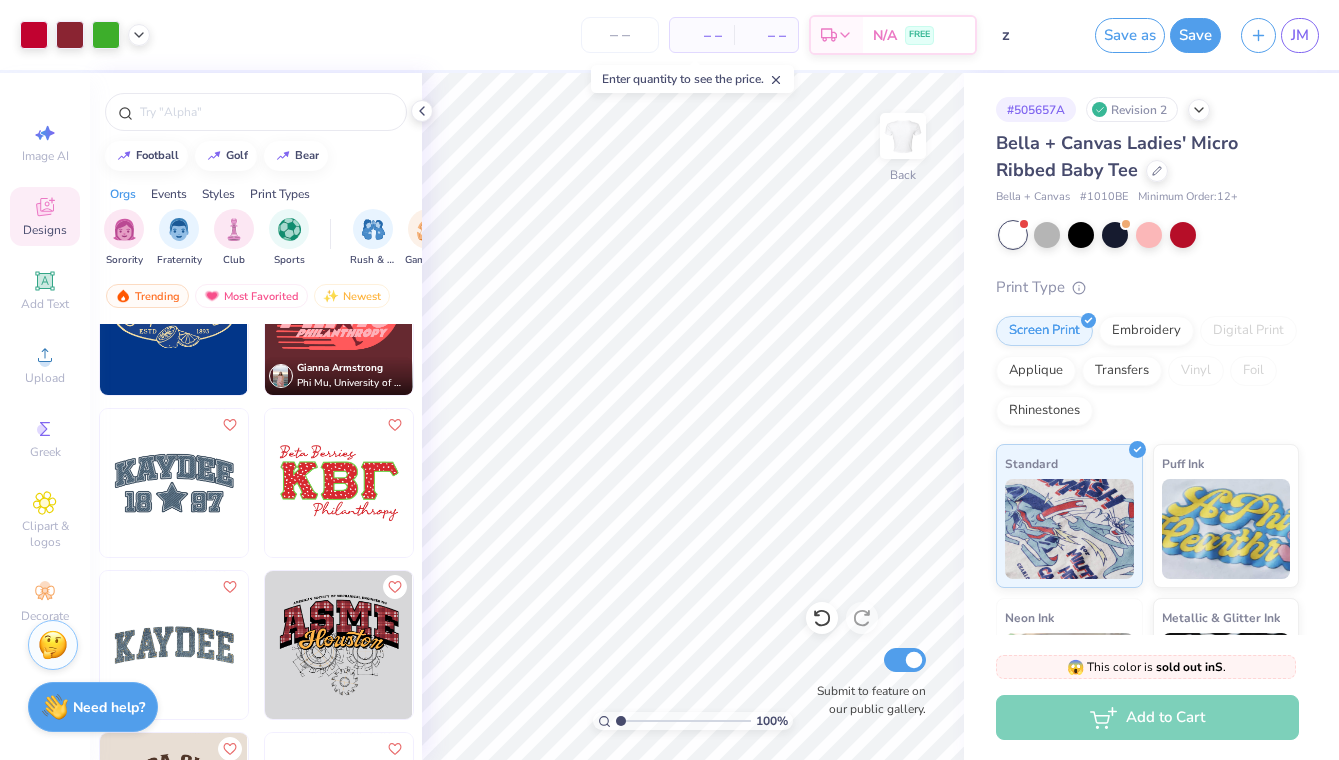 click at bounding box center (339, 483) 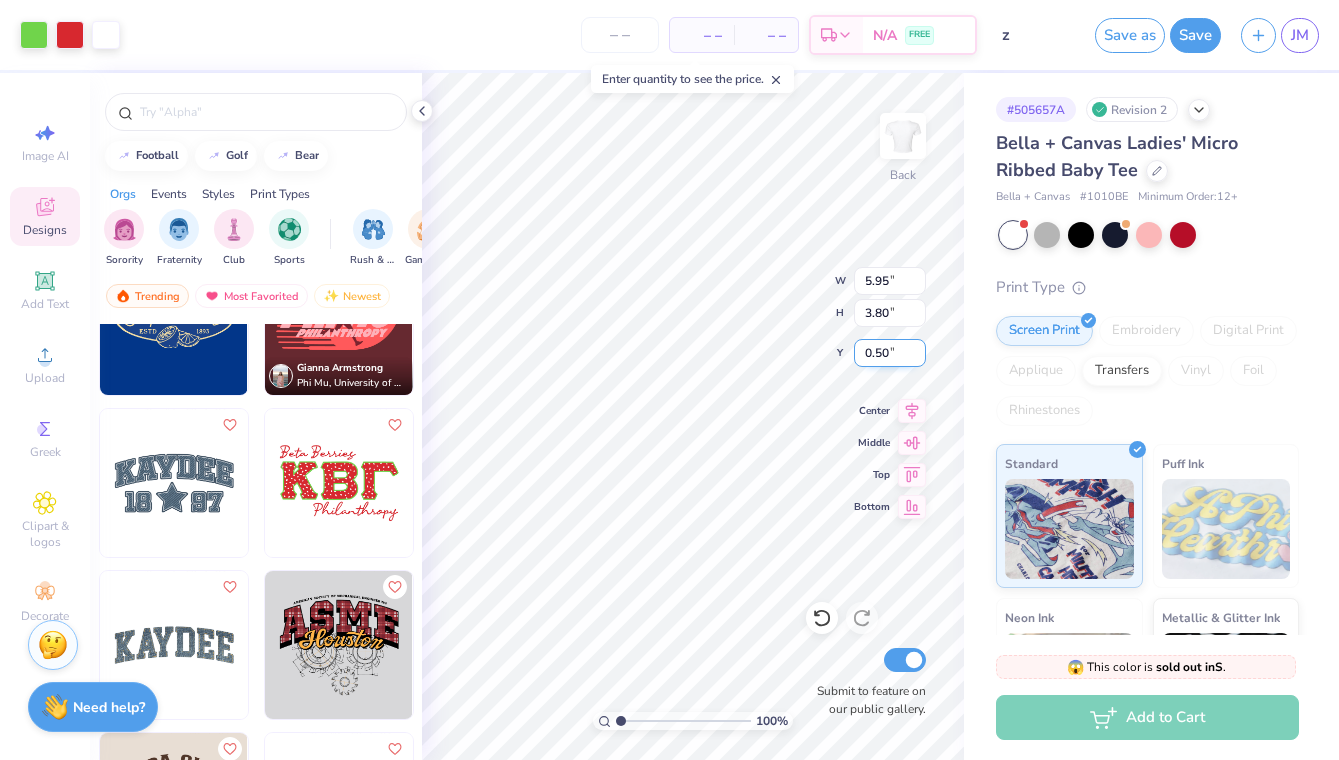 type on "0.50" 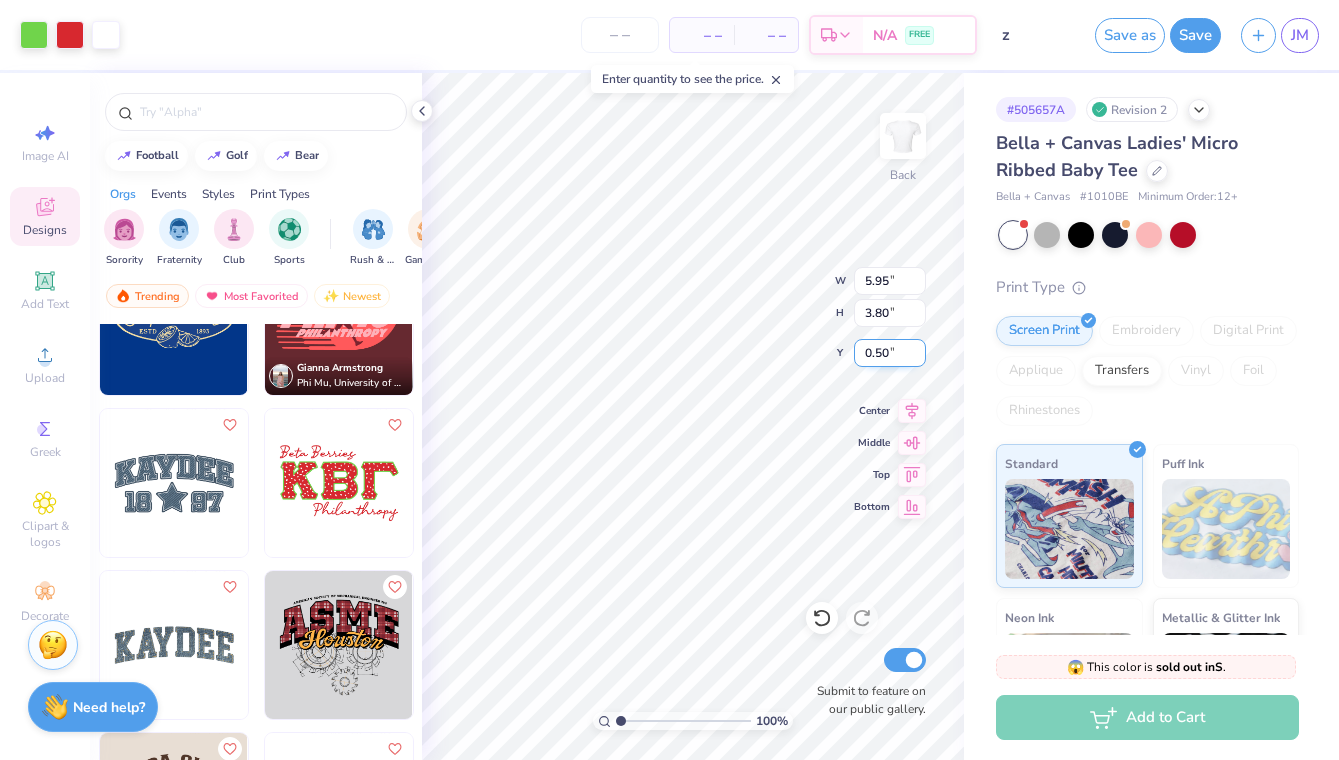 type on "2.80" 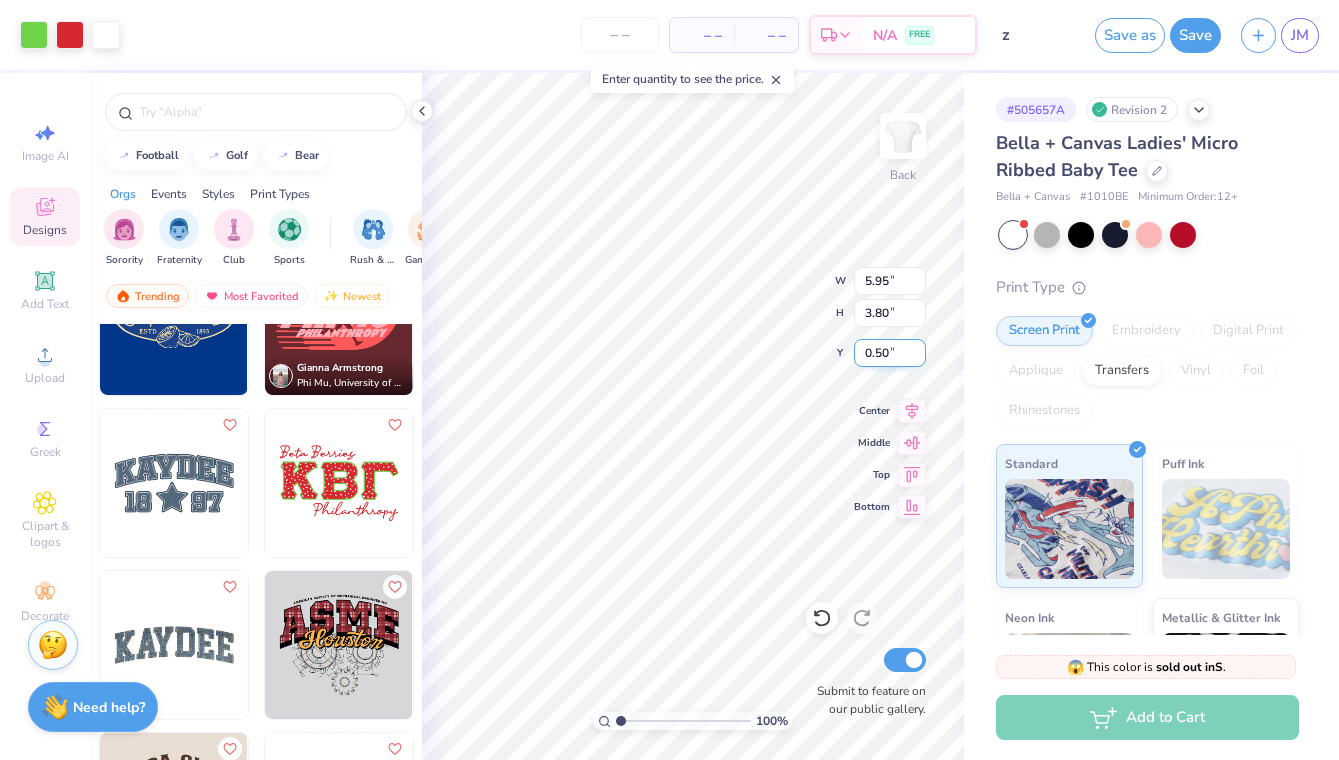 type on "1.39" 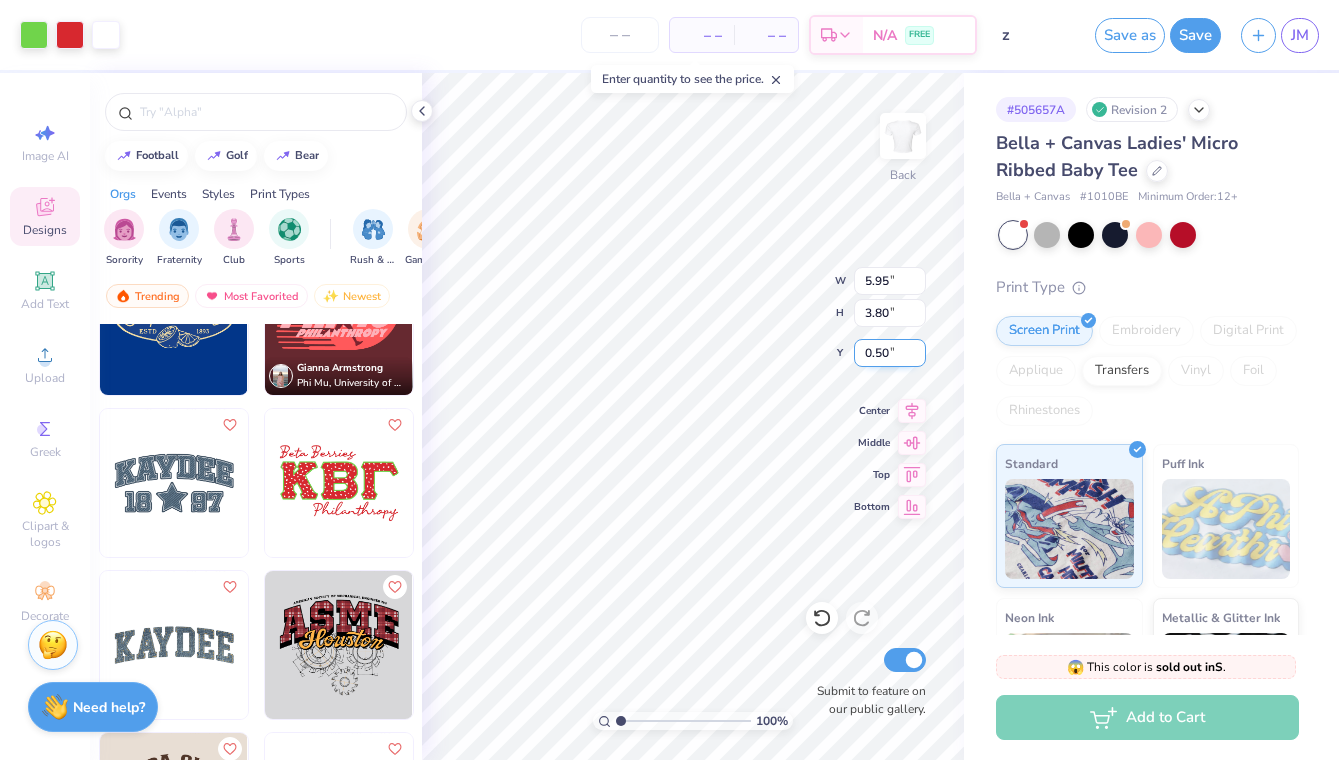 type on "4.87" 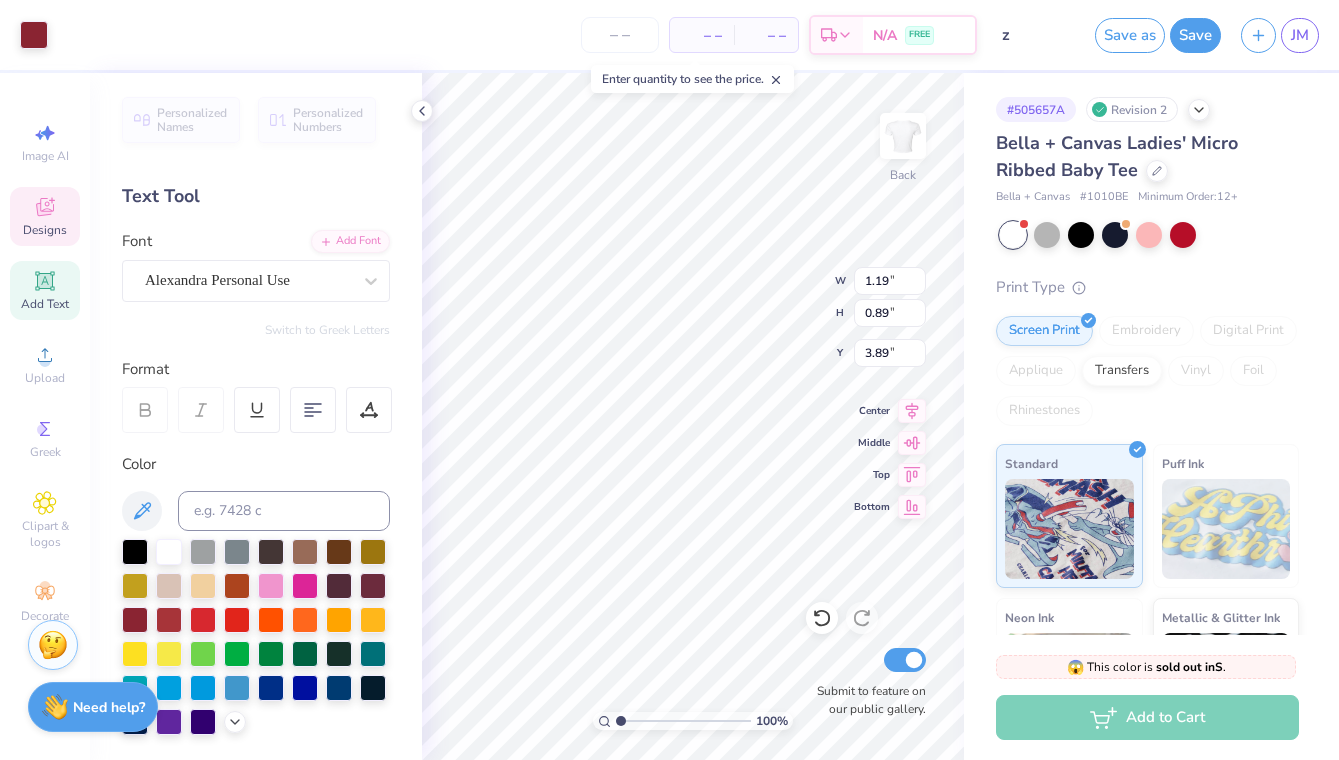type on "3.85" 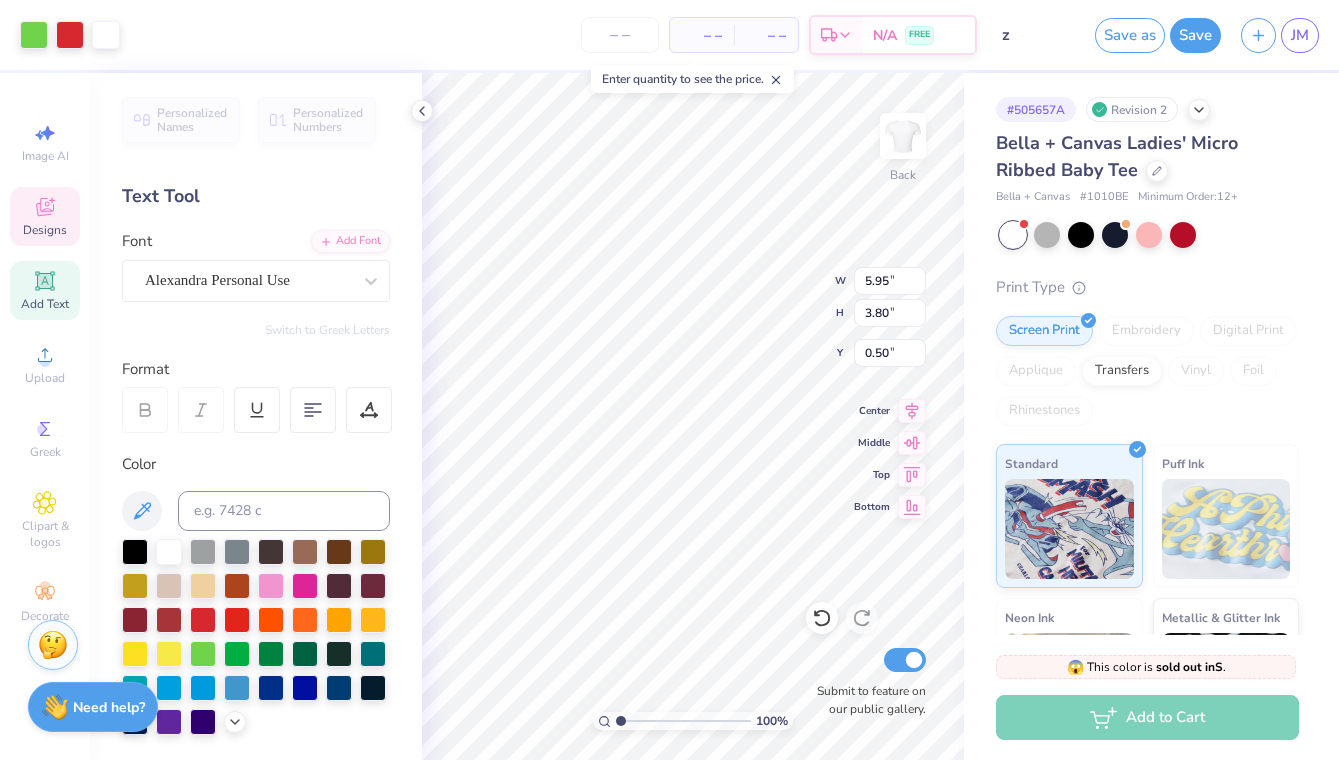 type on "5.01" 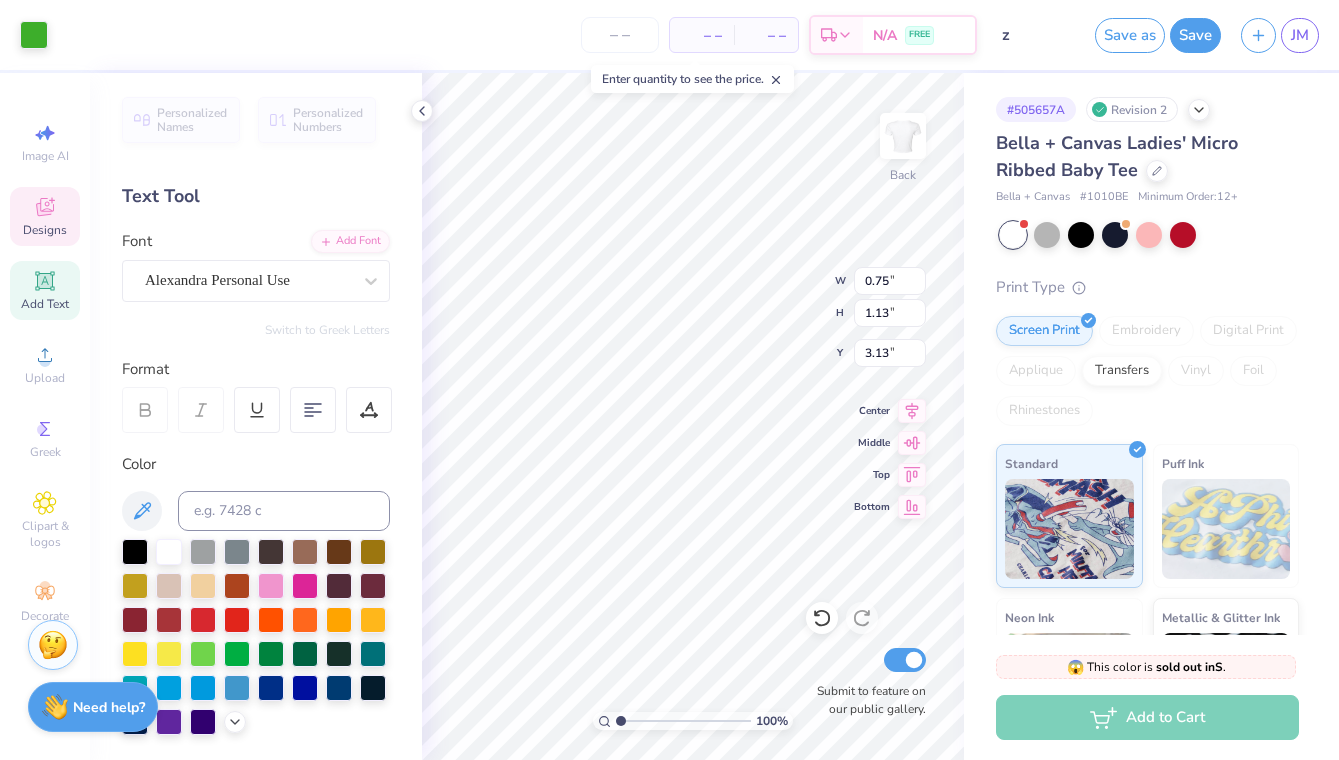 type on "3.00" 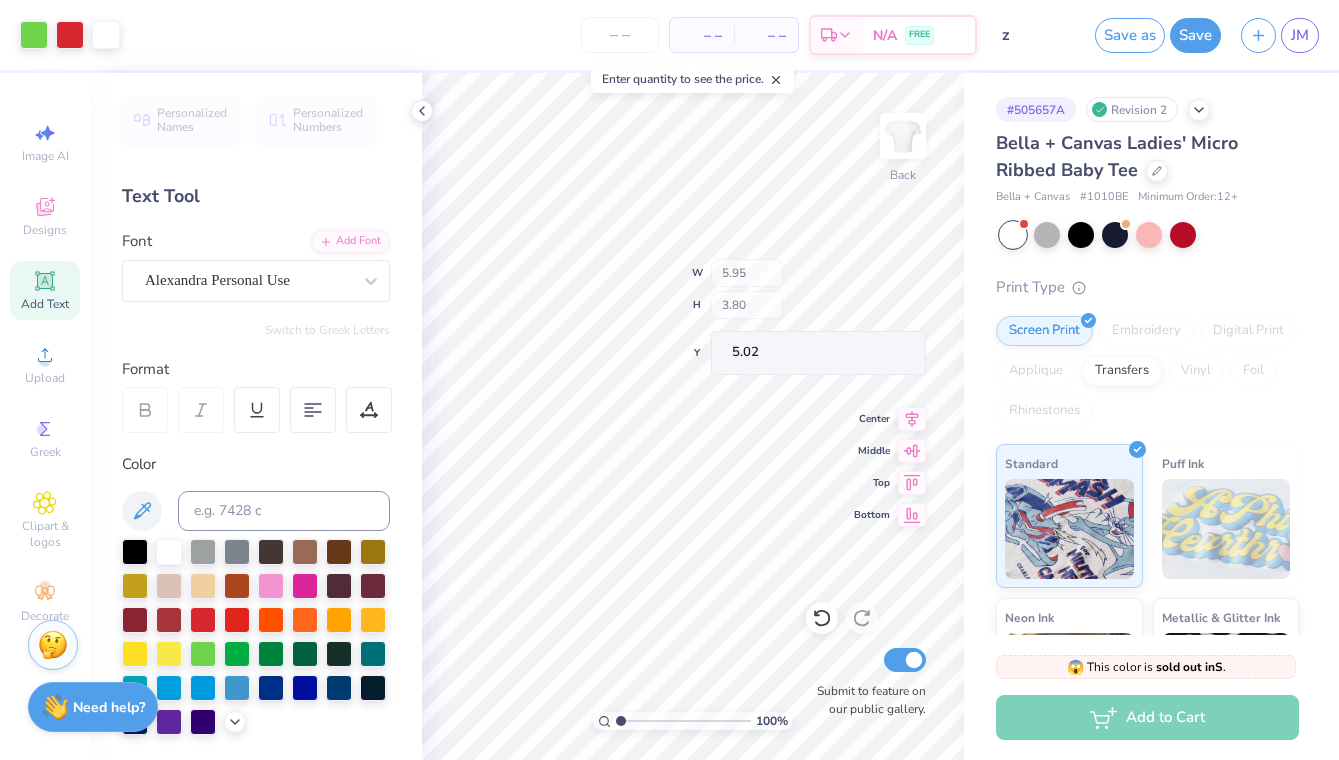 type on "3.80" 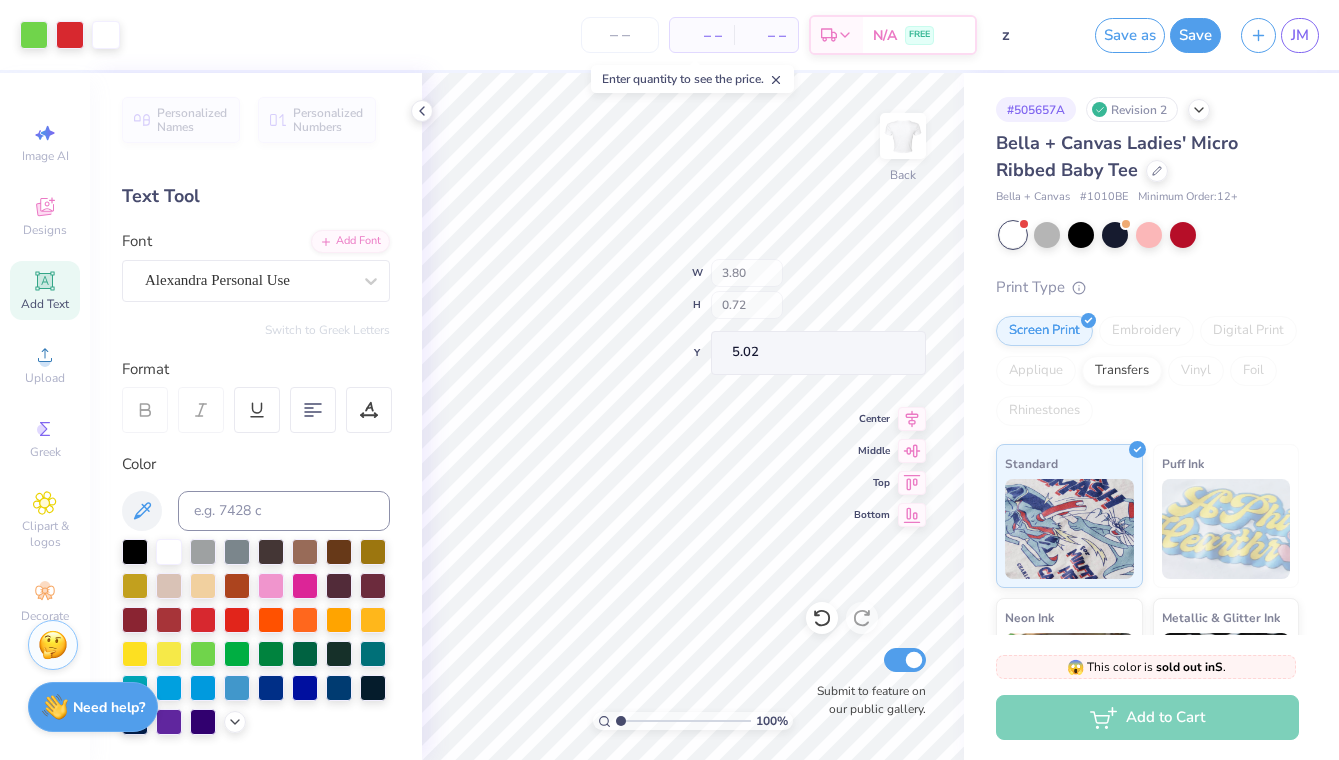 type on "5.16" 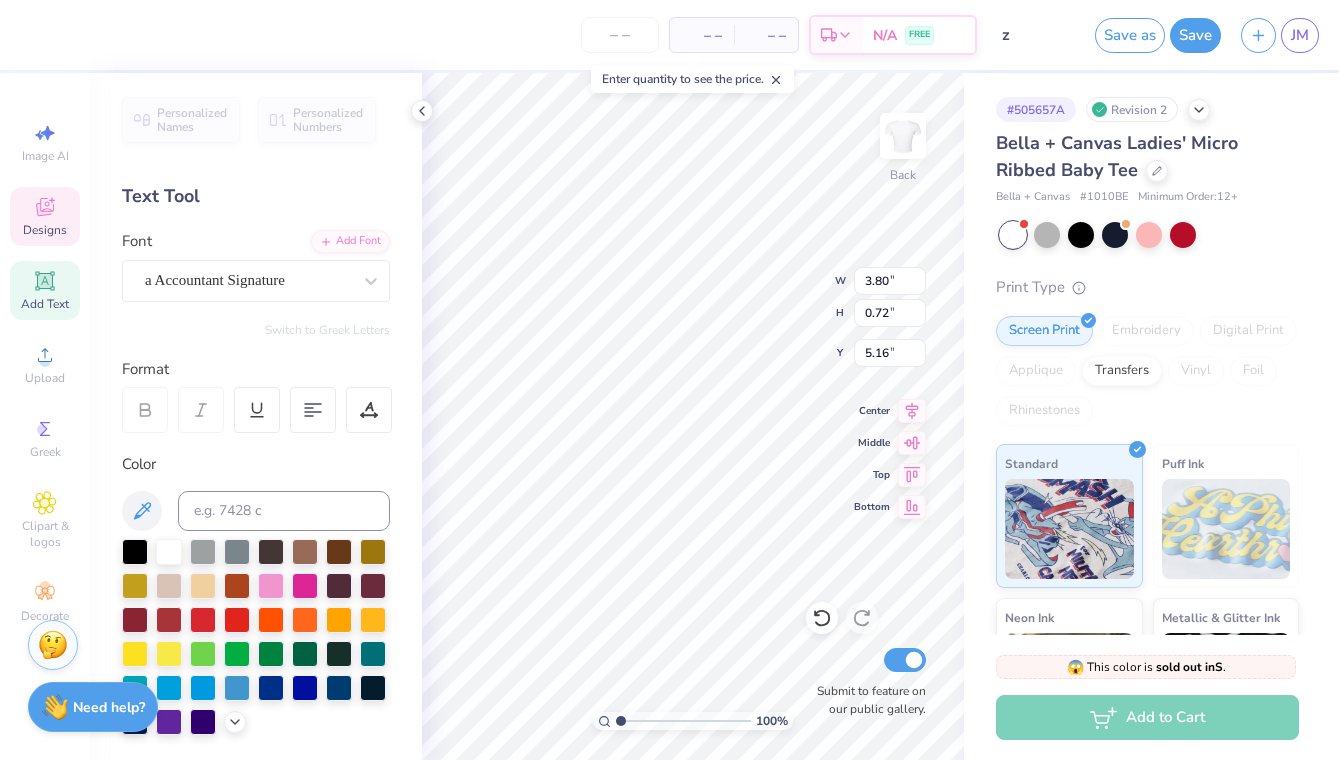 scroll, scrollTop: 0, scrollLeft: 0, axis: both 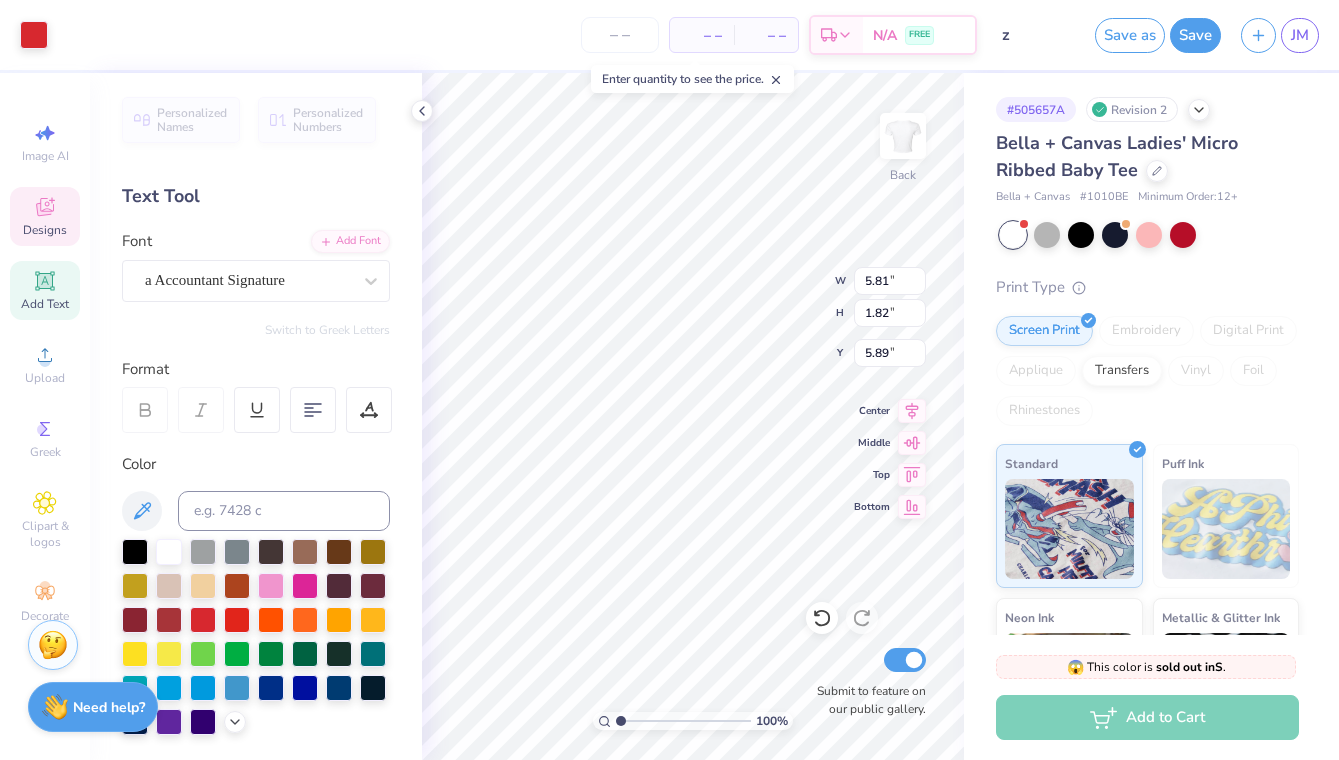 type on "4.07" 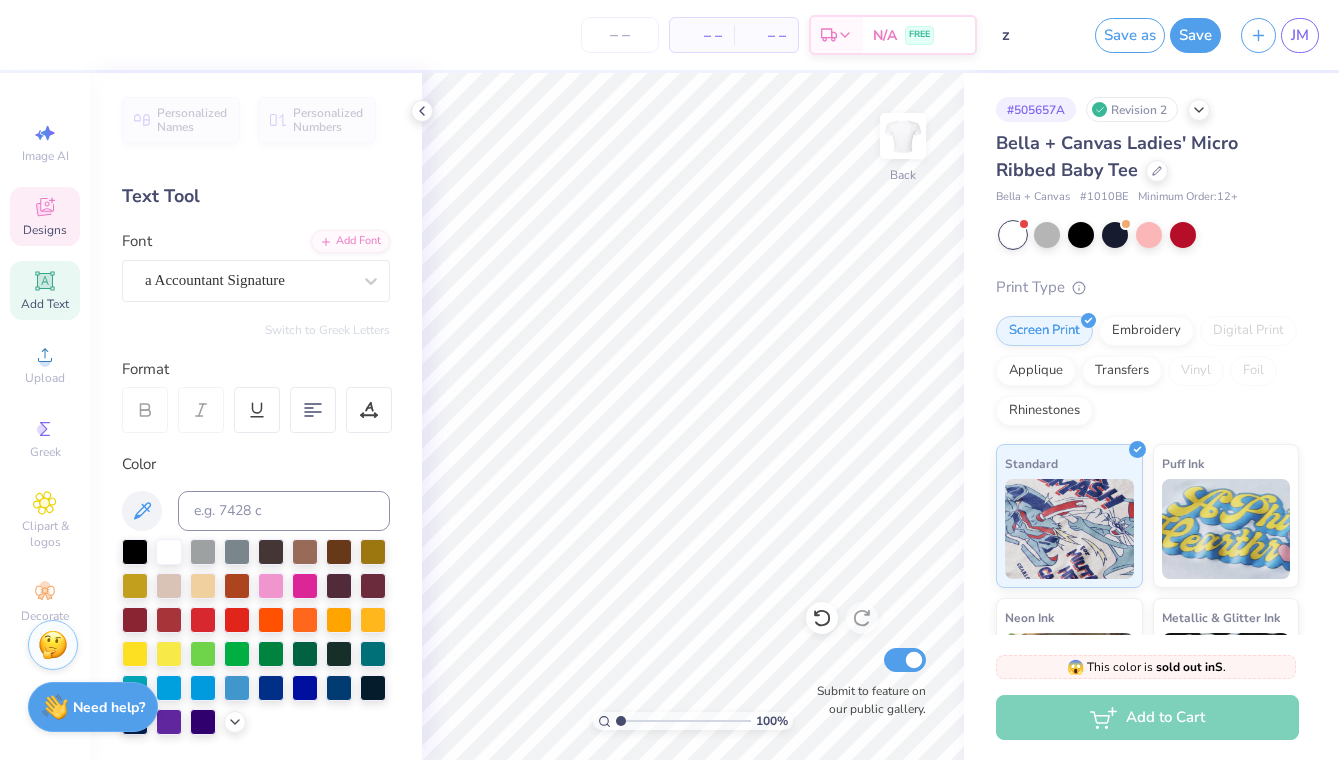 click on "Designs" at bounding box center (45, 230) 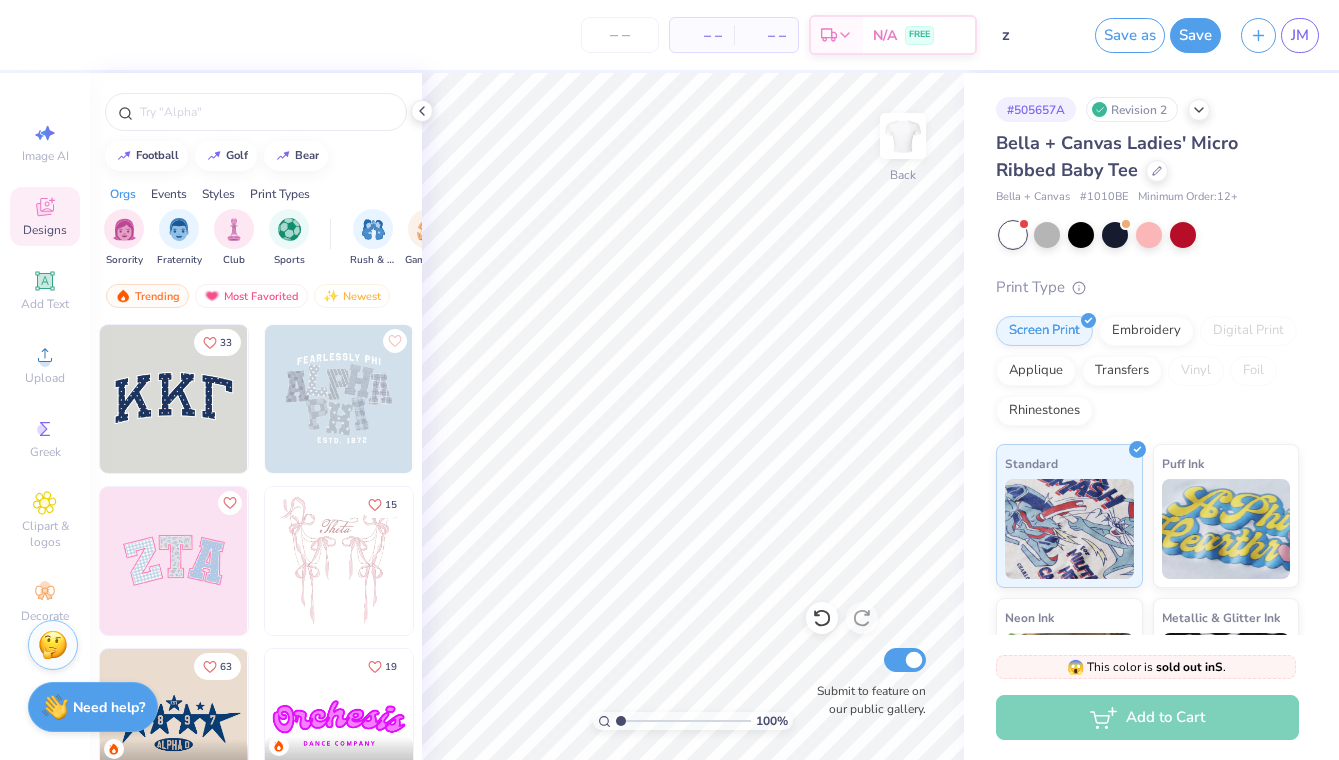 click at bounding box center (174, 399) 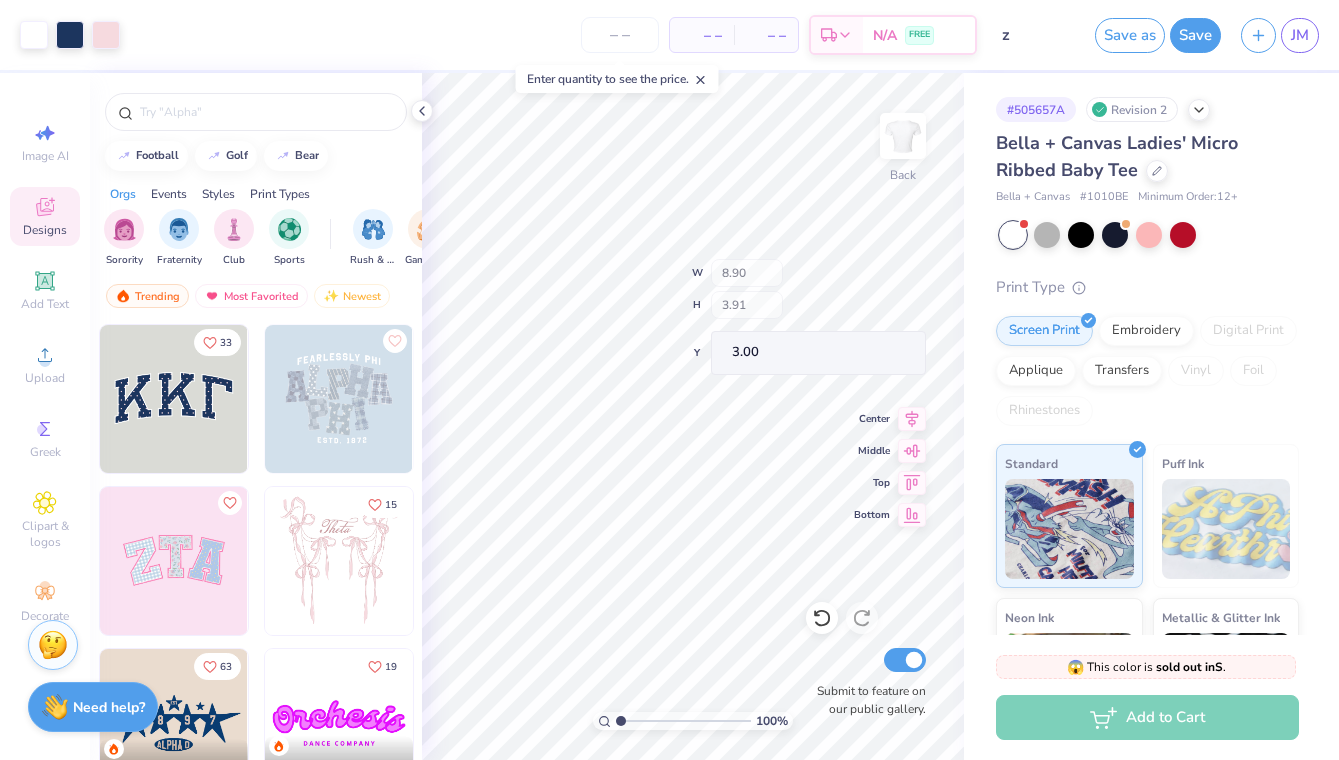 type on "8.75" 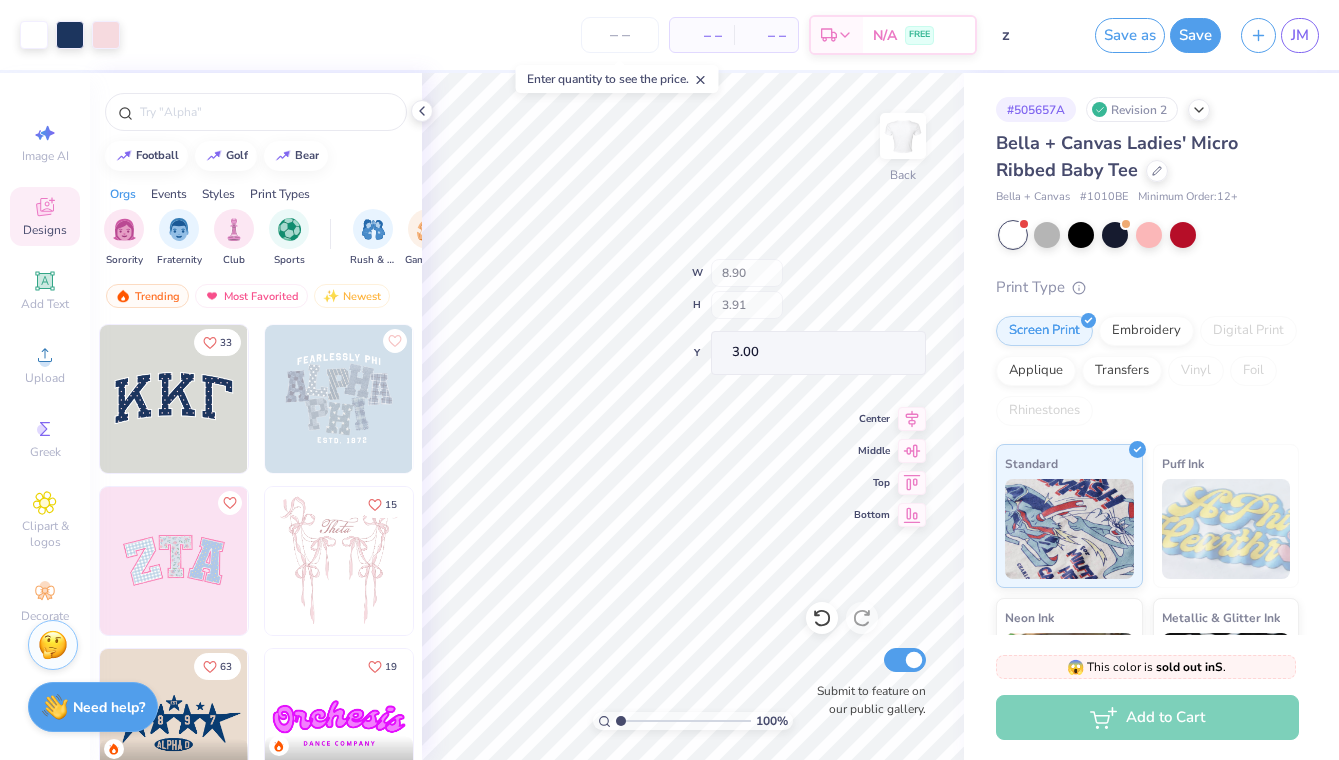 type on "3.73" 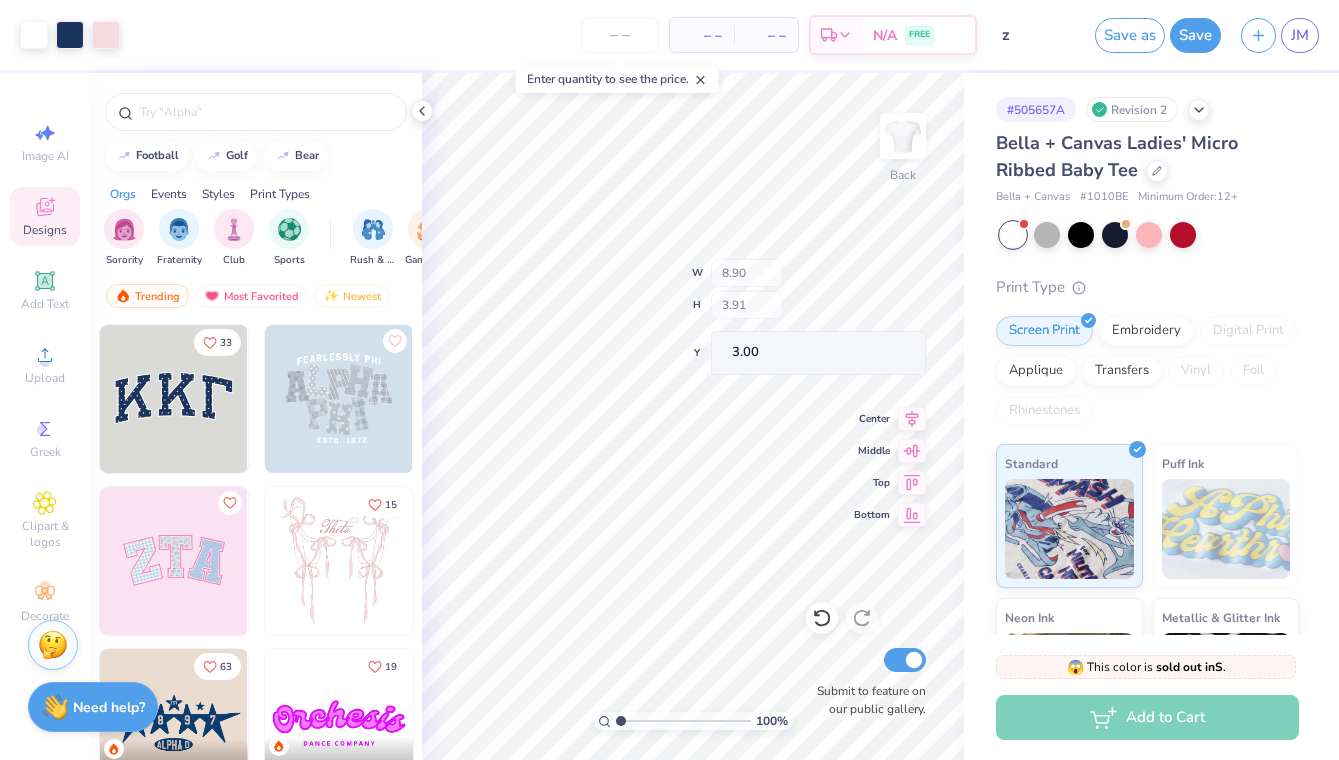type on "3.08" 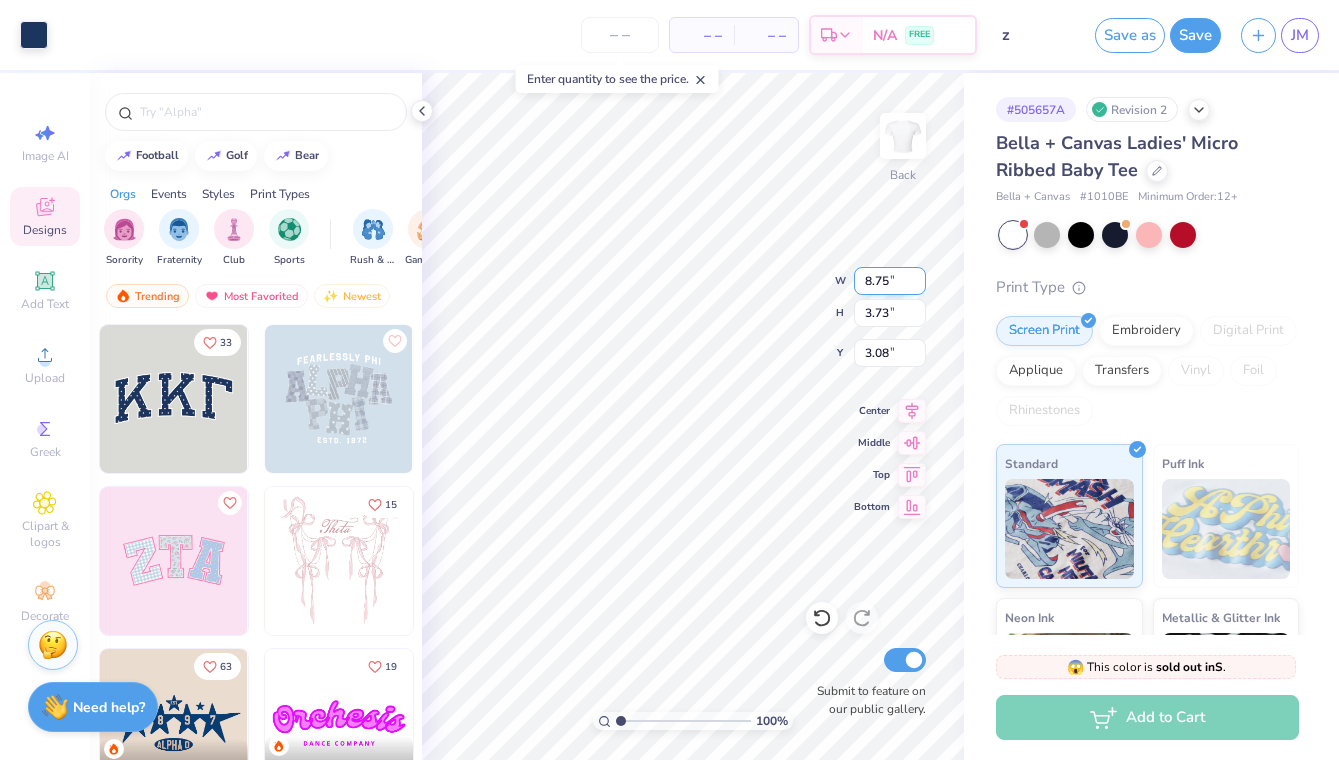 type on "8.90" 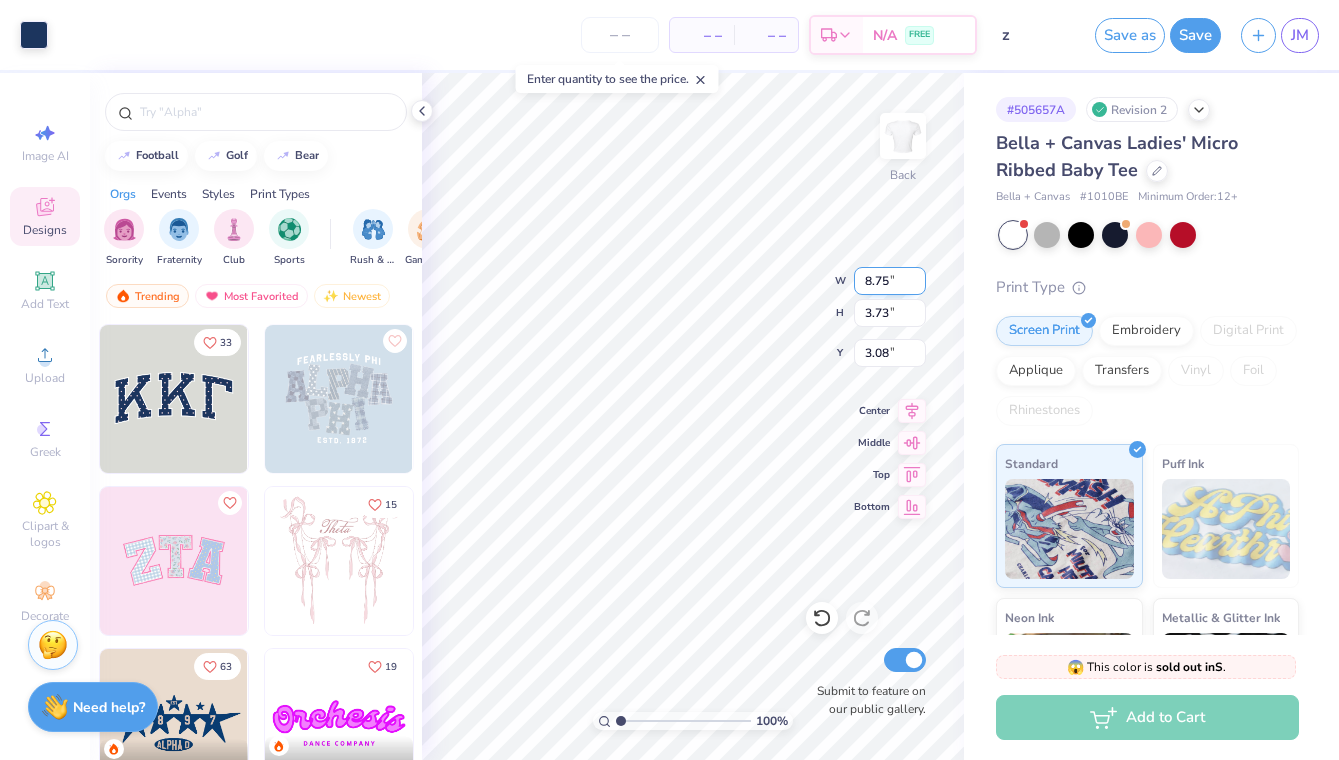 type on "3.91" 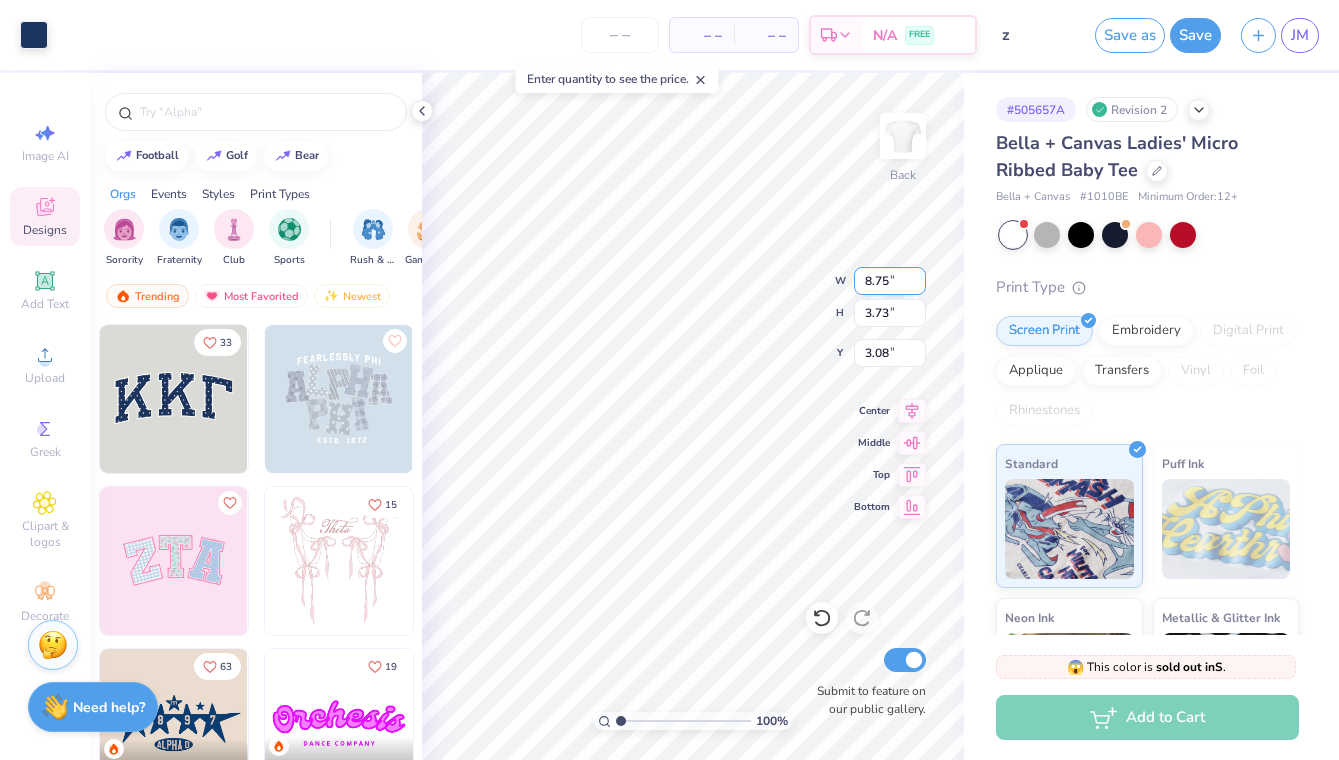 type on "3.00" 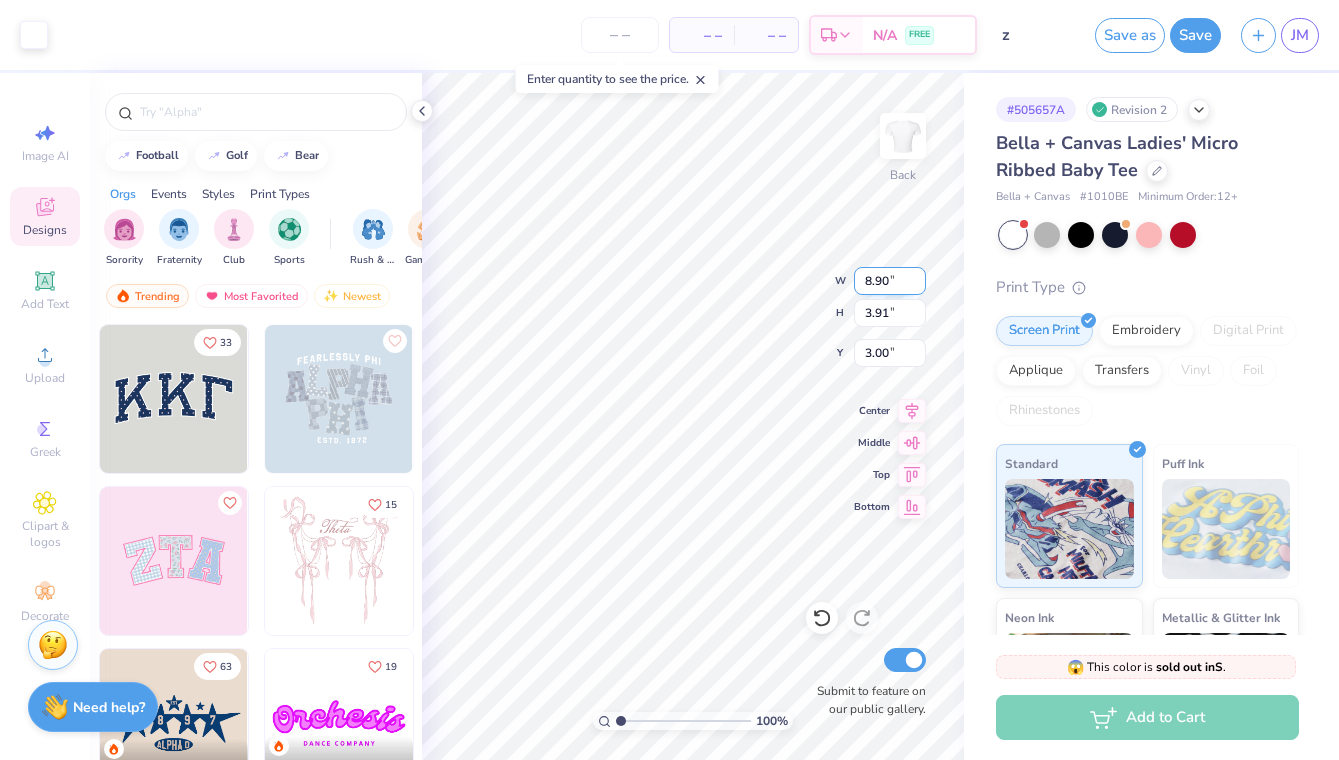 type on "8.67" 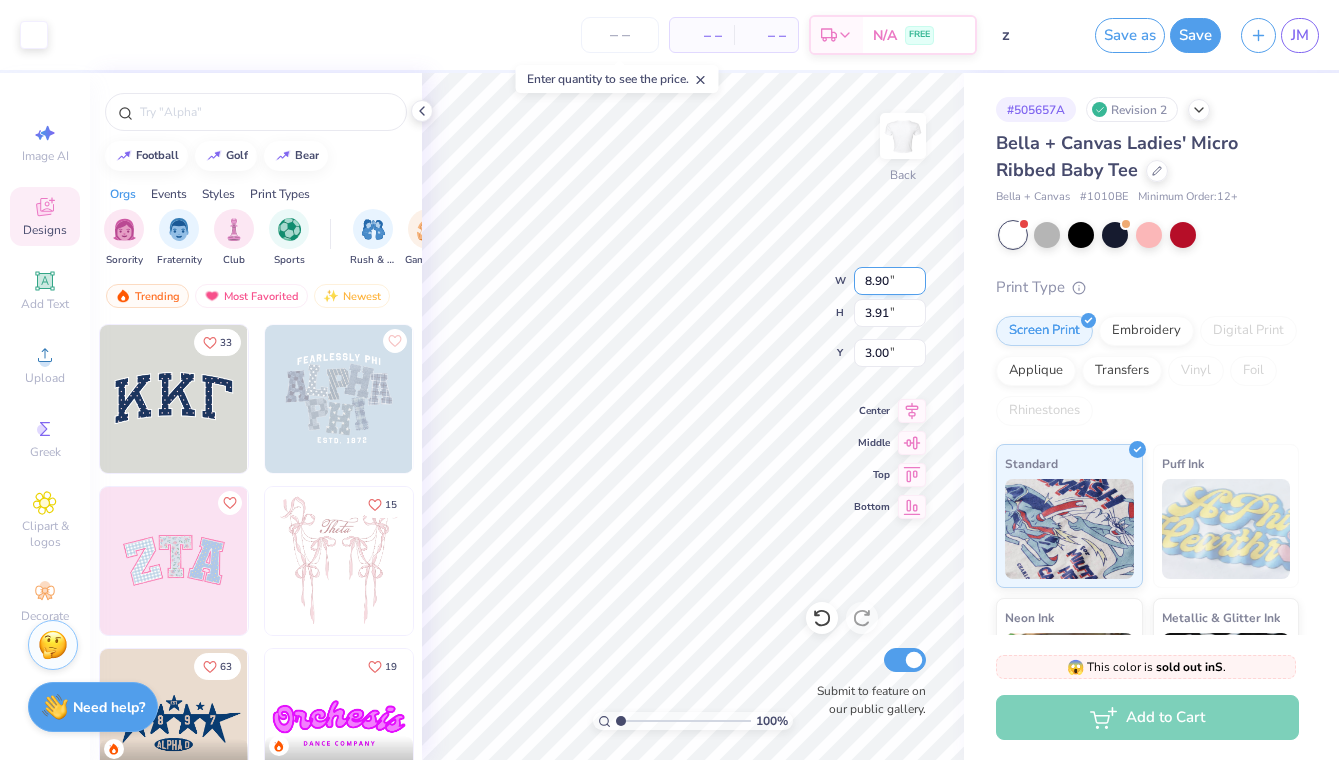 type on "3.63" 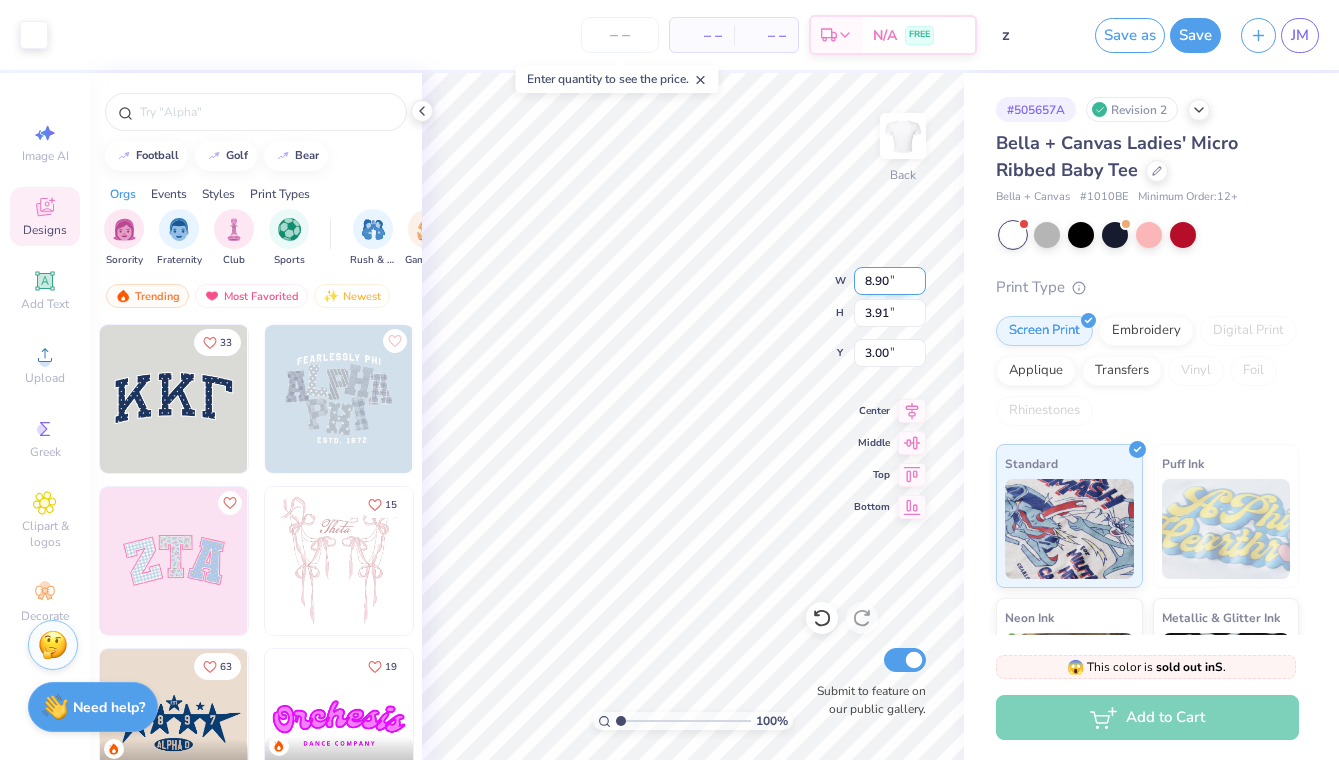 type on "3.09" 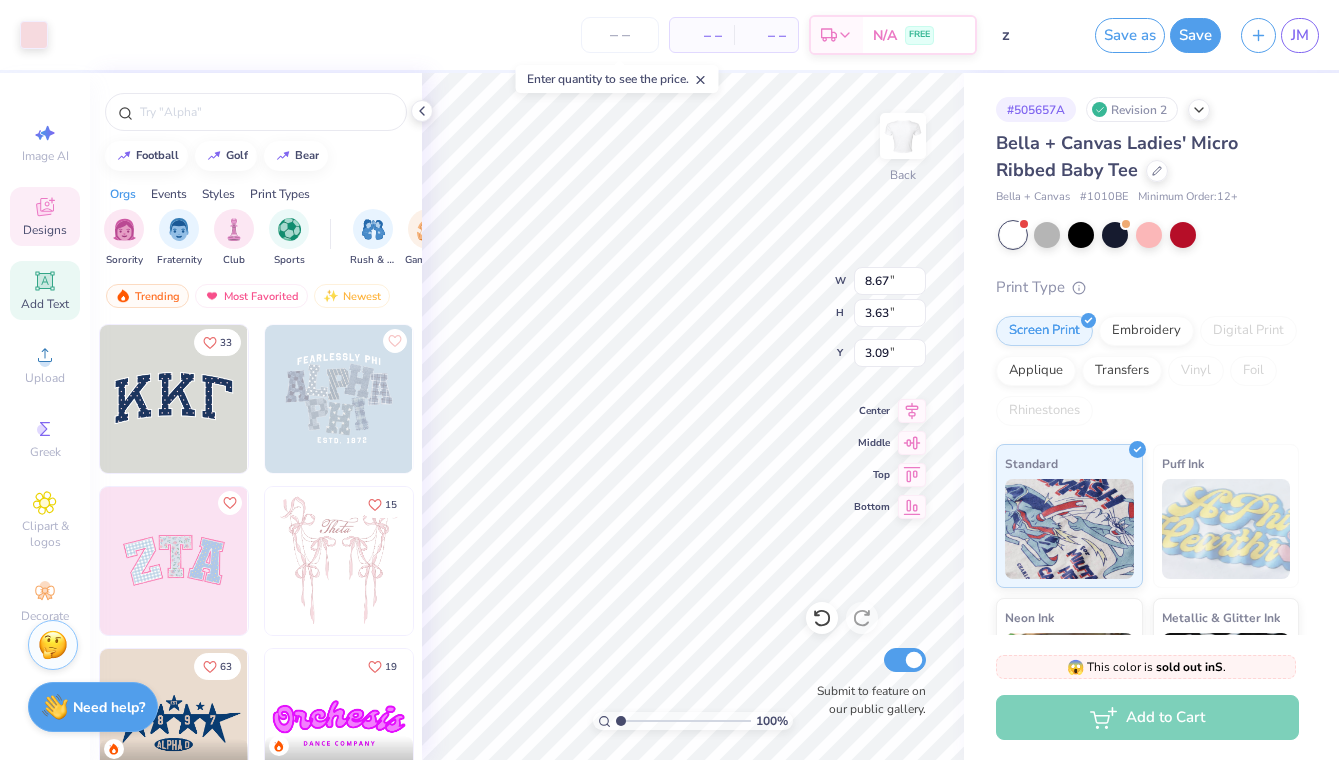 click on "Add Text" at bounding box center (45, 304) 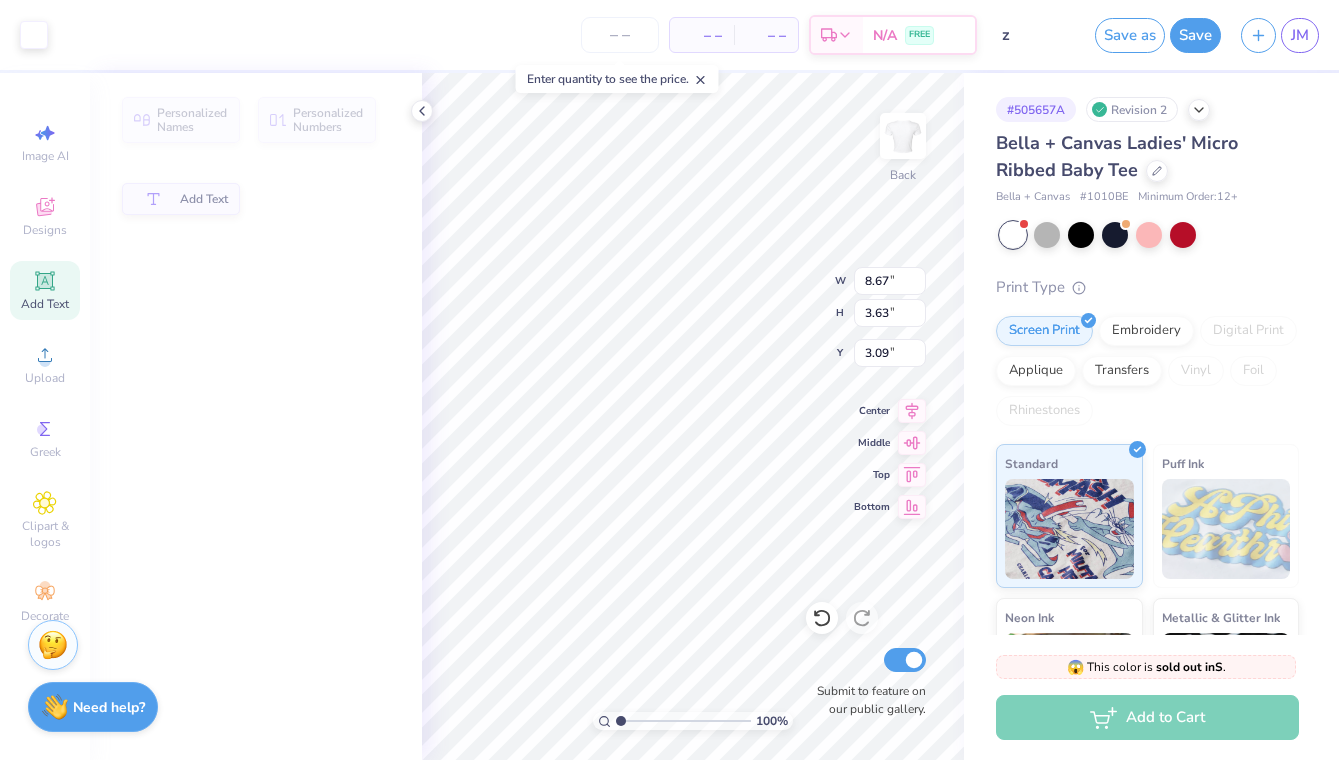 type on "4.77" 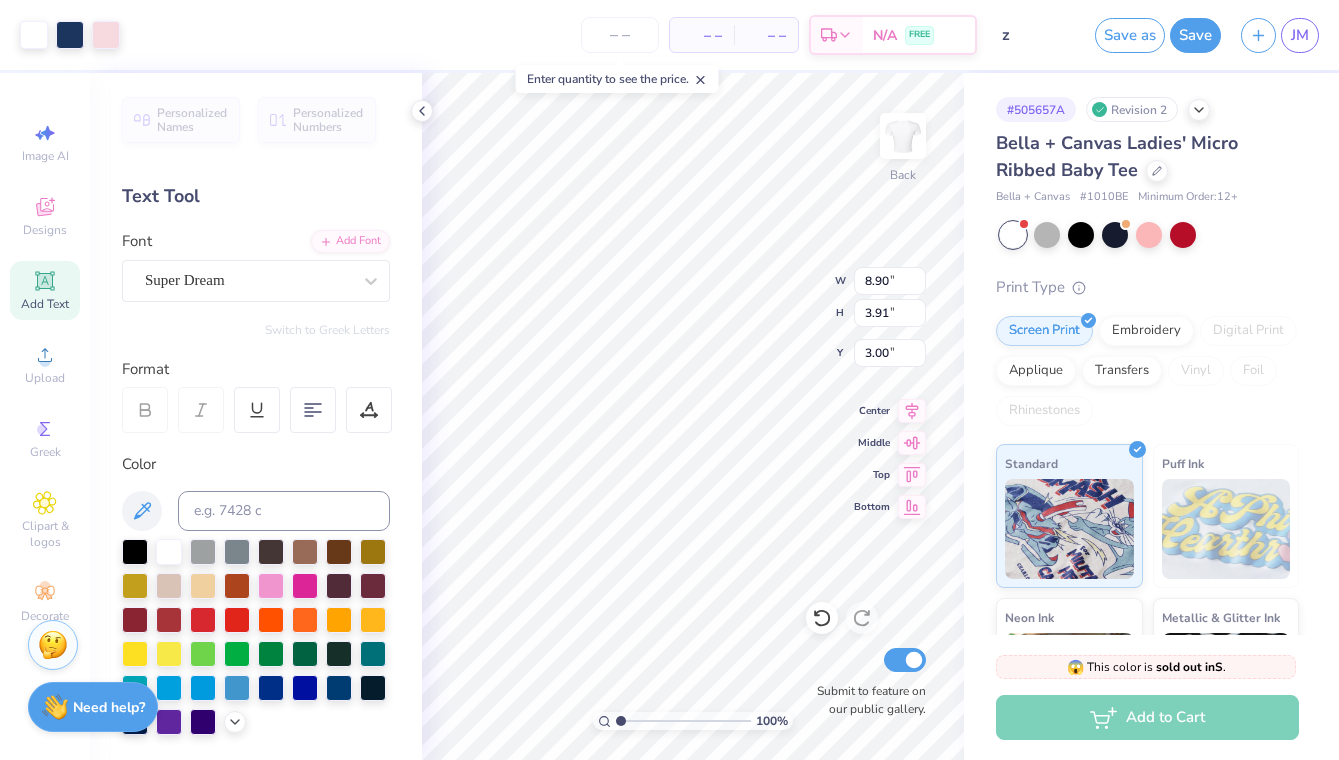 type on "4.77" 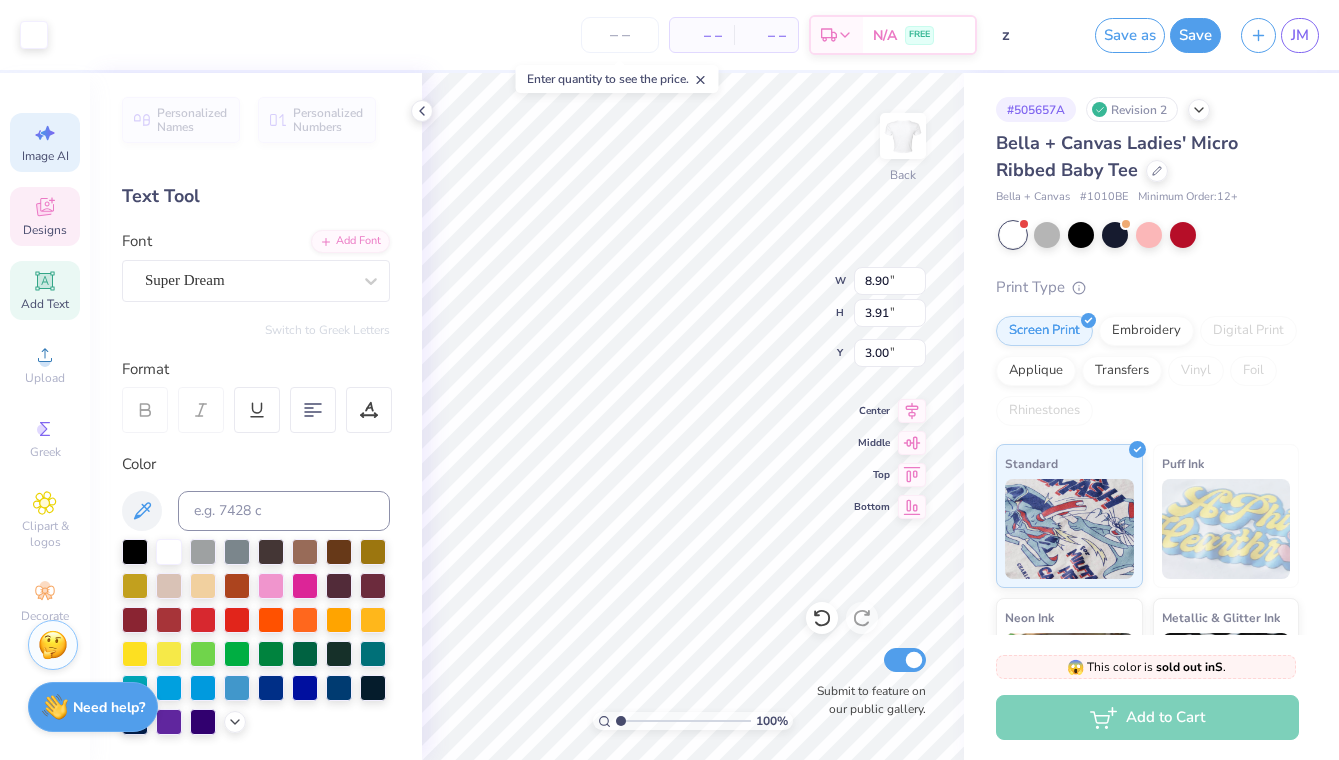 click on "Image AI" at bounding box center (45, 156) 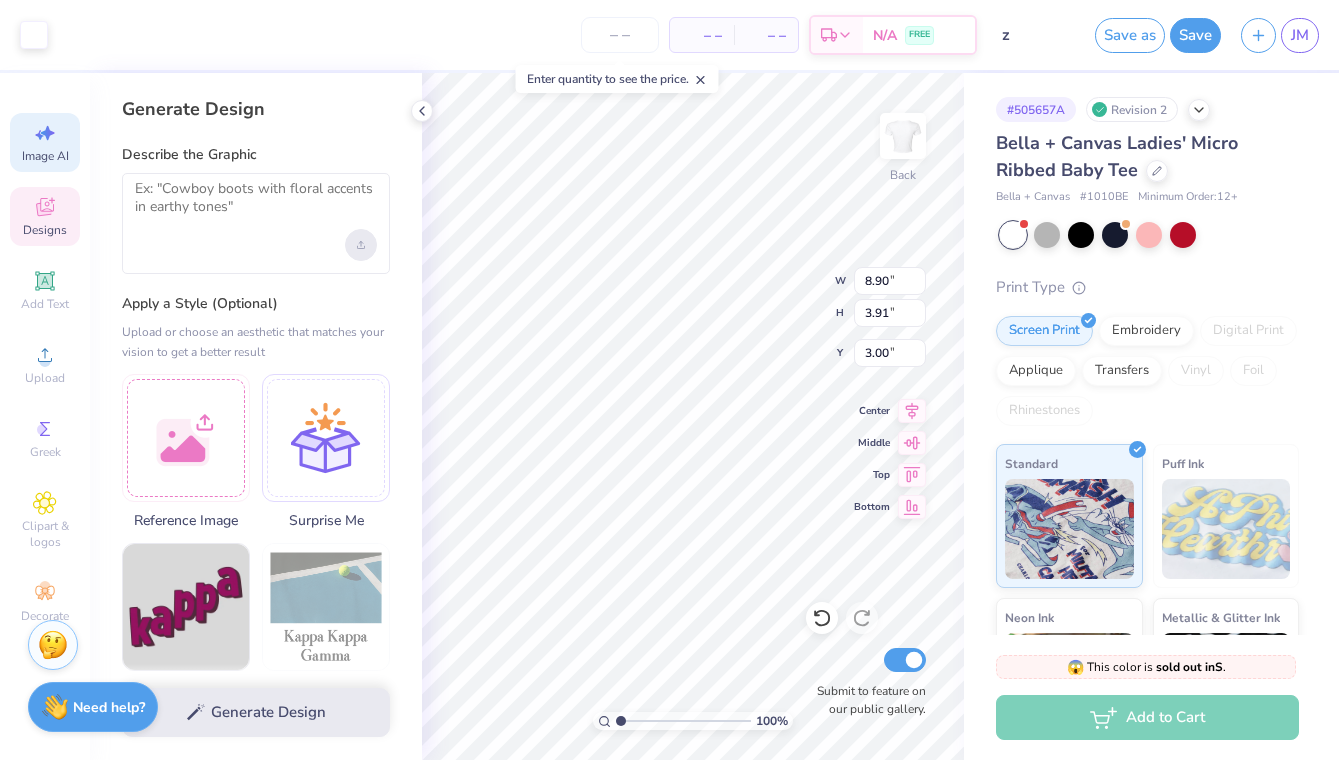 click at bounding box center [361, 245] 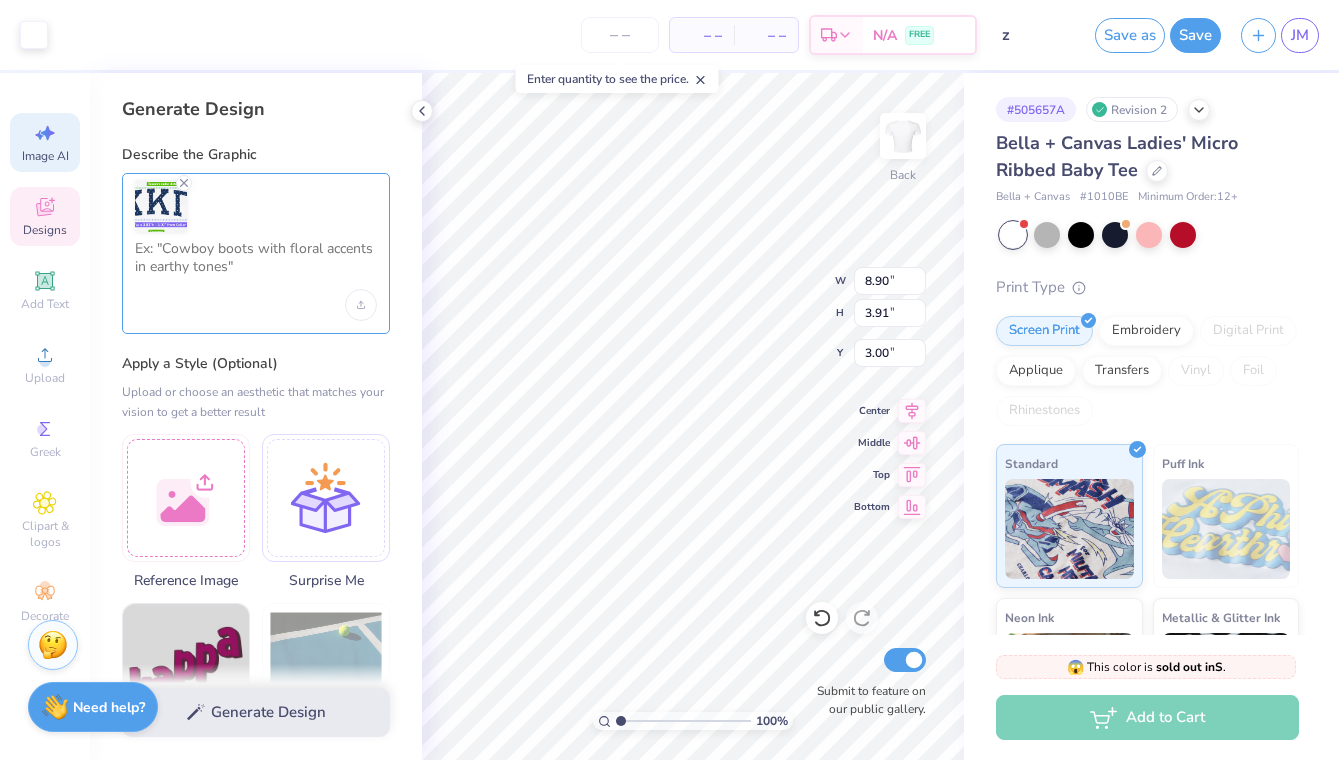 click at bounding box center (256, 265) 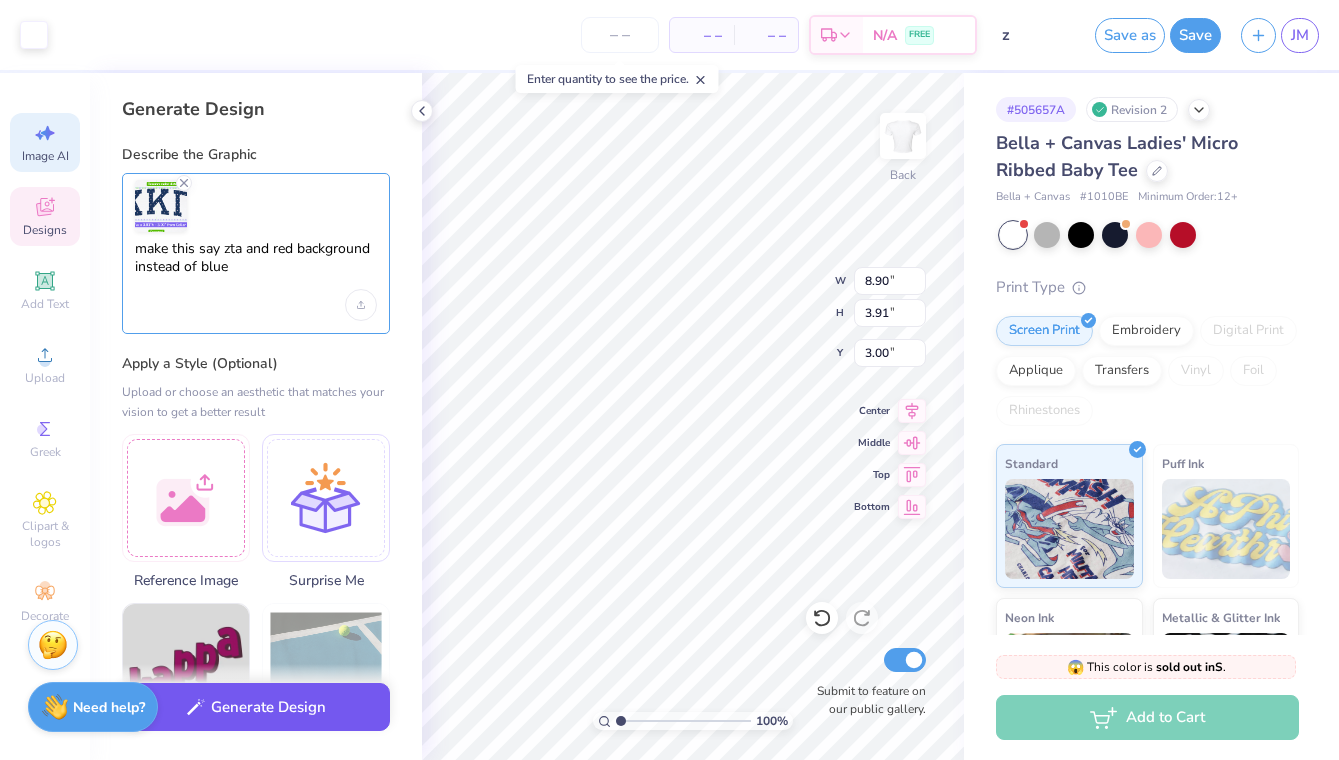 type on "make this say zta and red background instead of blue" 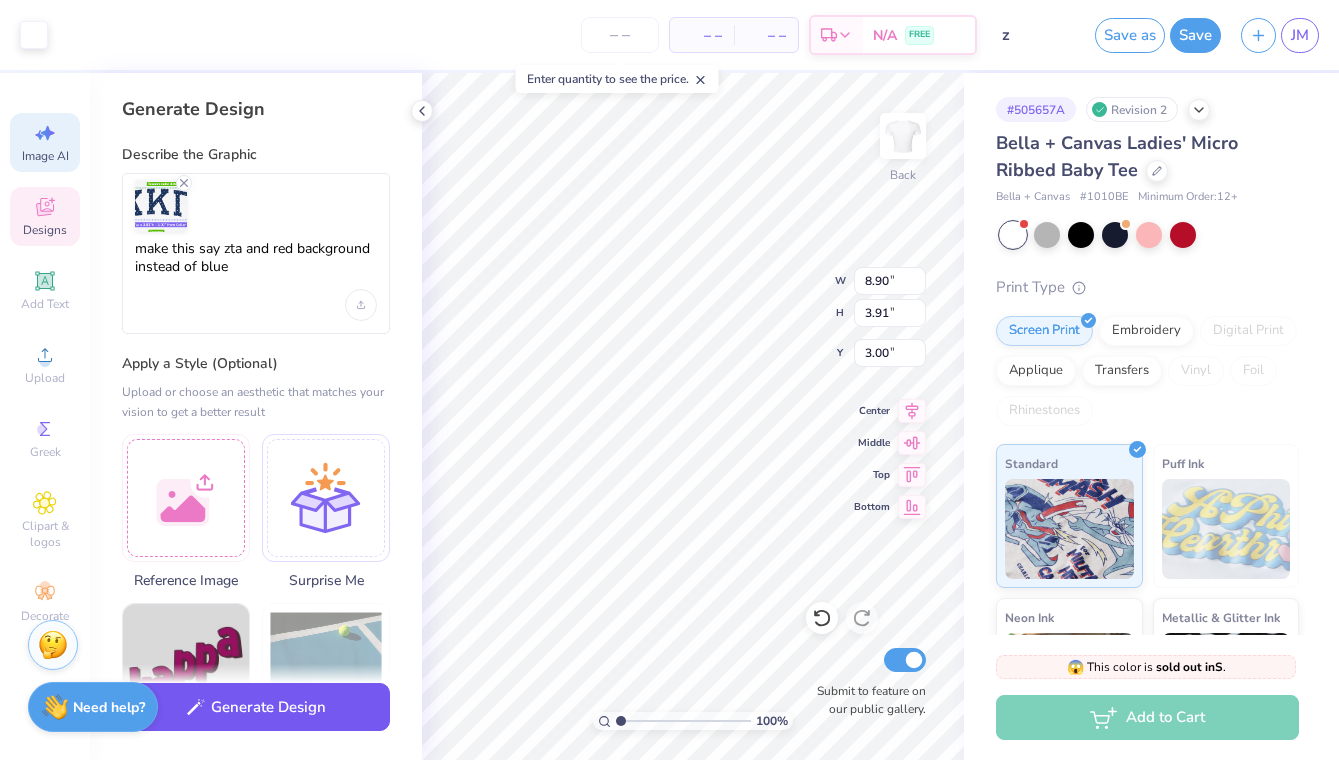 click on "Generate Design" at bounding box center (256, 707) 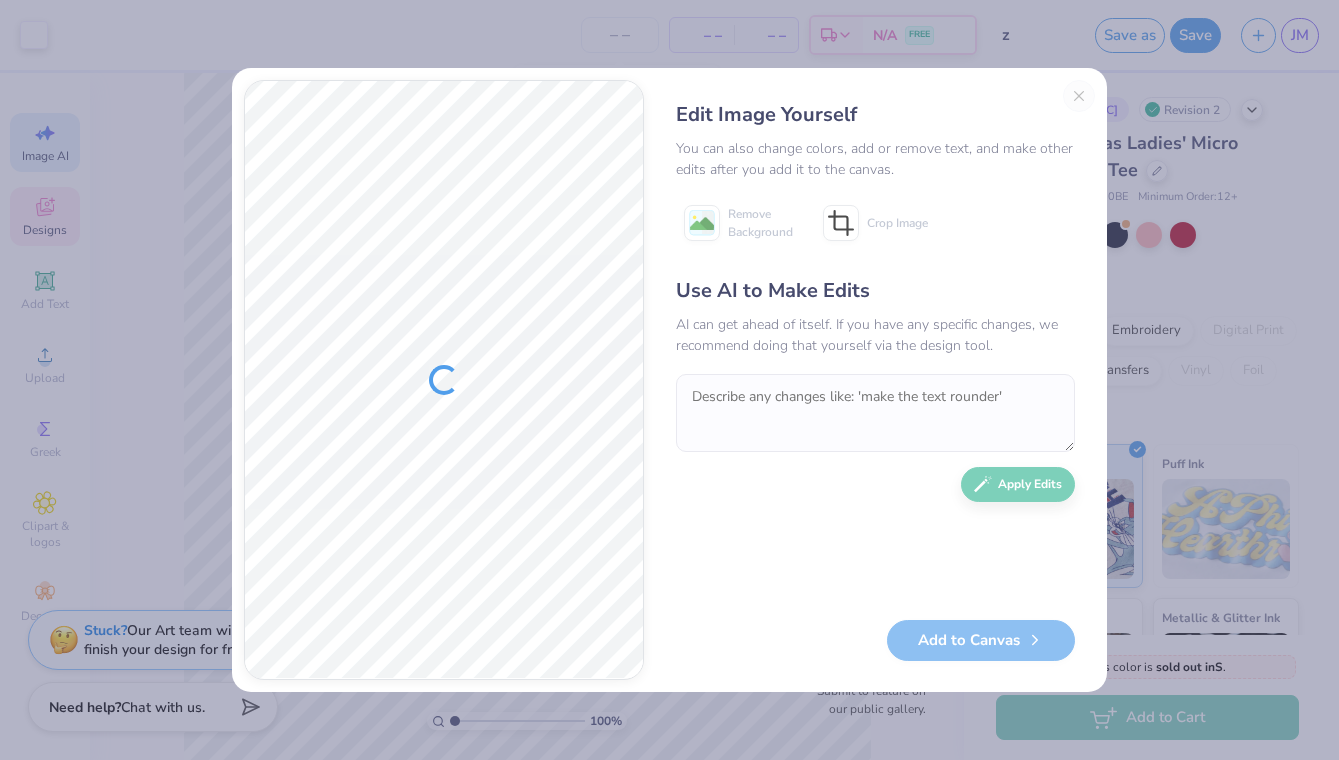 scroll, scrollTop: 0, scrollLeft: 0, axis: both 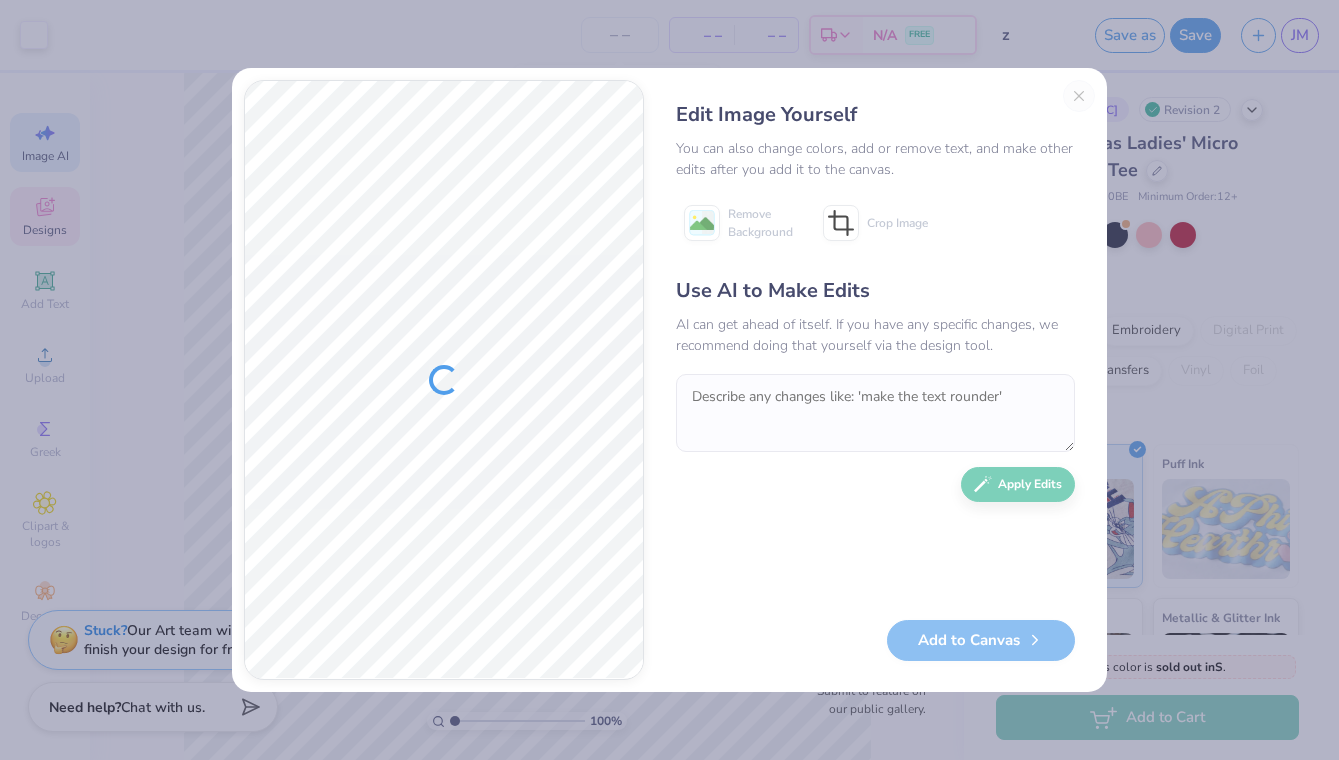 click on "Edit Image Yourself You can also change colors, add or remove text, and make other edits after you add it to the canvas. Remove Background Crop Image Use AI to Make Edits AI can get ahead of itself. If you have any specific changes, we recommend doing that yourself via the design tool. Apply Edits Add to Canvas" at bounding box center (875, 380) 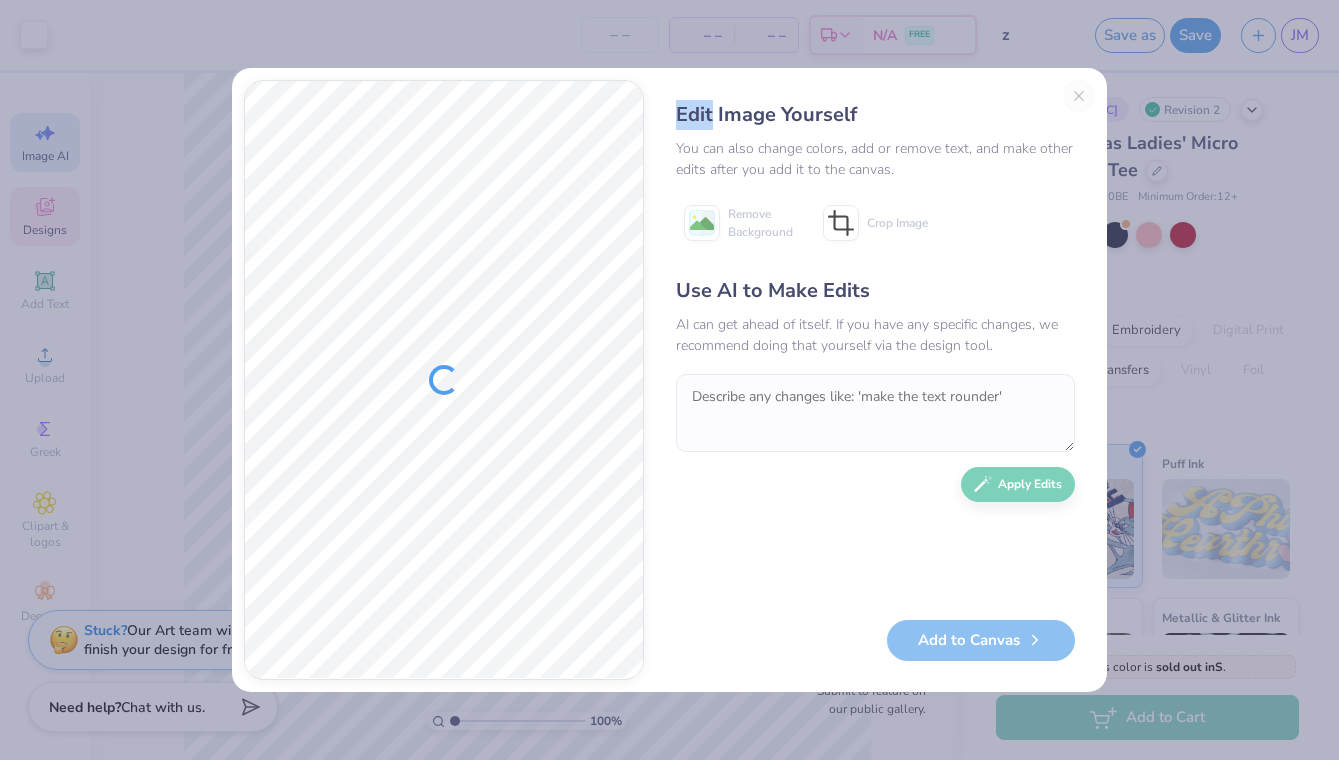 click on "Edit Image Yourself You can also change colors, add or remove text, and make other edits after you add it to the canvas. Remove Background Crop Image Use AI to Make Edits AI can get ahead of itself. If you have any specific changes, we recommend doing that yourself via the design tool. Apply Edits Add to Canvas" at bounding box center [875, 380] 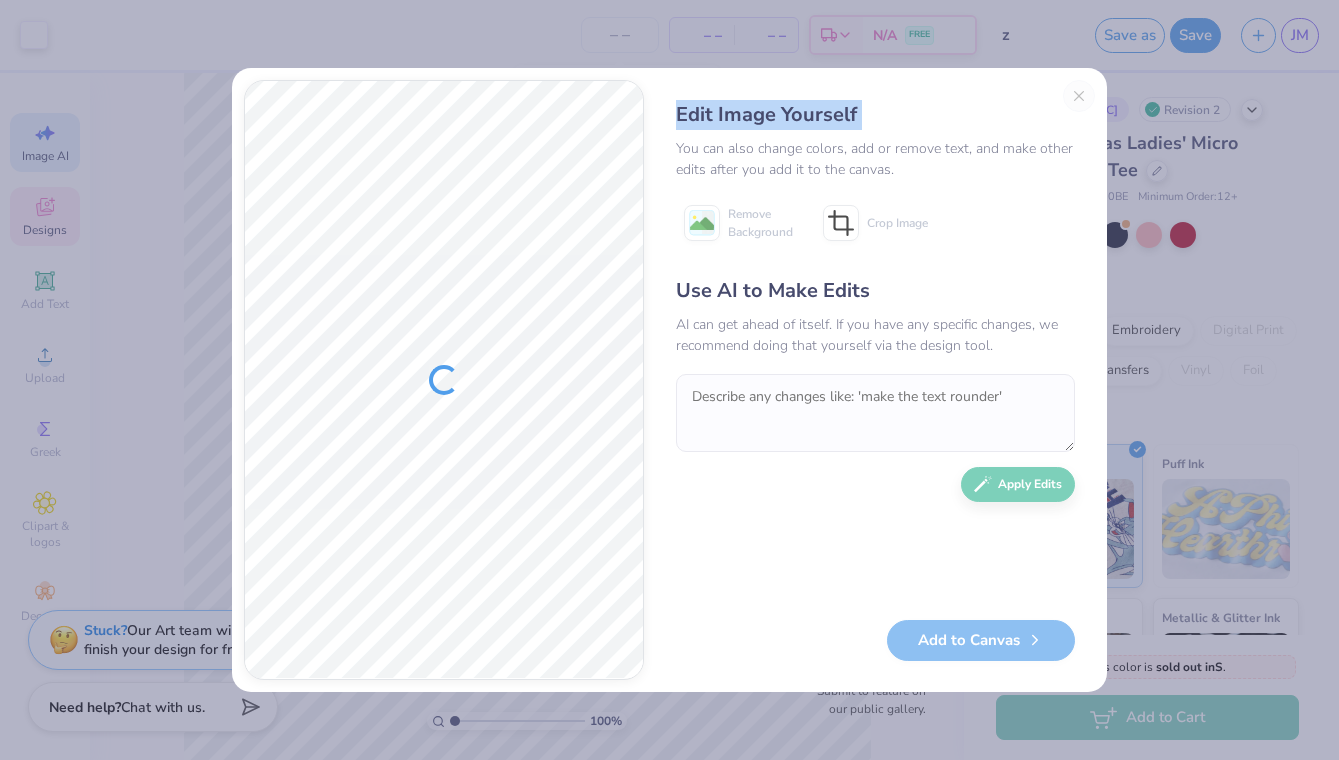 click on "Edit Image Yourself You can also change colors, add or remove text, and make other edits after you add it to the canvas. Remove Background Crop Image Use AI to Make Edits AI can get ahead of itself. If you have any specific changes, we recommend doing that yourself via the design tool. Apply Edits Add to Canvas" at bounding box center (875, 380) 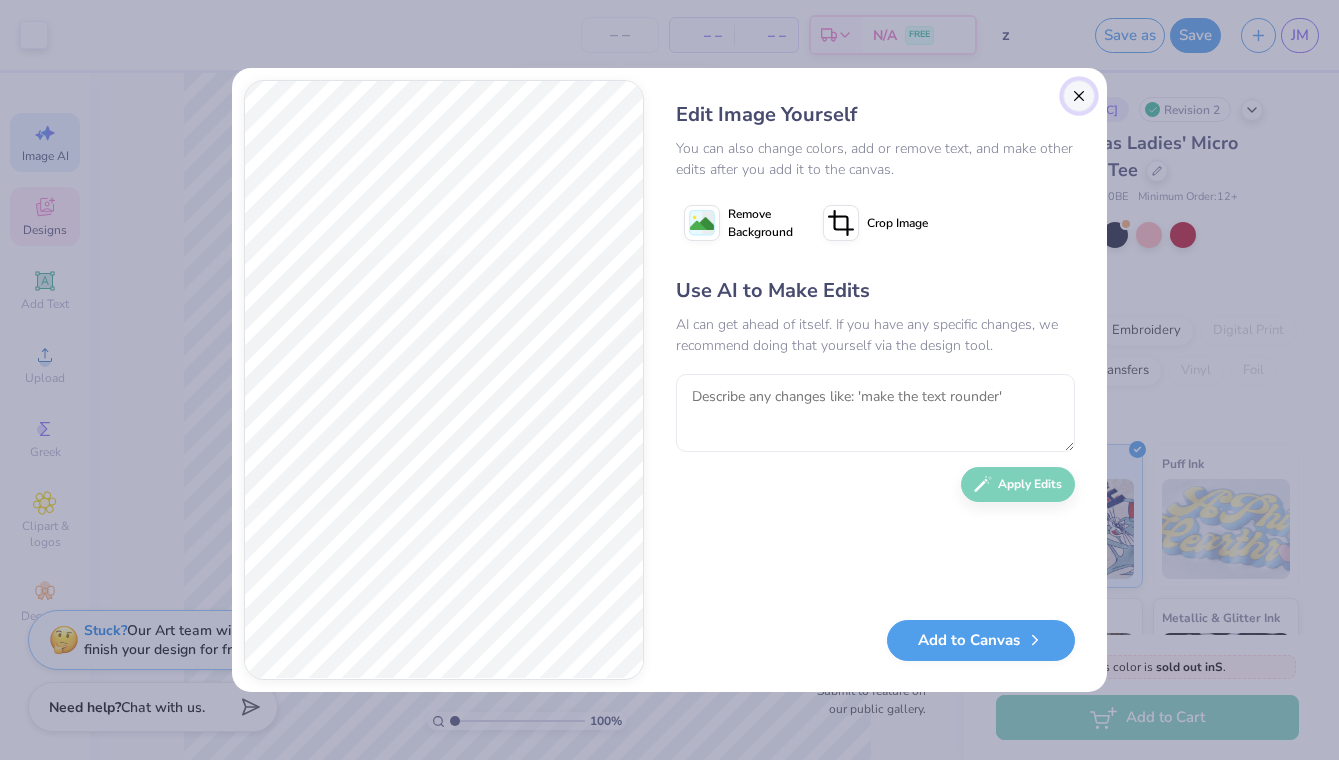 click at bounding box center (1079, 96) 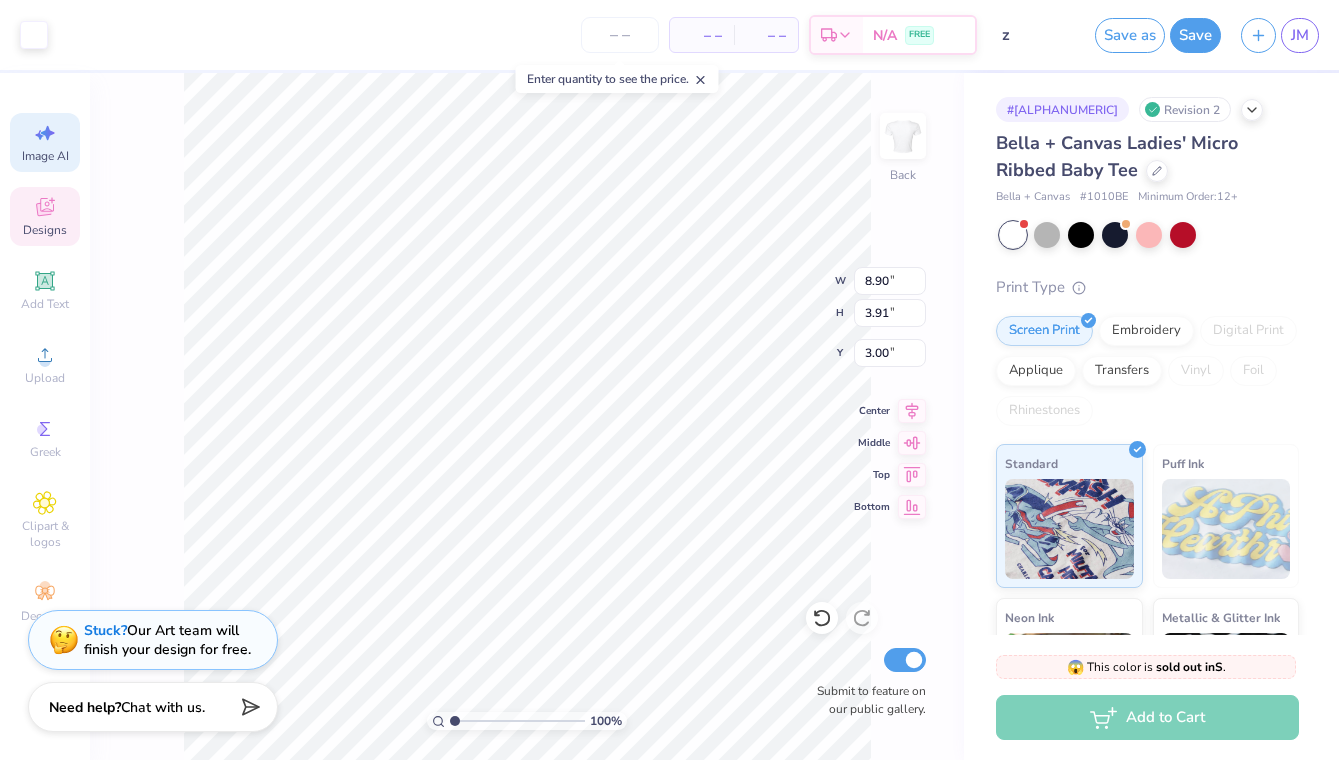 scroll, scrollTop: 0, scrollLeft: 45, axis: horizontal 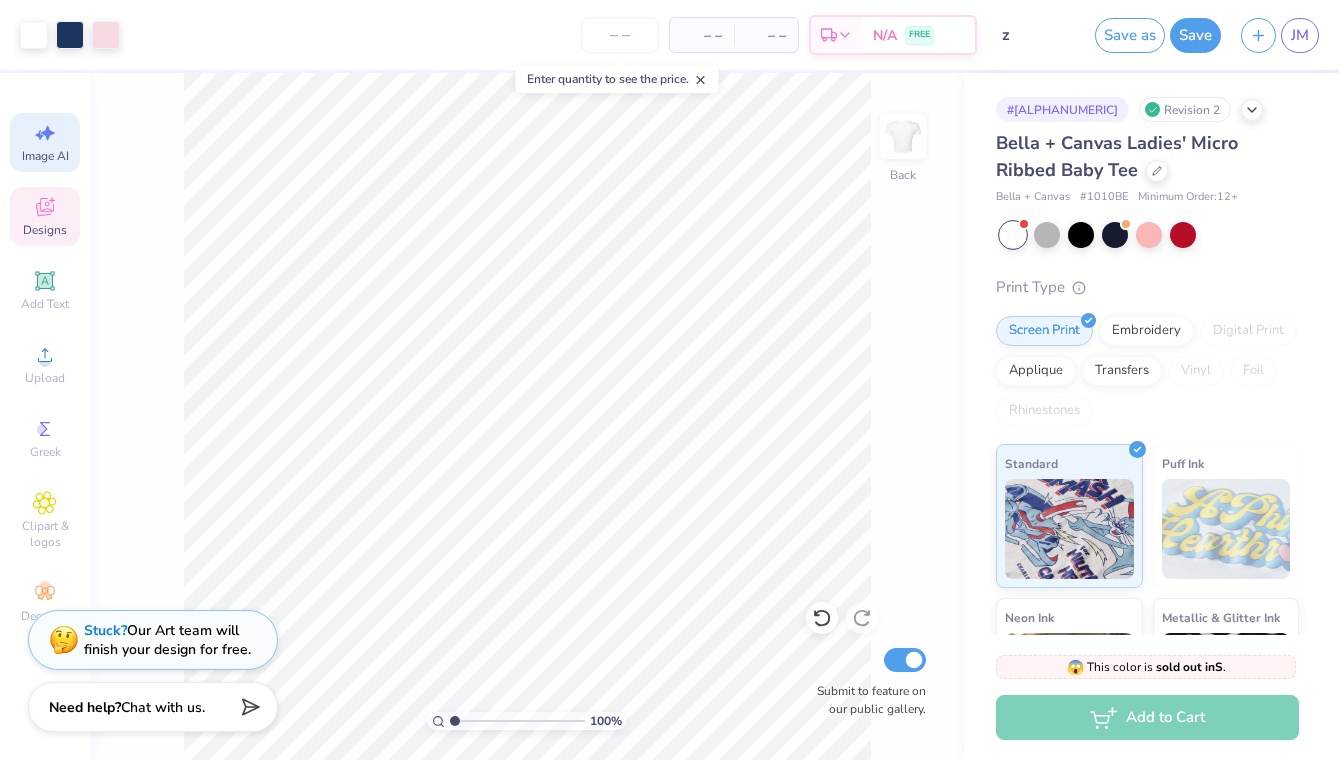 click on "Designs" at bounding box center (45, 216) 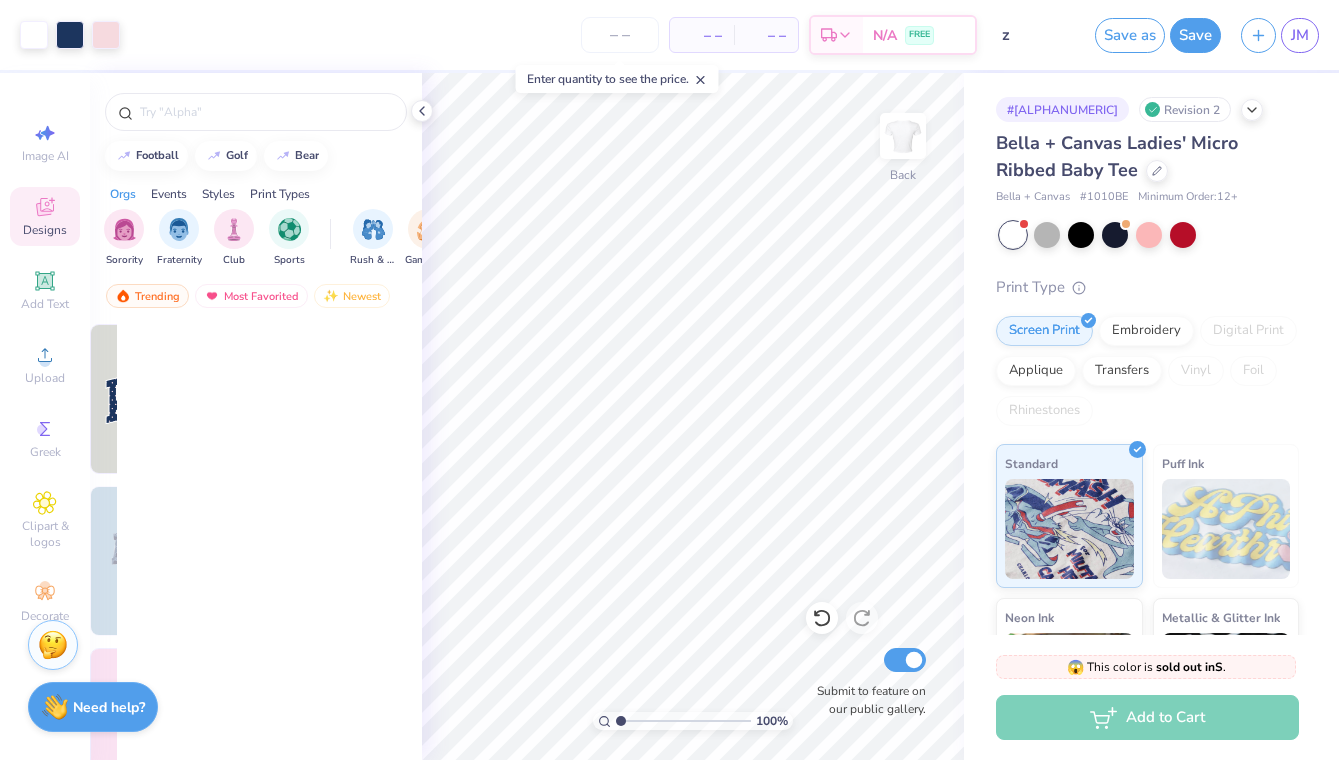 scroll, scrollTop: 0, scrollLeft: 0, axis: both 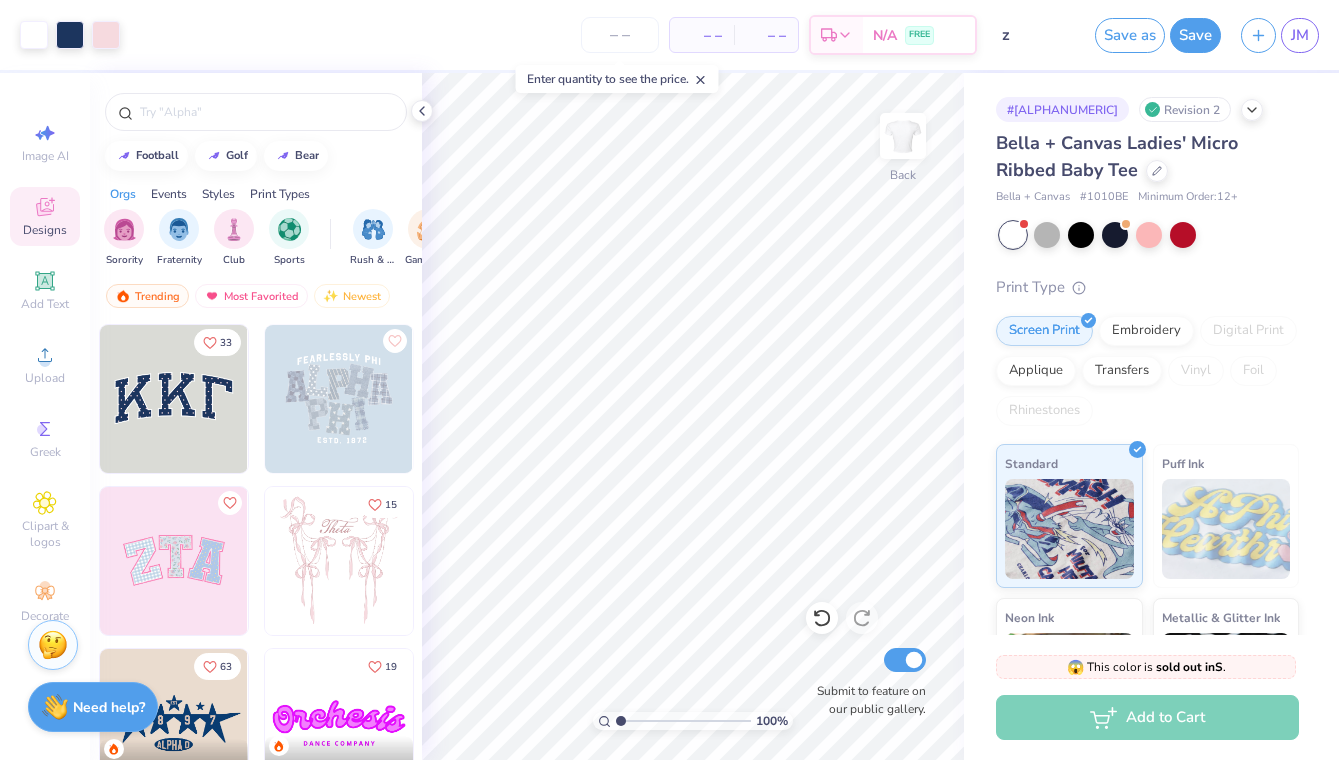click at bounding box center [174, 399] 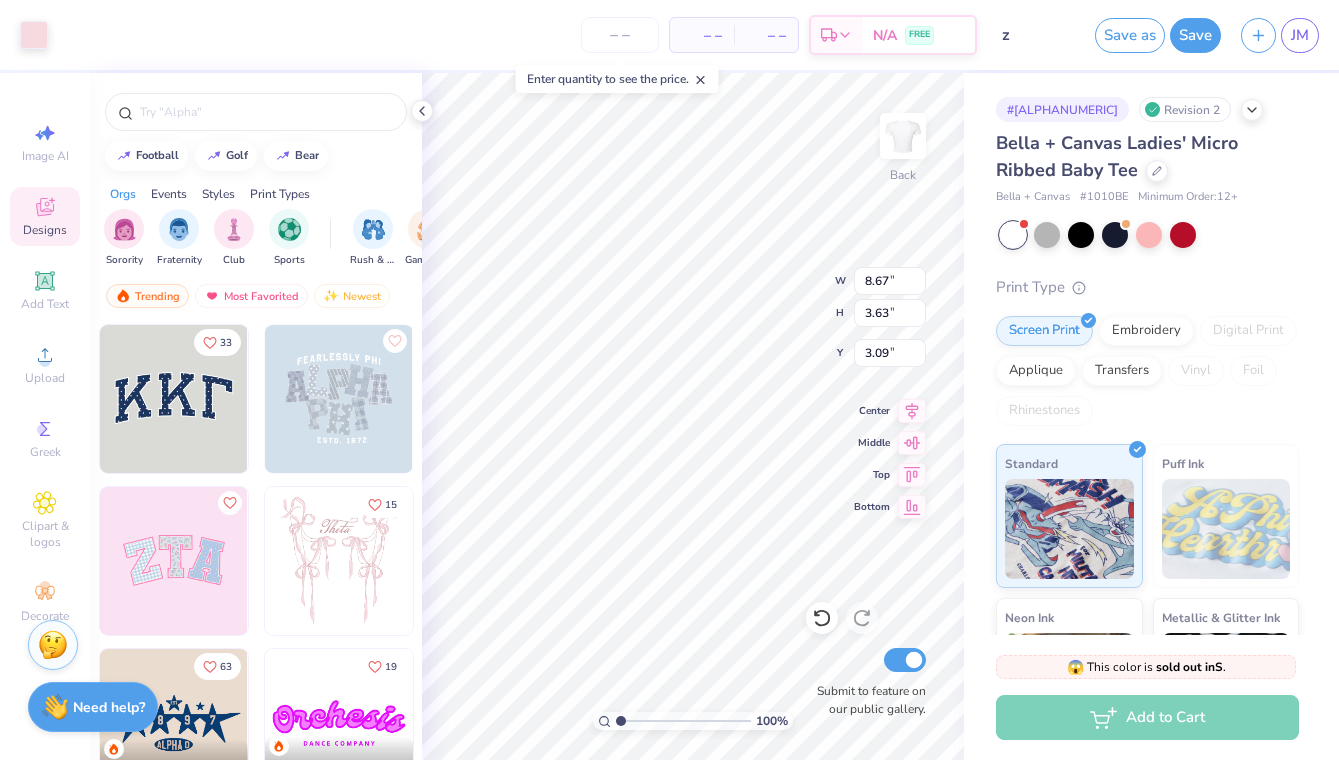 type on "8.67" 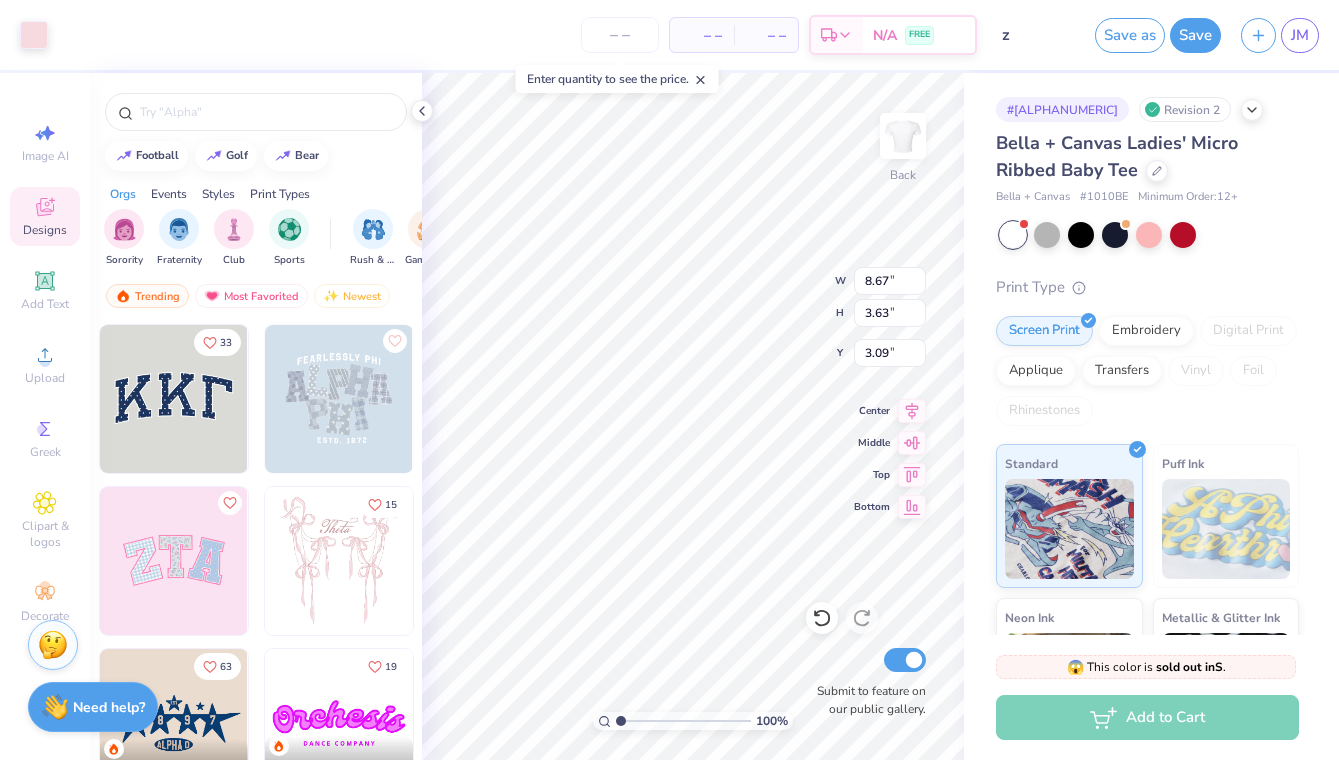 type on "3.63" 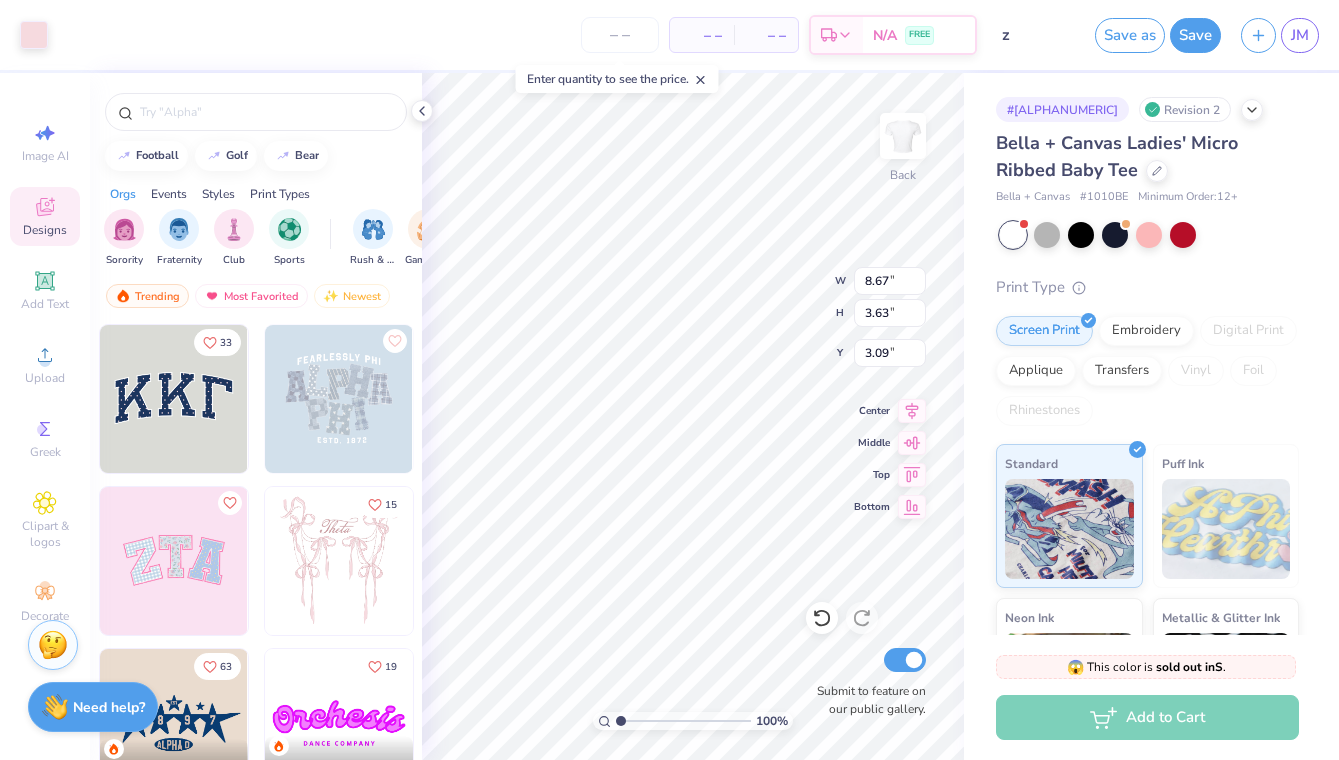 type on "6.37" 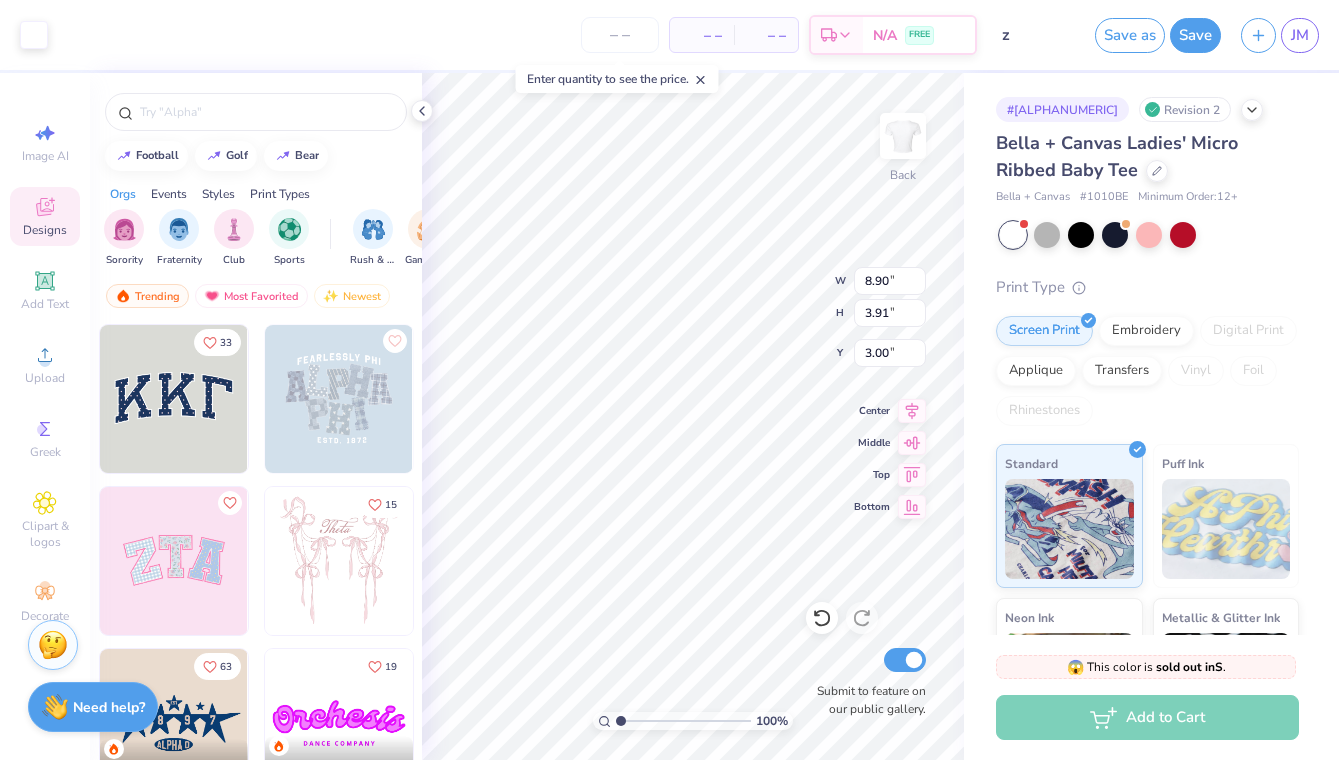 type on "8.90" 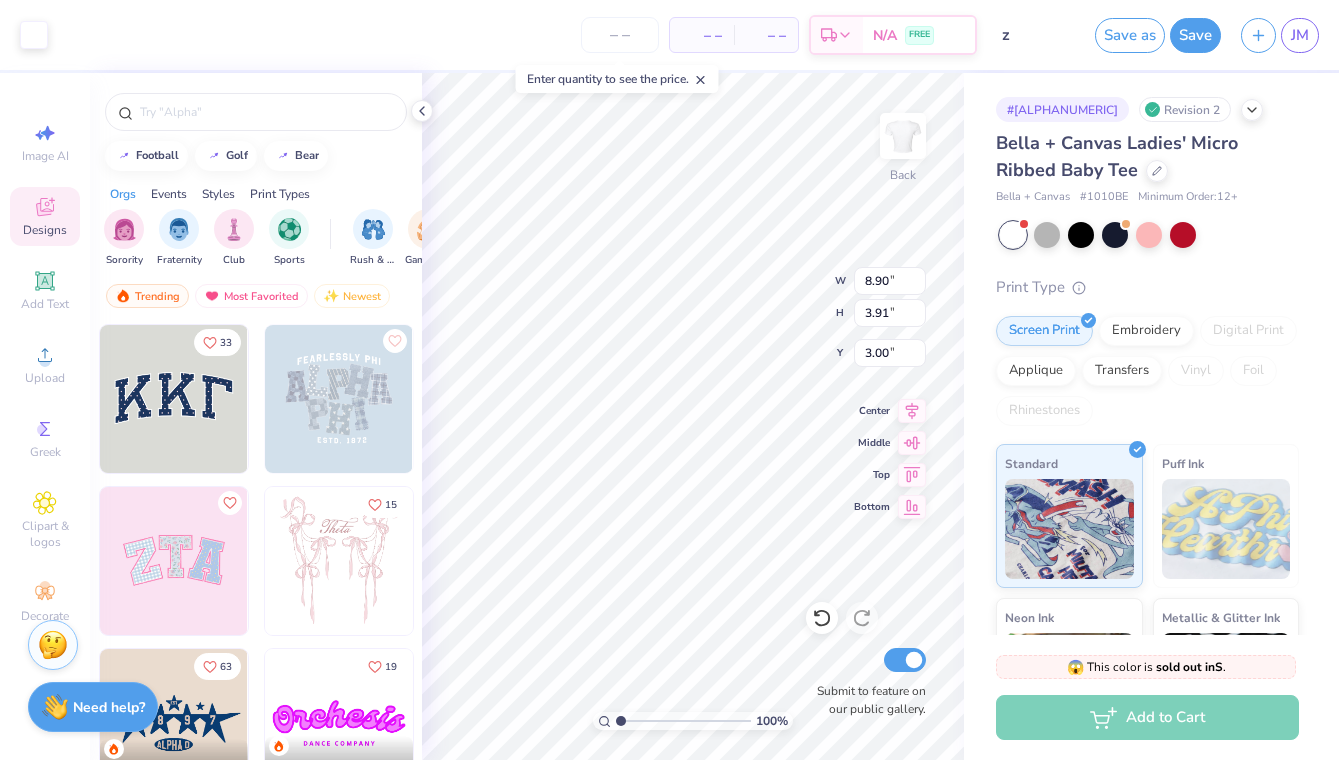 type on "3.91" 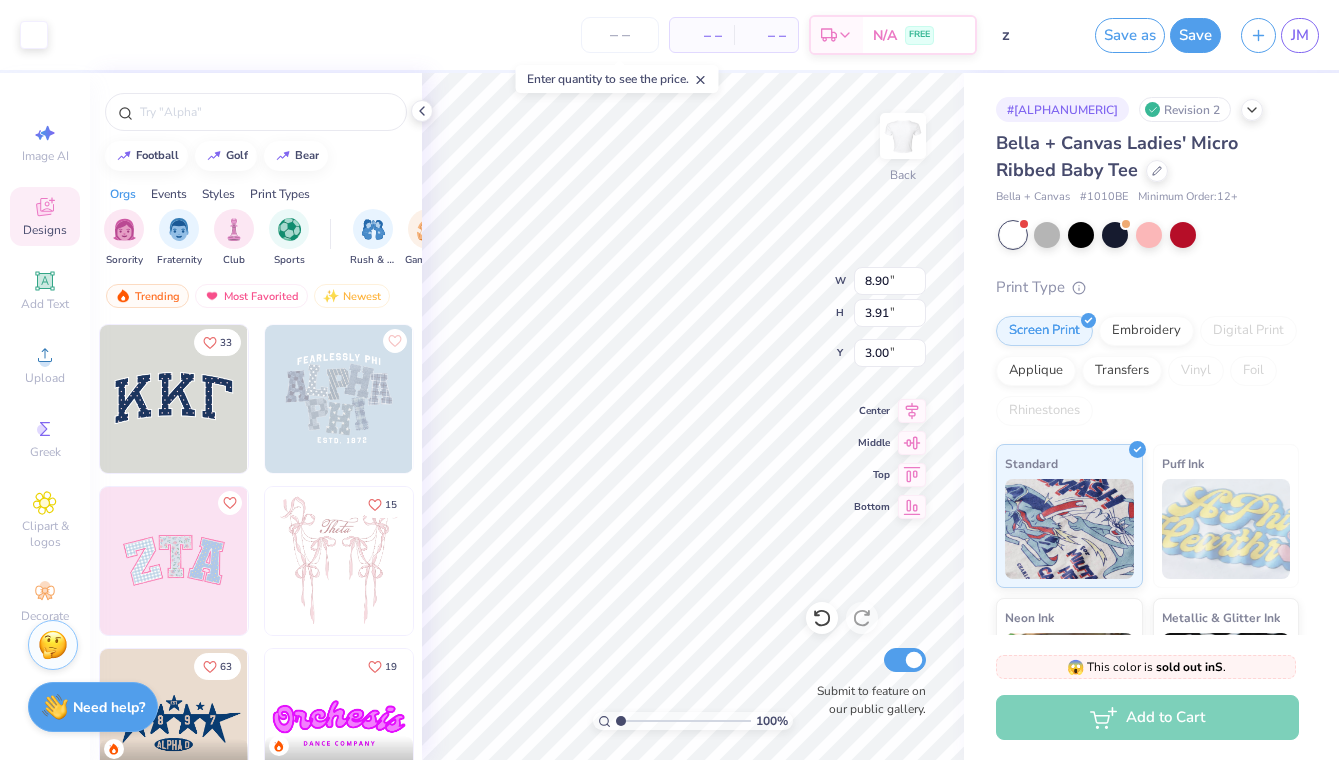 type on "3.00" 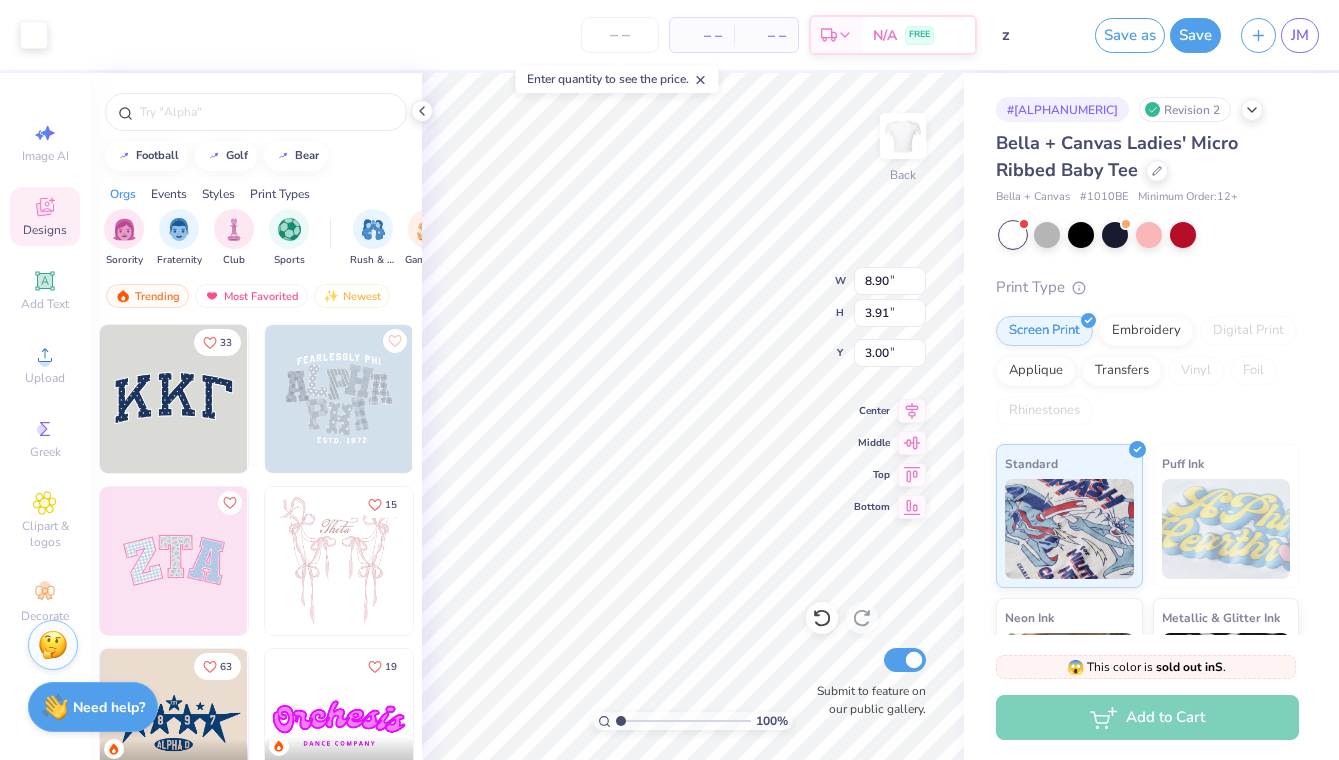 type on "8.75" 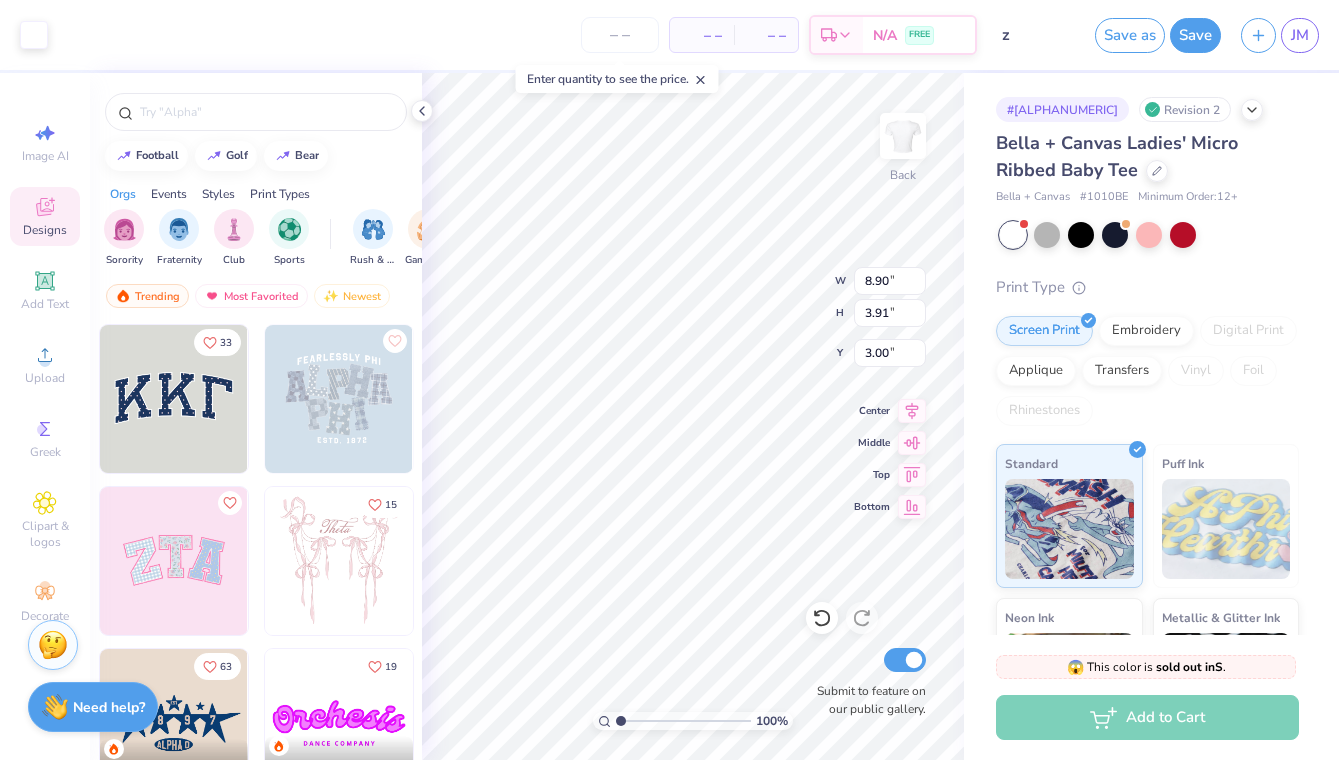 type on "3.73" 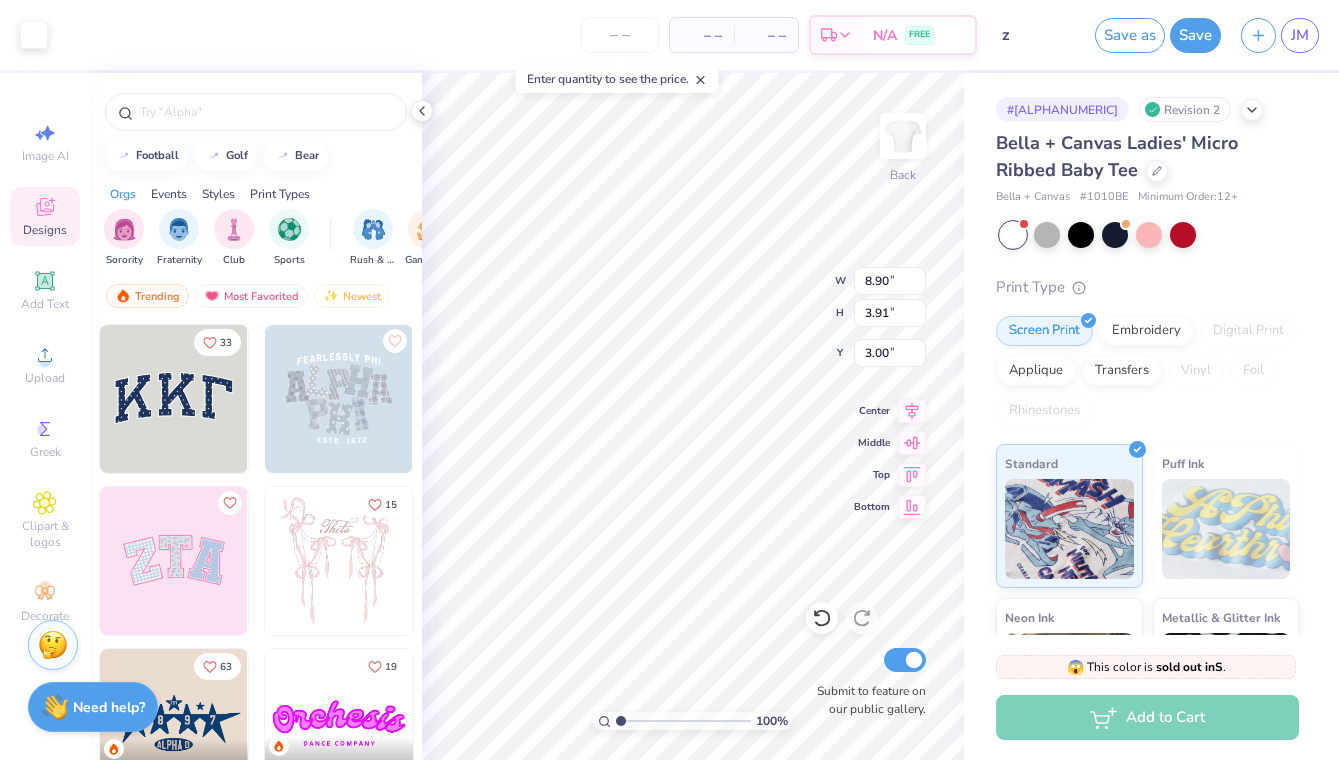 type on "3.08" 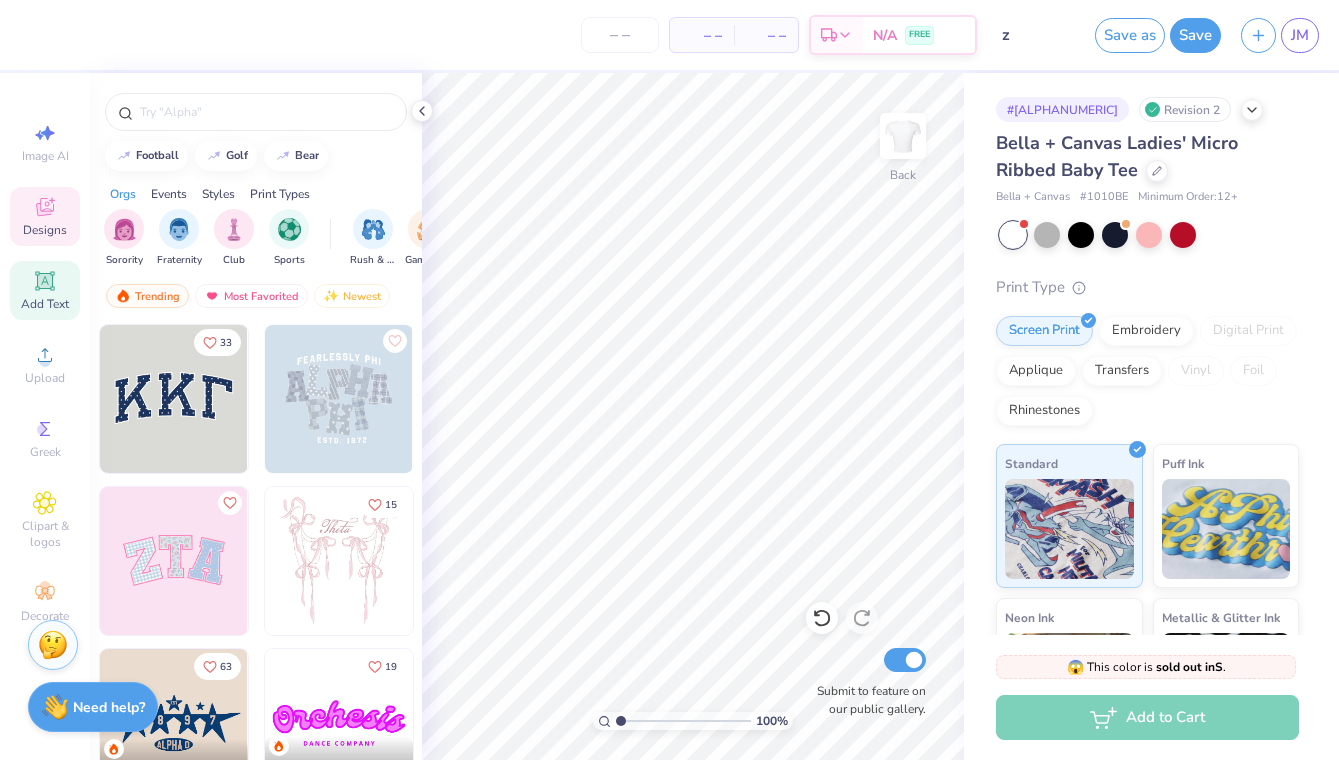 click on "Add Text" at bounding box center [45, 290] 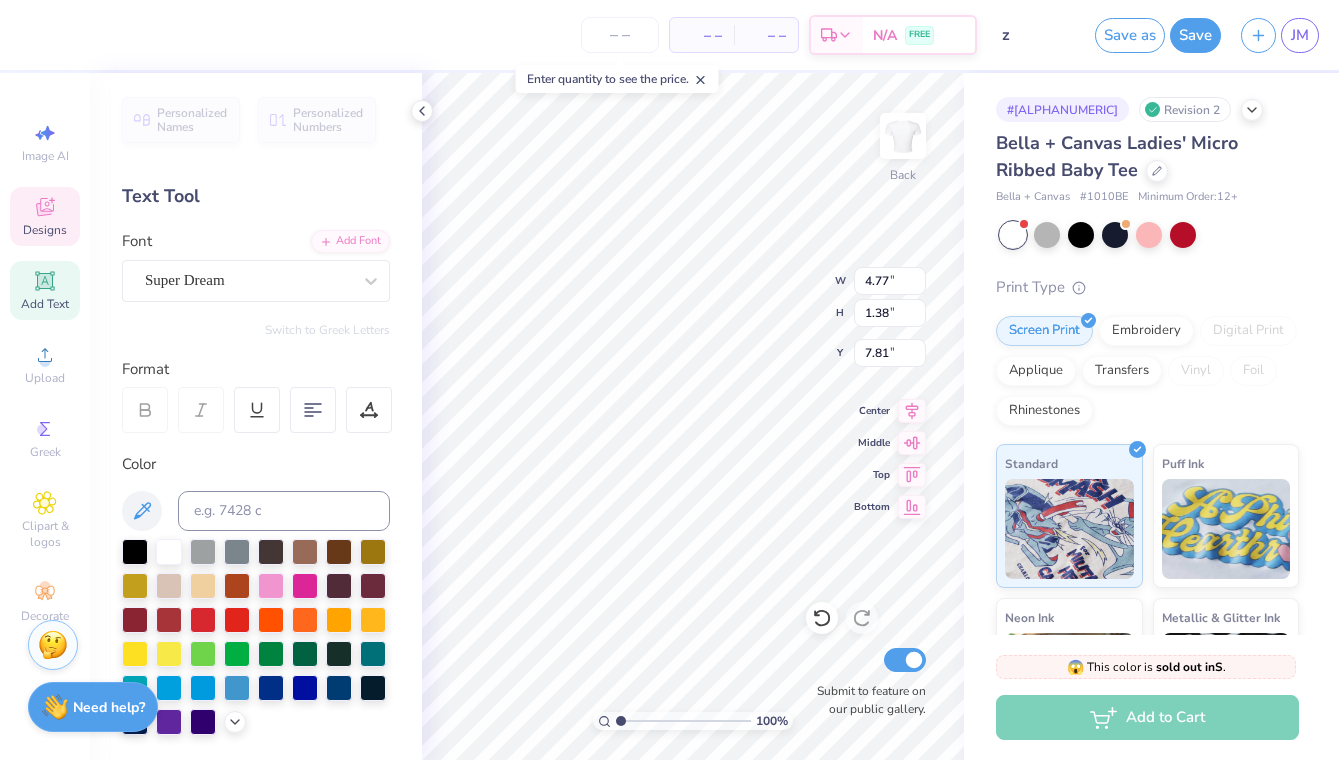 click 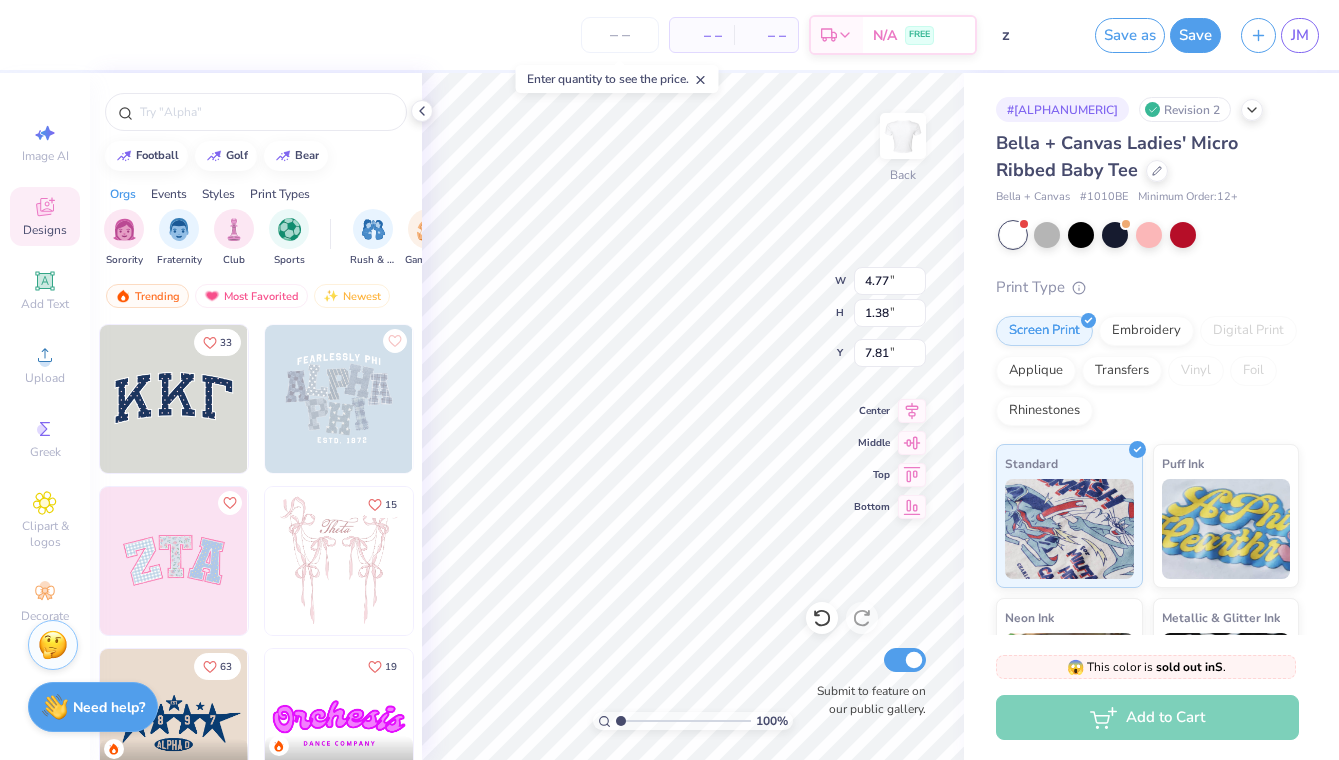 click at bounding box center (174, 399) 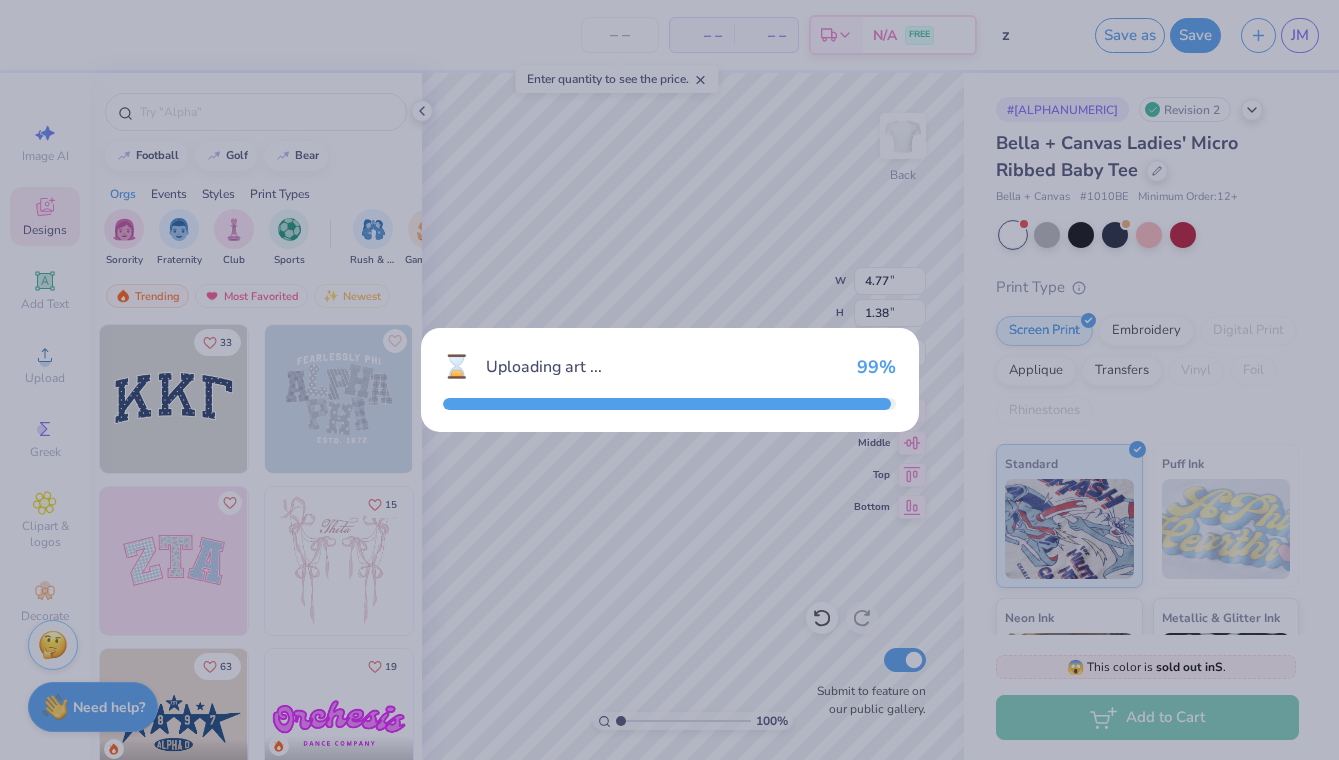 type on "8.90" 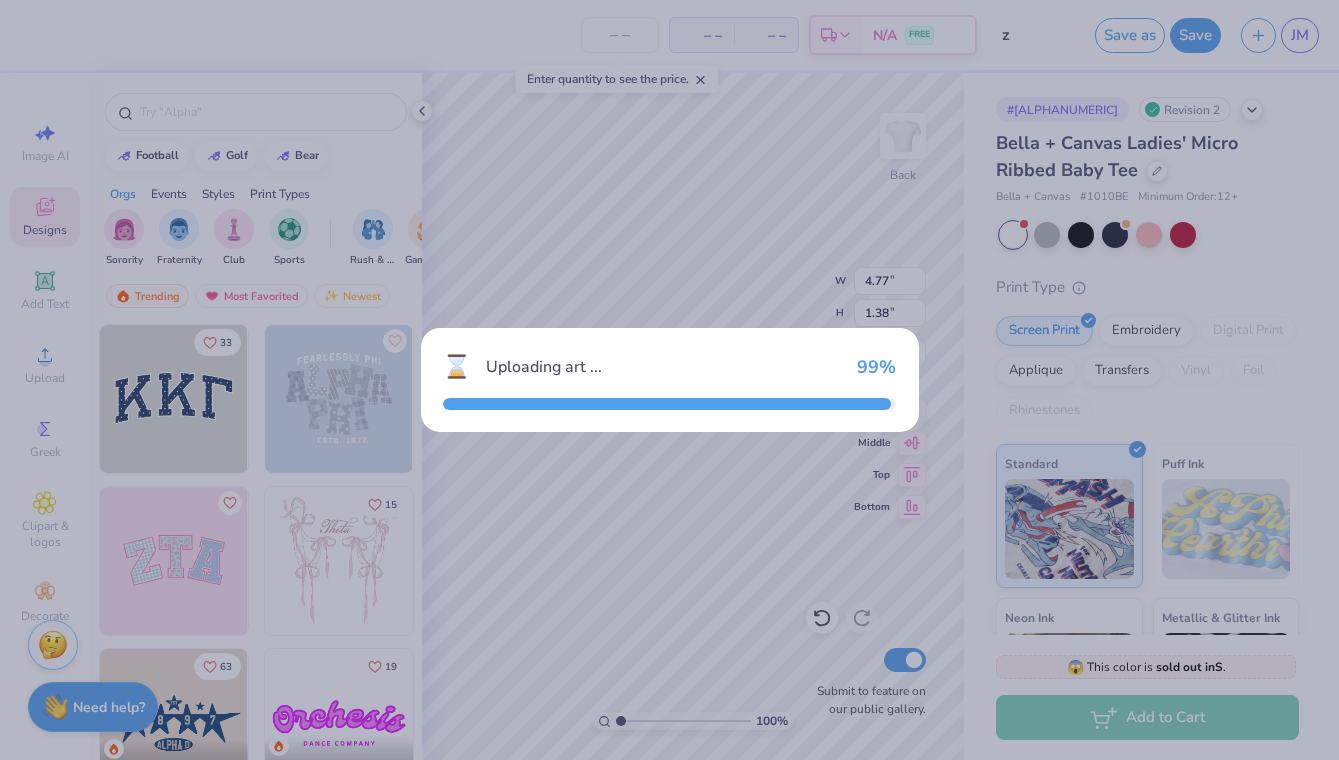 type on "3.91" 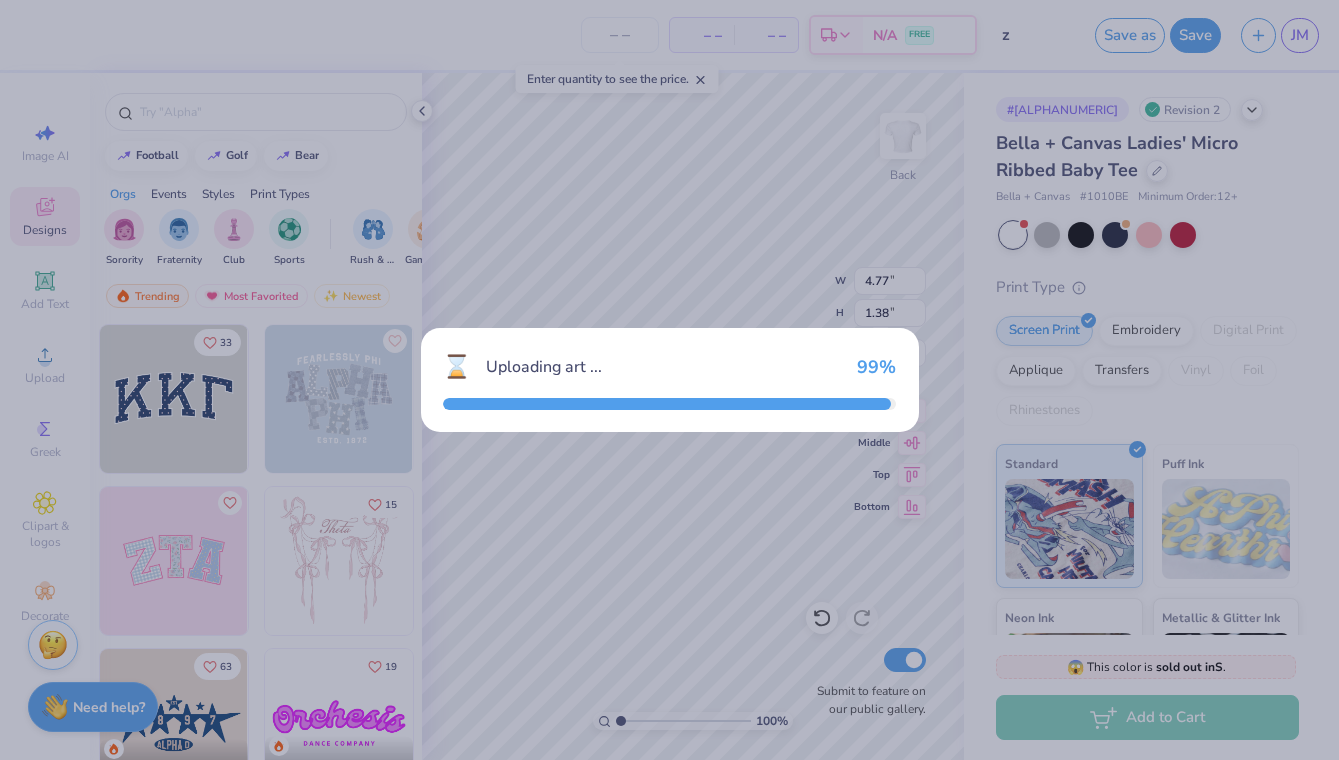 type on "3.00" 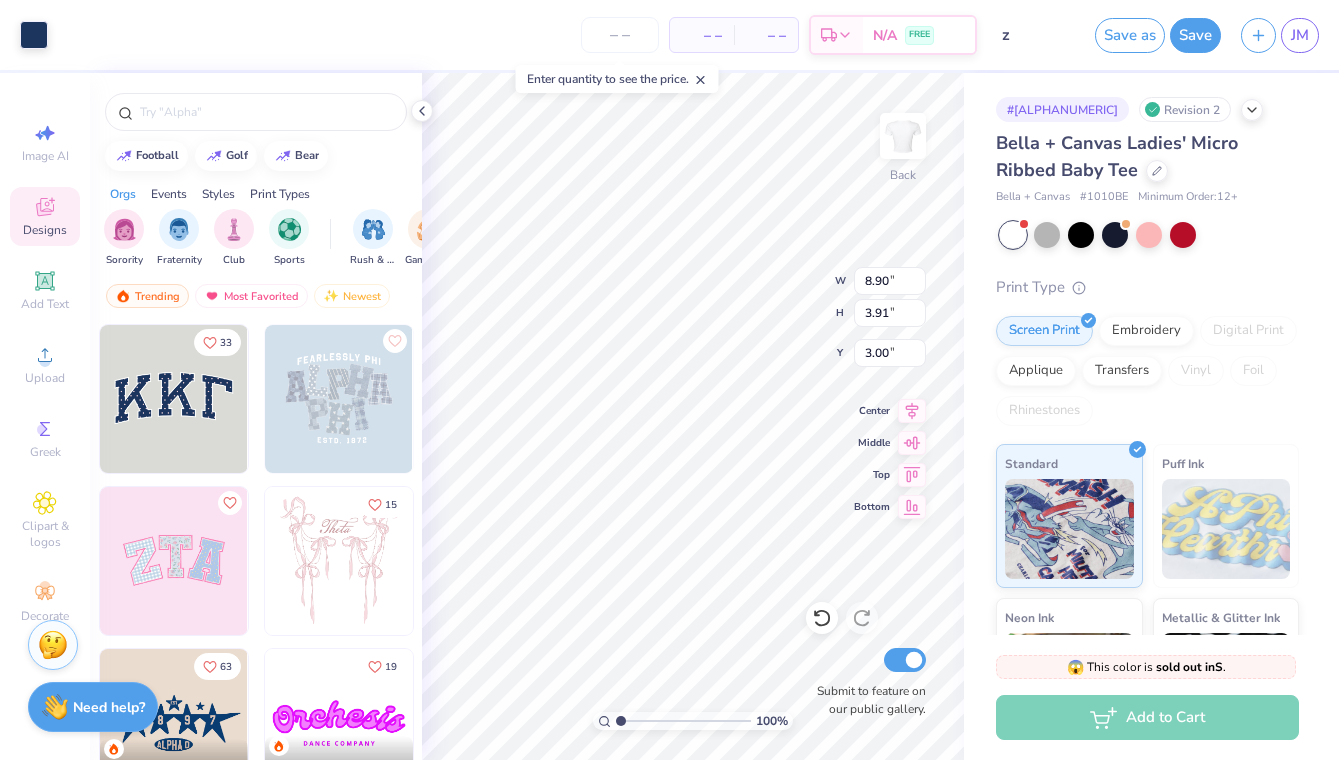 type on "8.75" 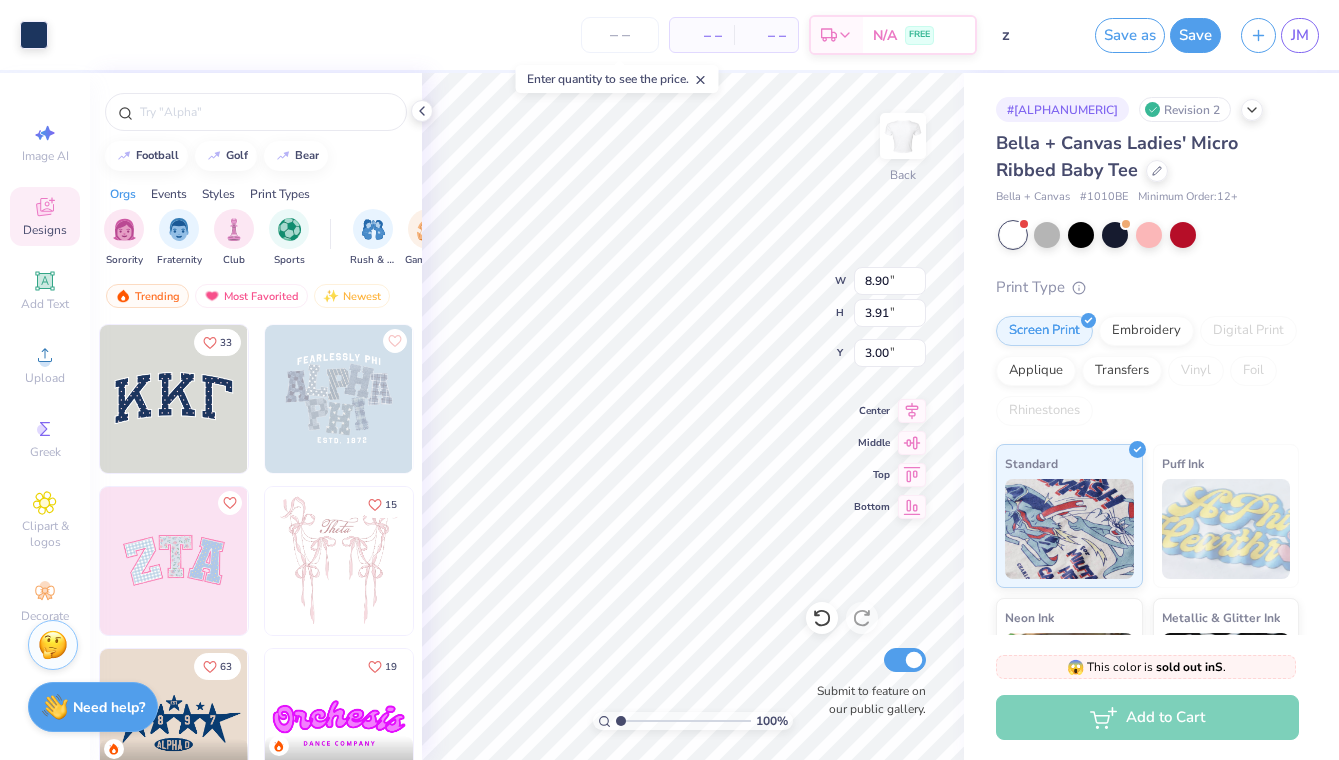 type on "3.73" 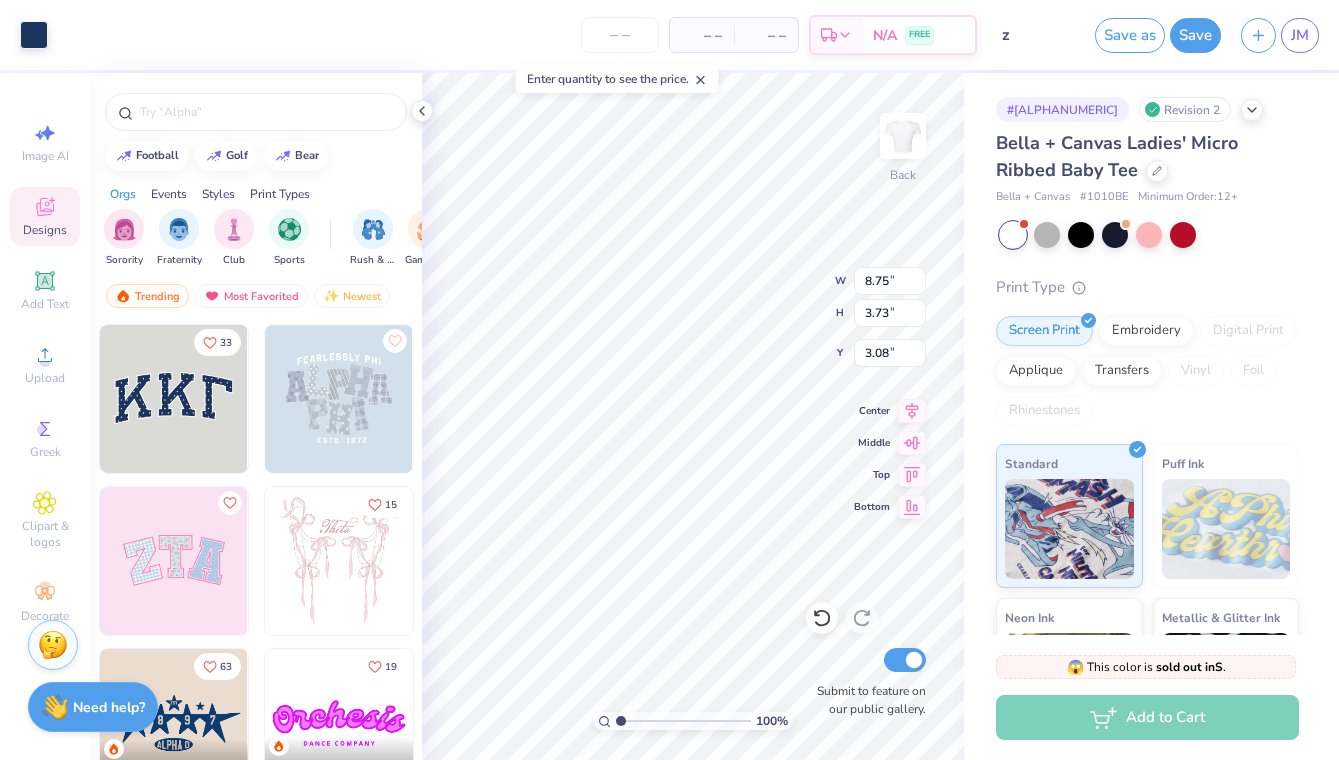 type on "3.00" 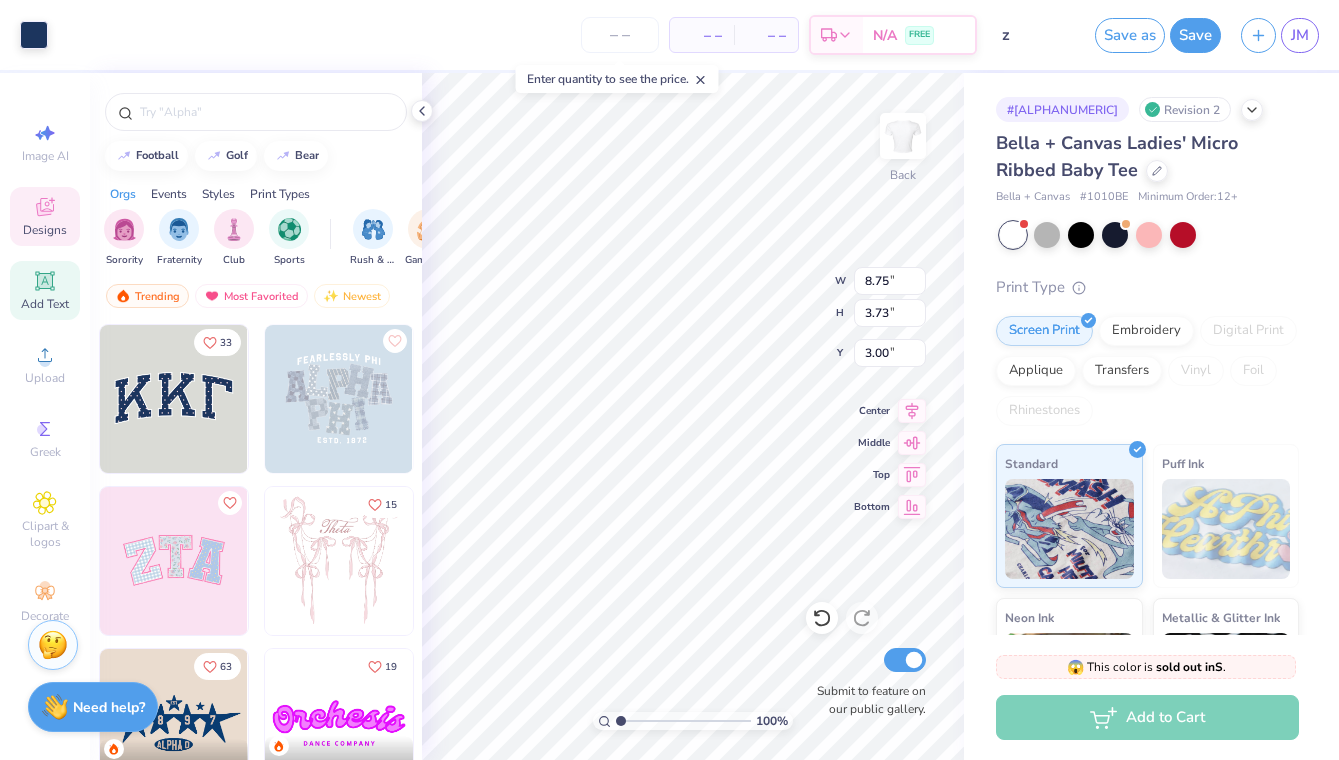 click on "Add Text" at bounding box center [45, 304] 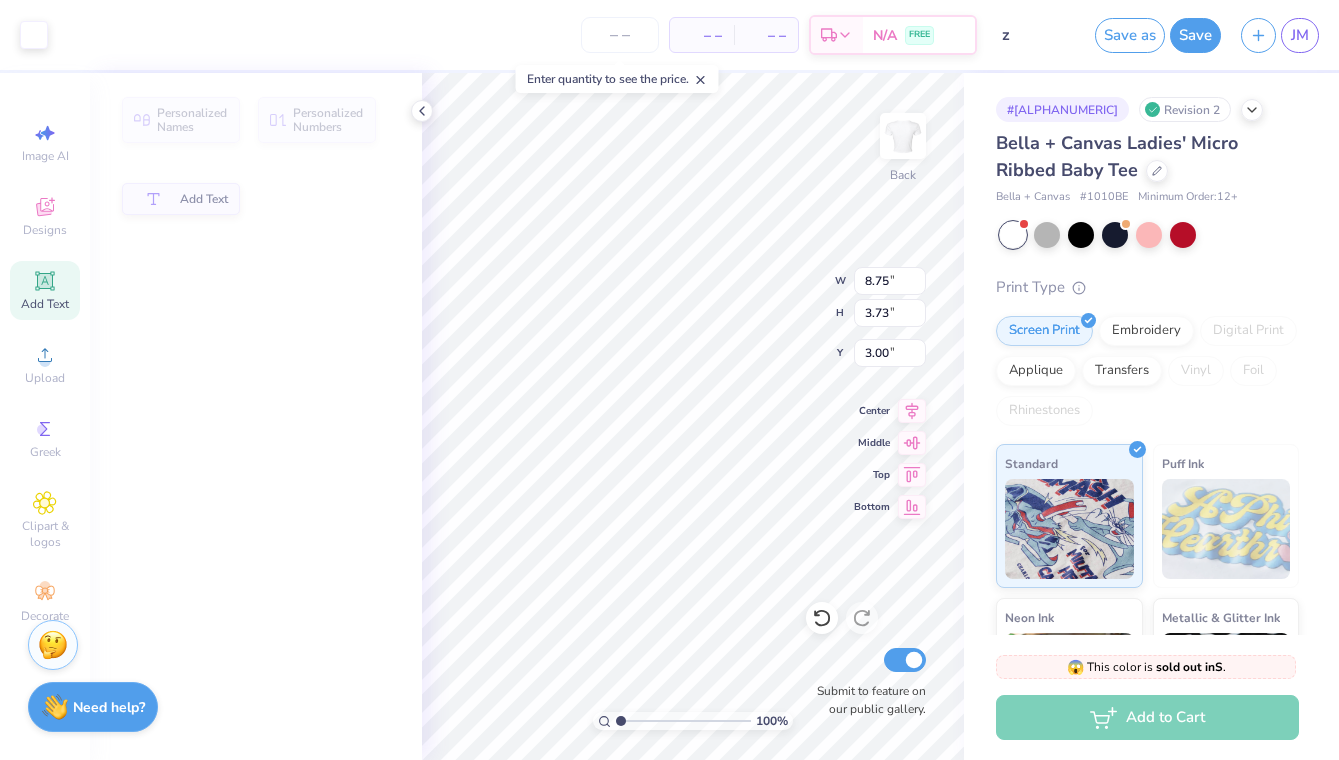 type on "4.77" 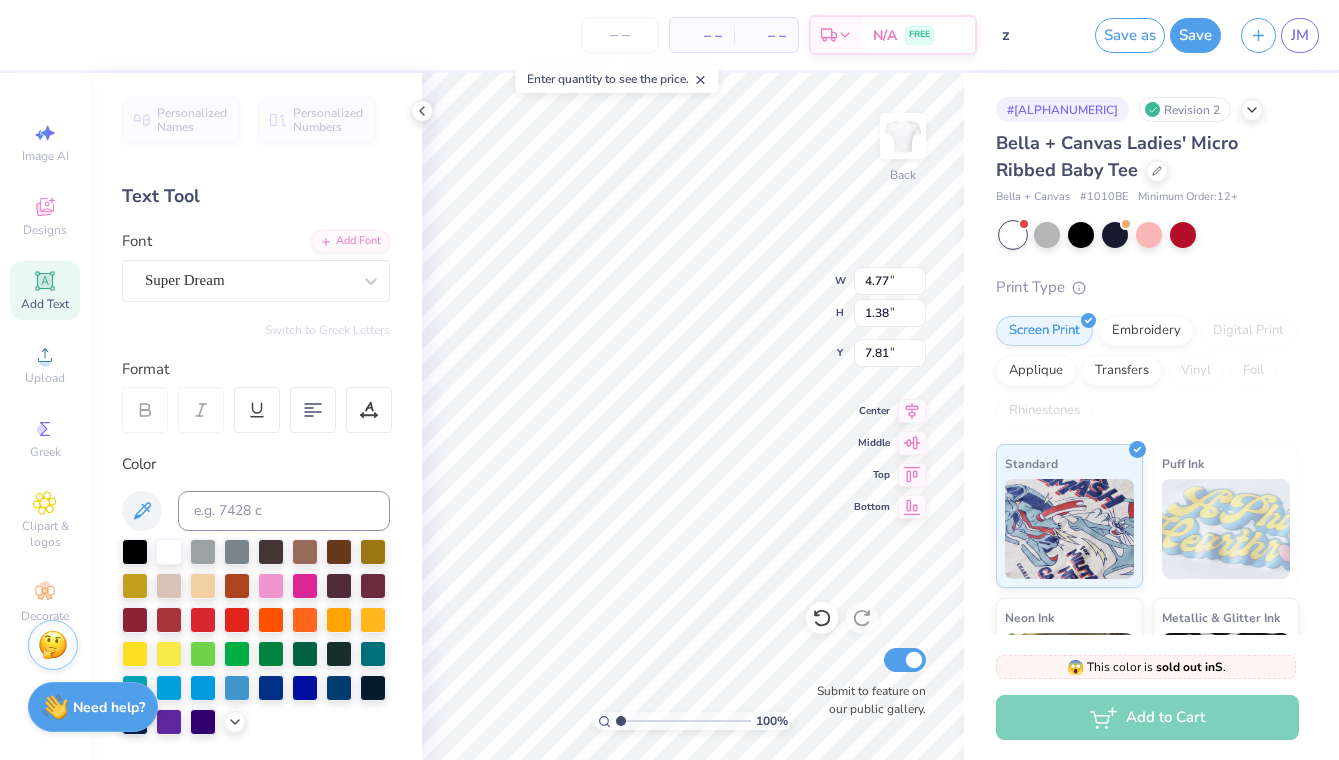 type on "8.75" 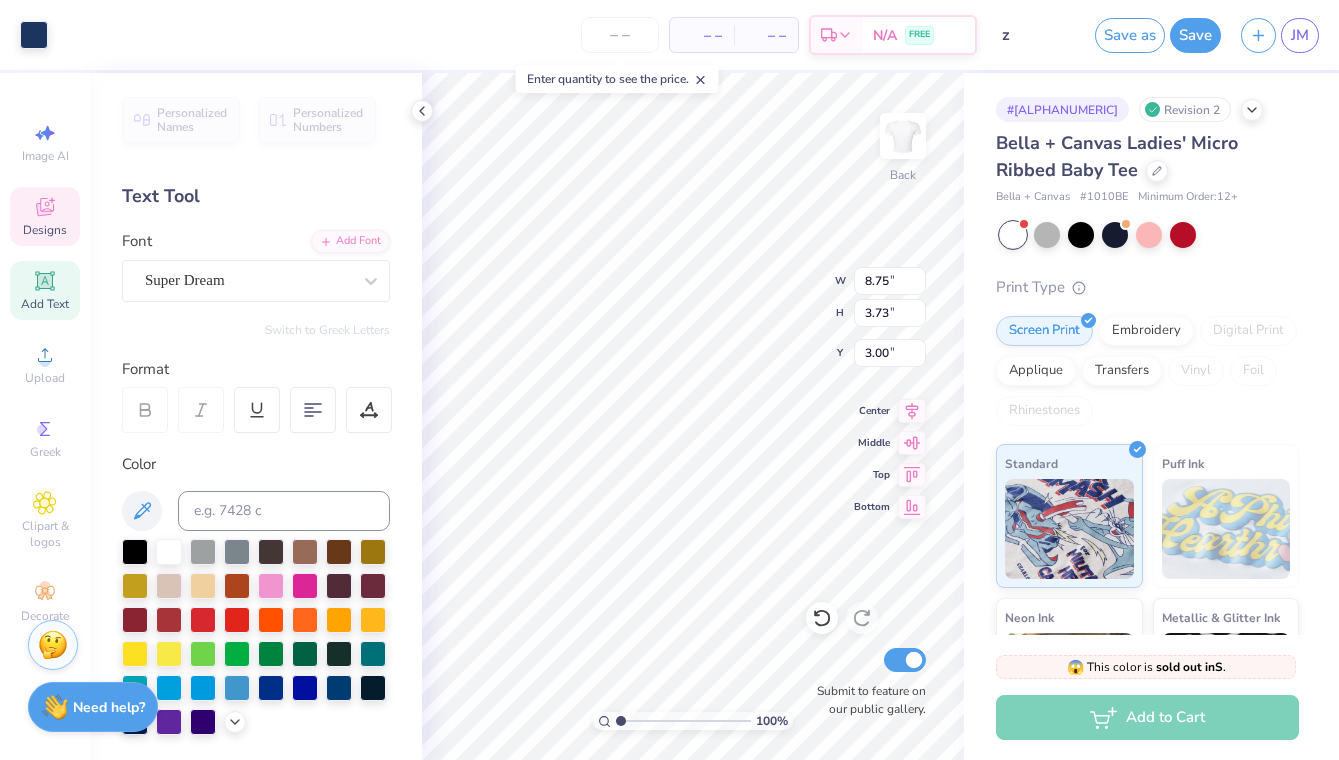 click on "Image AI Designs Add Text Upload Greek Clipart & logos Decorate" at bounding box center [45, 372] 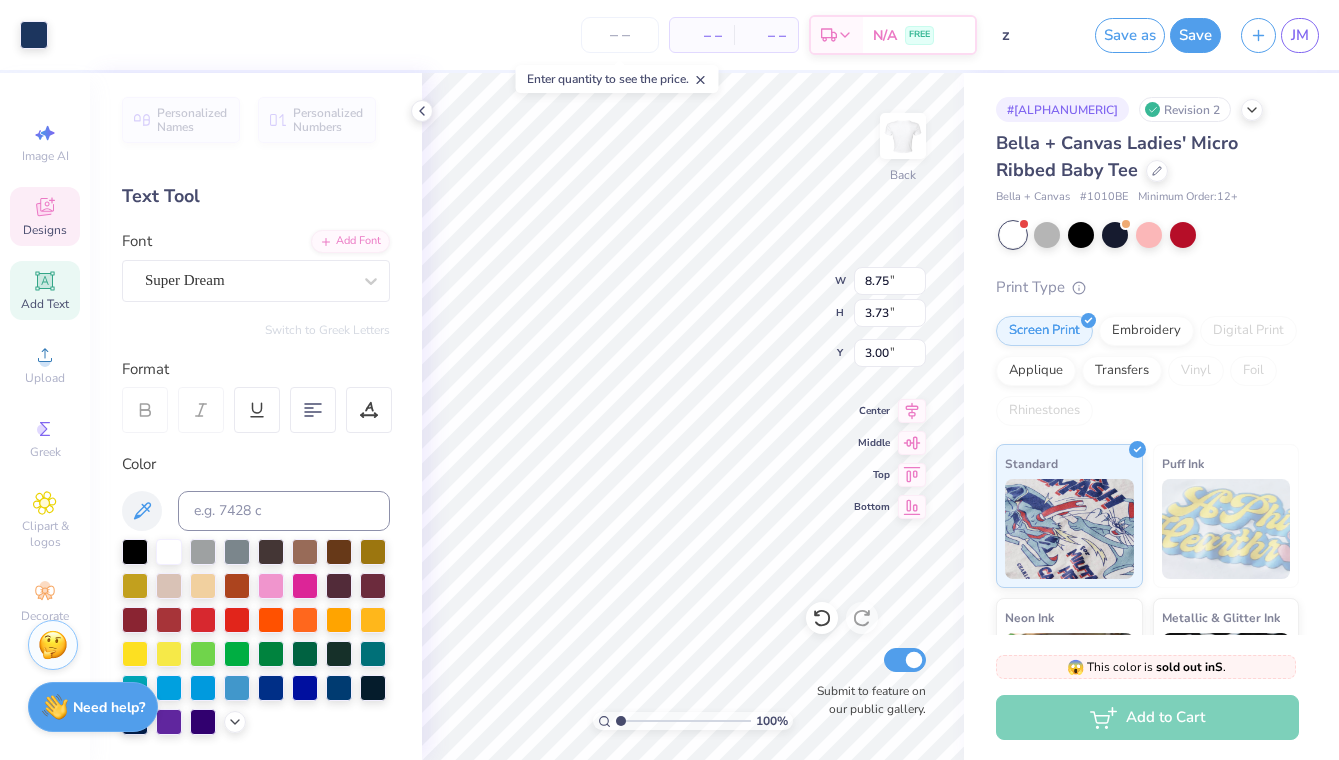 type on "4.77" 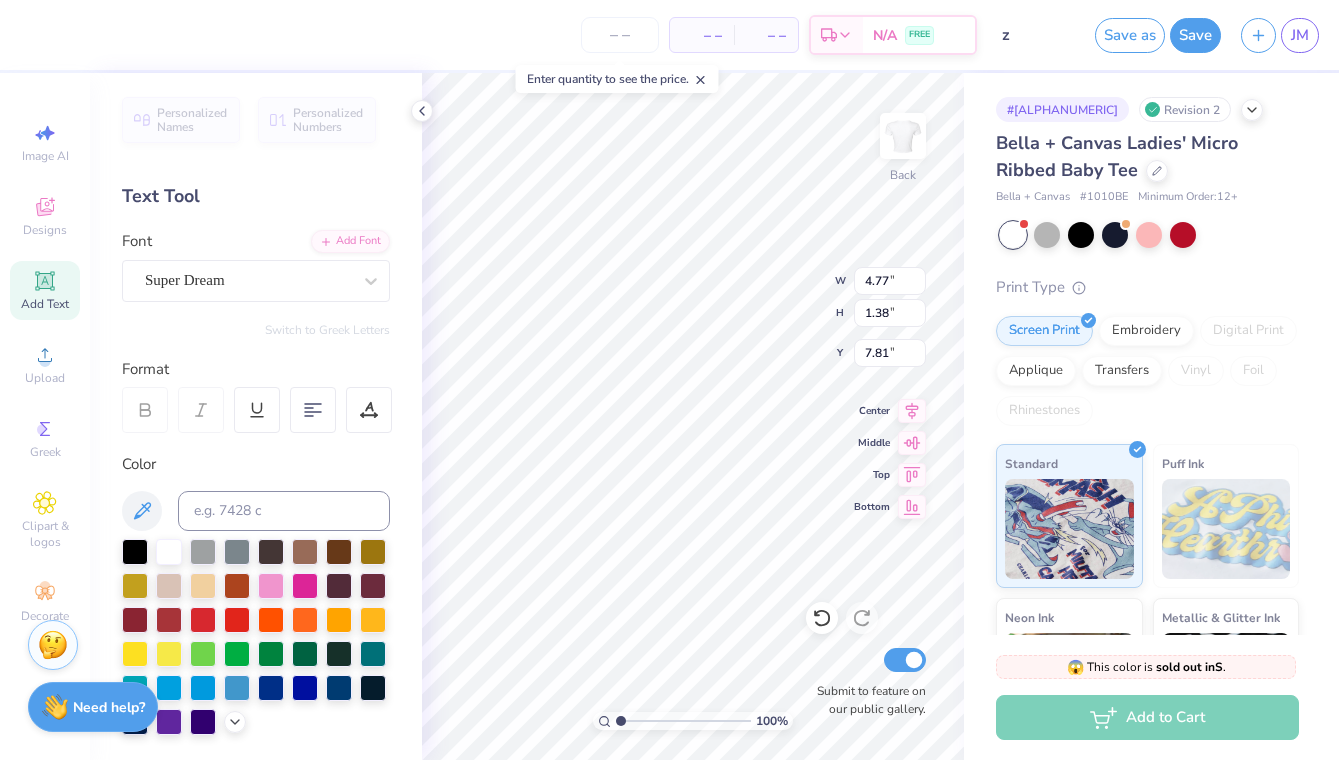 type on "ZTA" 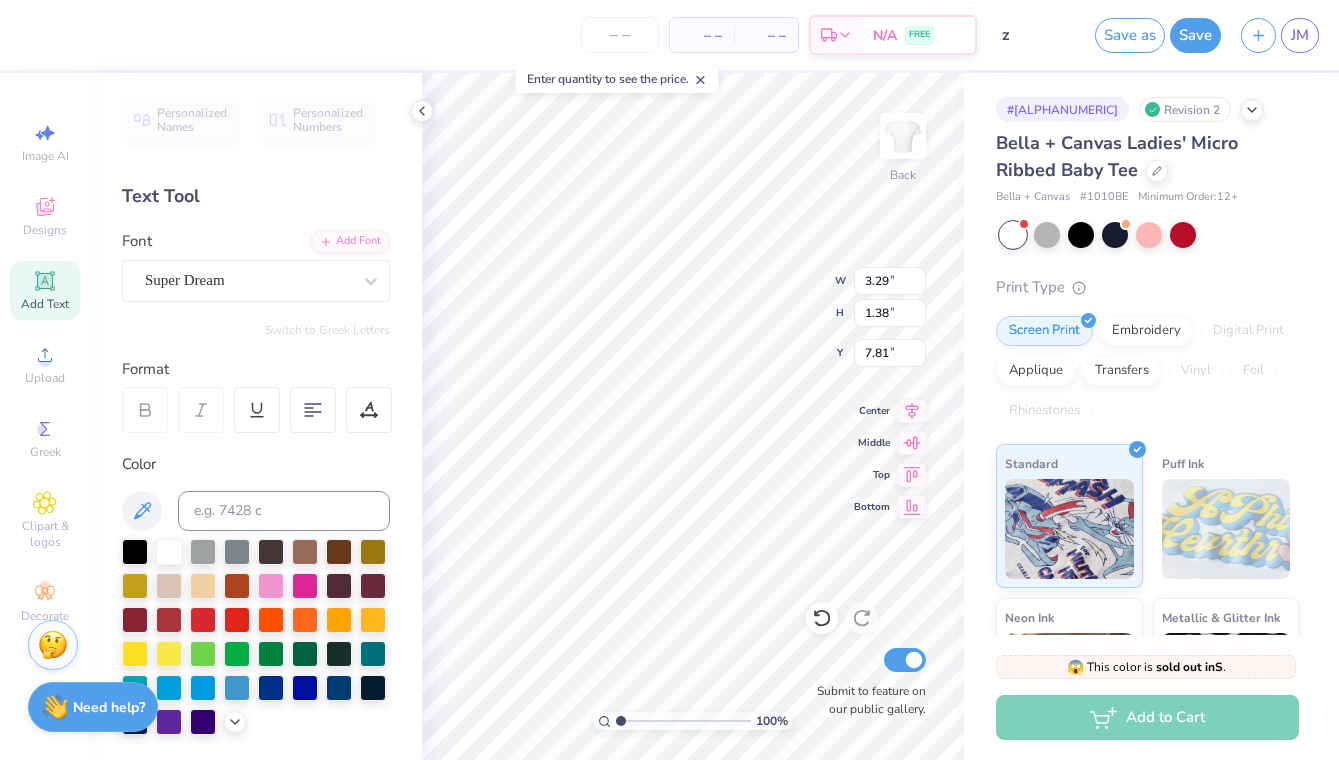 type on "11.39" 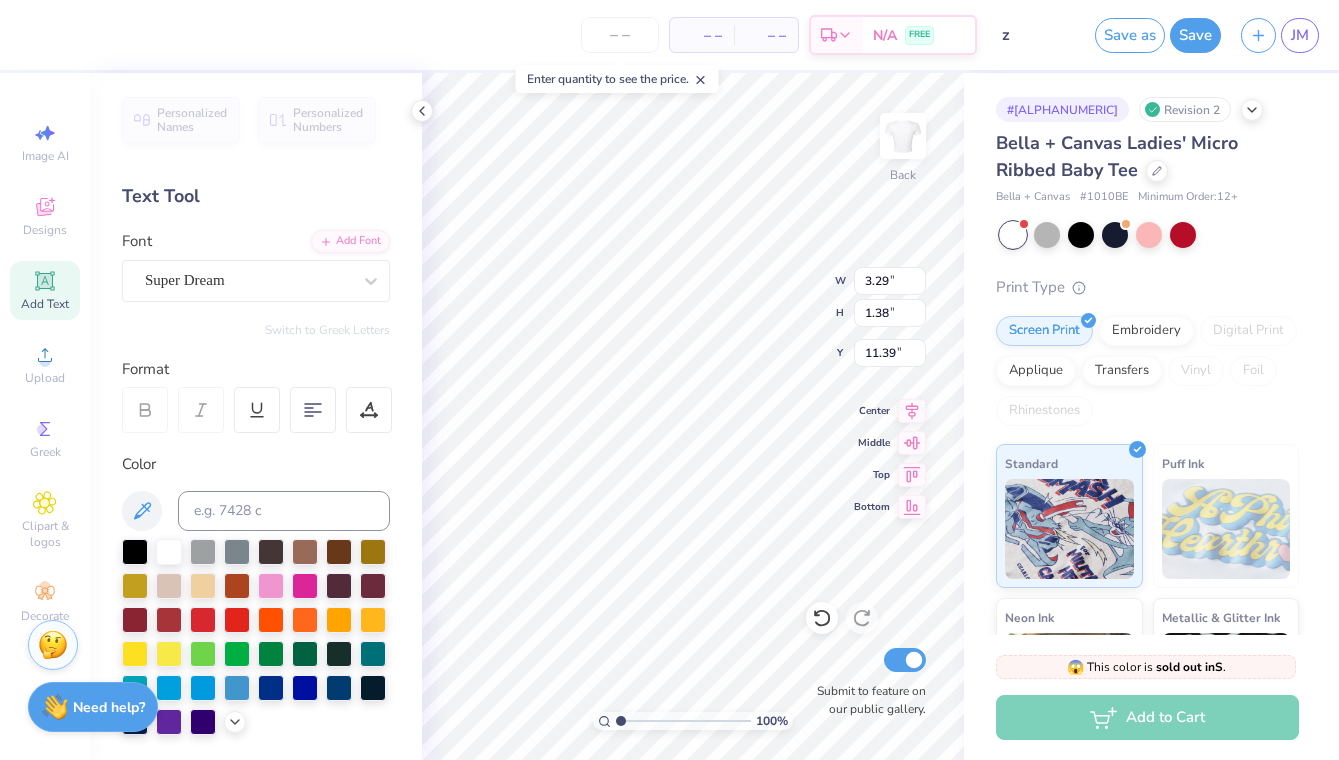 type on "4.77" 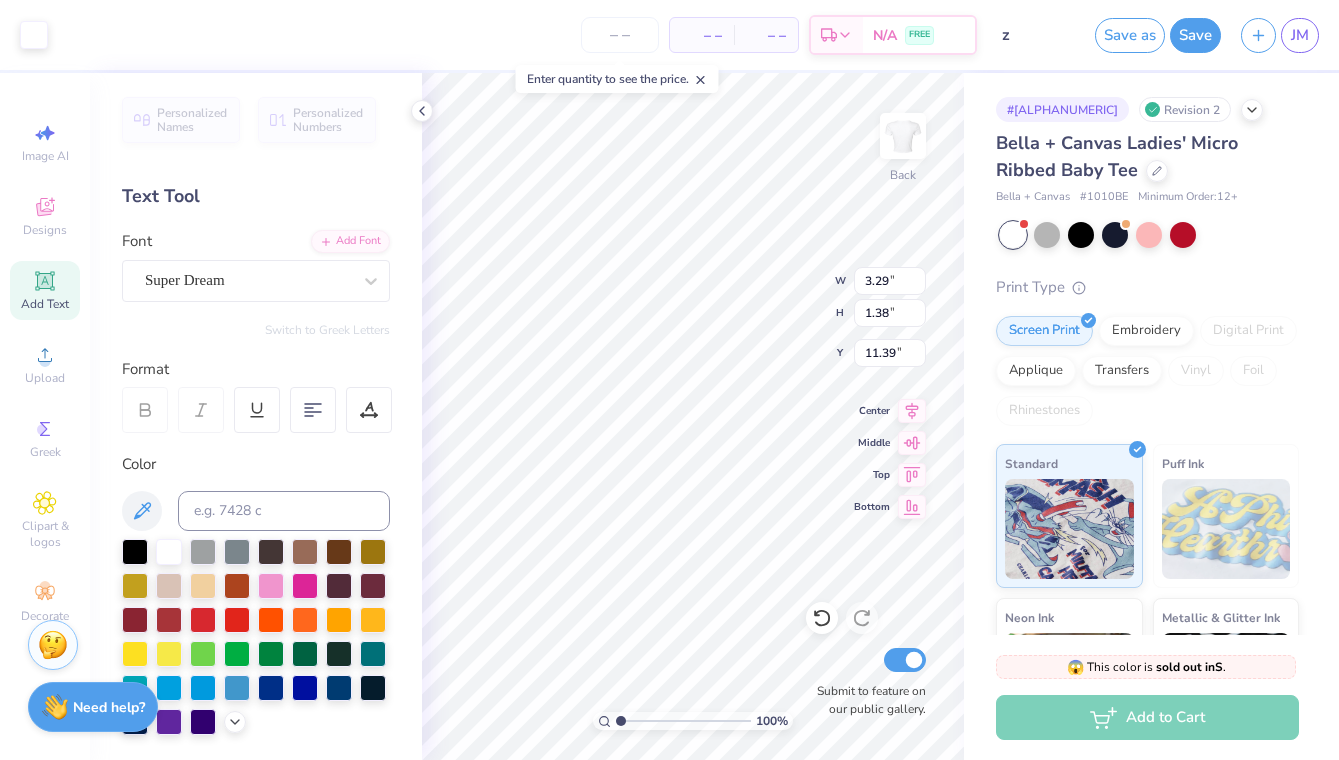 type on "11.40" 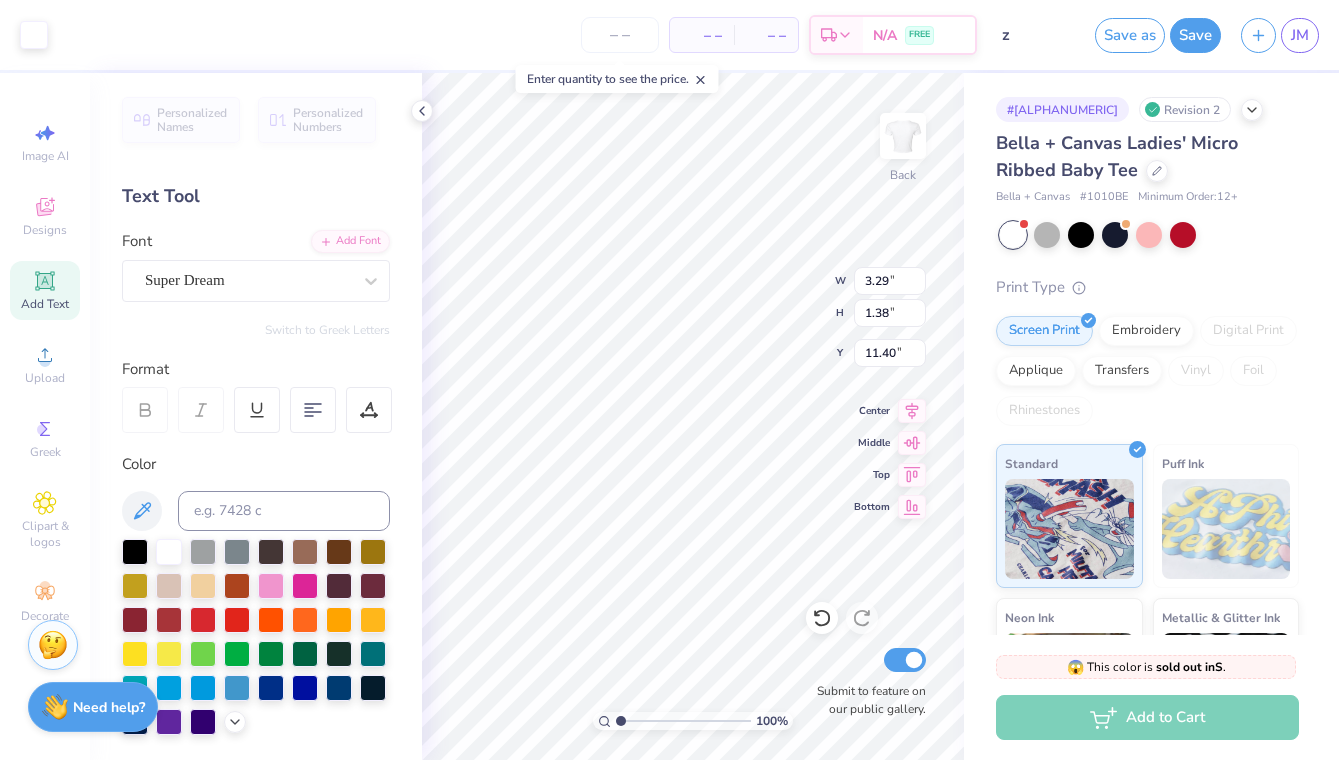 scroll, scrollTop: 0, scrollLeft: 0, axis: both 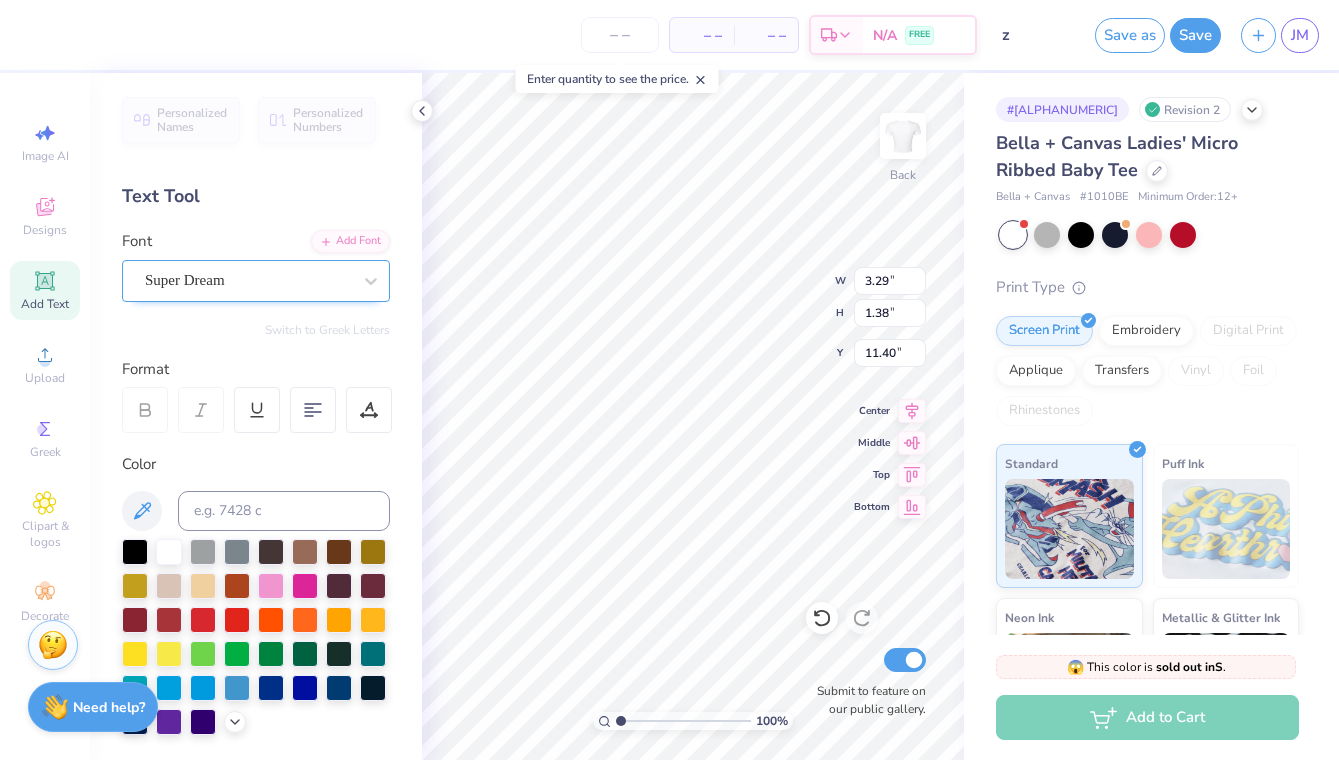 click on "Super Dream" at bounding box center [248, 280] 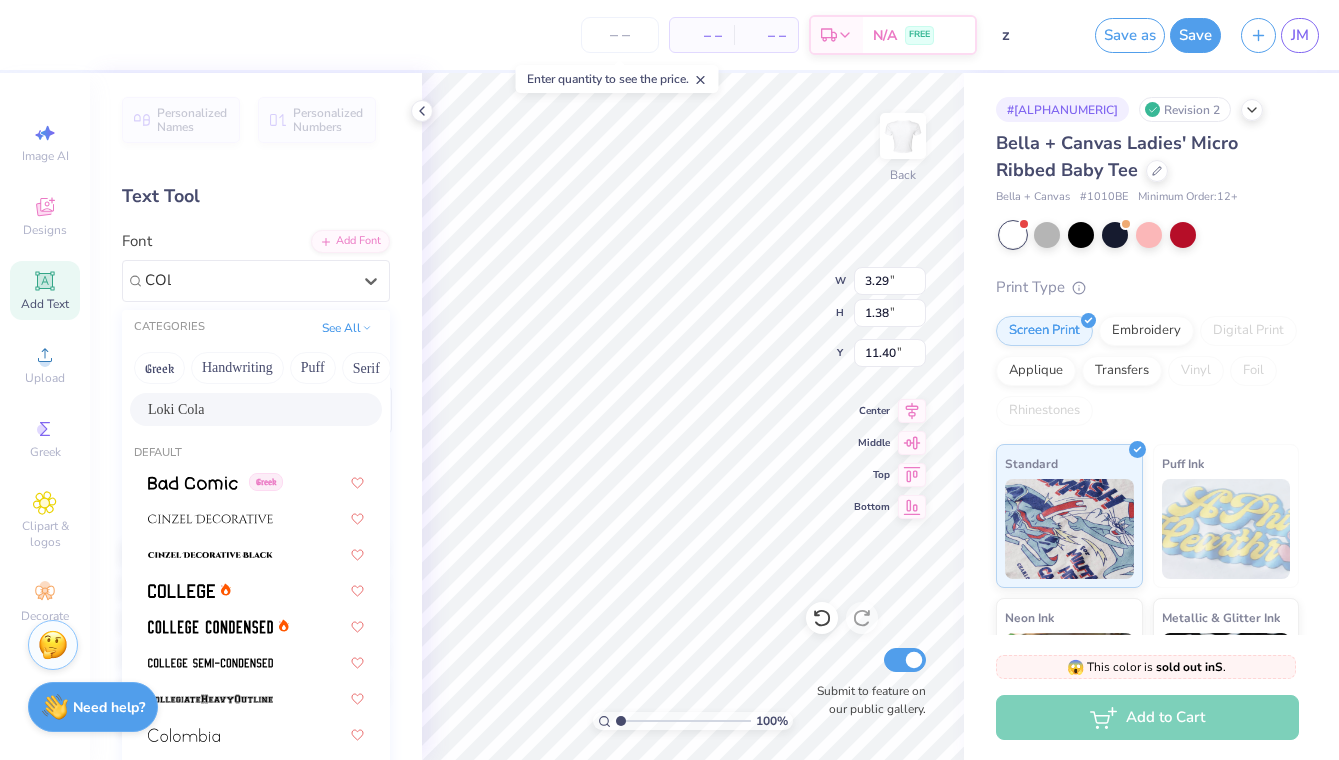scroll, scrollTop: 0, scrollLeft: 0, axis: both 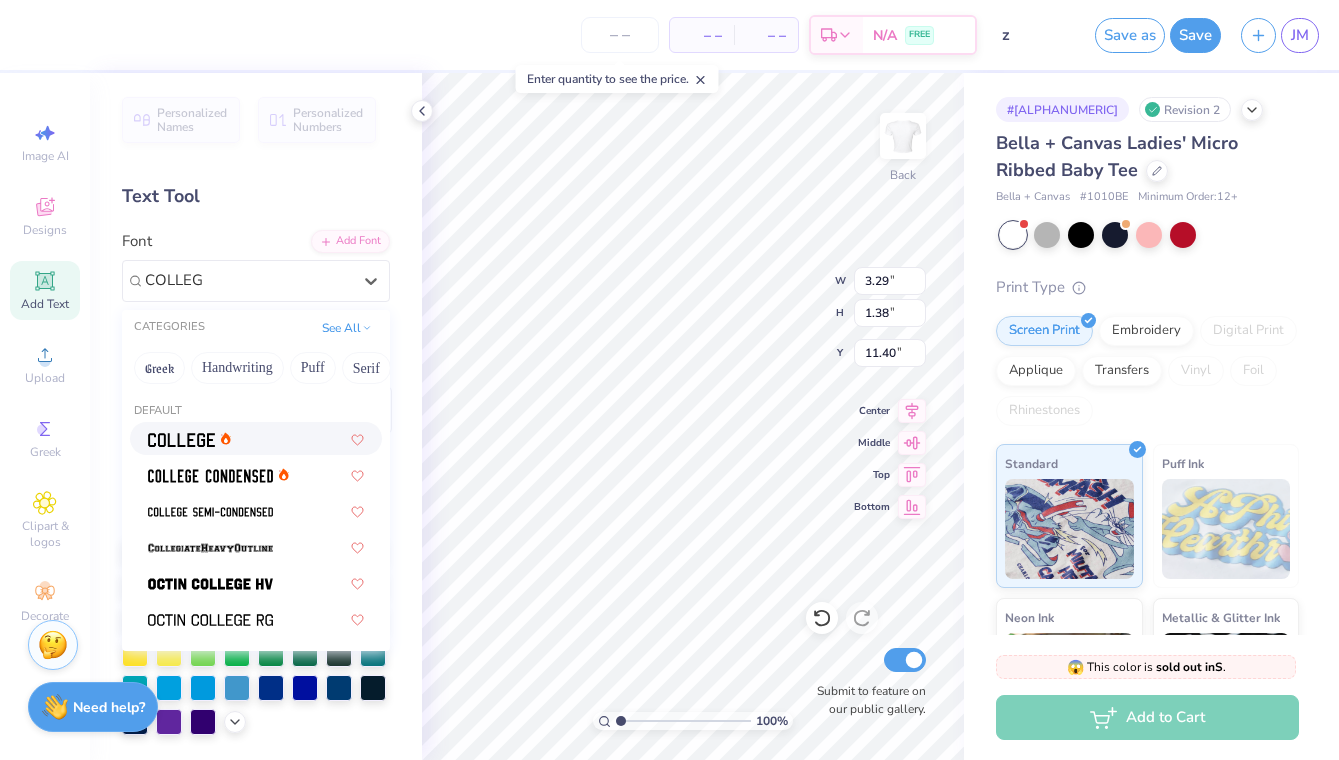 click at bounding box center [256, 438] 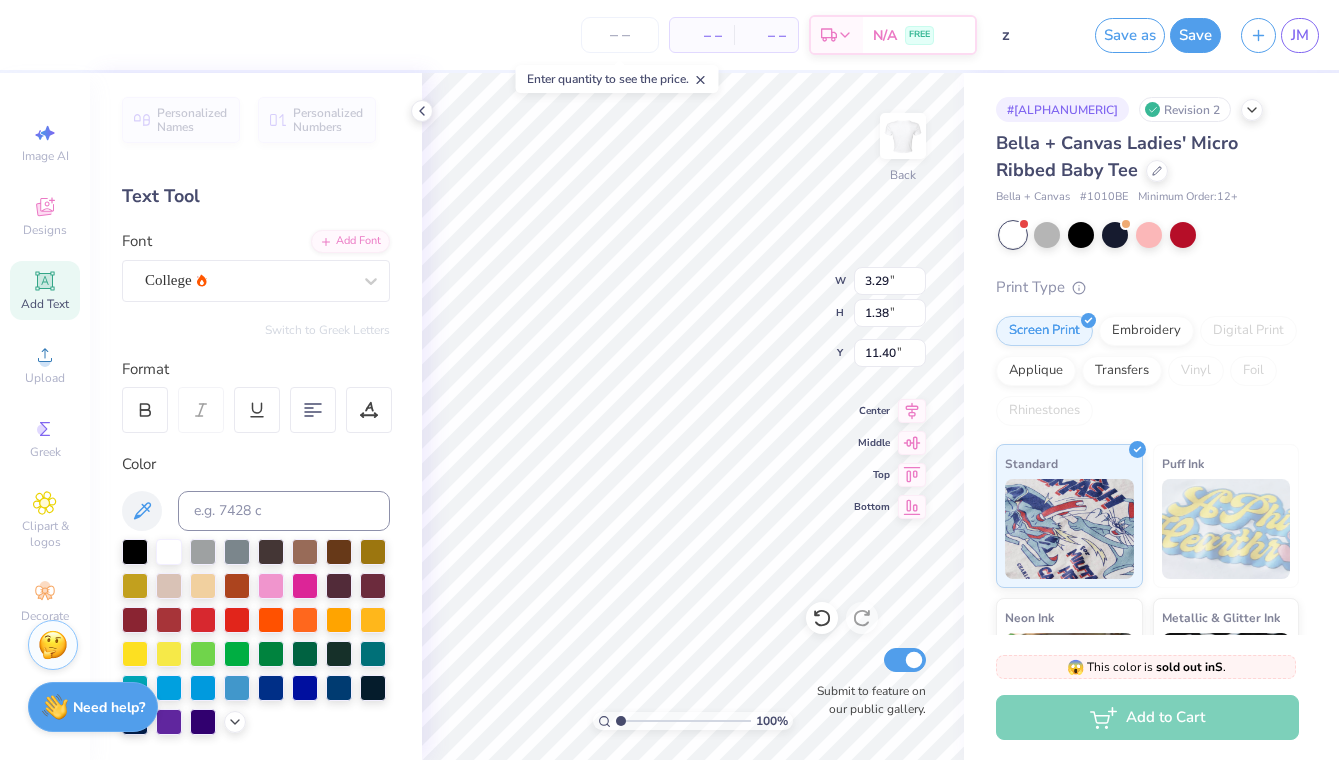 type on "3.27" 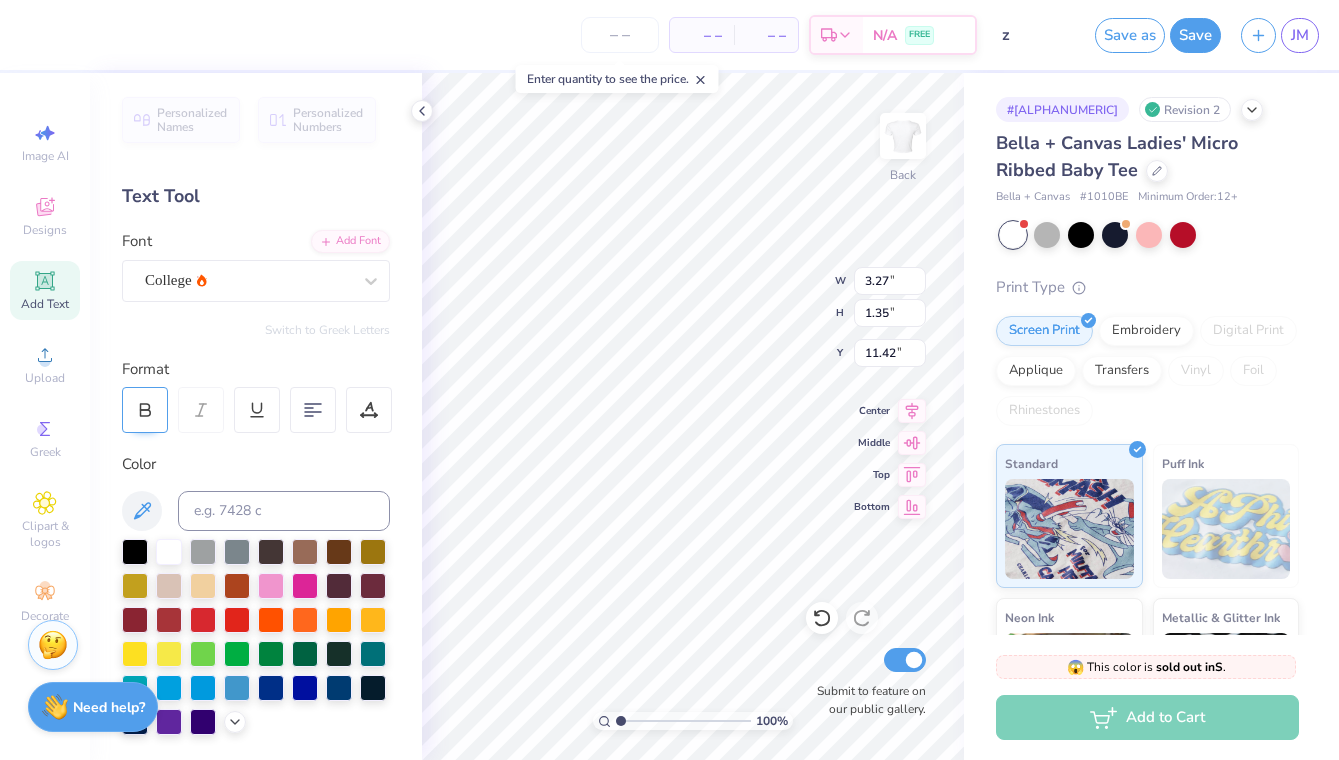 click 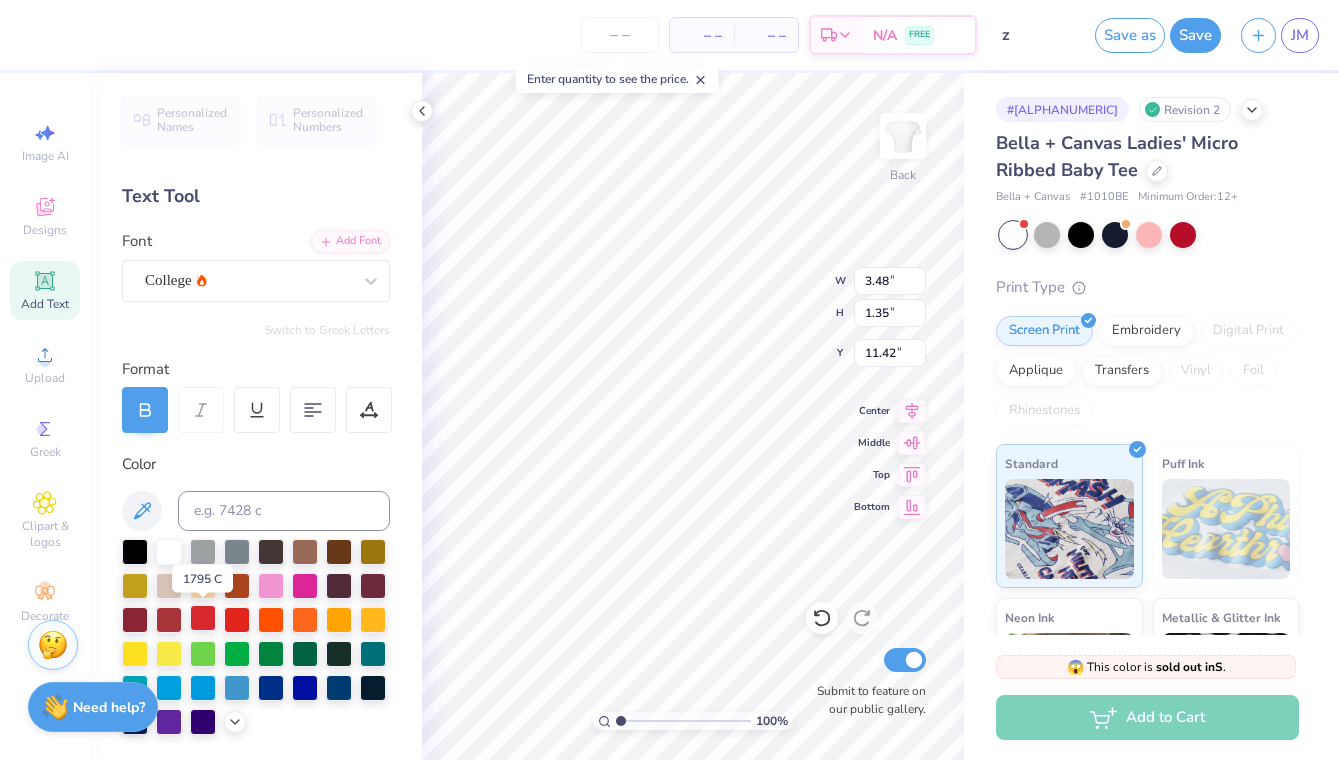 click at bounding box center [203, 618] 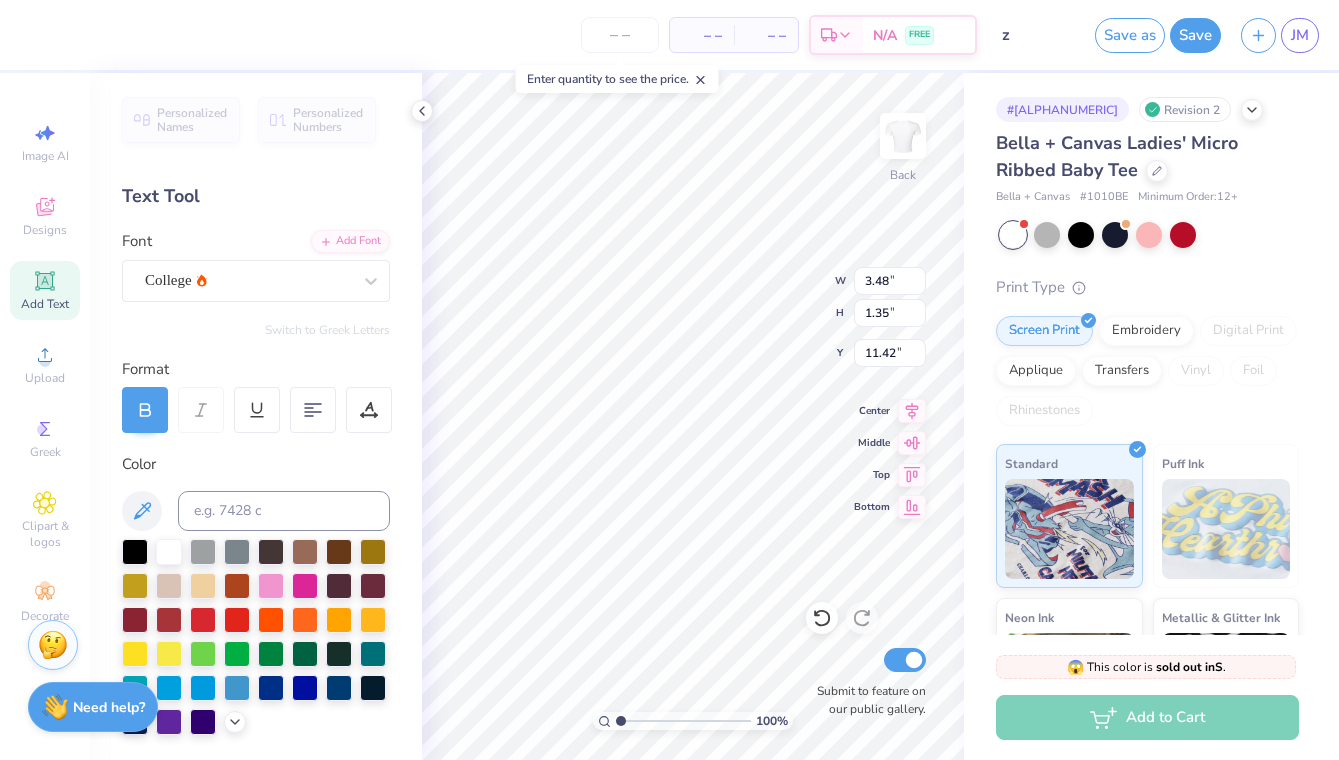 click at bounding box center (145, 410) 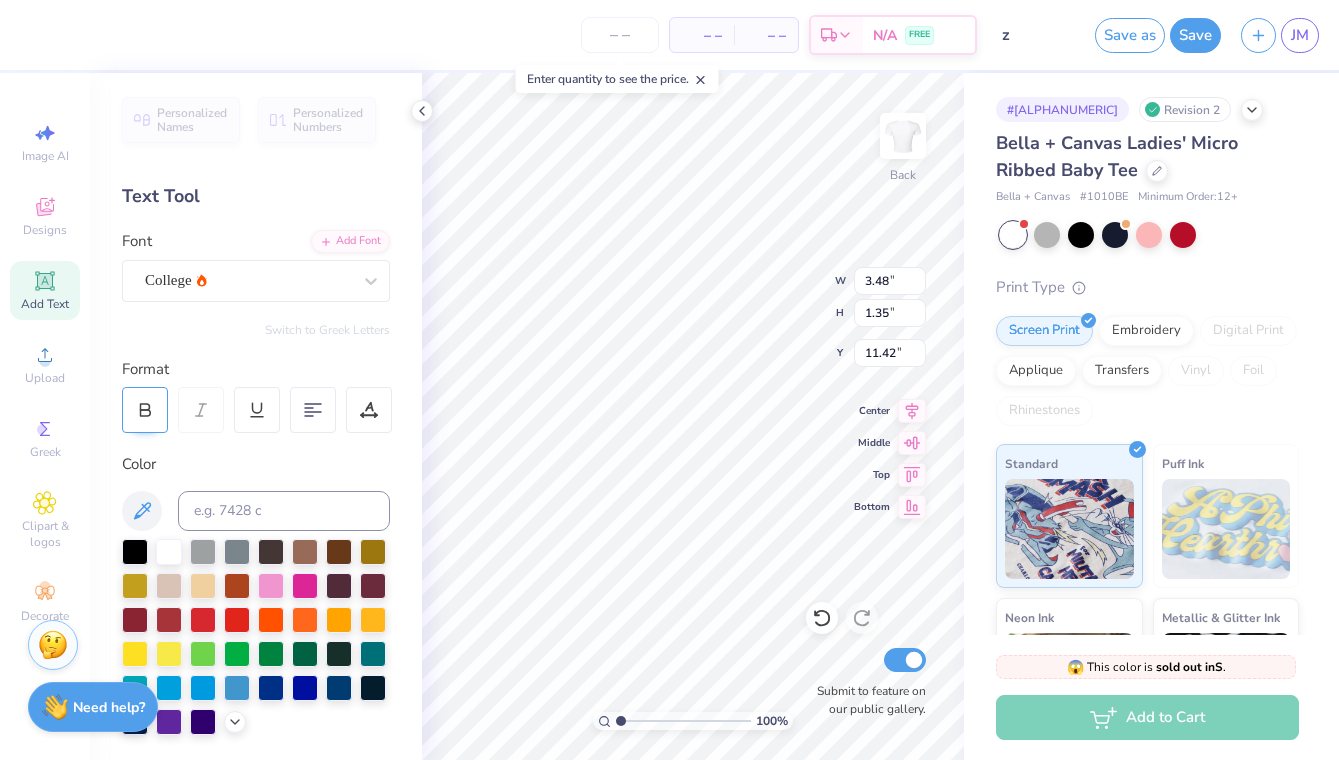 type on "3.27" 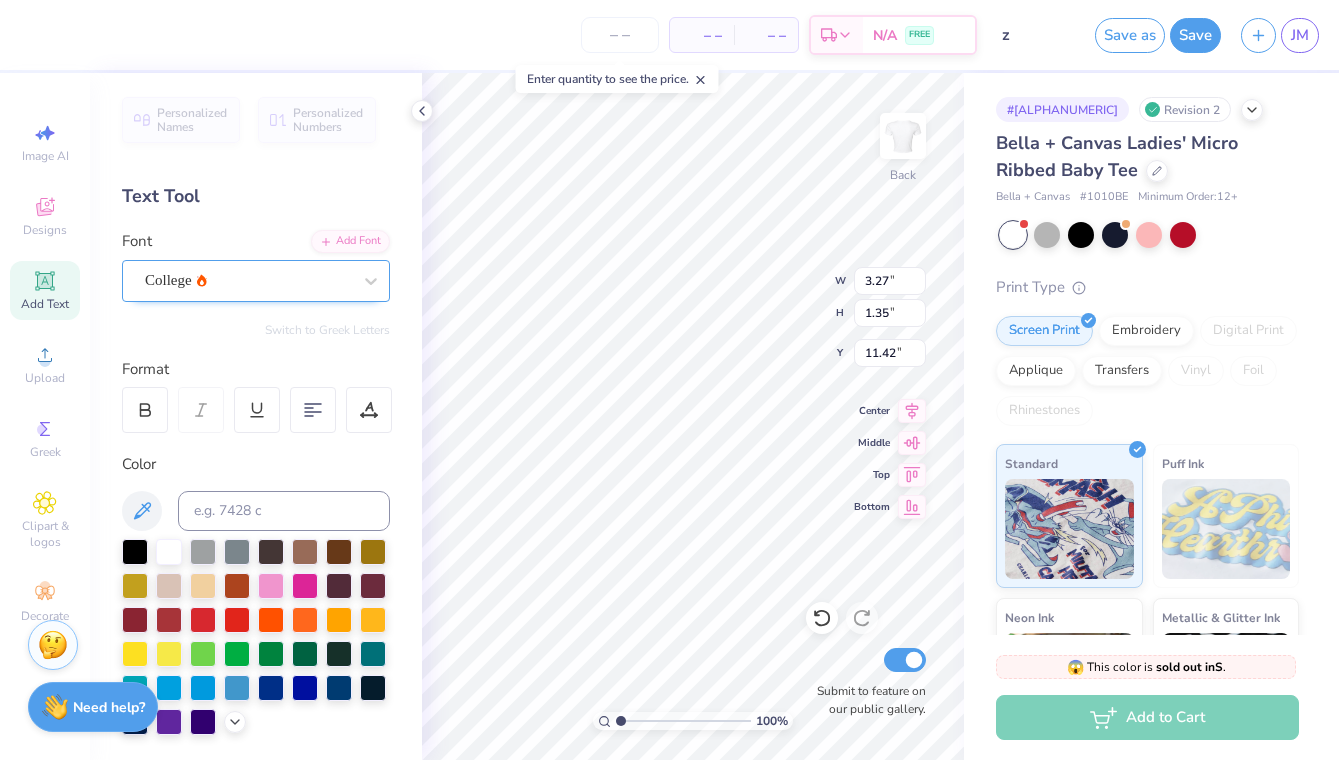 click on "College" at bounding box center (248, 280) 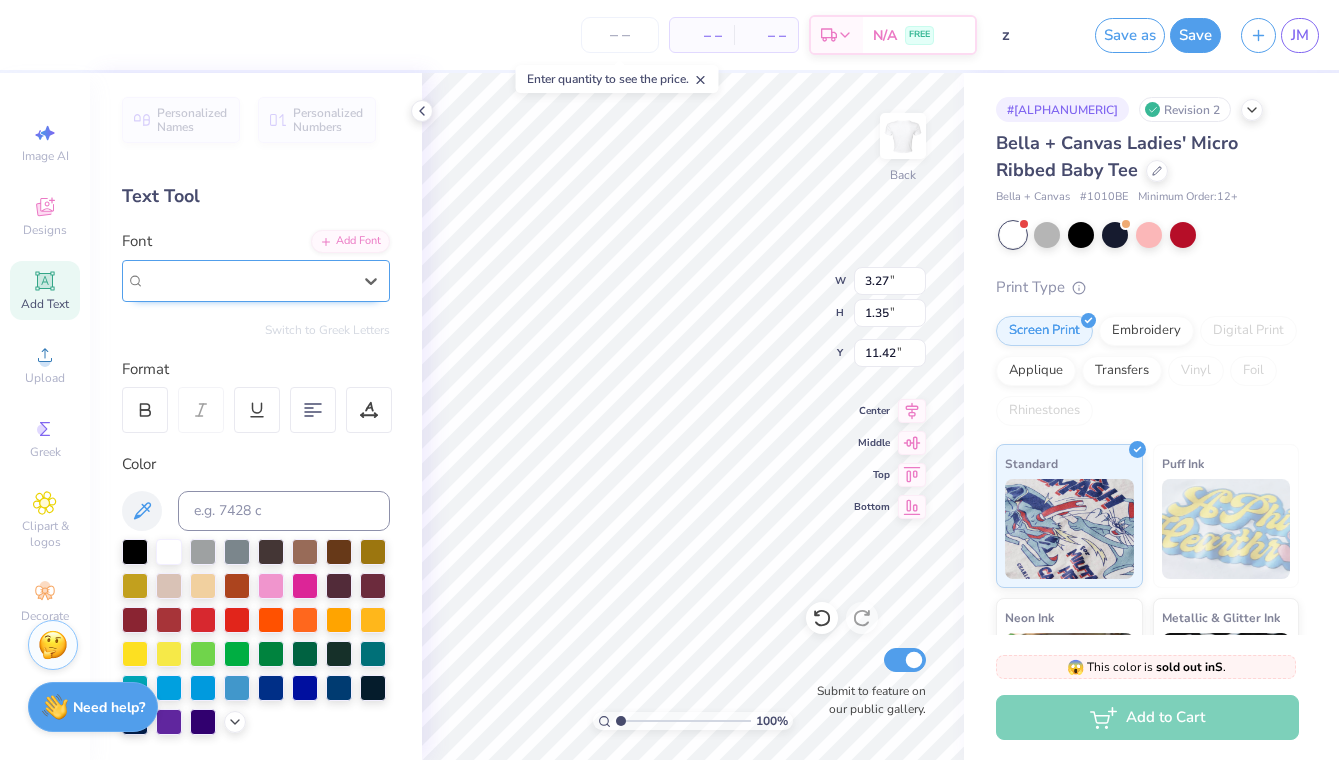 click on "College" at bounding box center [248, 280] 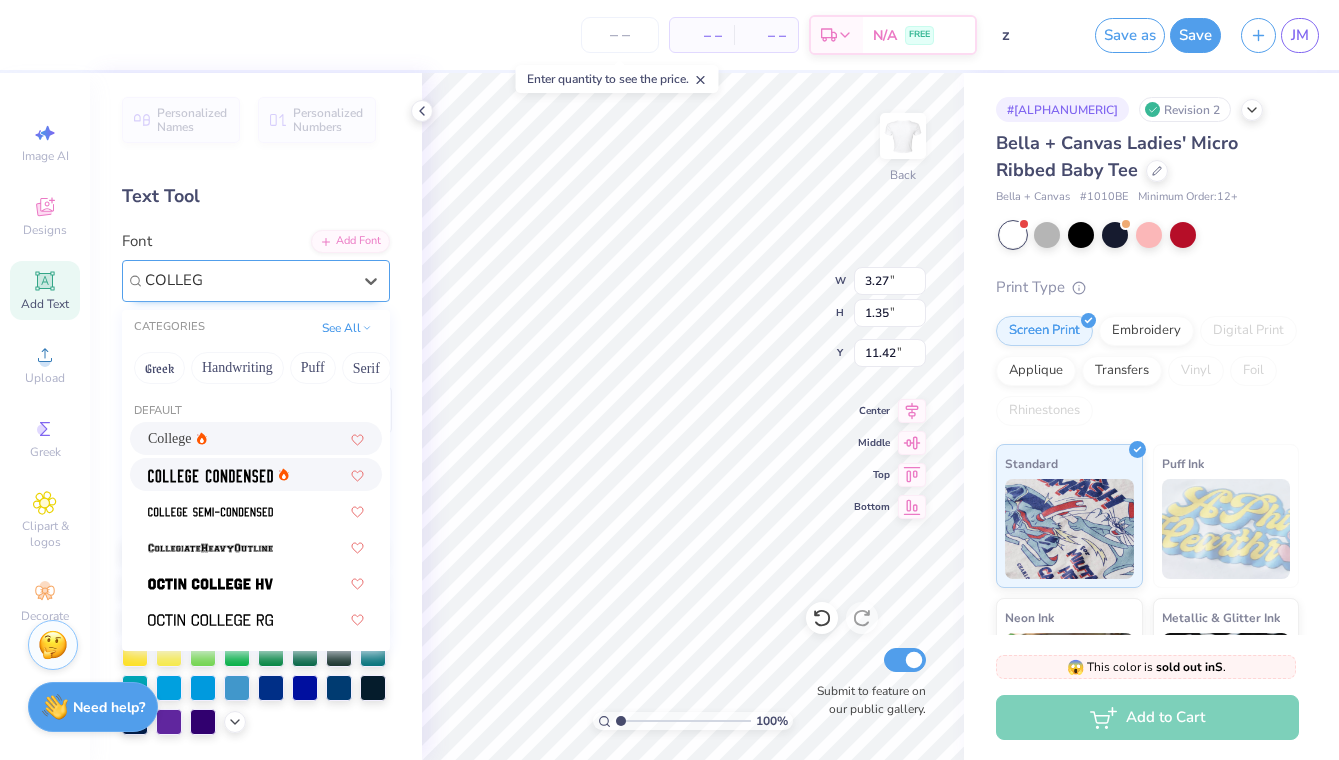 click at bounding box center (256, 474) 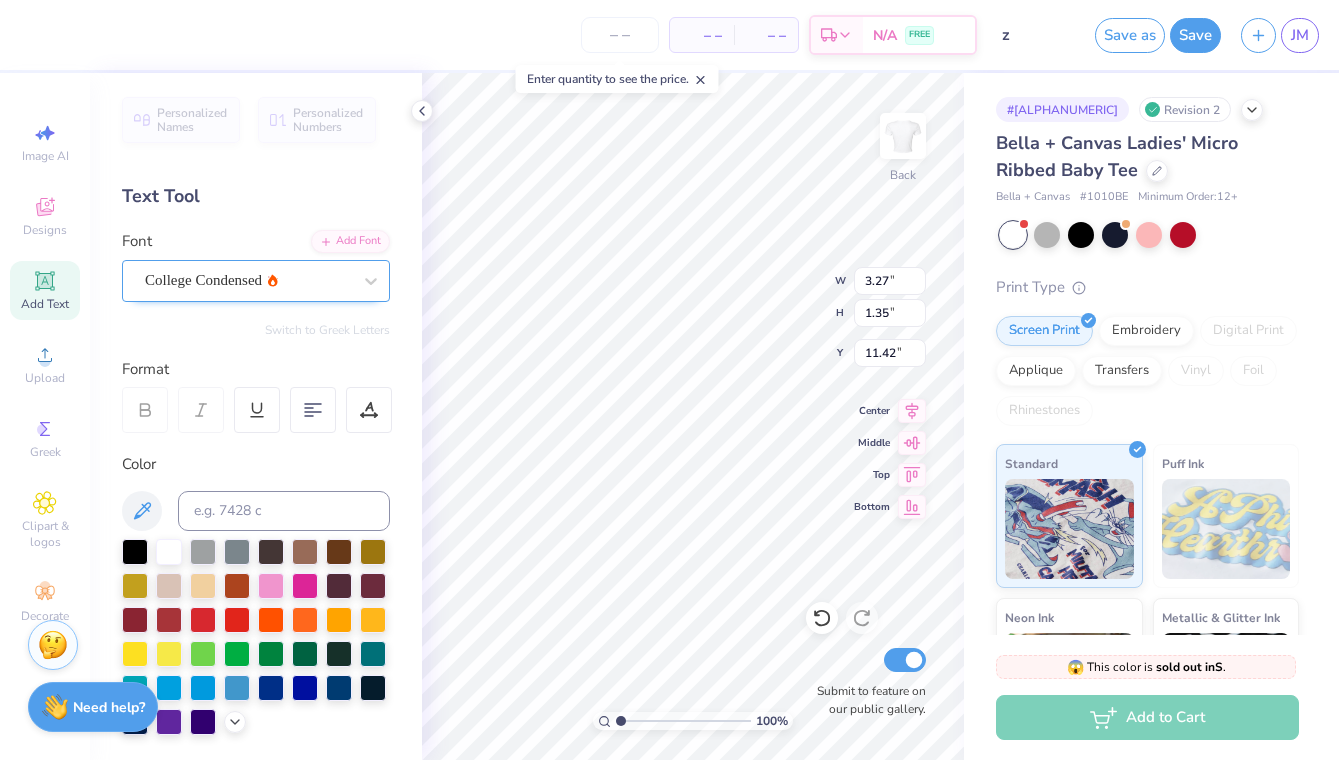 type on "2.69" 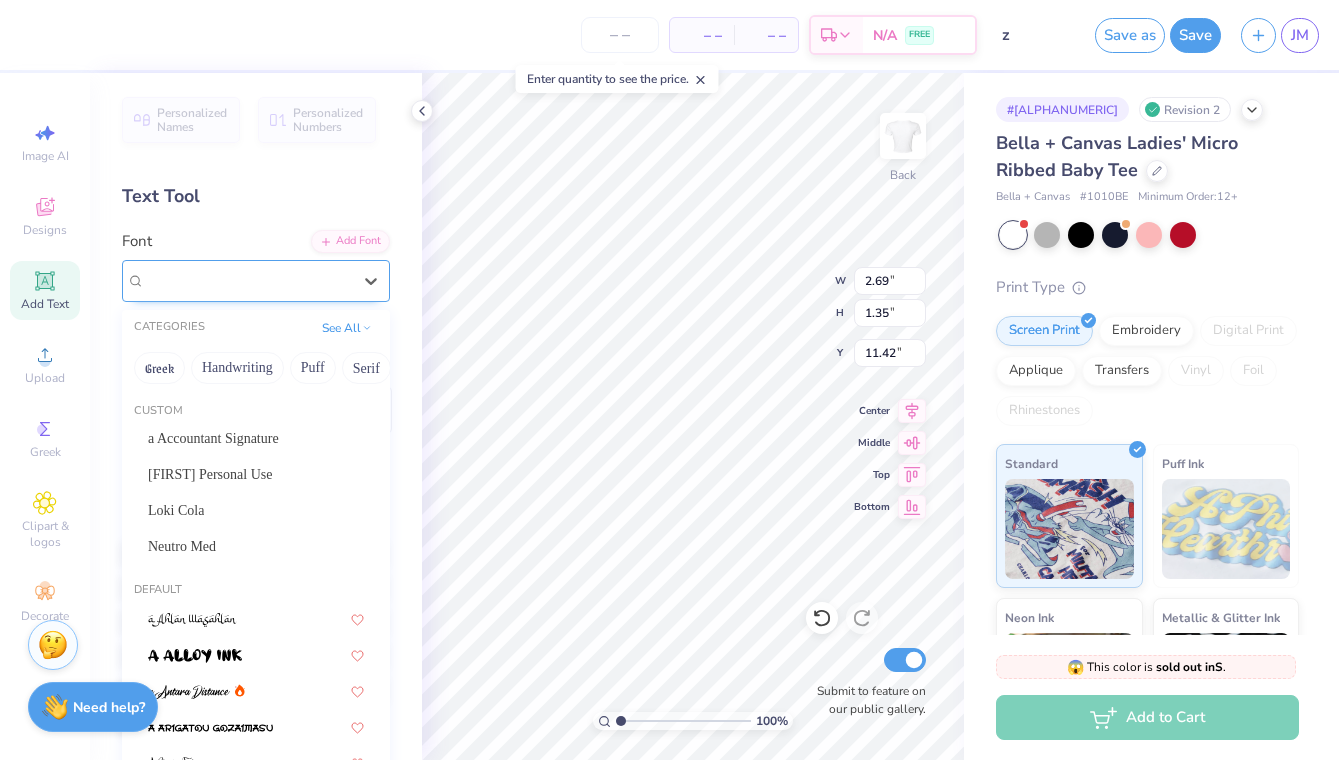 click on "College Condensed" at bounding box center (248, 280) 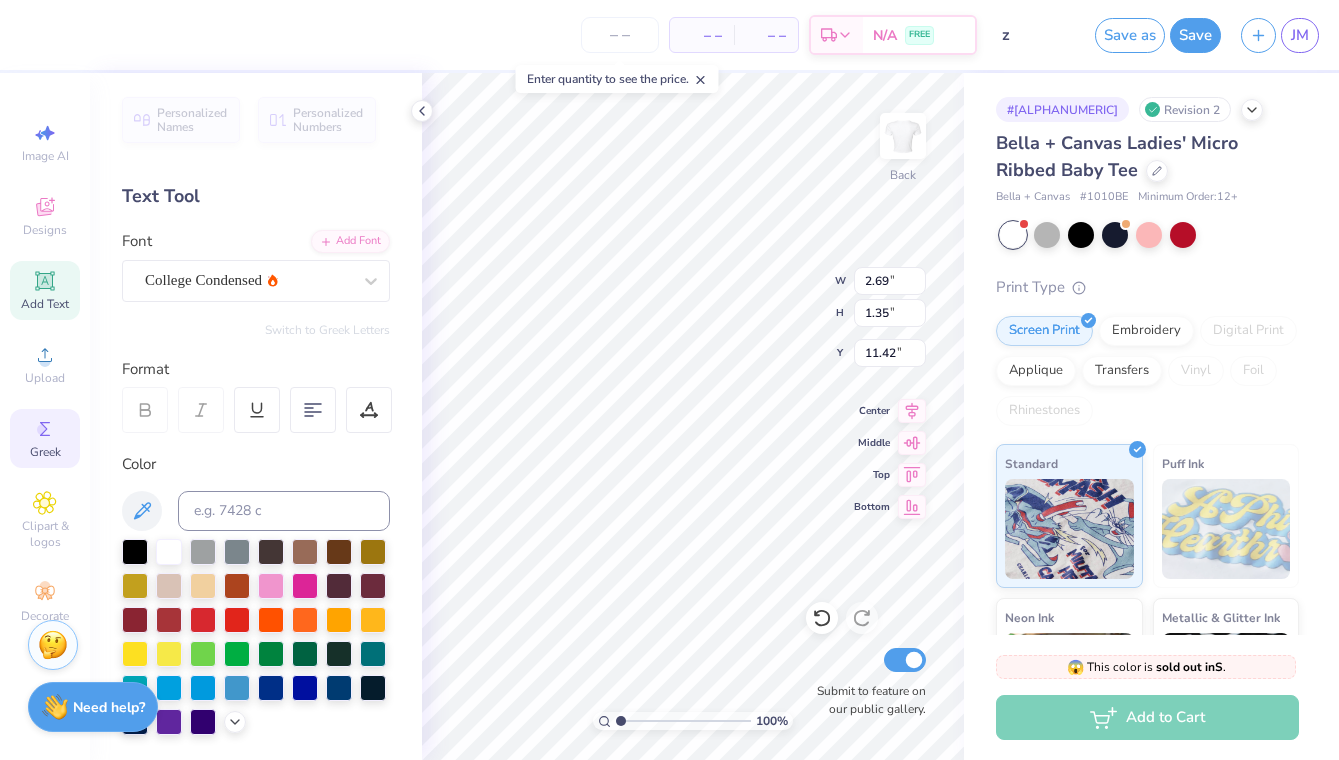 click on "Greek" at bounding box center (45, 438) 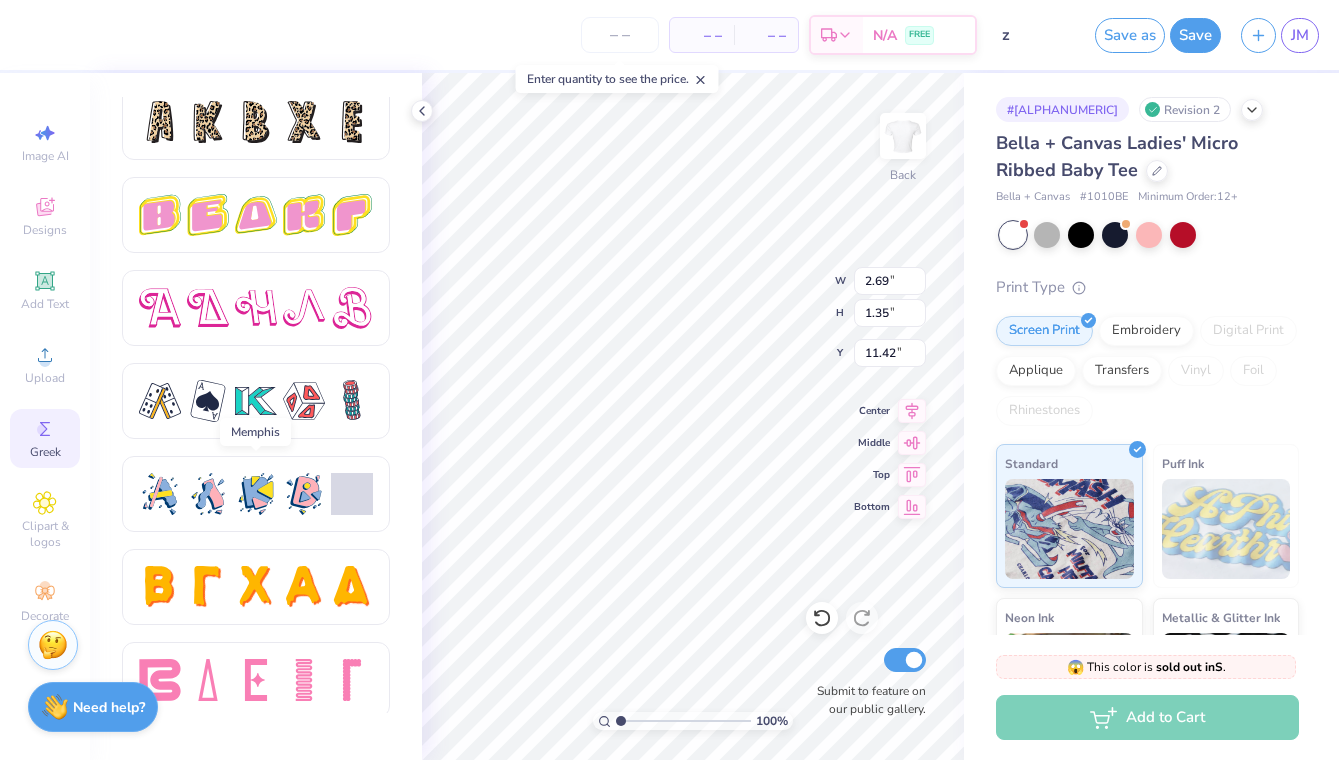 scroll, scrollTop: 3382, scrollLeft: 0, axis: vertical 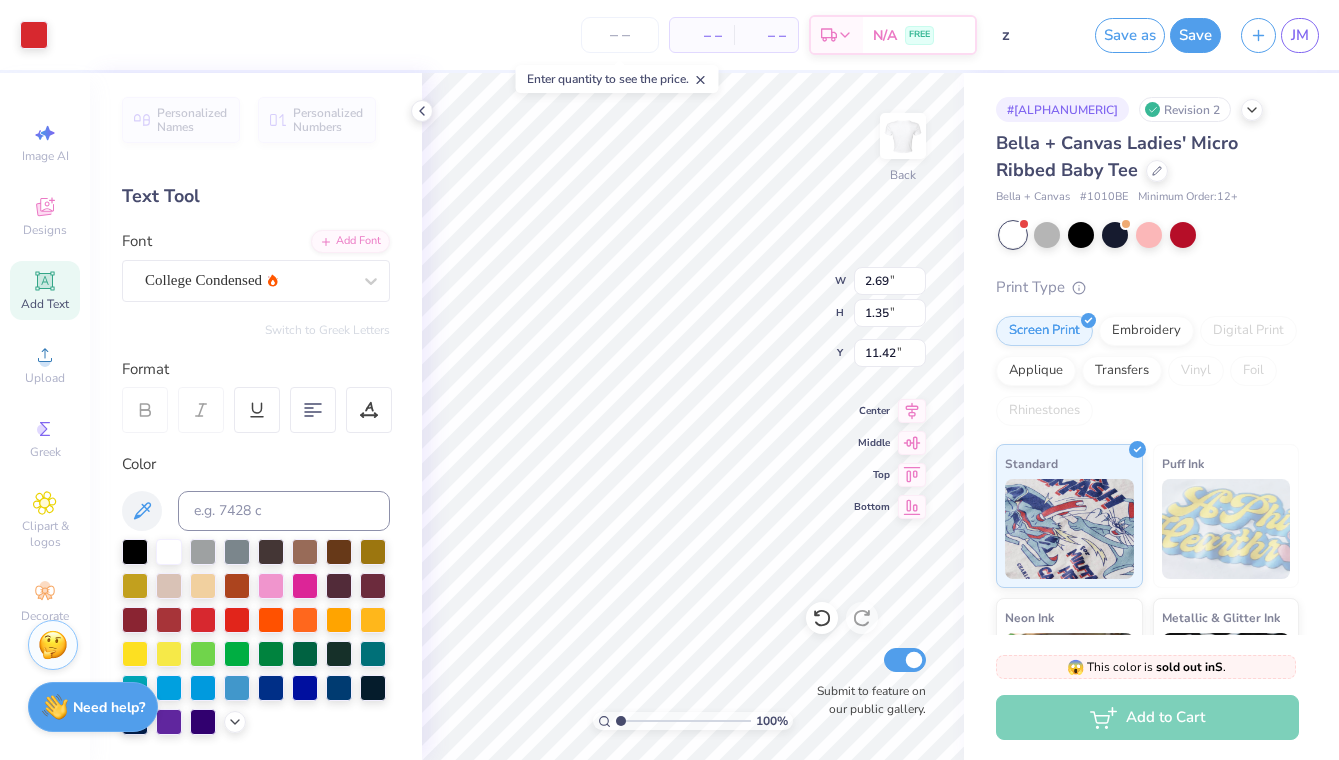 type on "8.50" 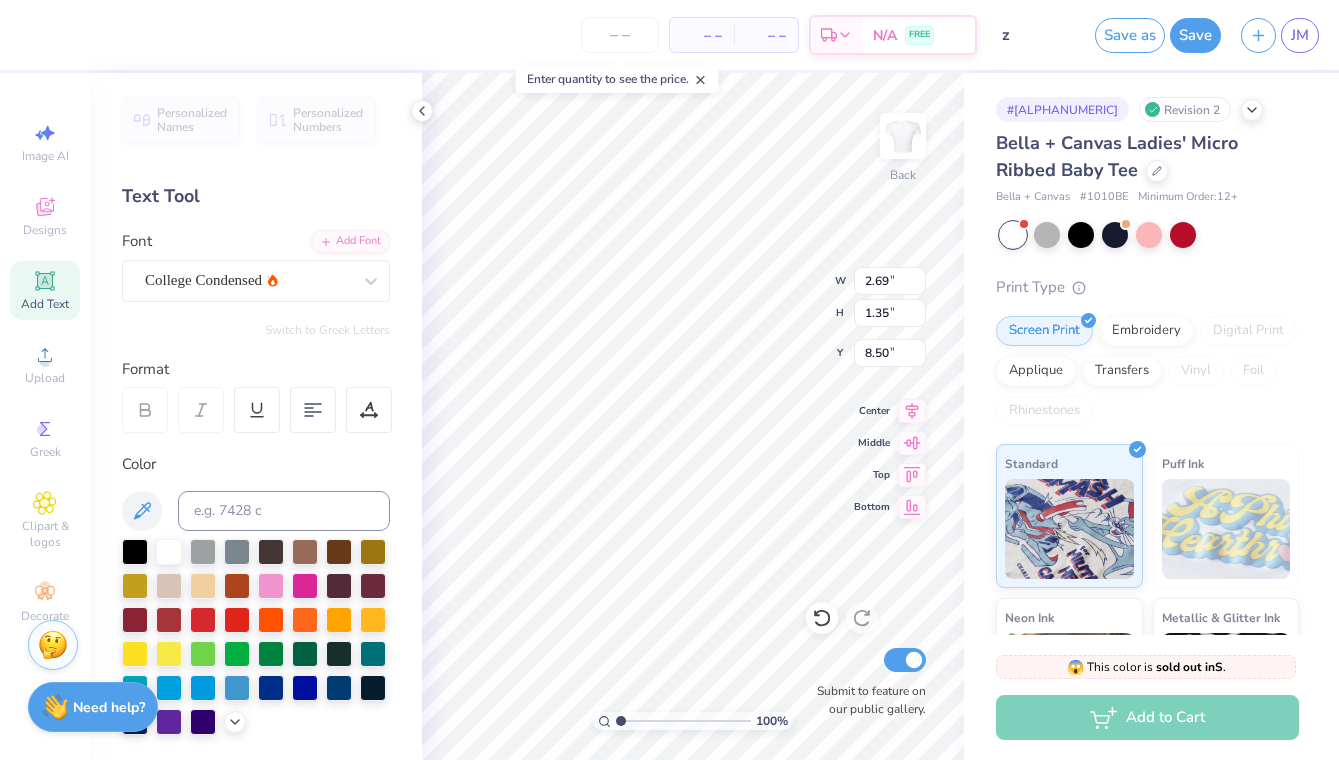 type on "6.97" 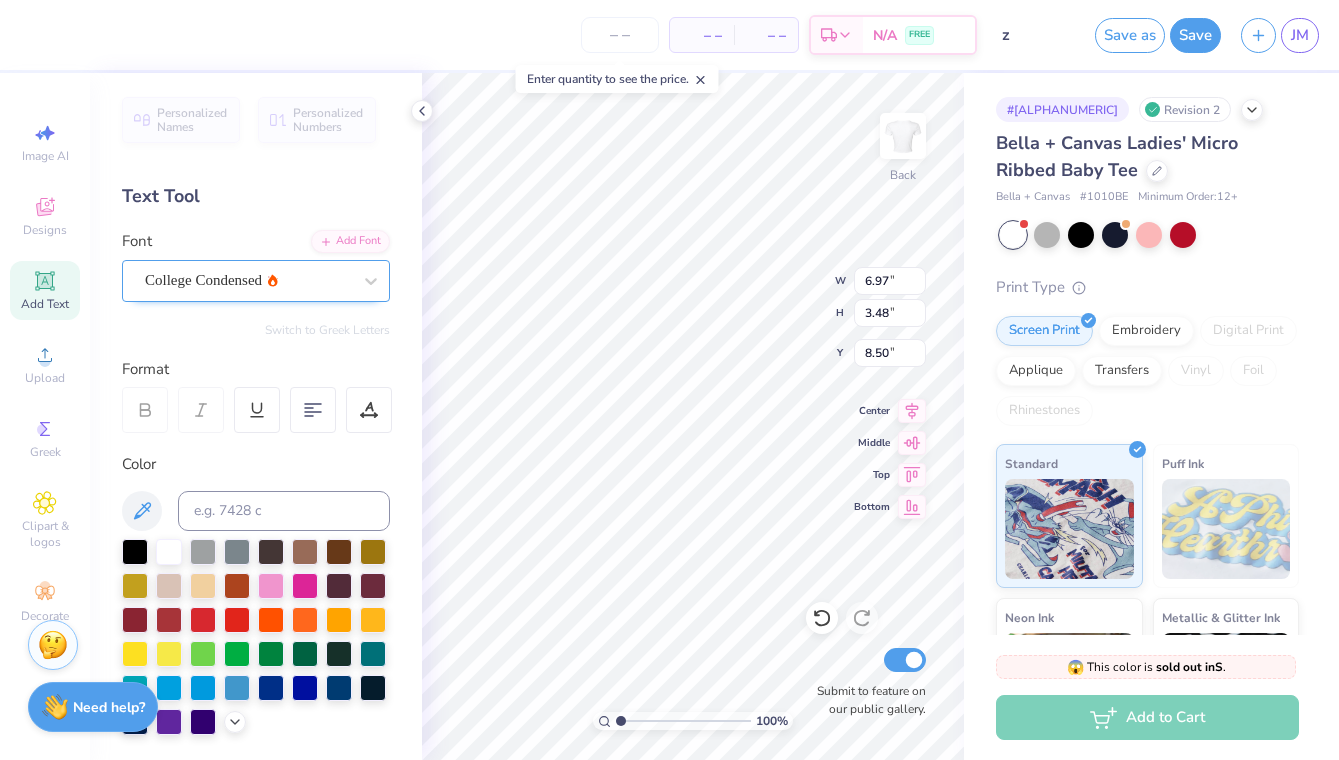 click at bounding box center (248, 280) 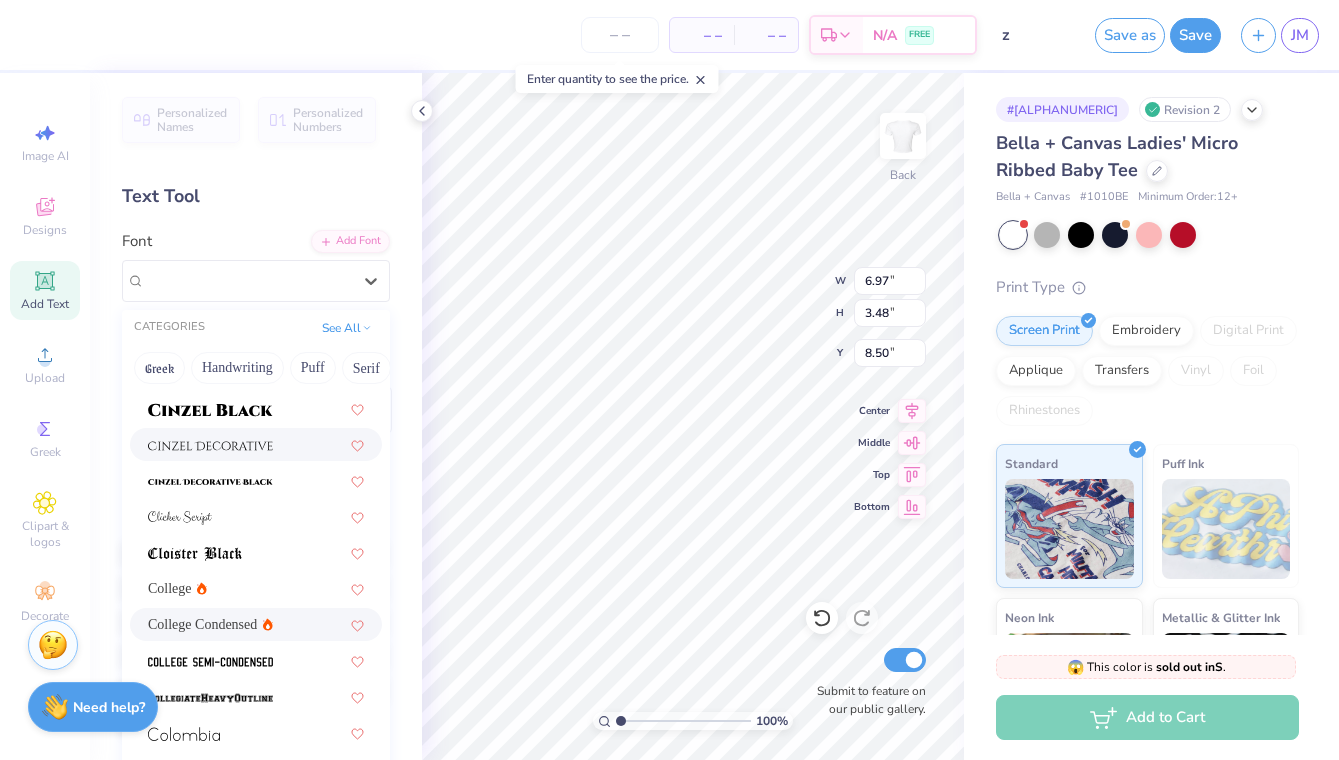 scroll, scrollTop: 2628, scrollLeft: 0, axis: vertical 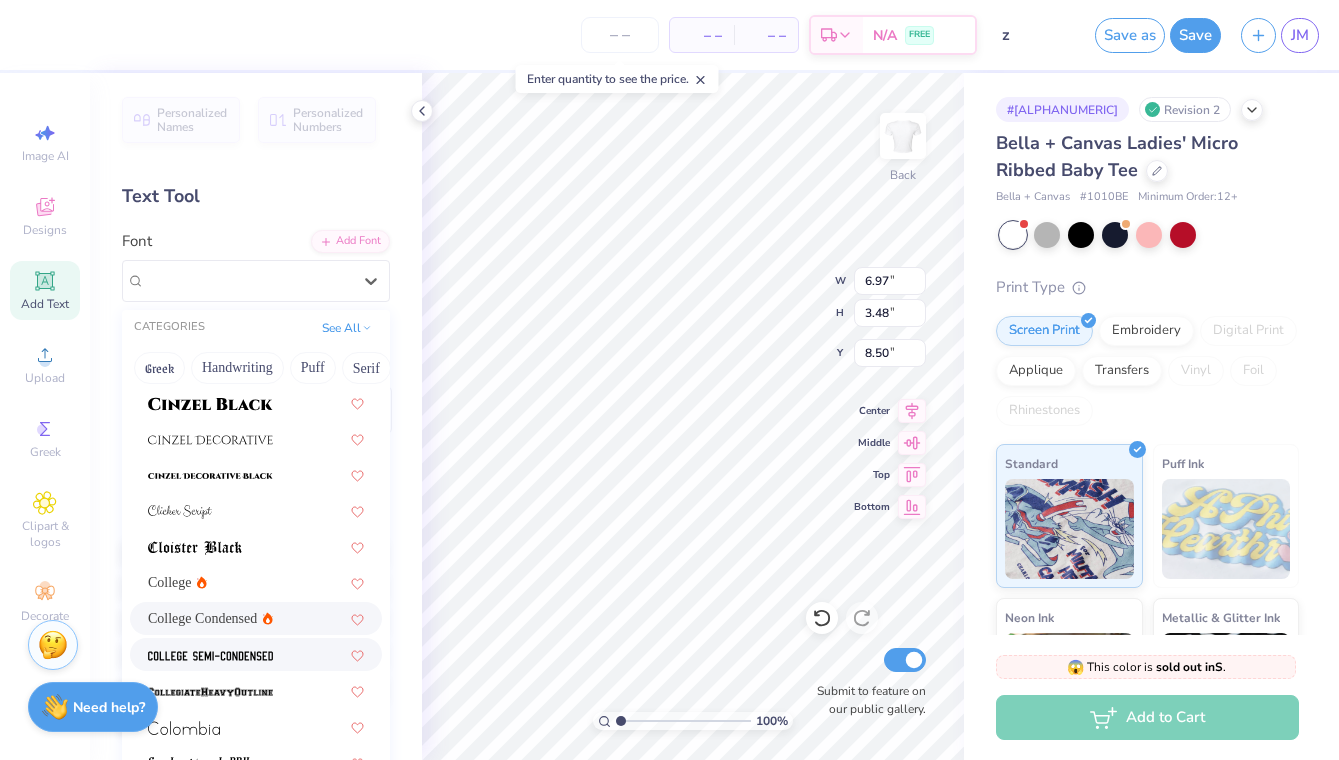 click at bounding box center [210, 654] 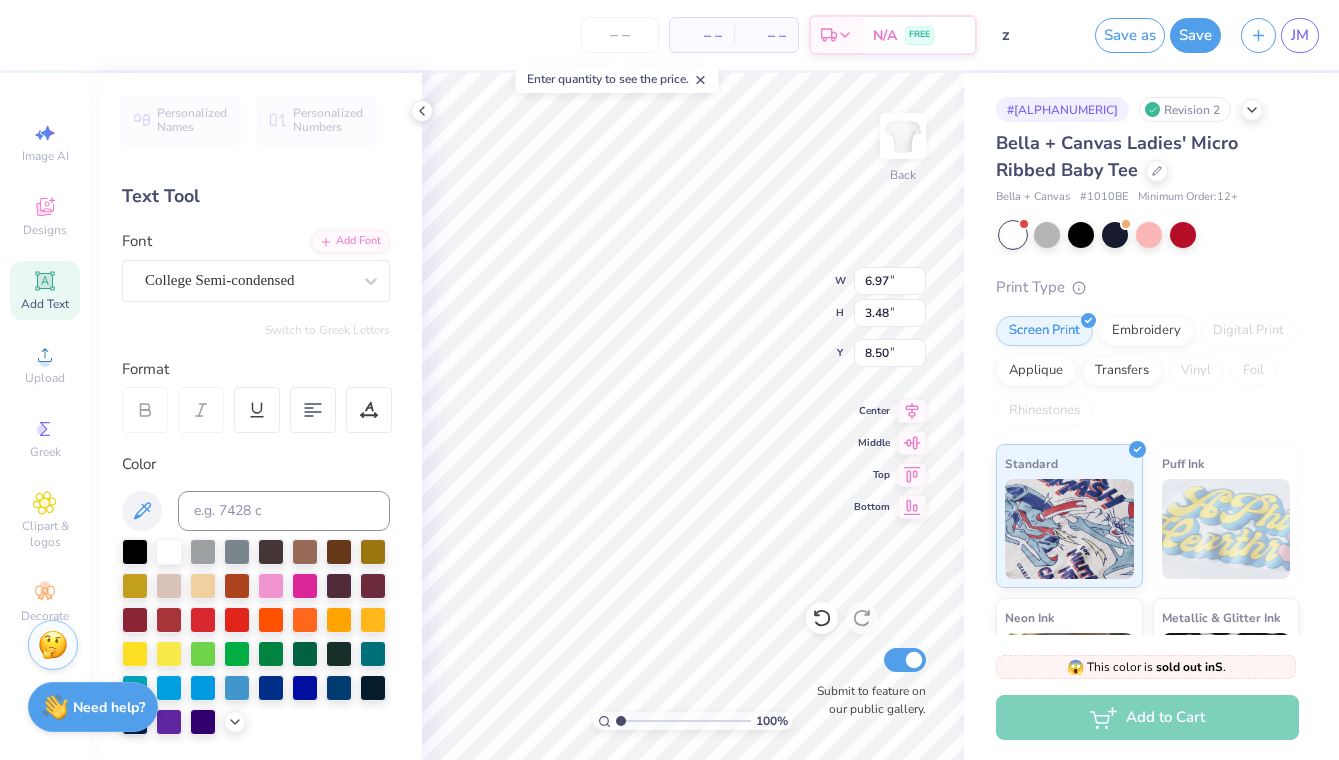 type on "7.72" 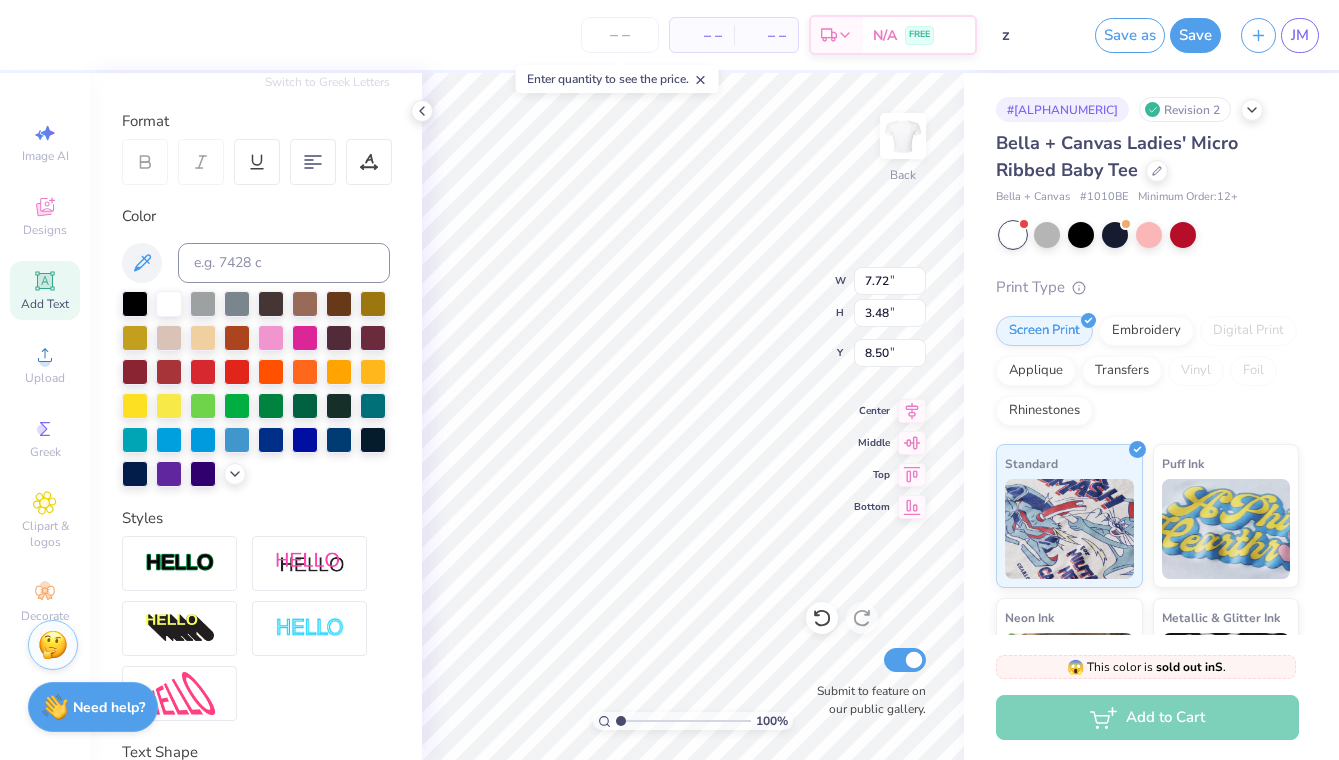scroll, scrollTop: 402, scrollLeft: 0, axis: vertical 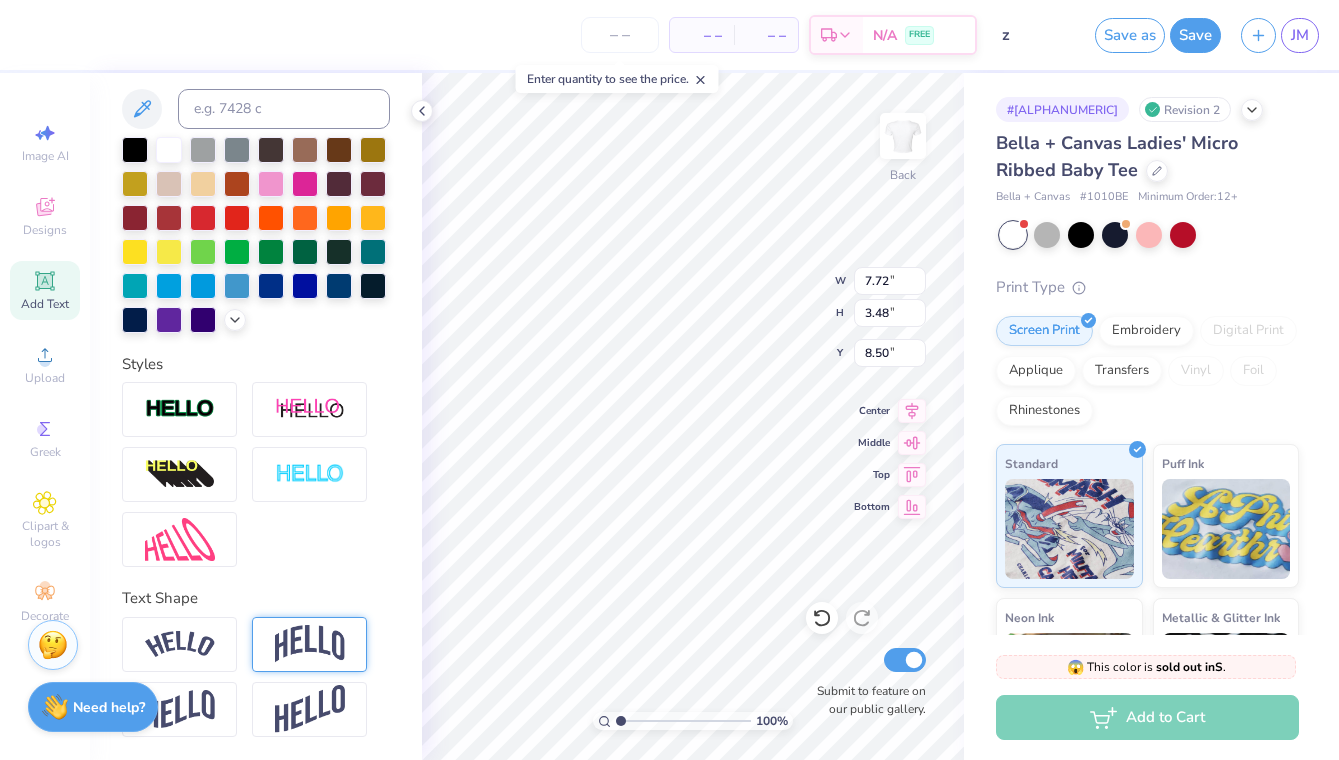click at bounding box center (310, 644) 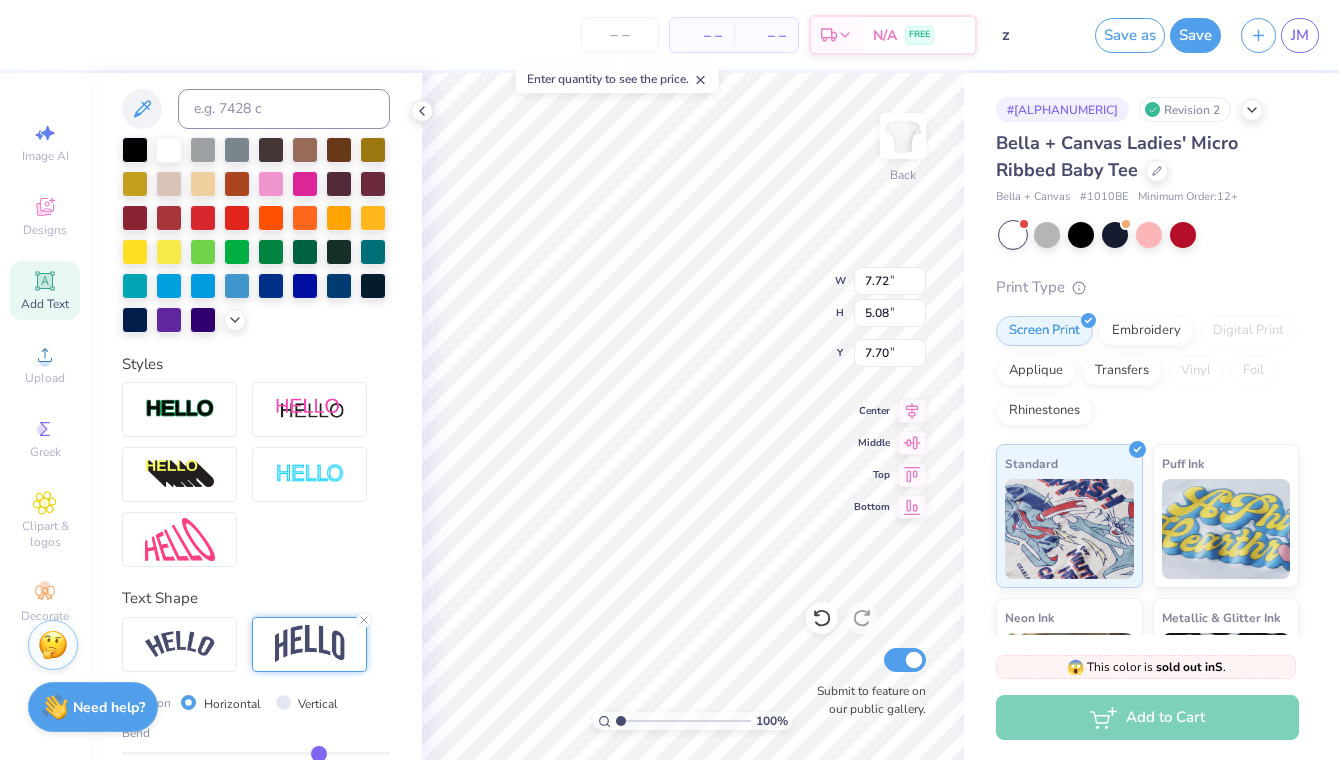 scroll, scrollTop: 519, scrollLeft: 0, axis: vertical 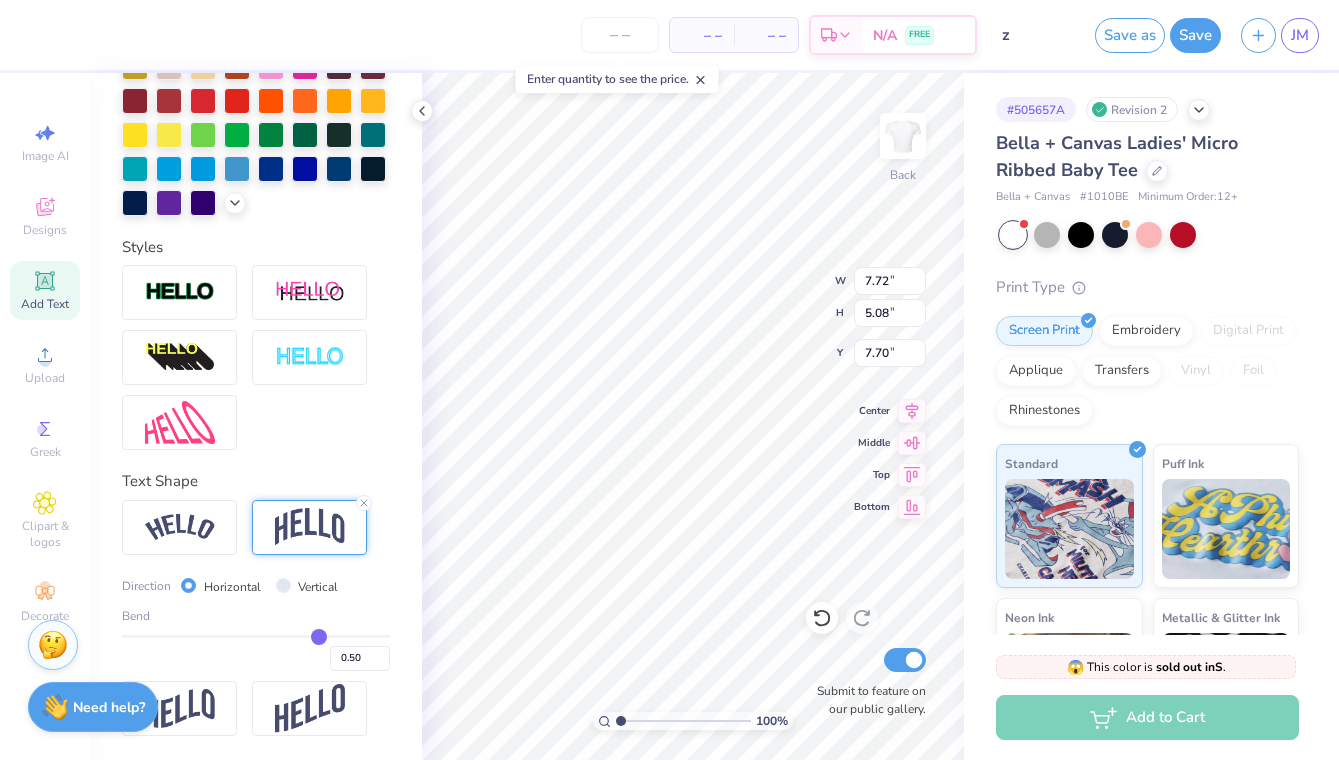 click on "0.50" at bounding box center (256, 653) 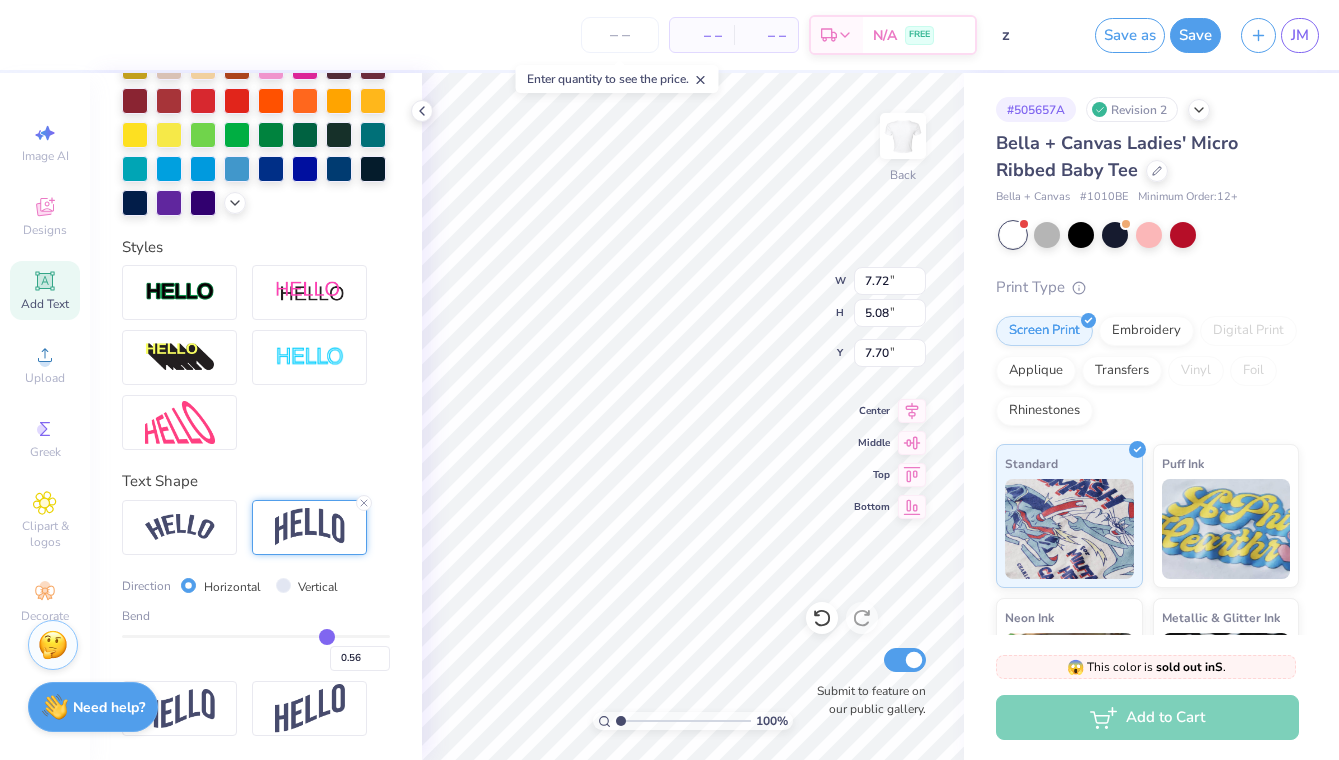 type on "0.55" 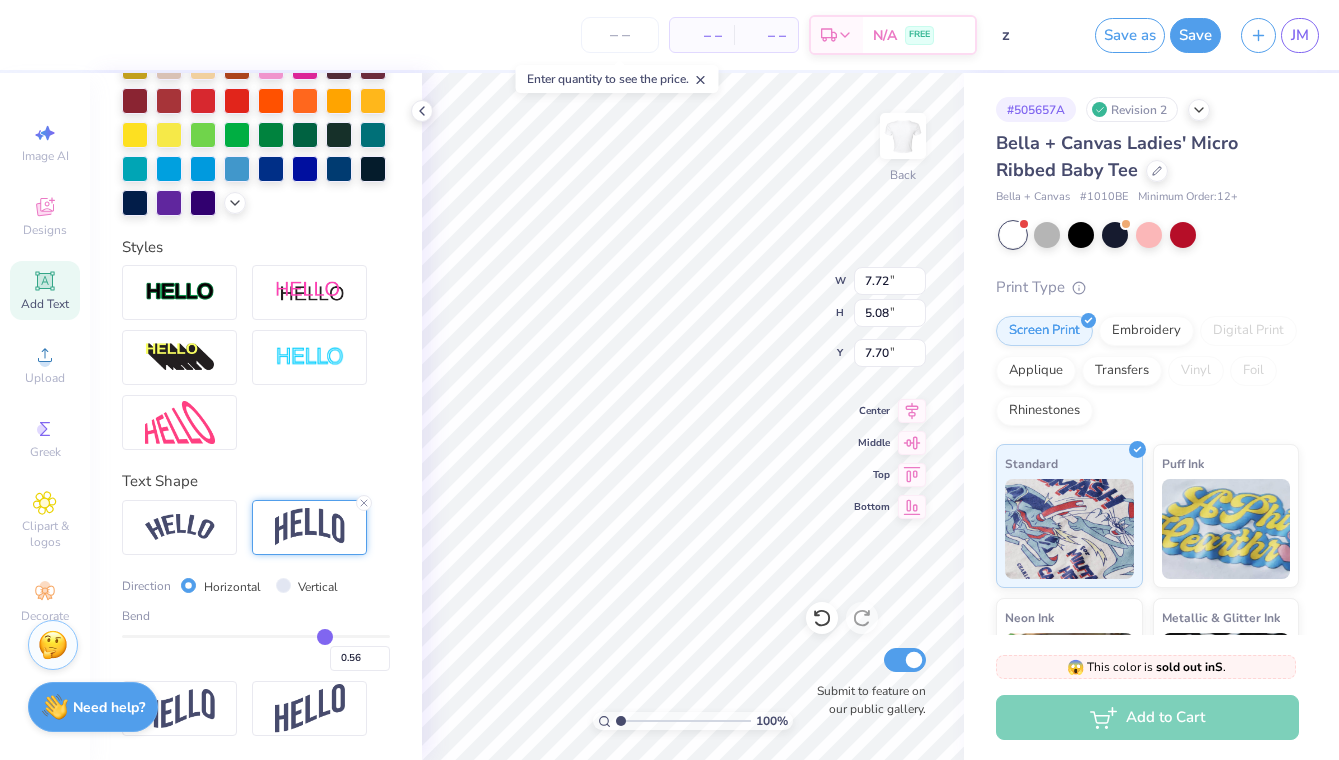 type on "0.55" 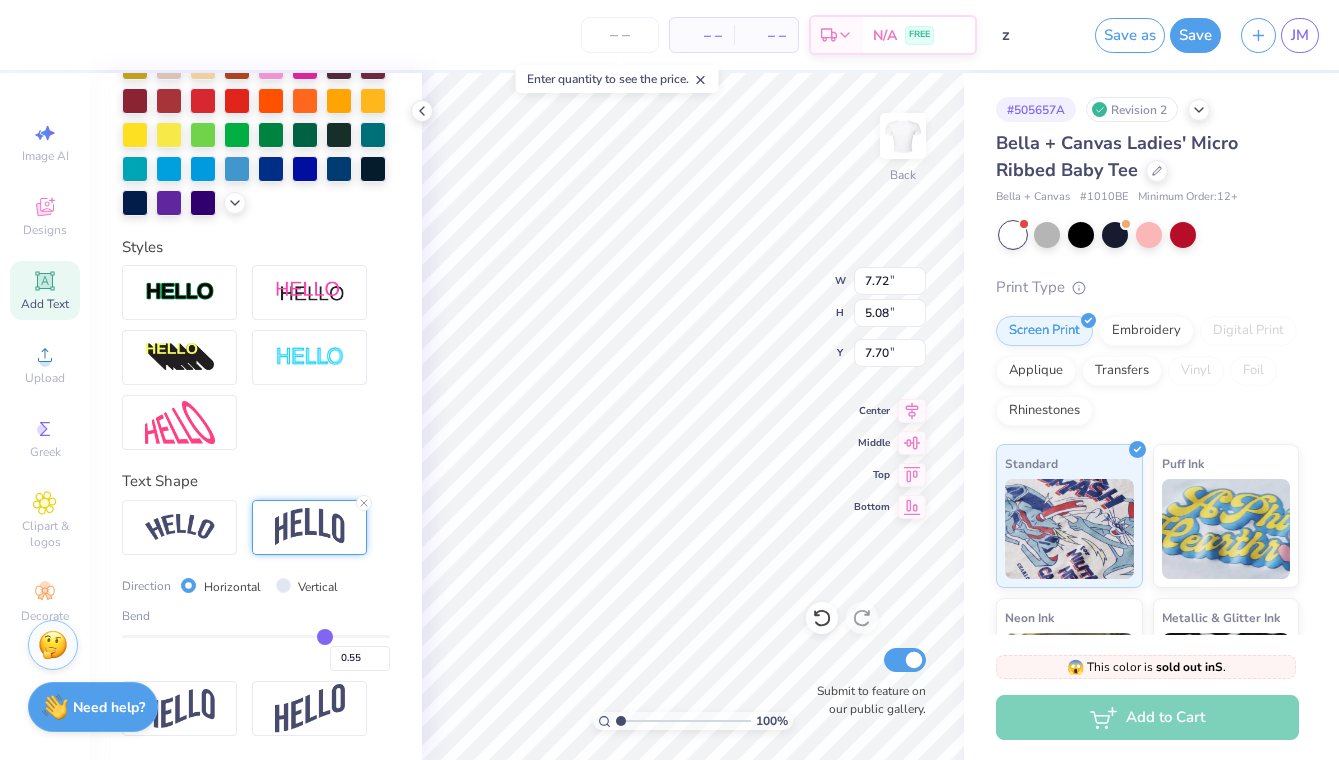 type on "0.52" 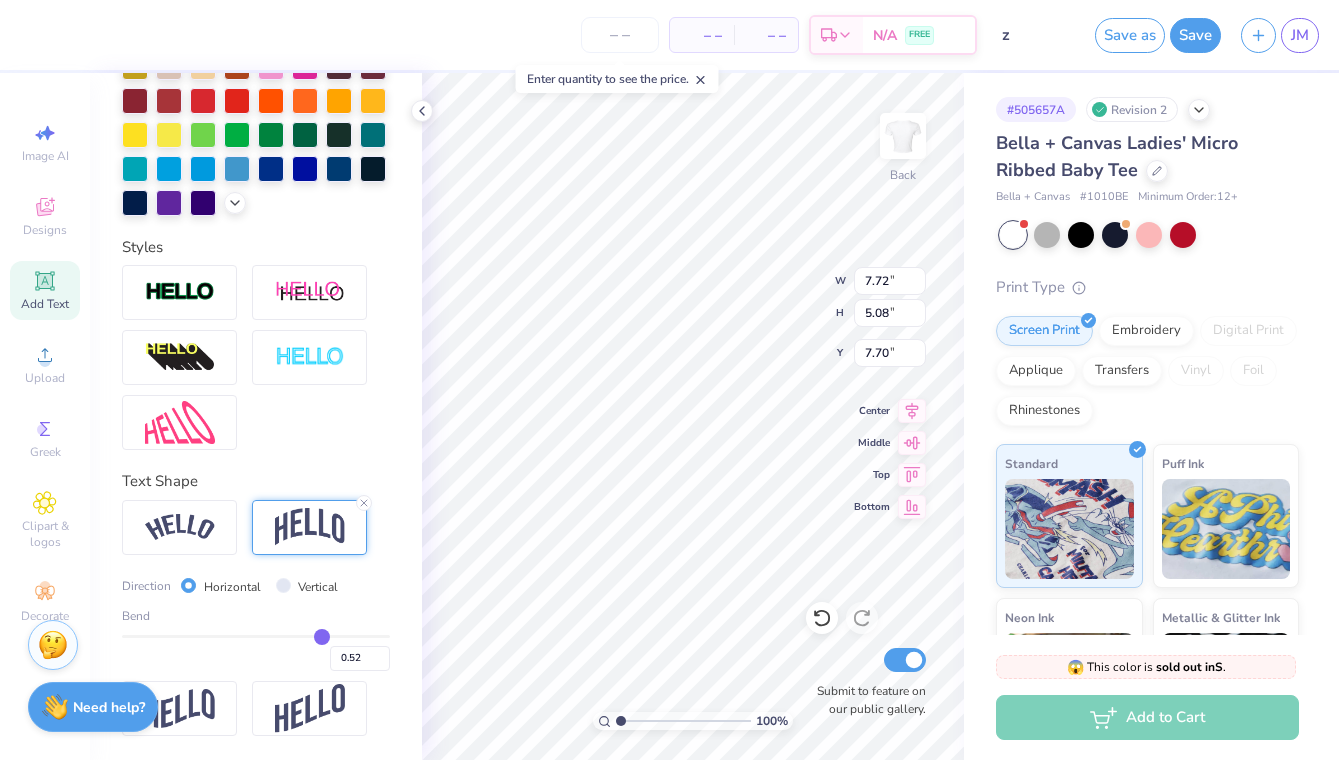 type on "0.44" 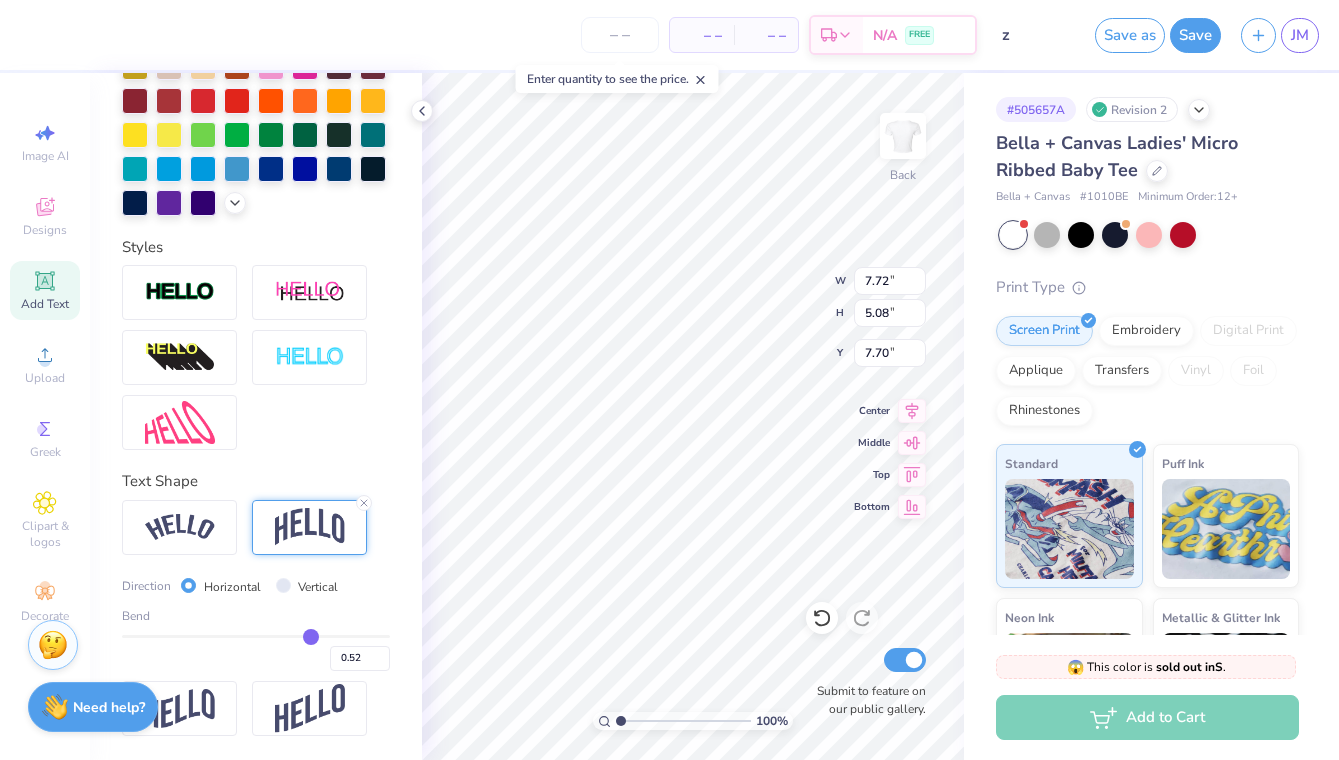 type on "0.44" 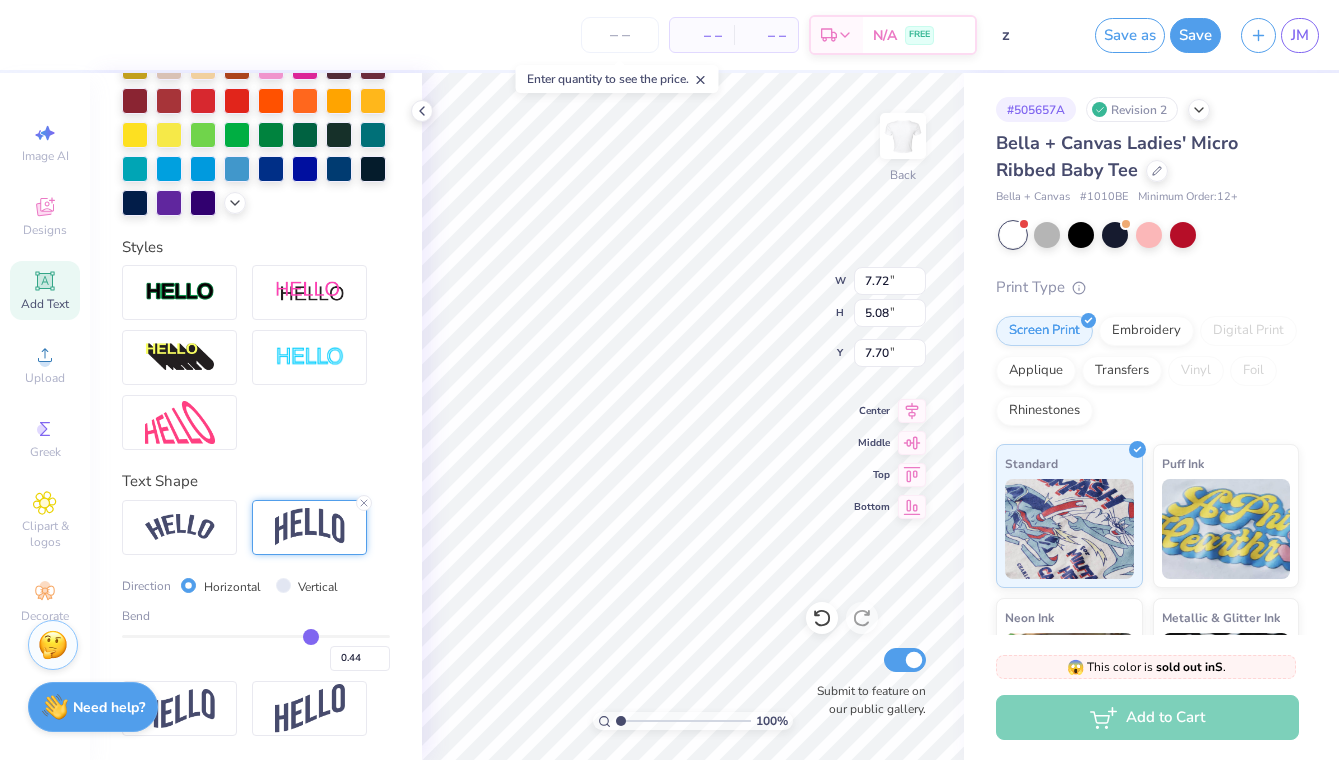 type on "0.37" 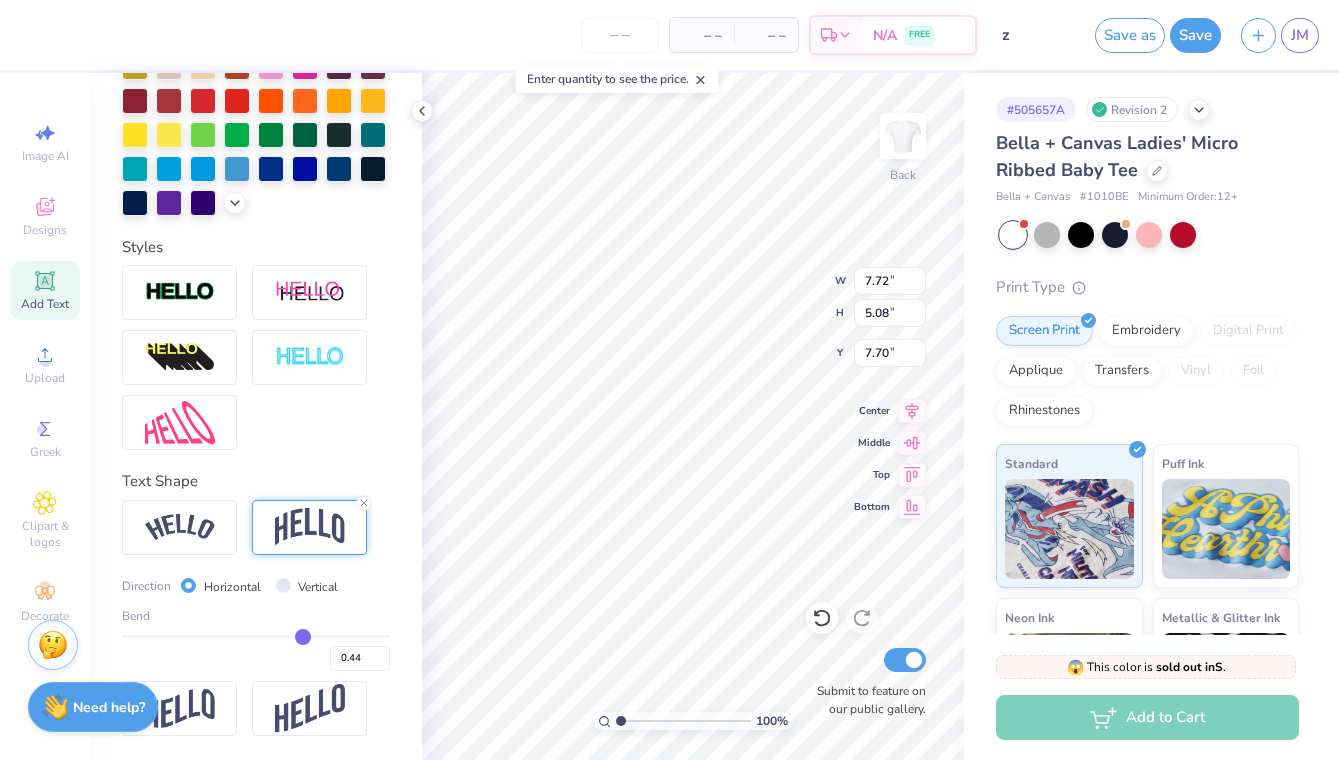 type on "0.37" 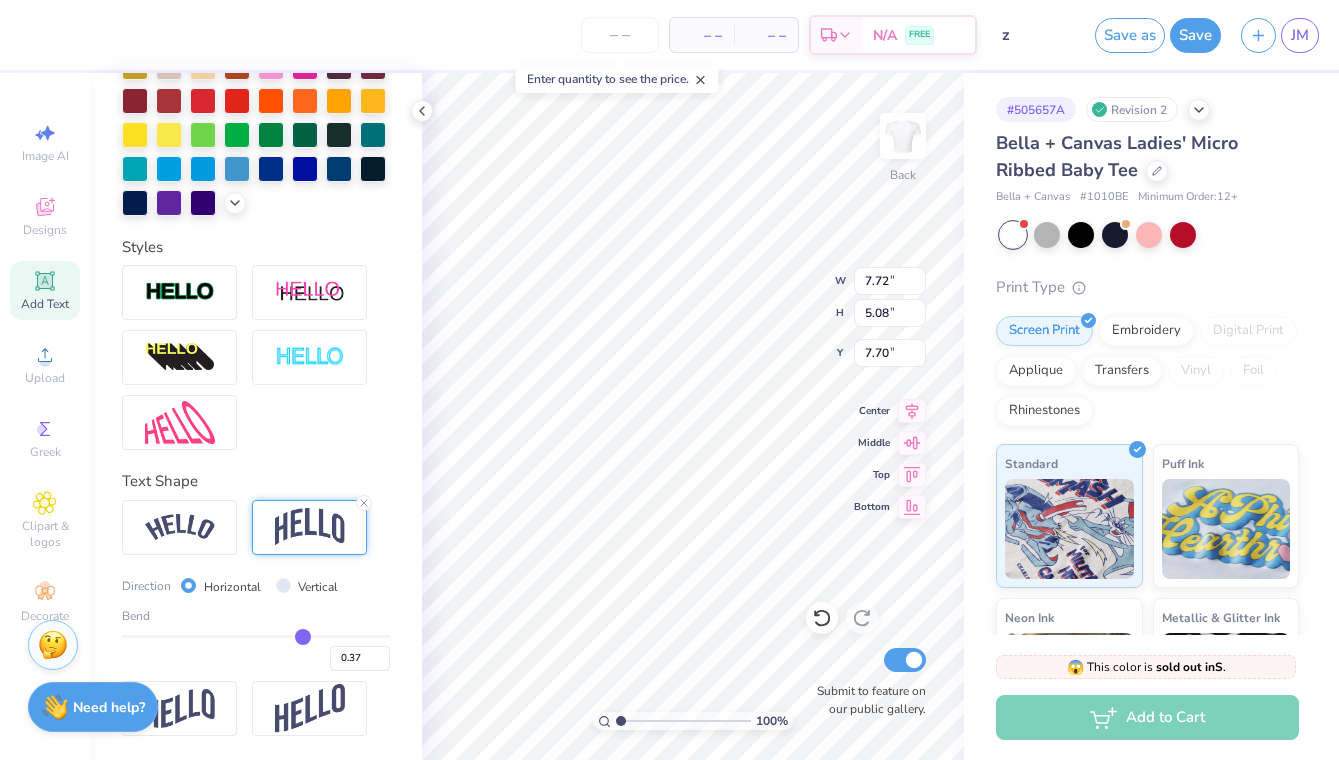type on "0.3" 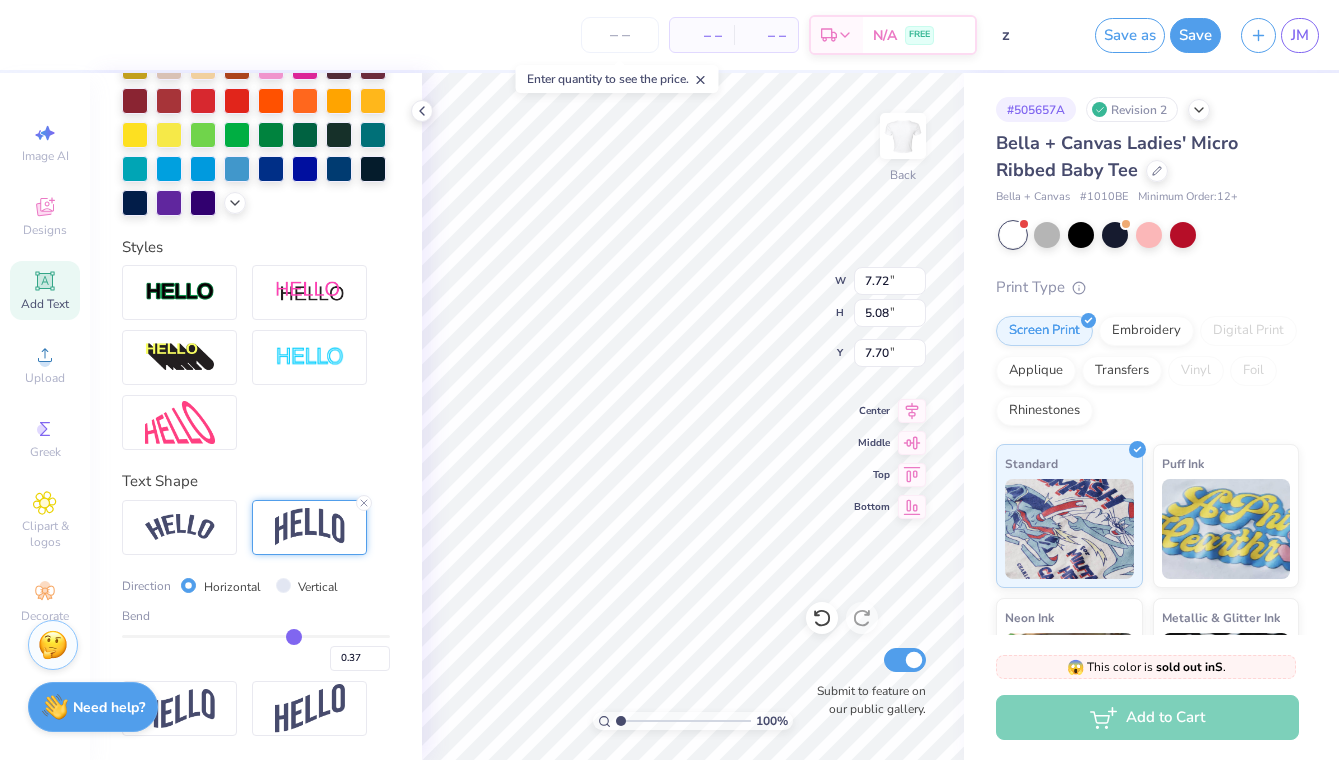 type on "0.30" 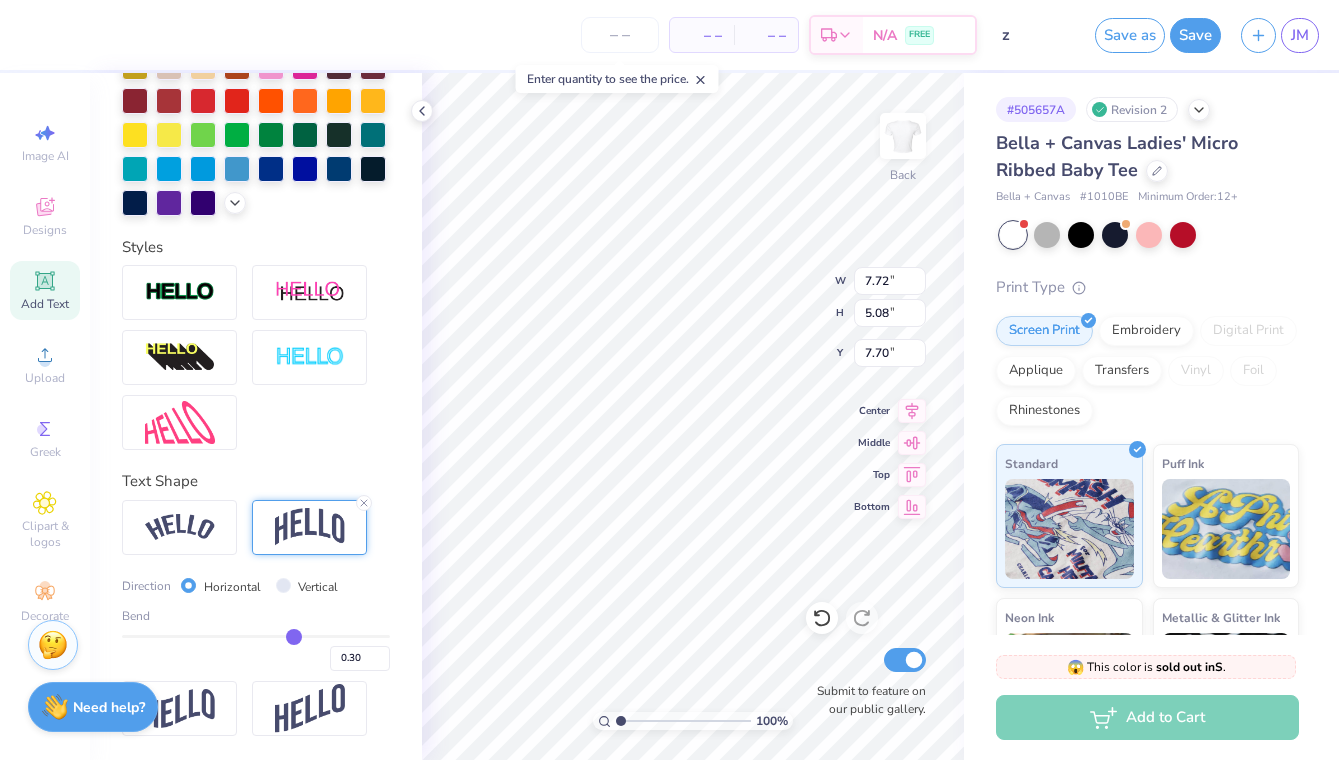 type on "0.23" 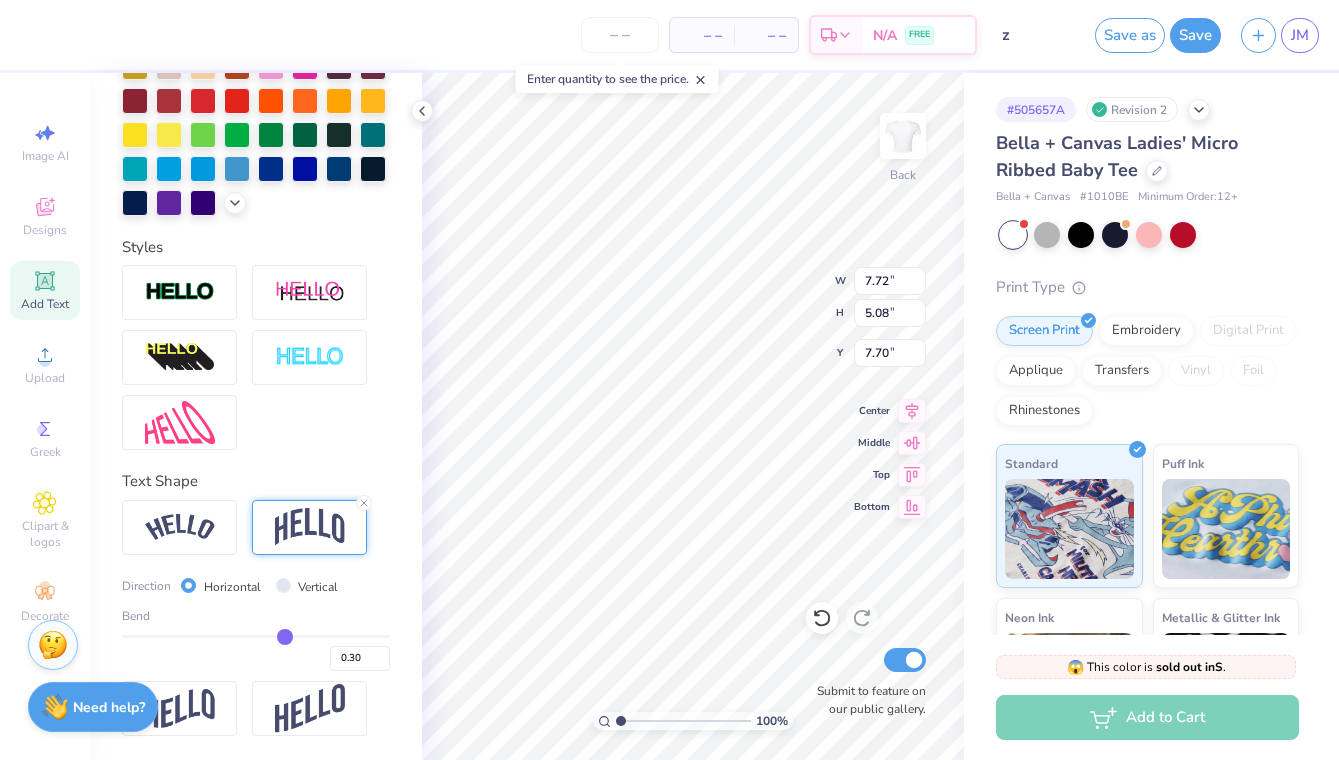 type on "0.23" 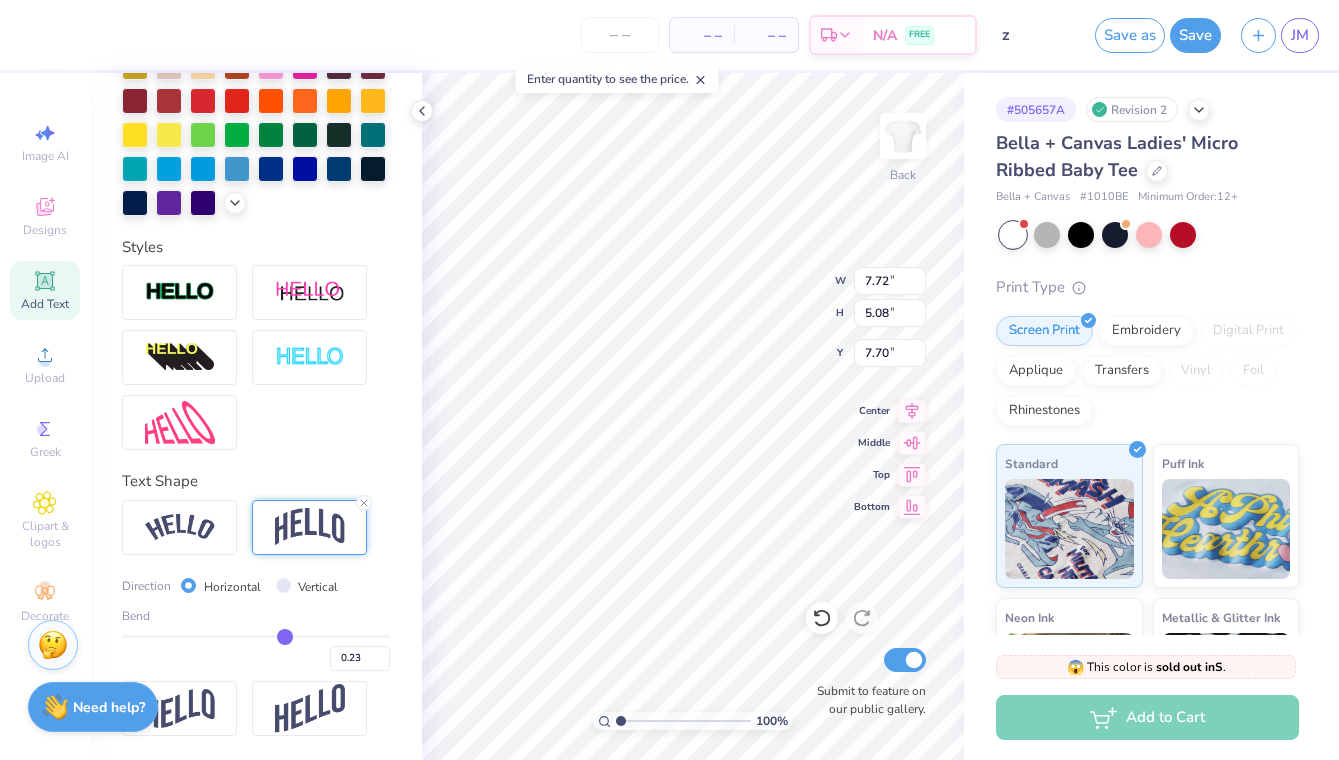 type on "0.18" 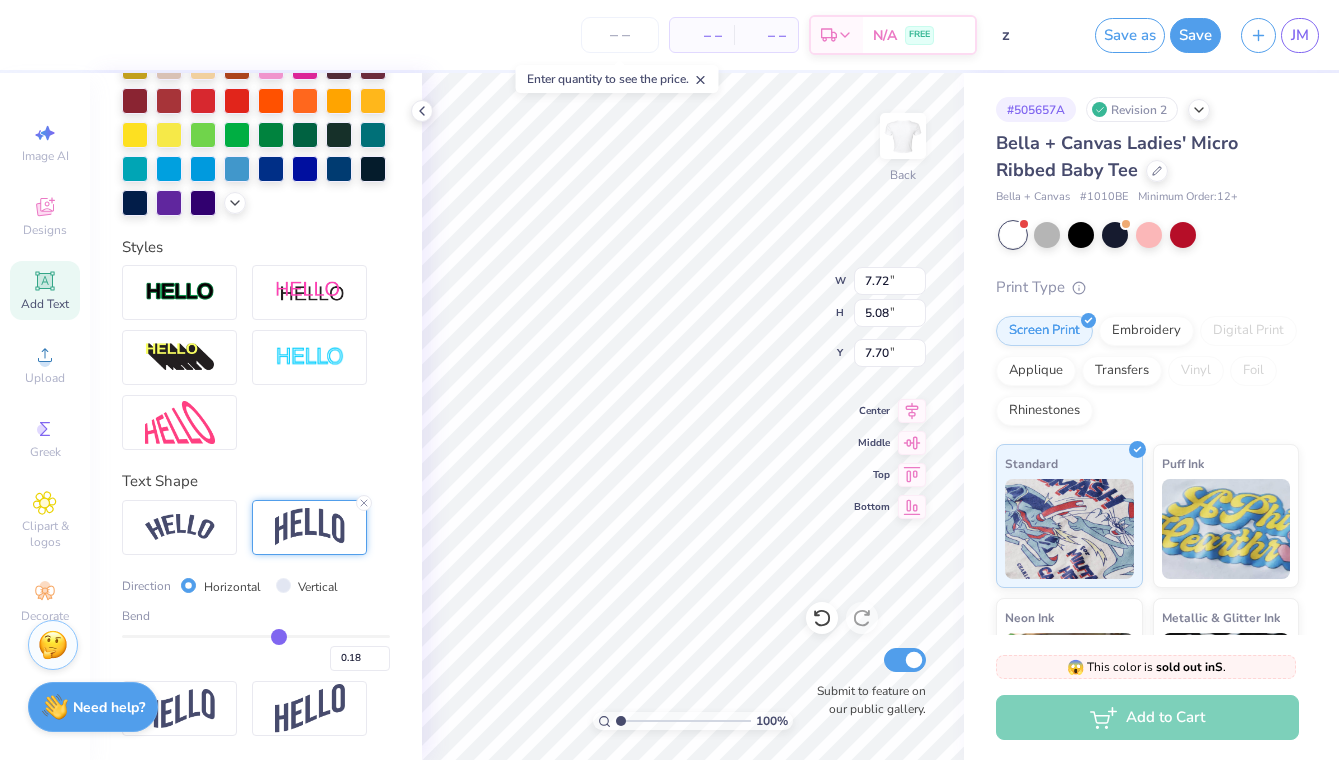 type on "0.15" 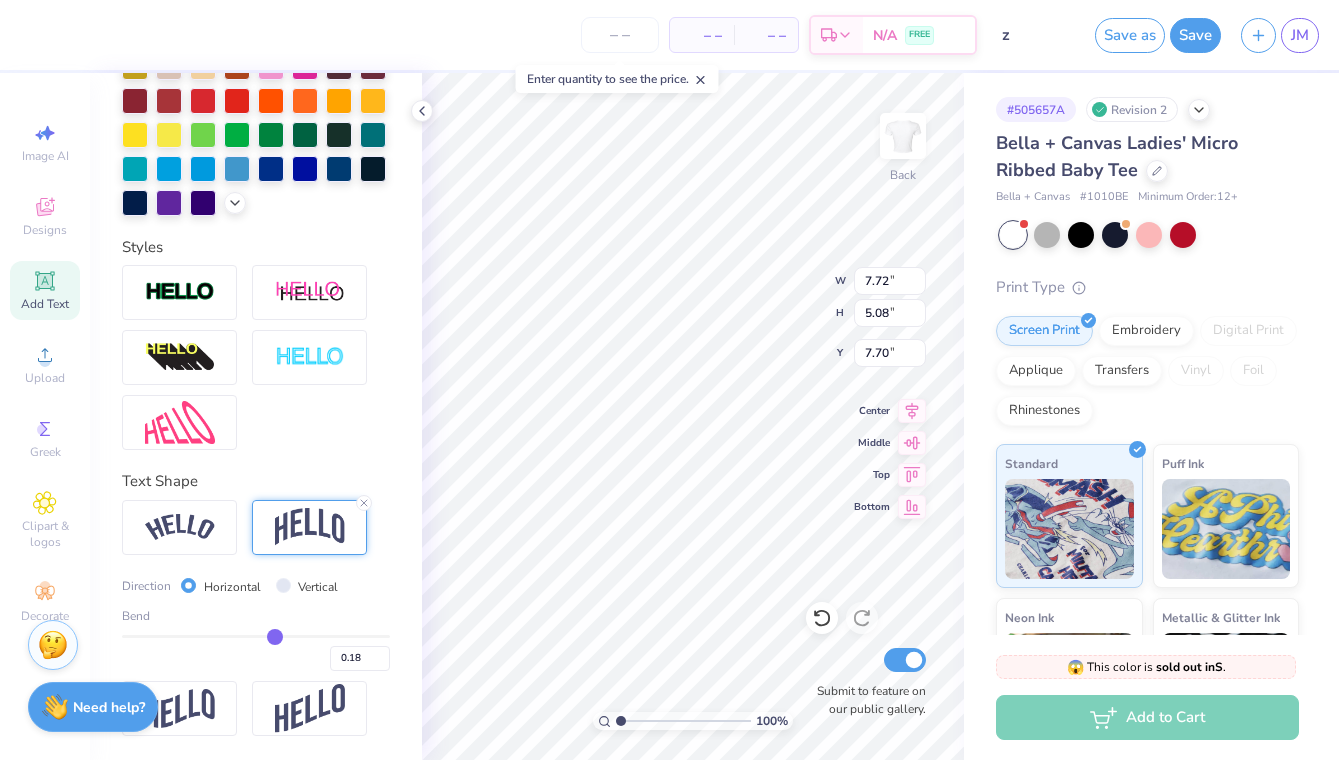 type on "0.15" 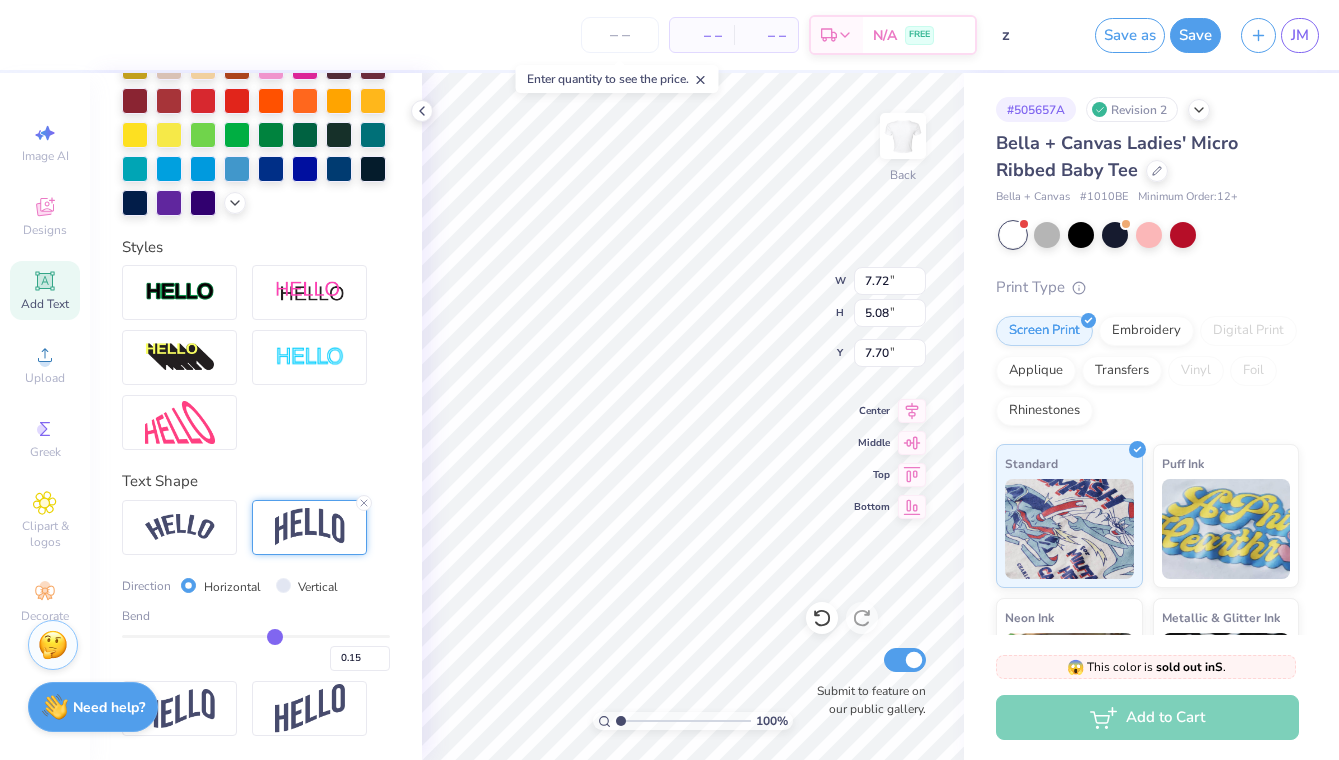 type on "0.09" 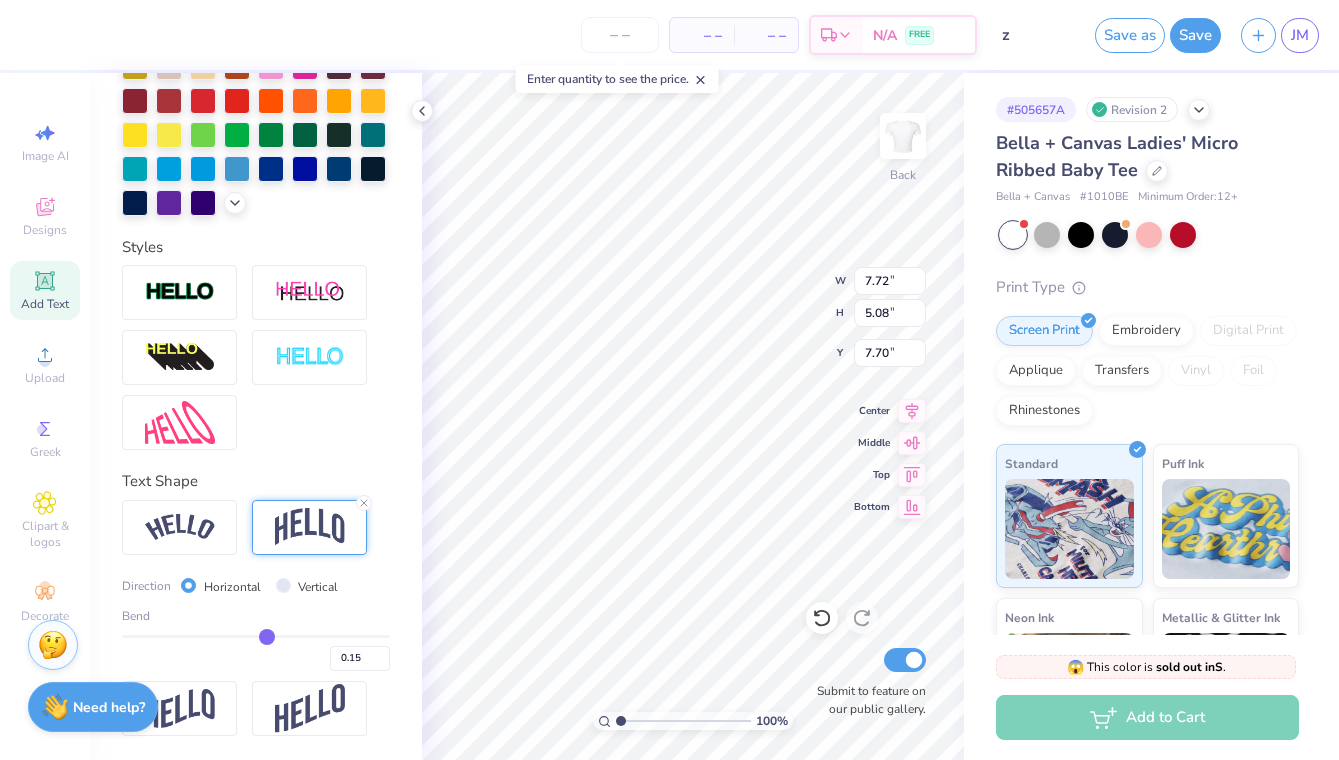 type on "0.09" 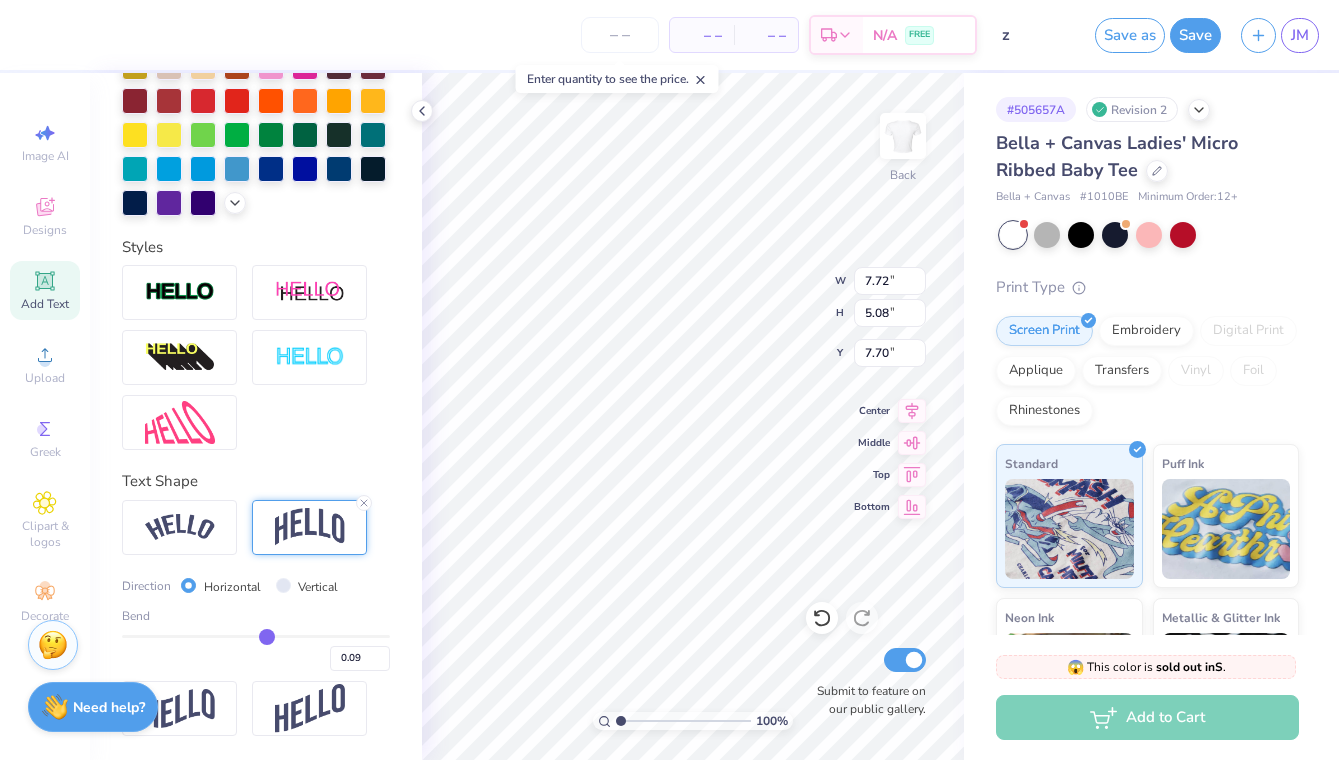 type on "-0.01" 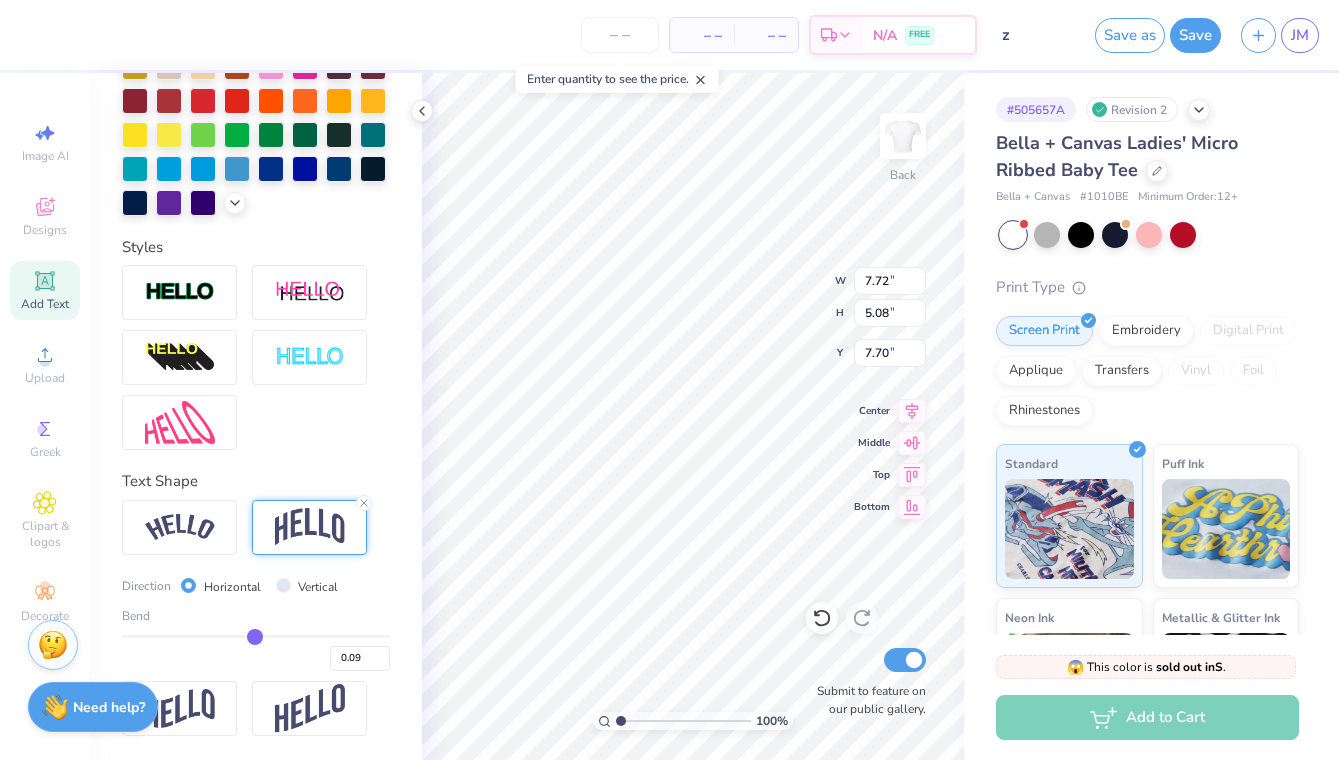 type on "-0.01" 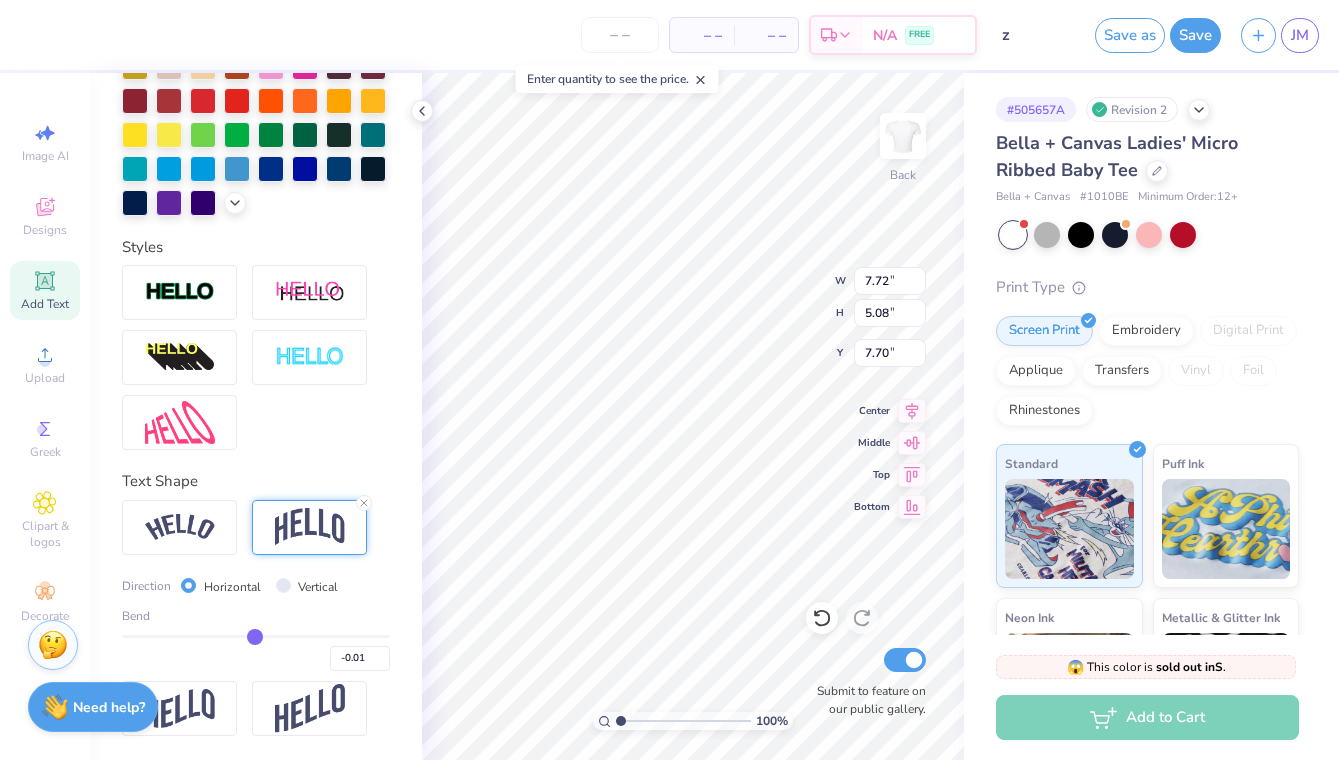 type on "-0.1" 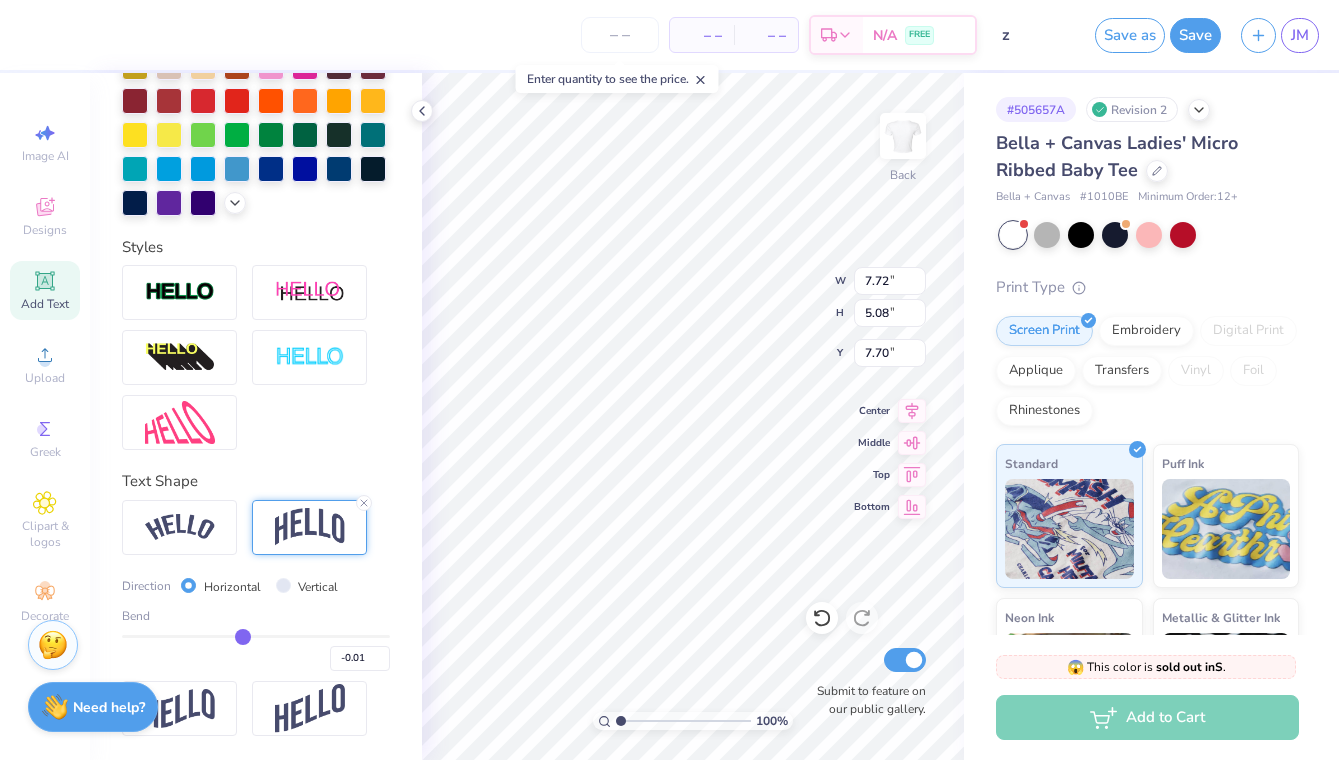 type on "-0.10" 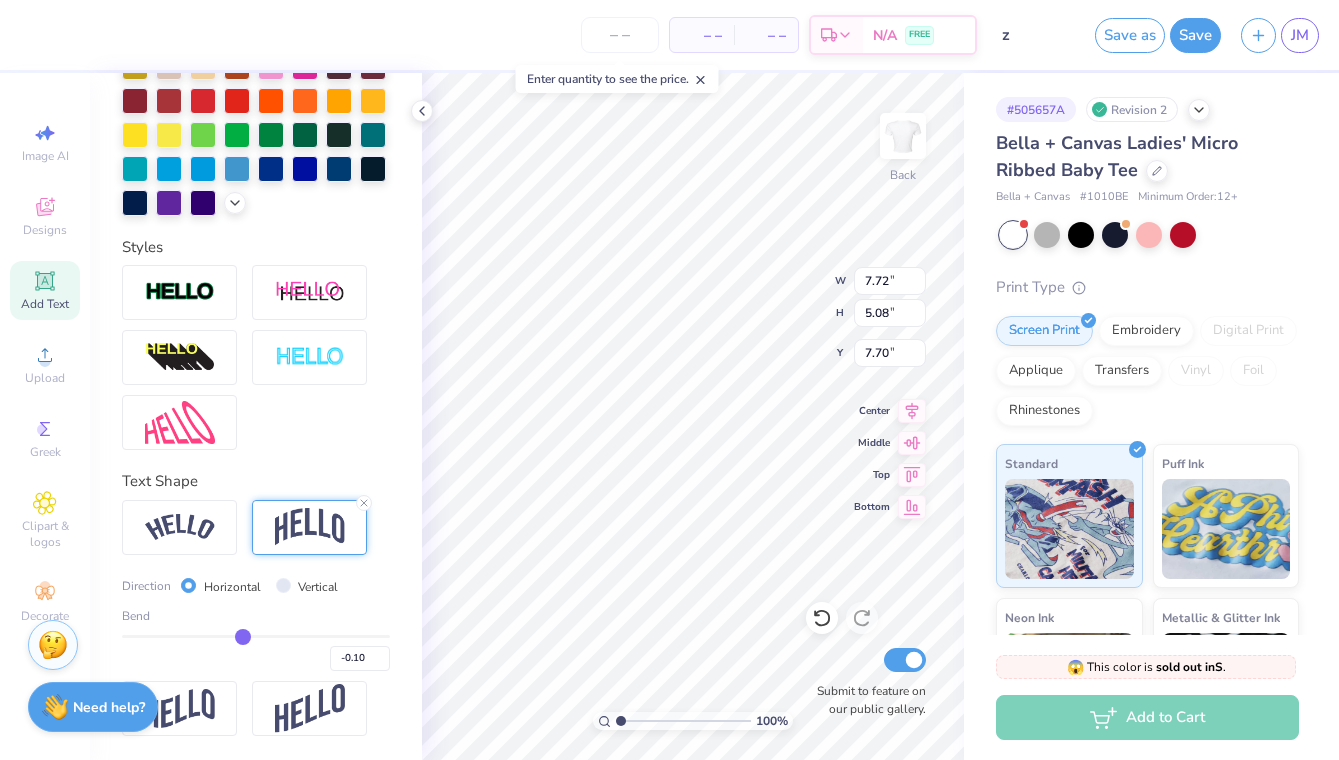 type on "-0.16" 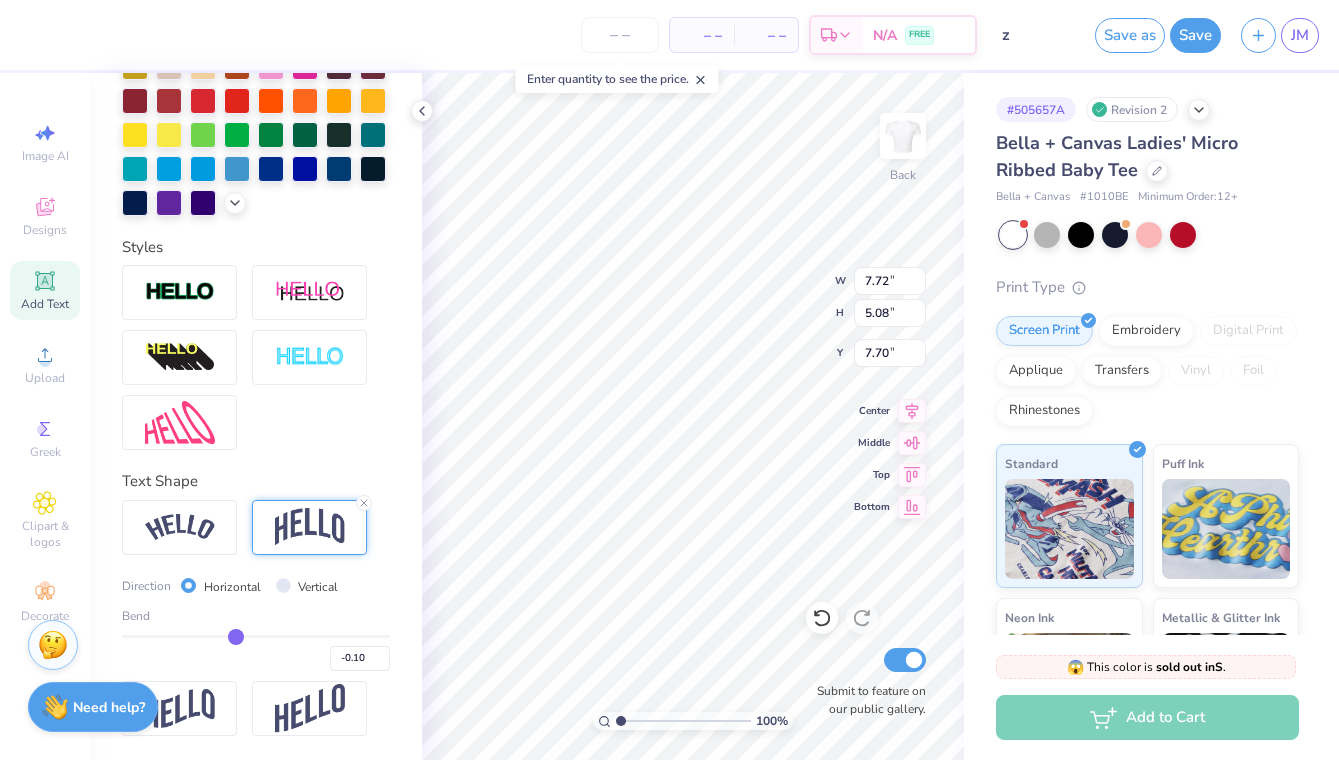 type on "-0.16" 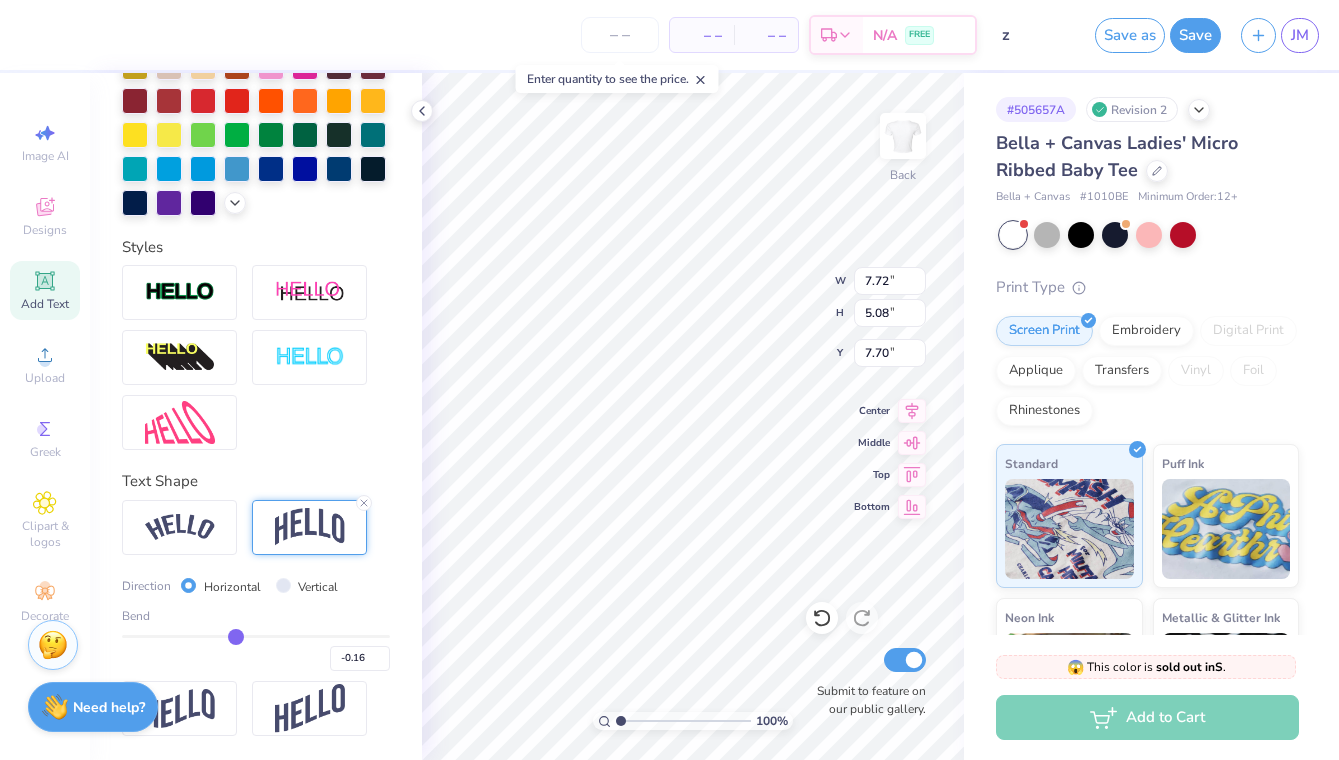 type on "-0.19" 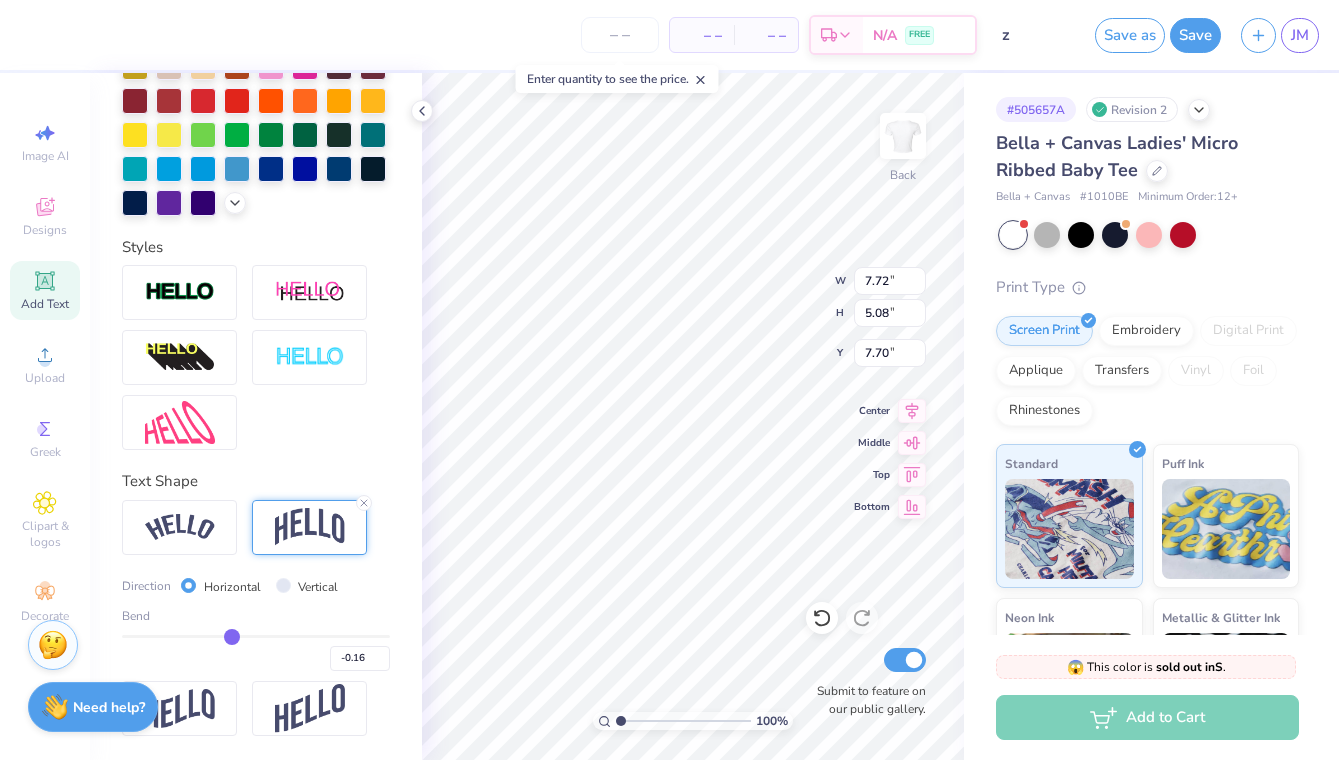 type on "-0.19" 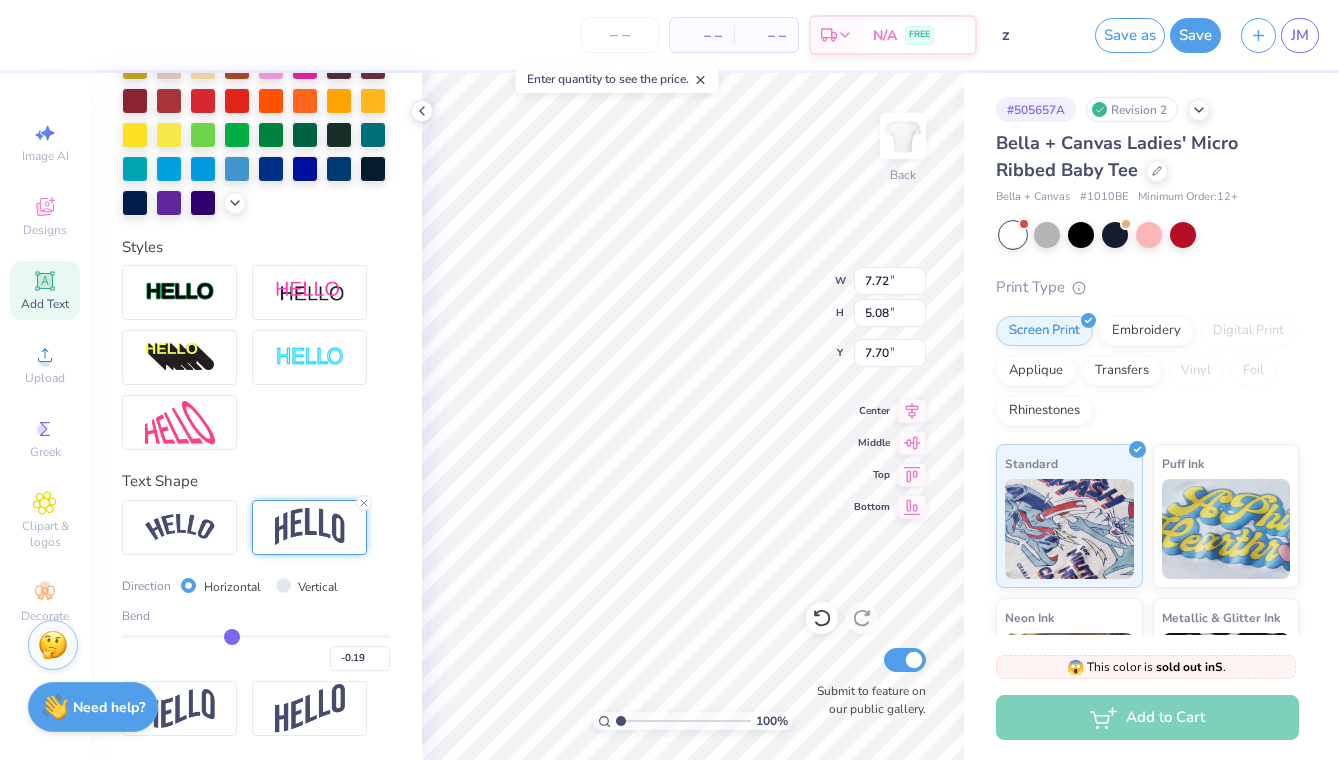 type on "-0.2" 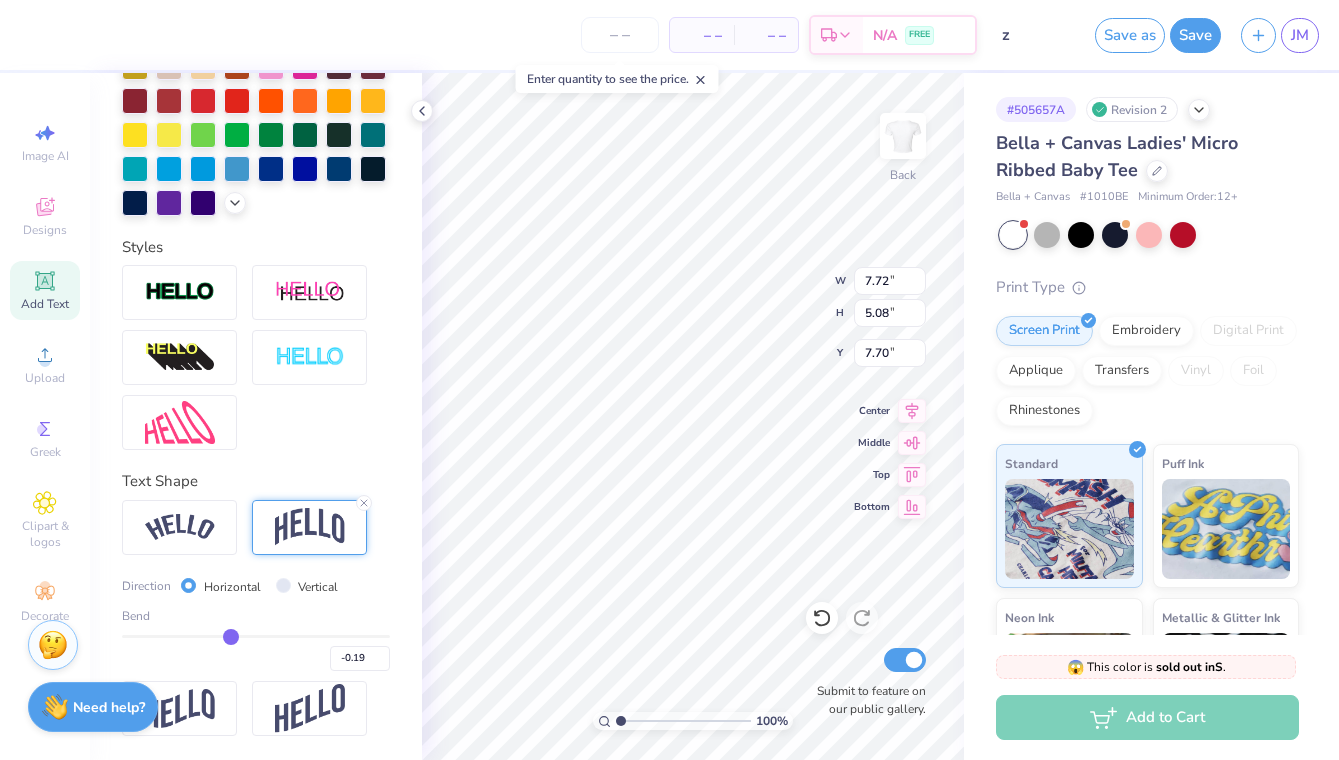 type on "-0.20" 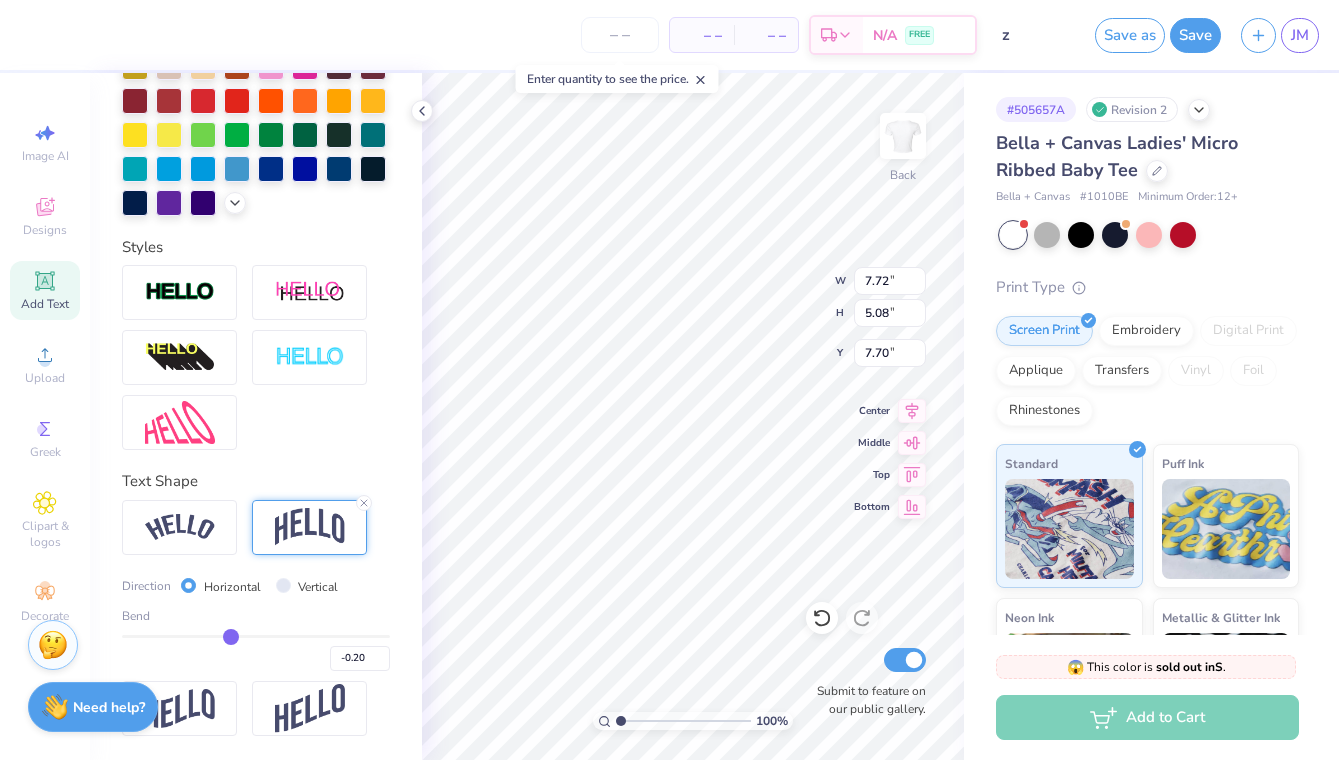 drag, startPoint x: 326, startPoint y: 637, endPoint x: 230, endPoint y: 631, distance: 96.18732 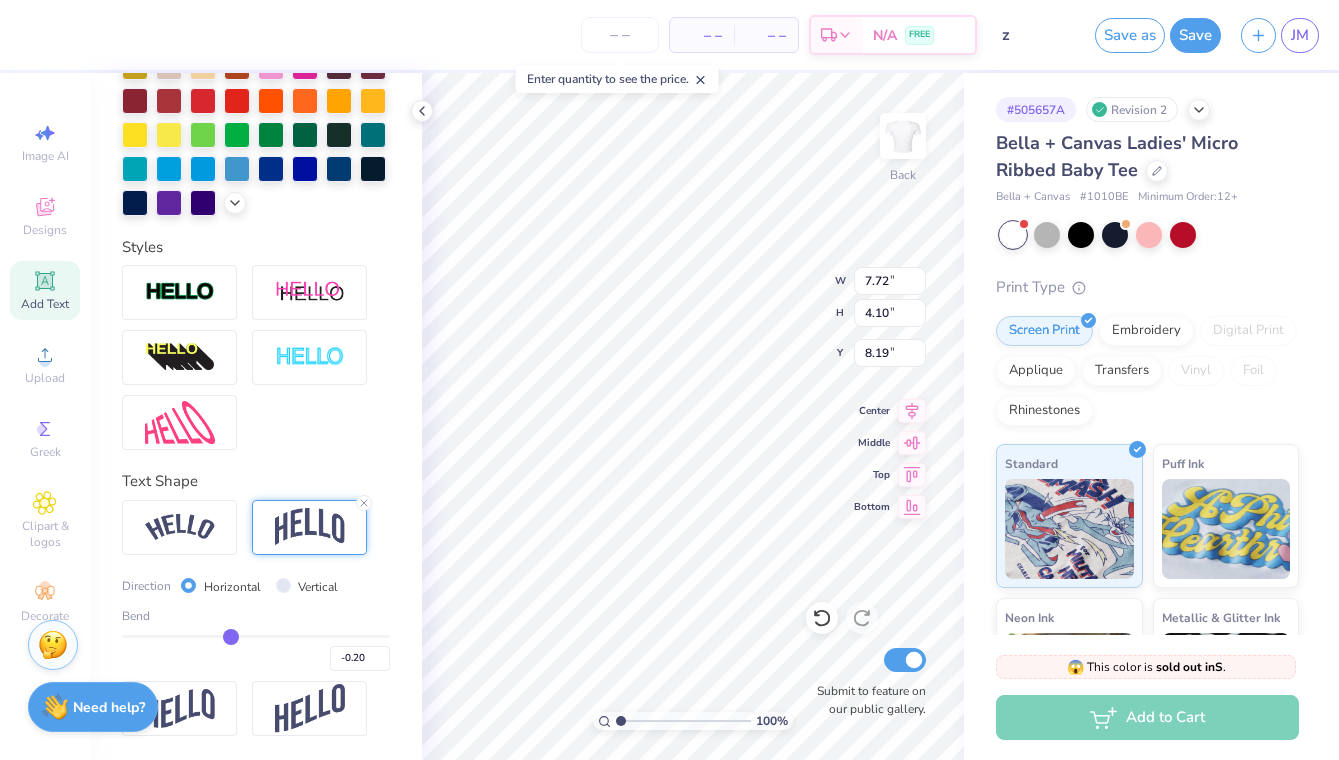 type on "-0.17" 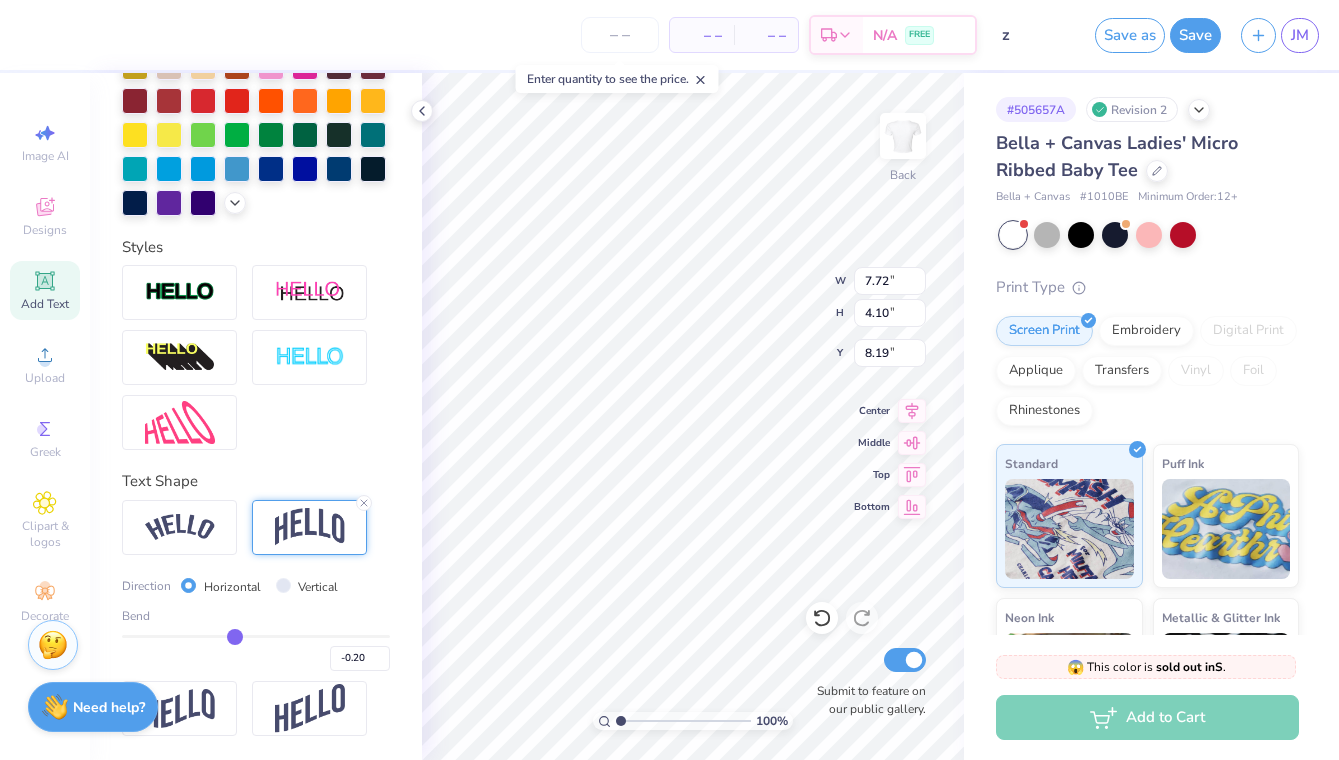 type on "-0.17" 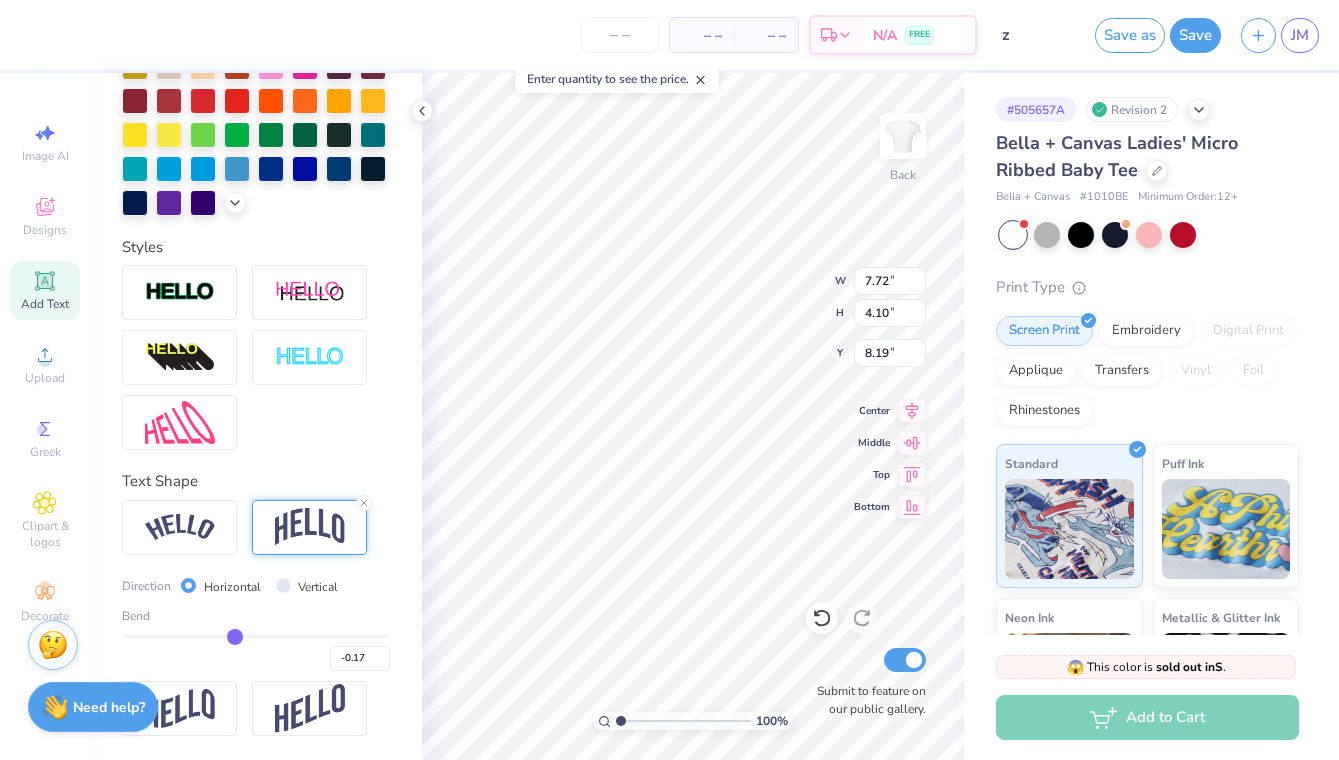 type on "-0.15" 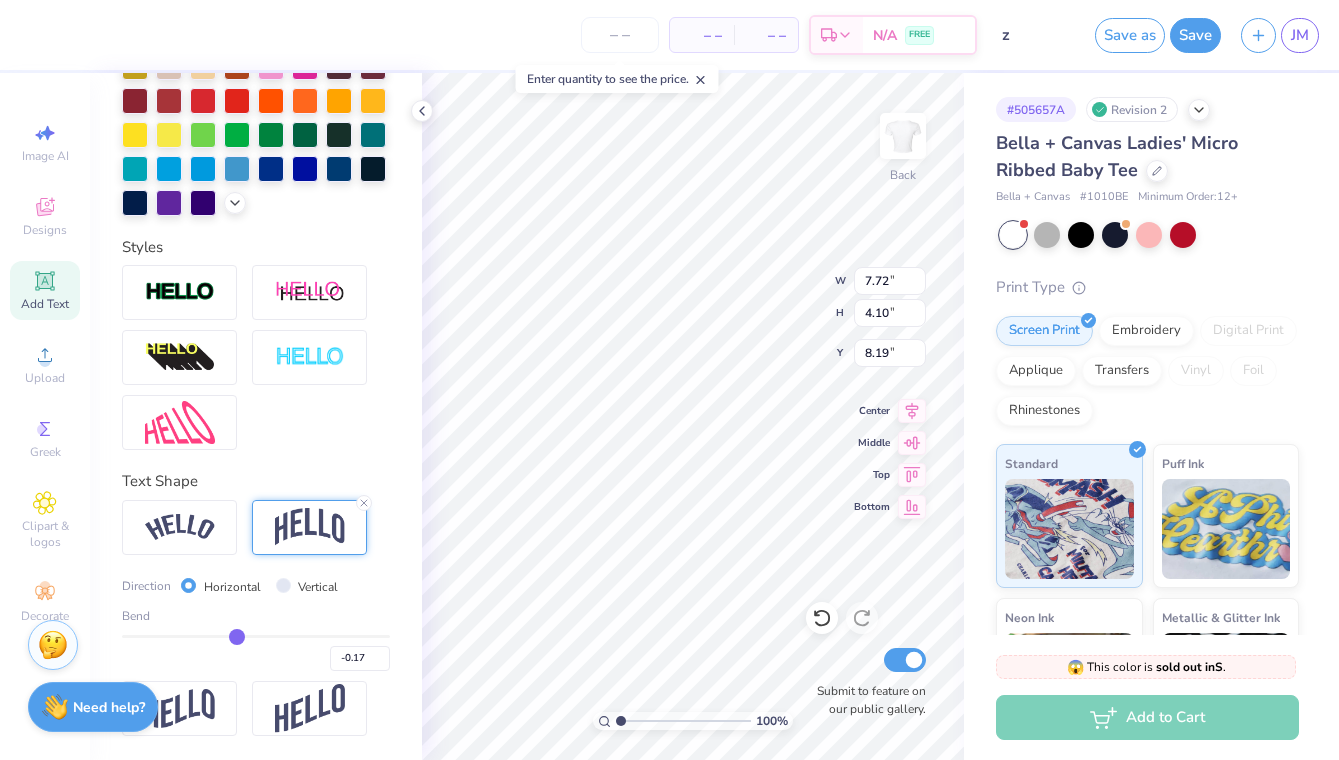 type on "-0.15" 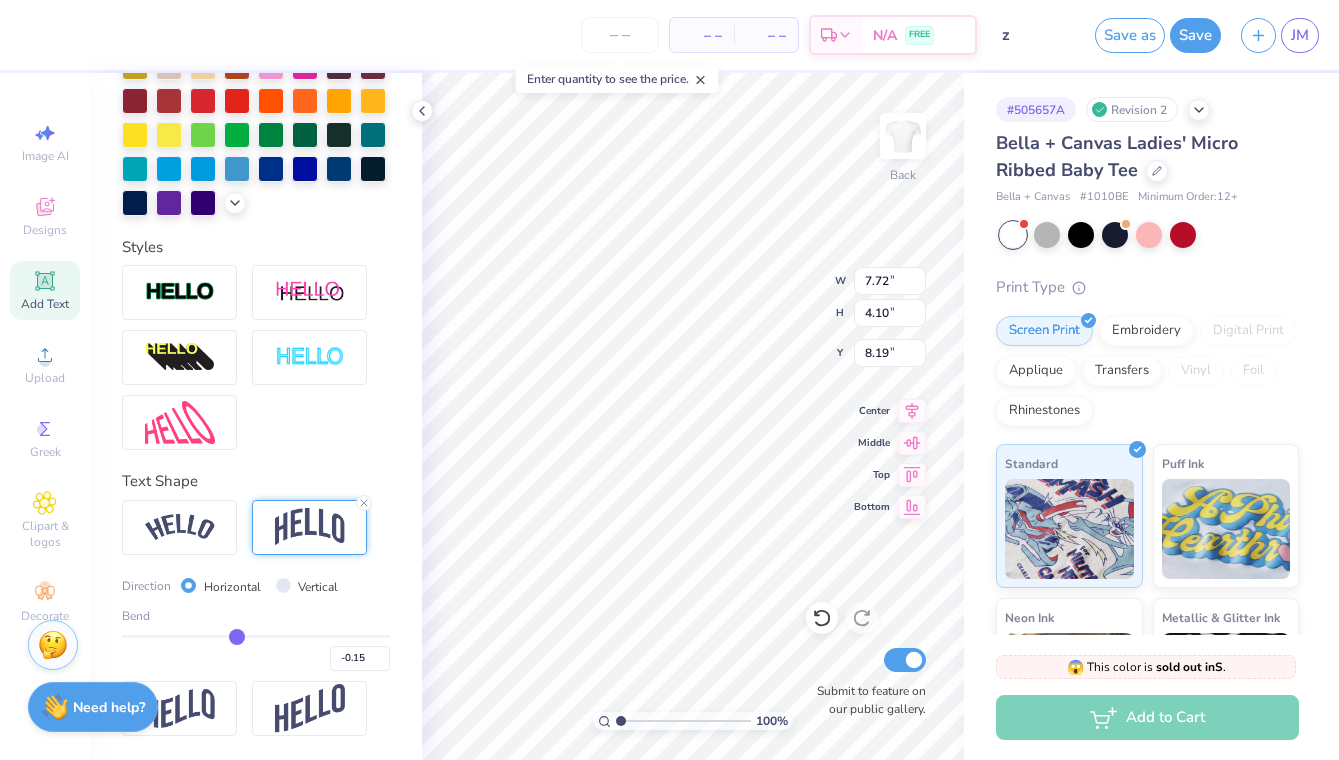 type on "-0.1" 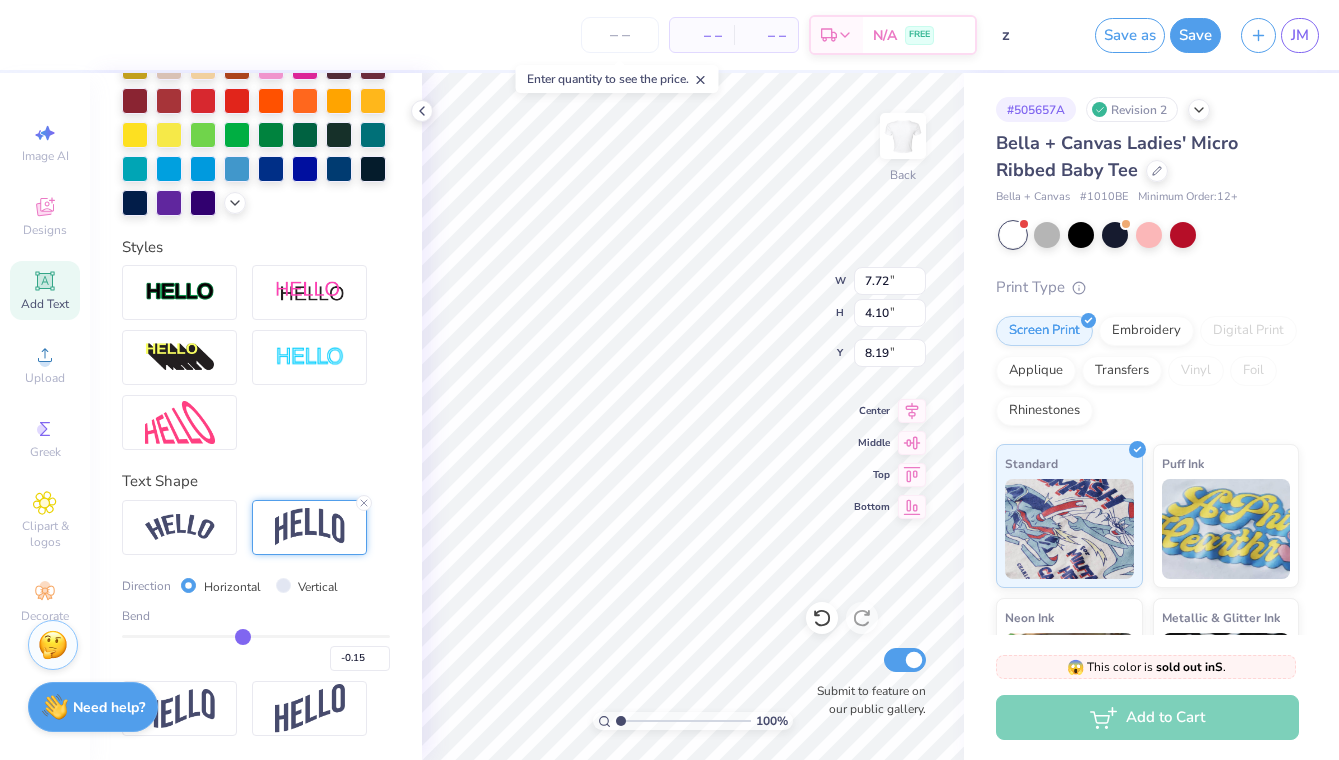 type on "-0.10" 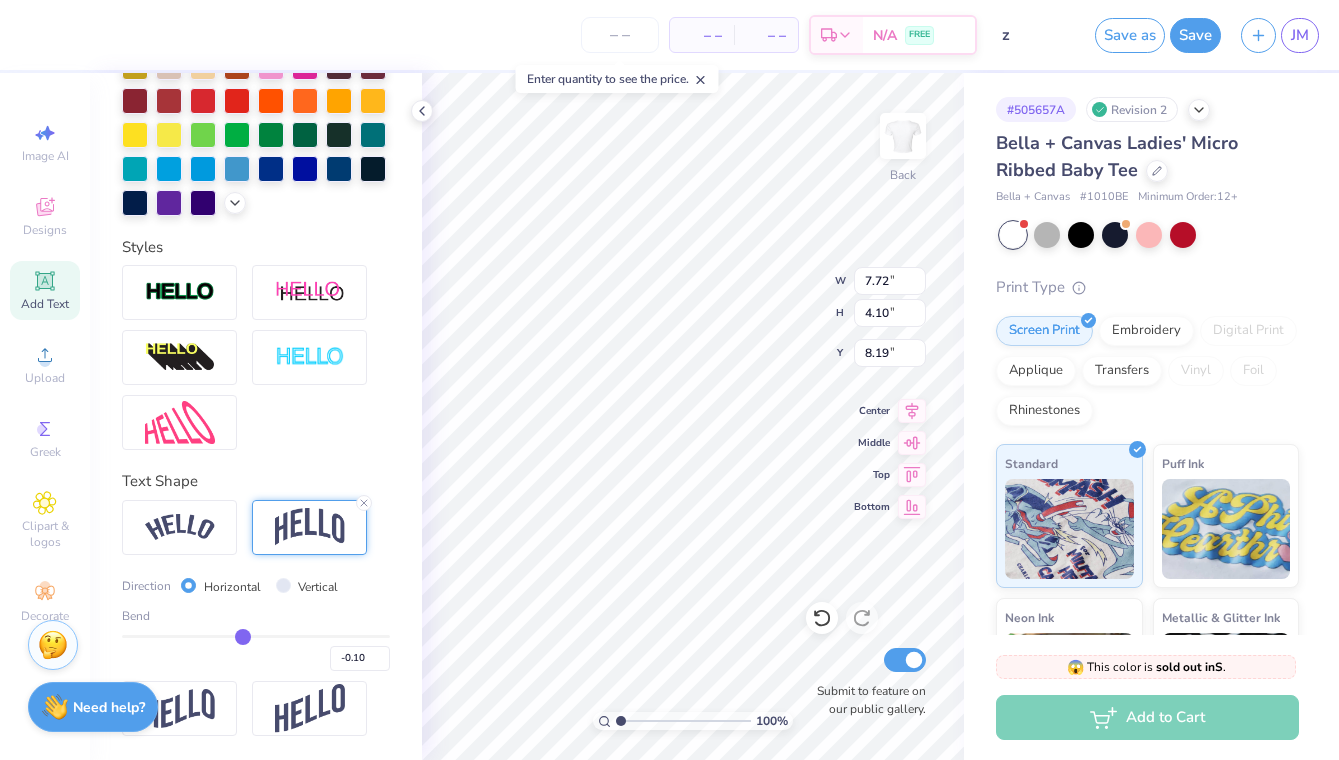 drag, startPoint x: 230, startPoint y: 631, endPoint x: 243, endPoint y: 631, distance: 13 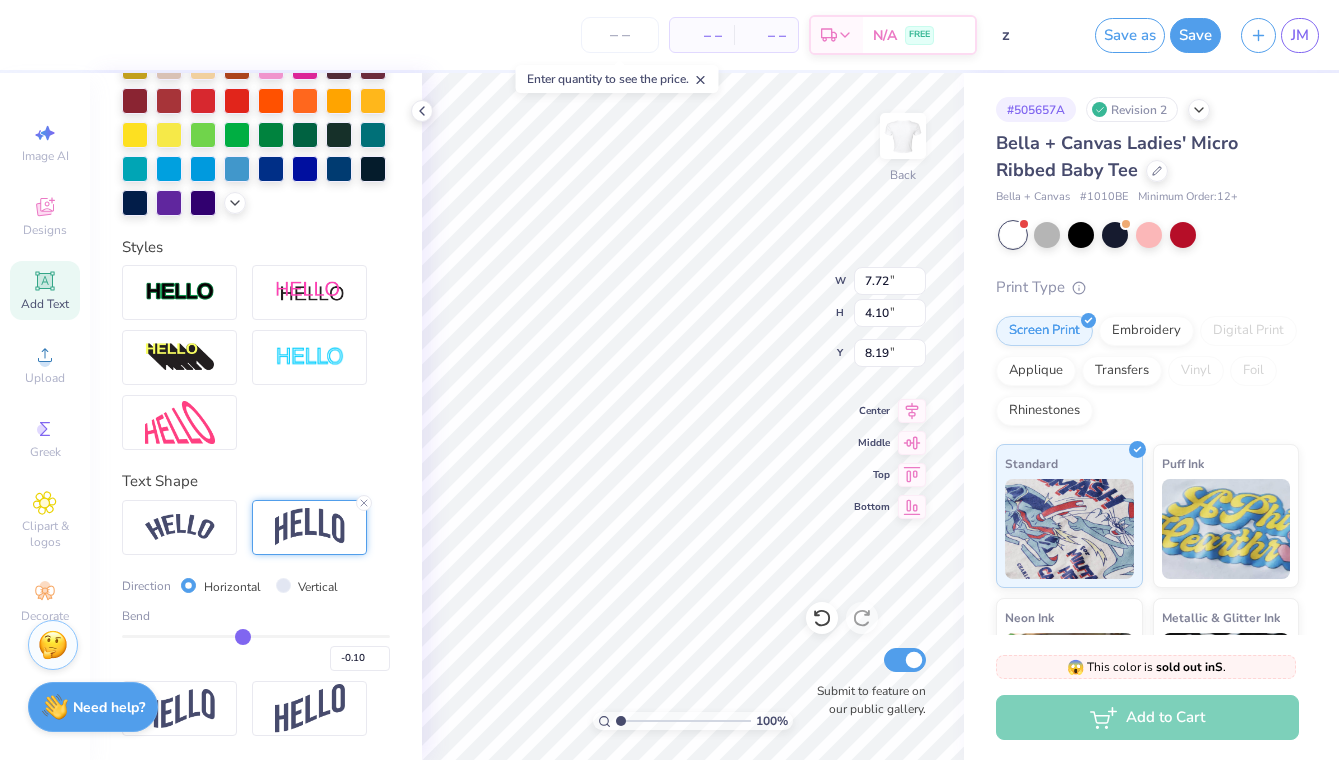 type on "3.79" 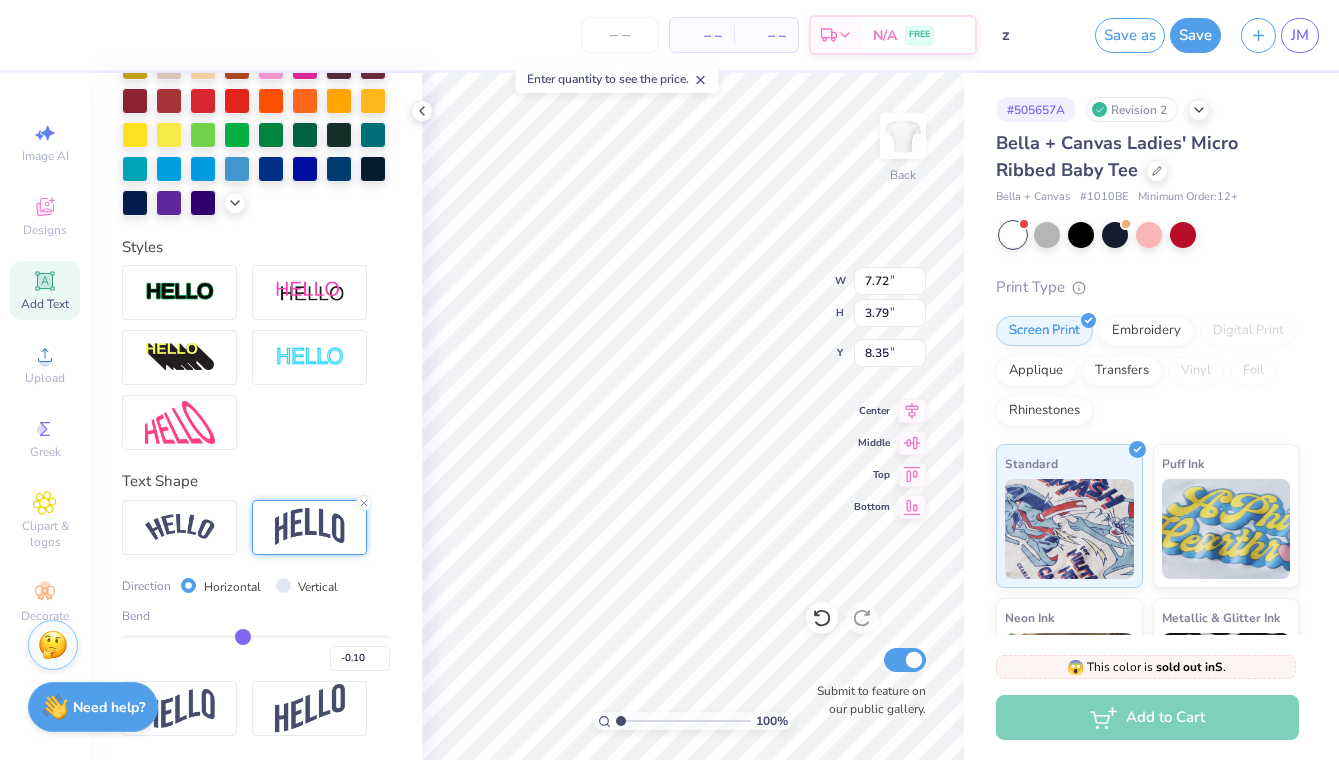 type on "-0.08" 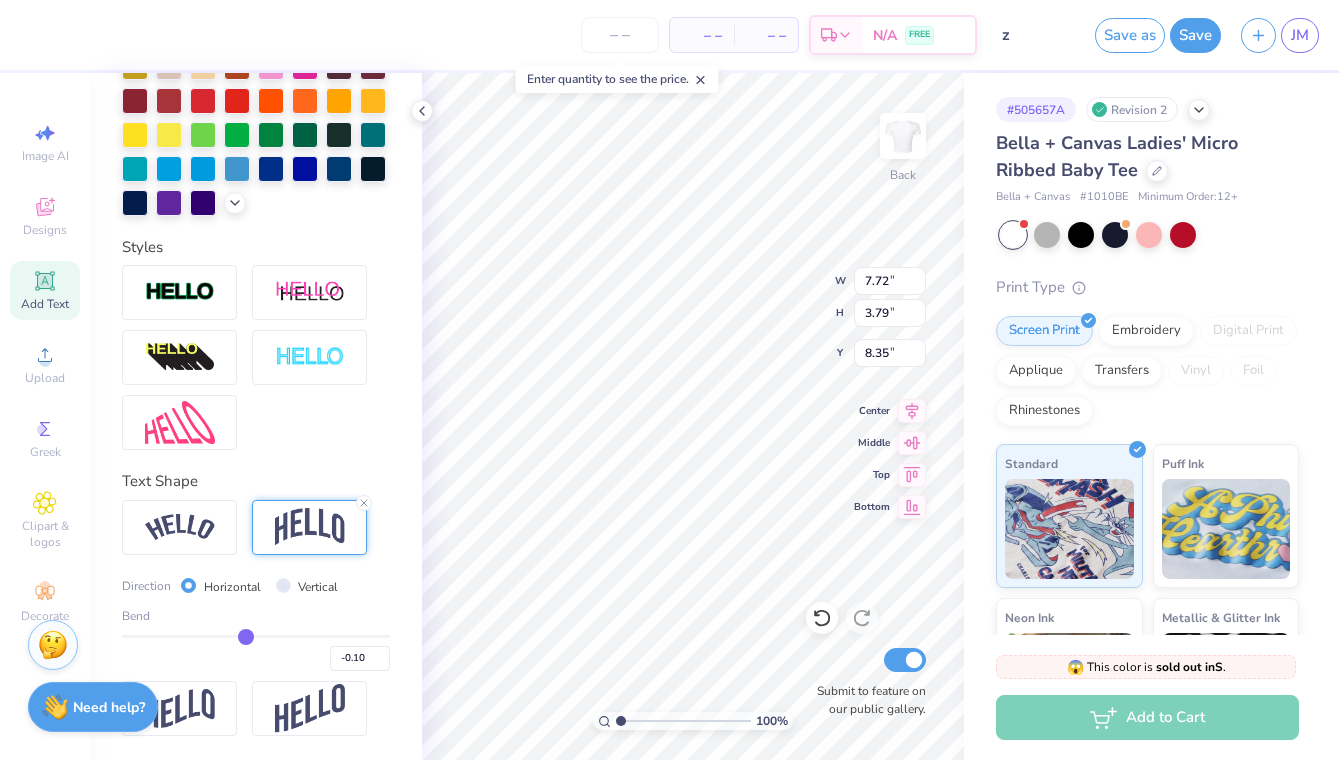 type on "-0.08" 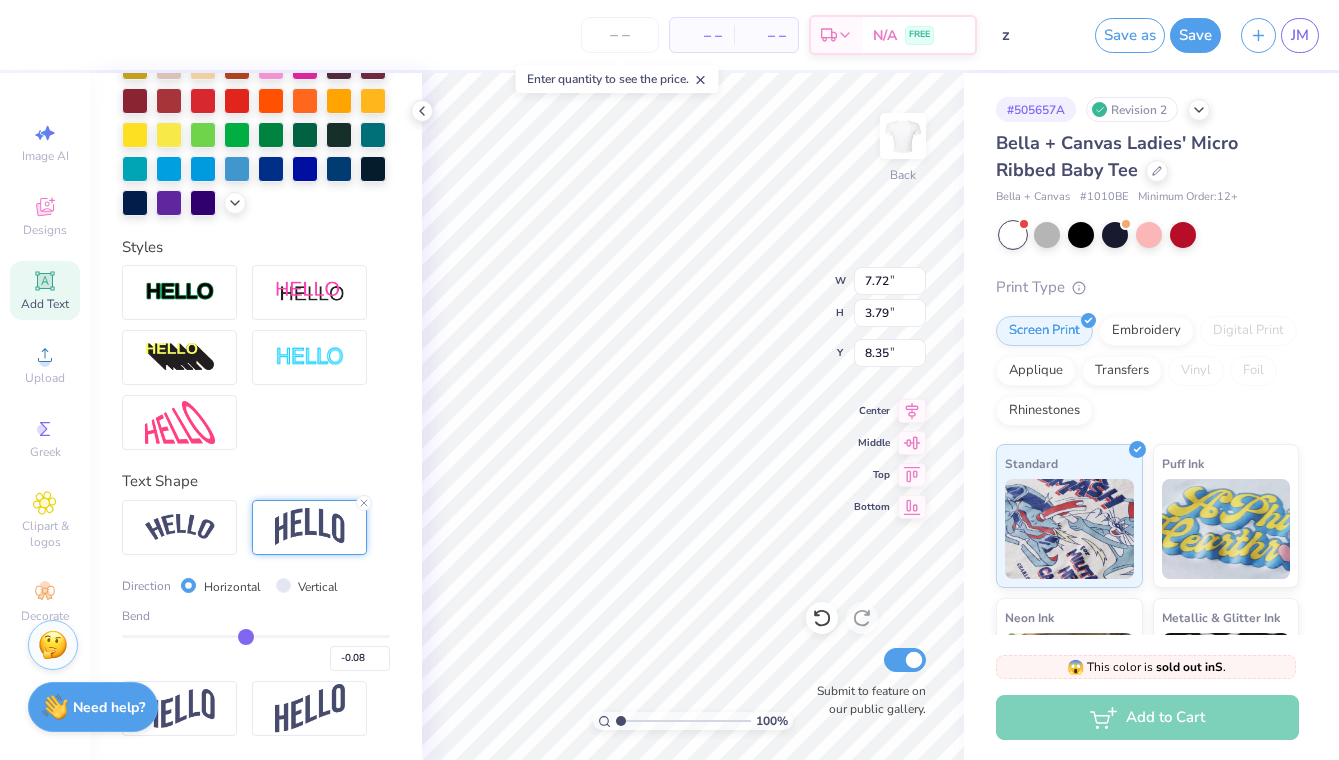 type on "-0.06" 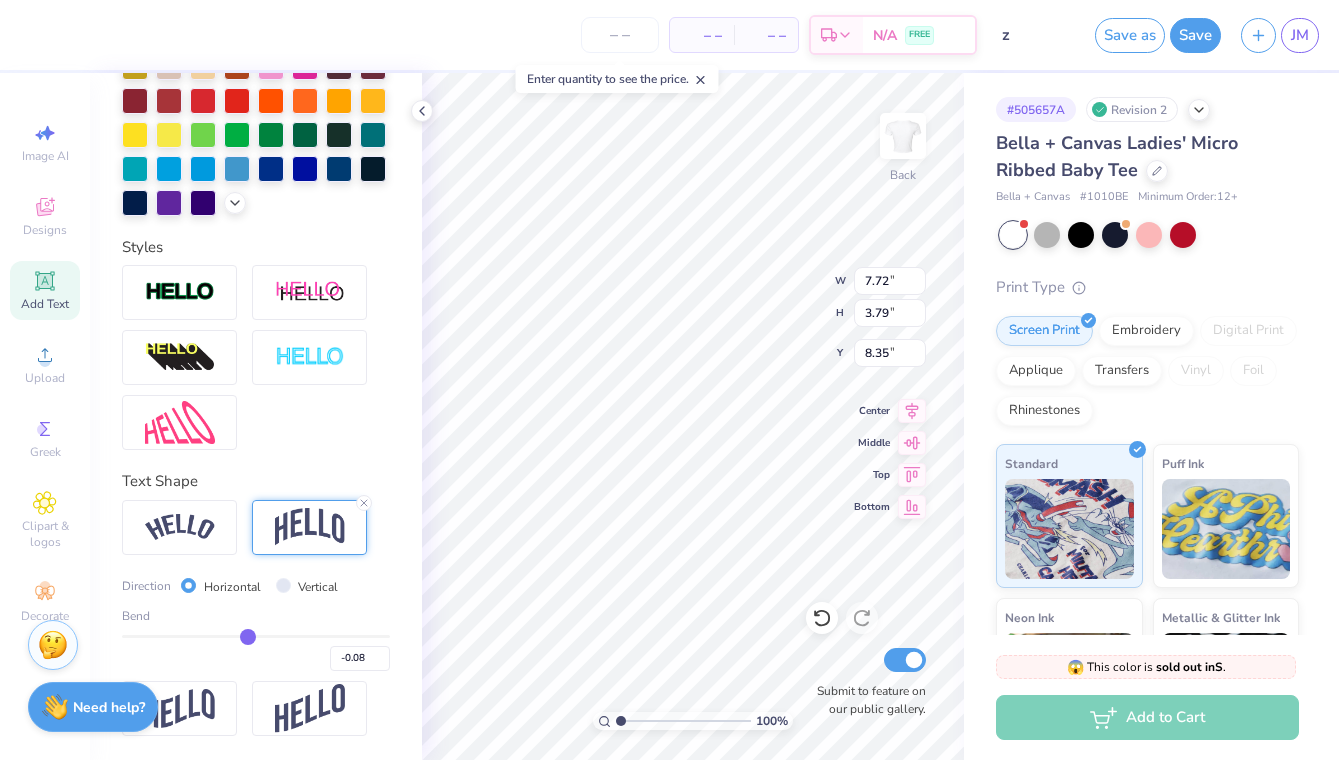 type on "-0.06" 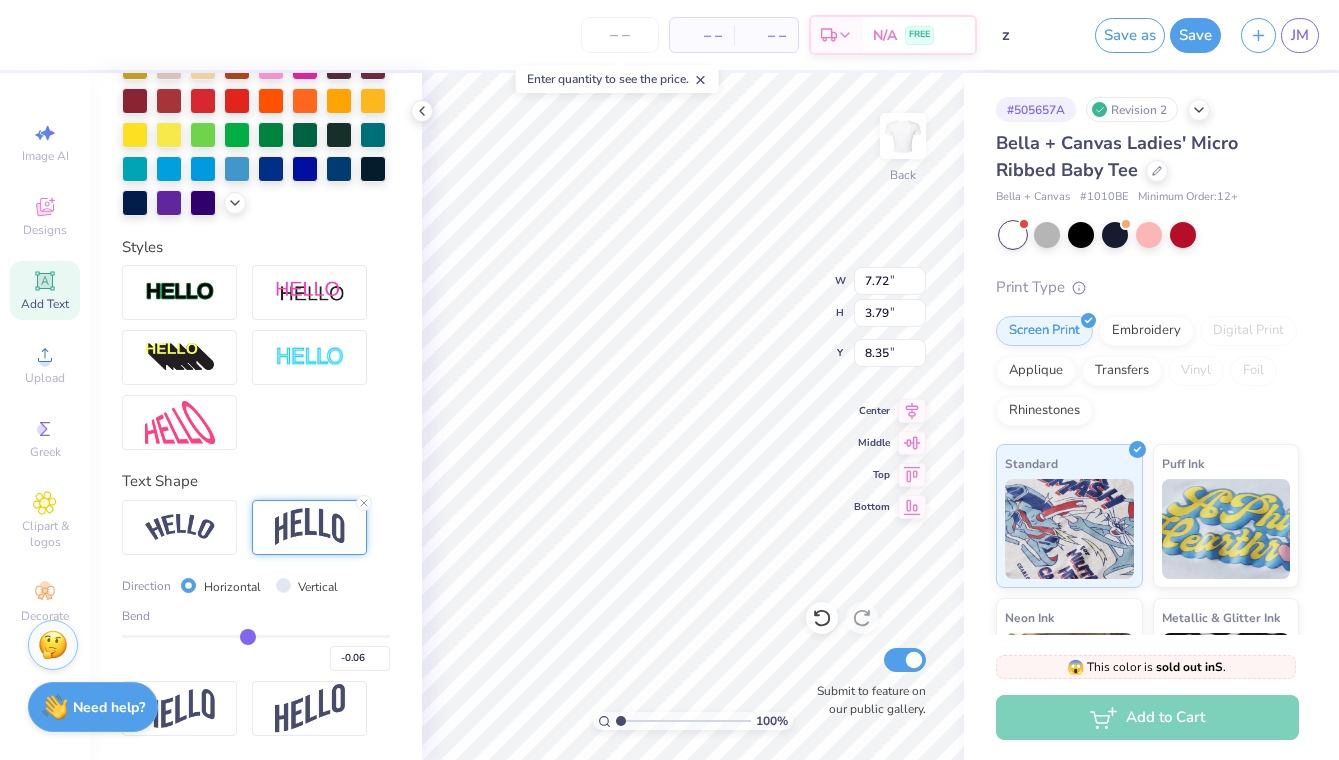 type on "-0.03" 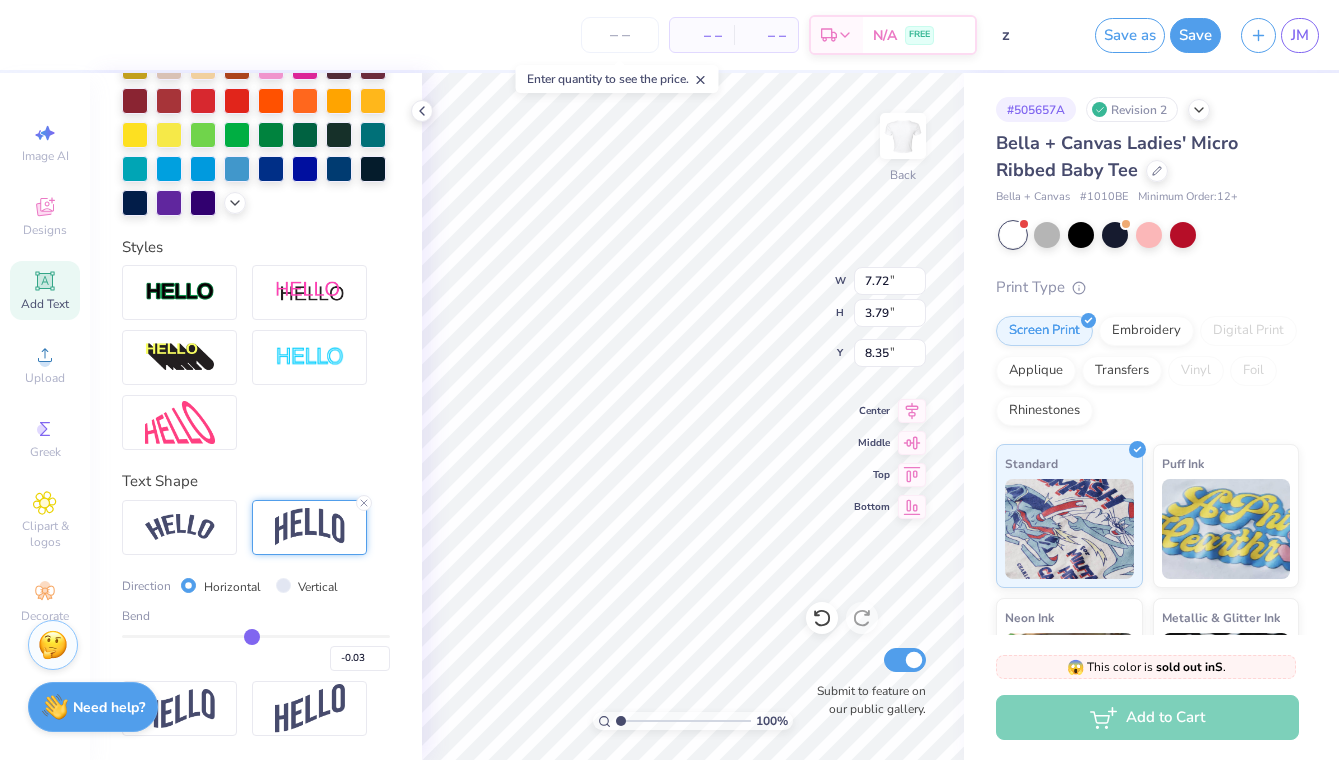 type on "-0.02" 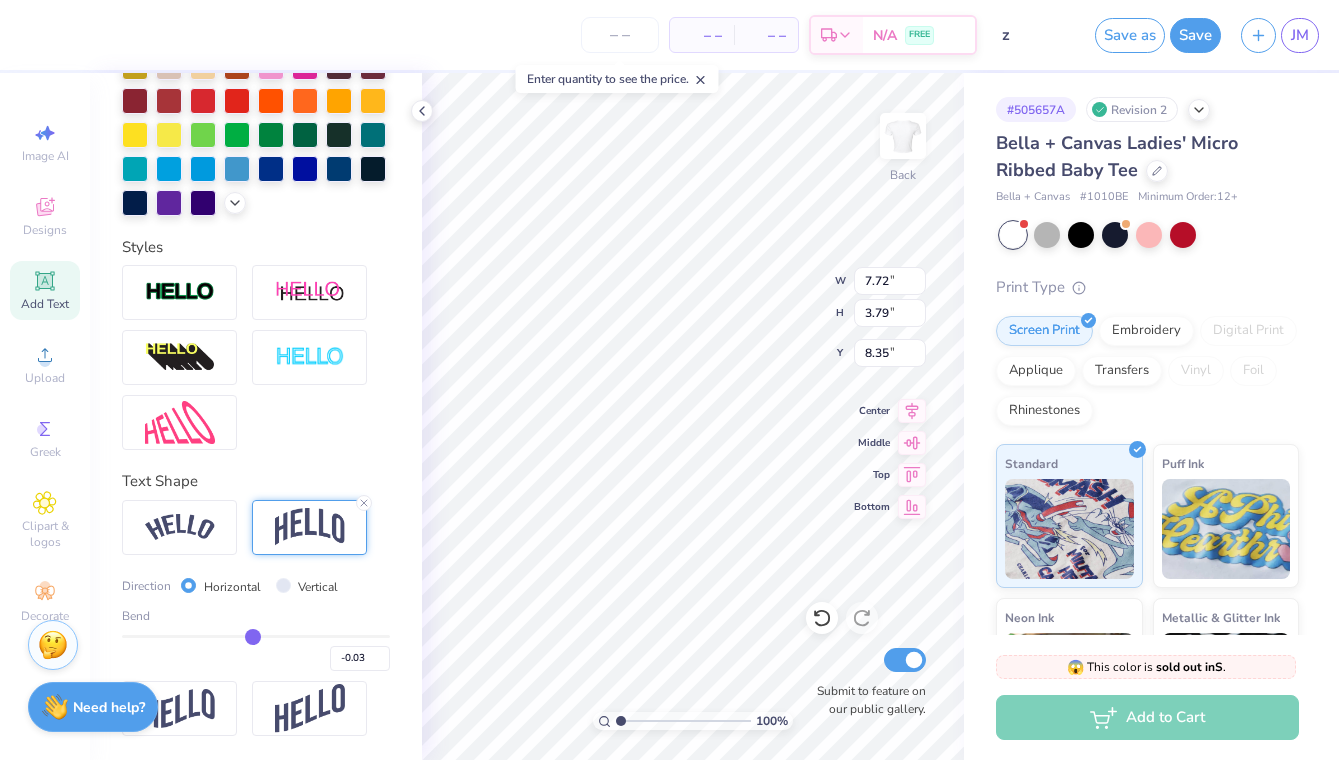 type on "-0.02" 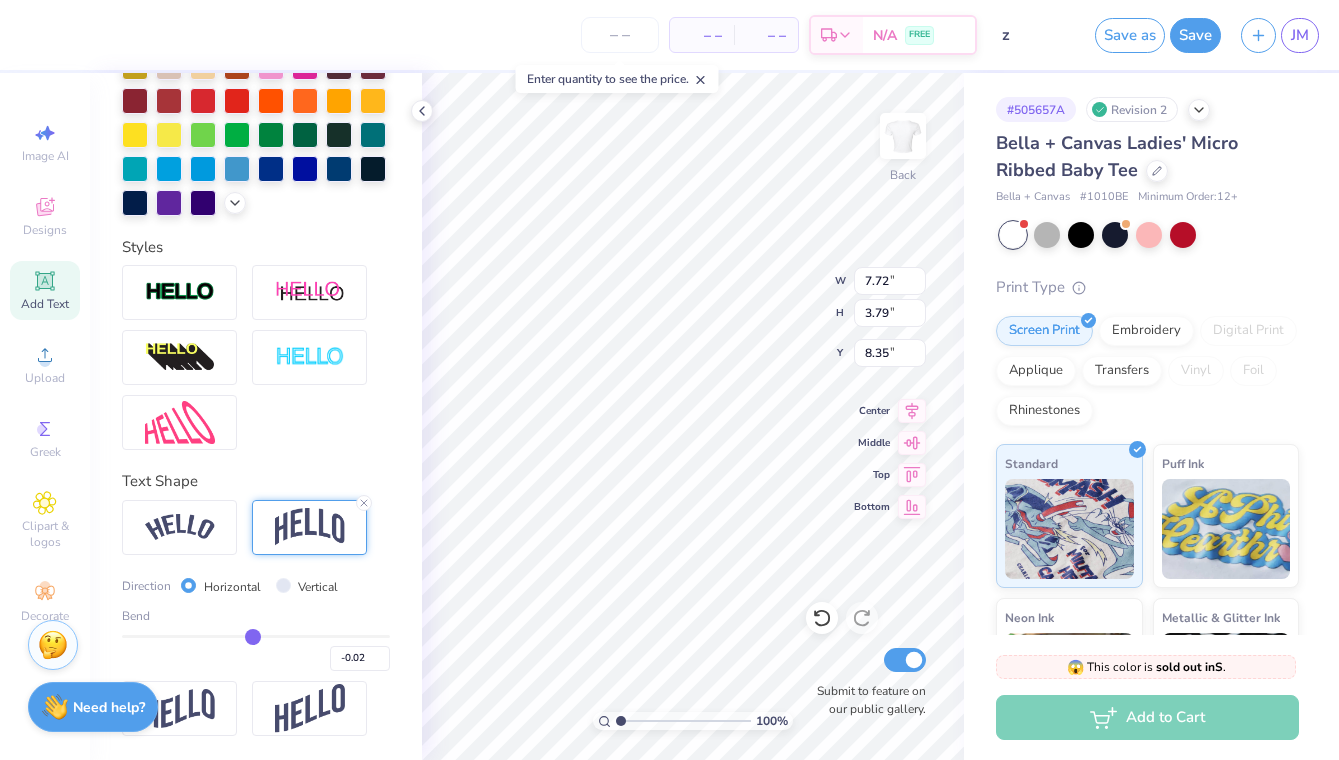 type on "0" 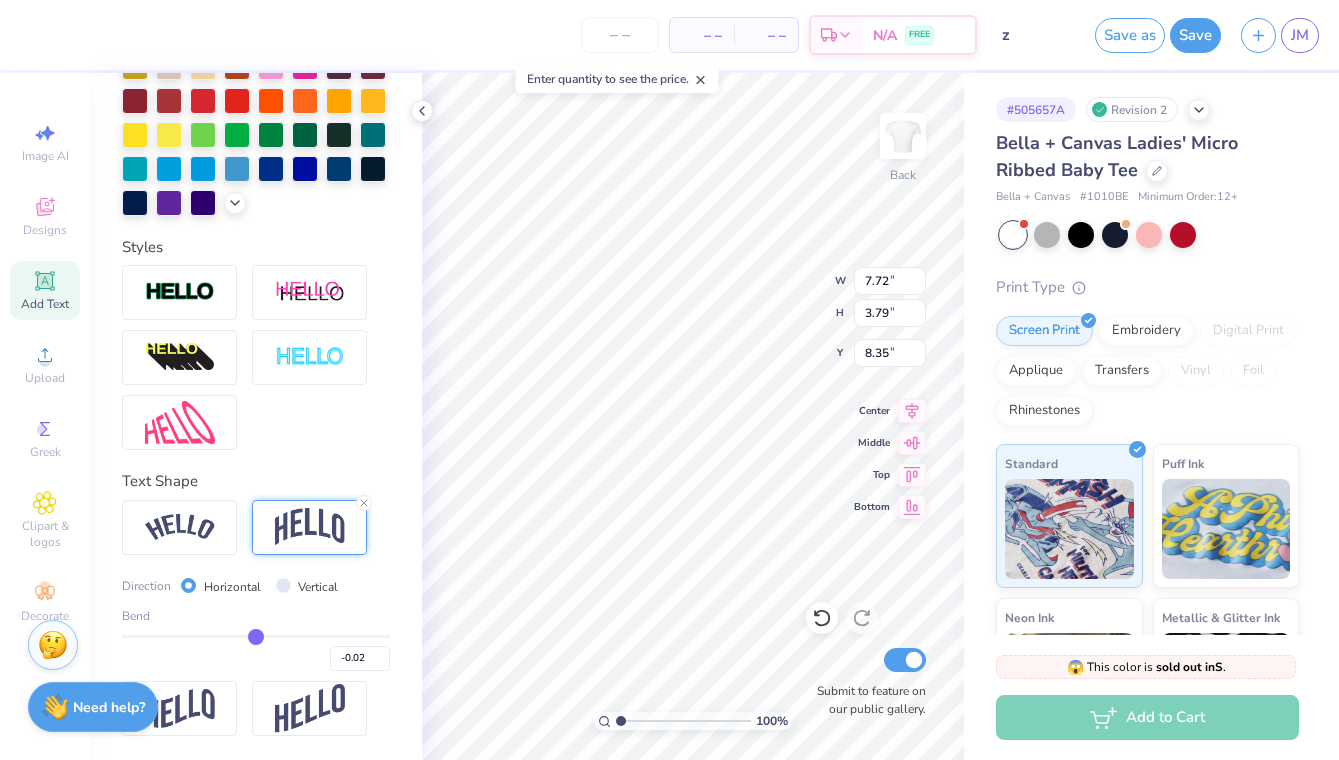 type on "0.00" 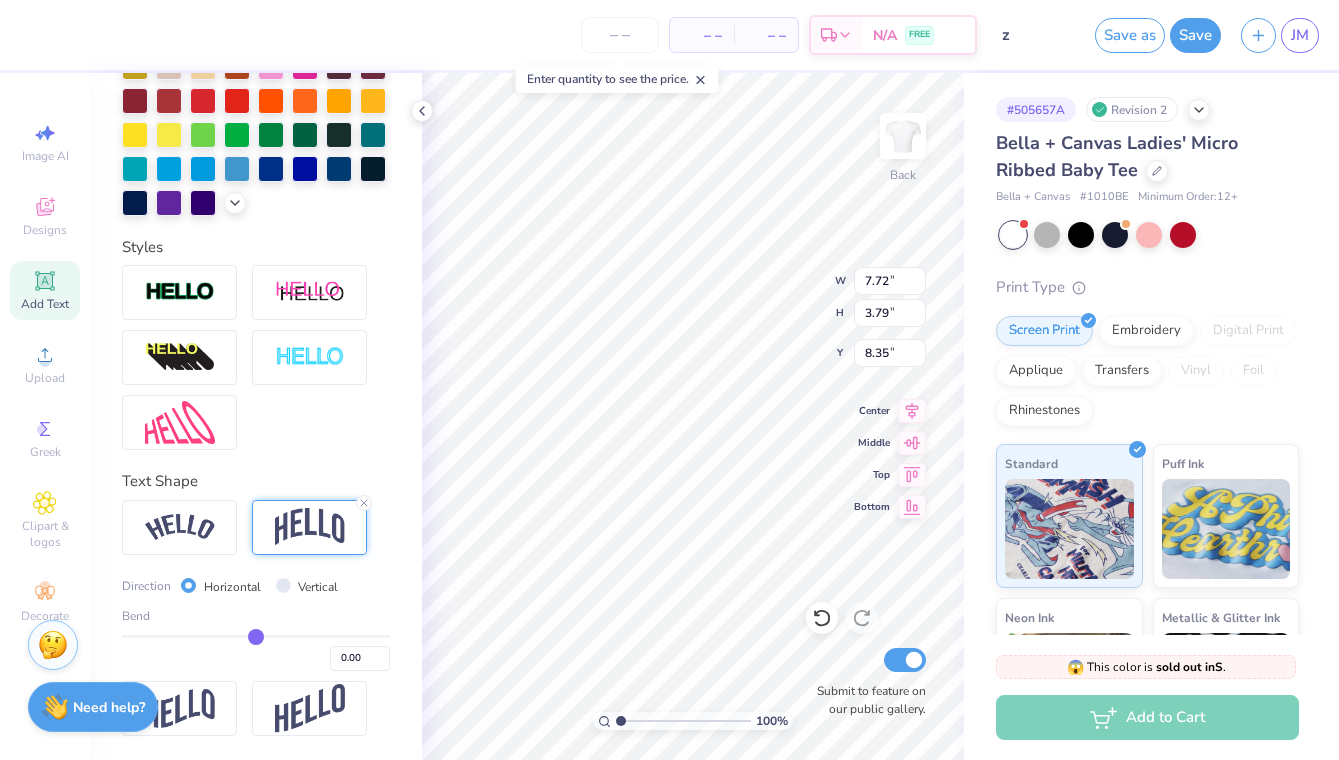 type on "0.04" 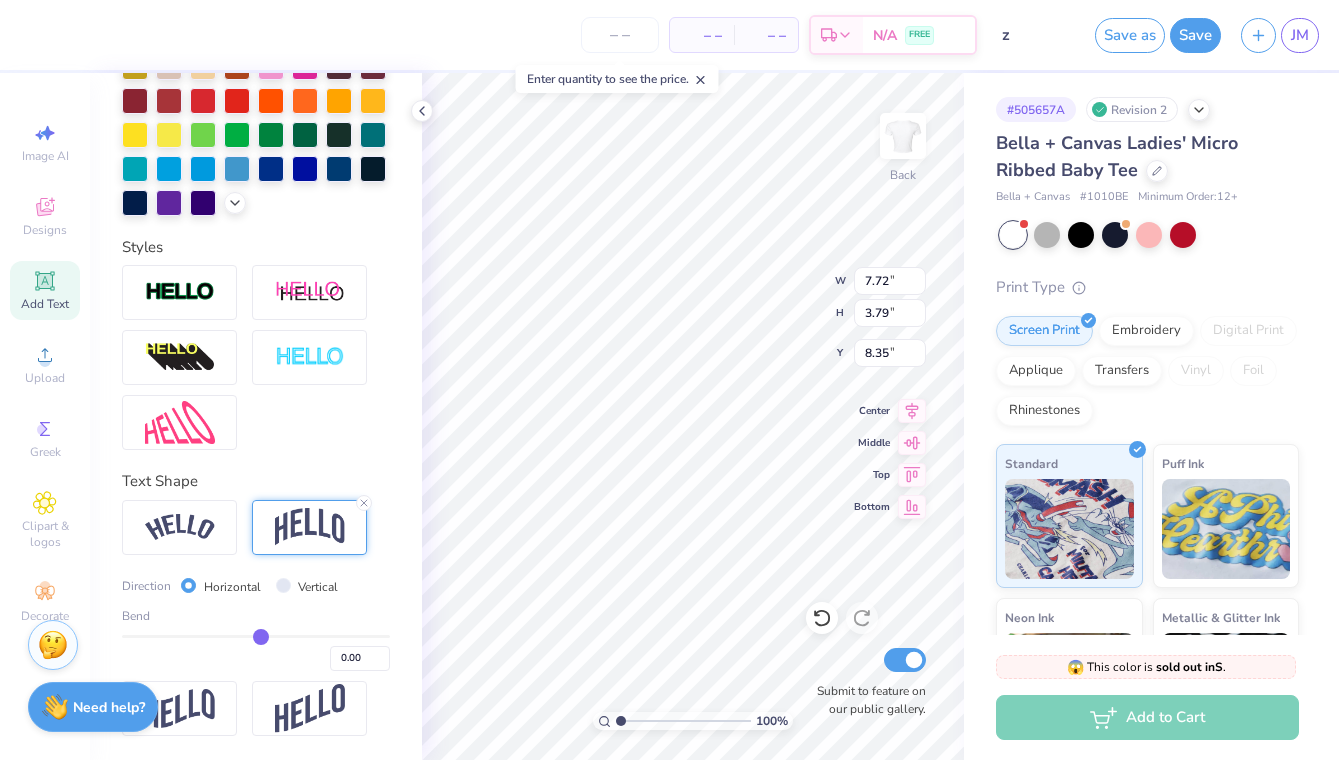 type on "0.04" 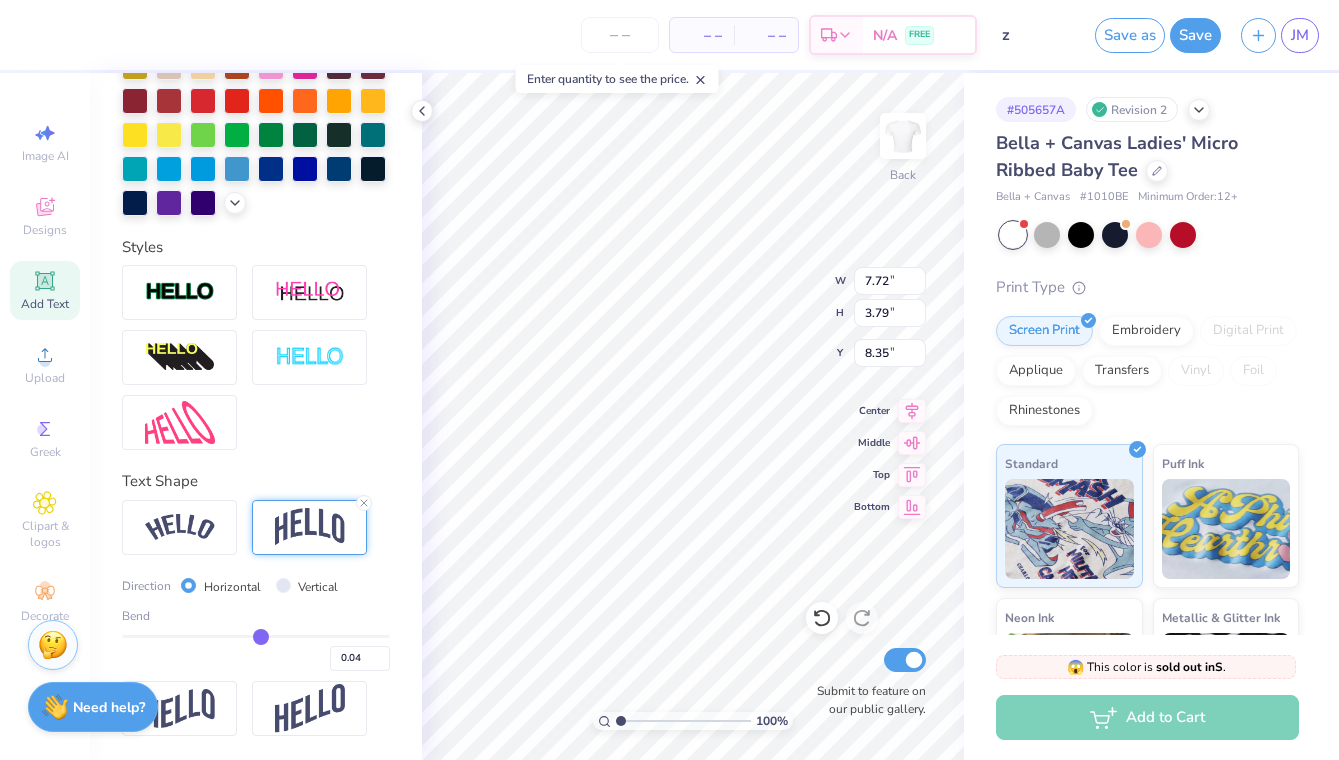type on "0.08" 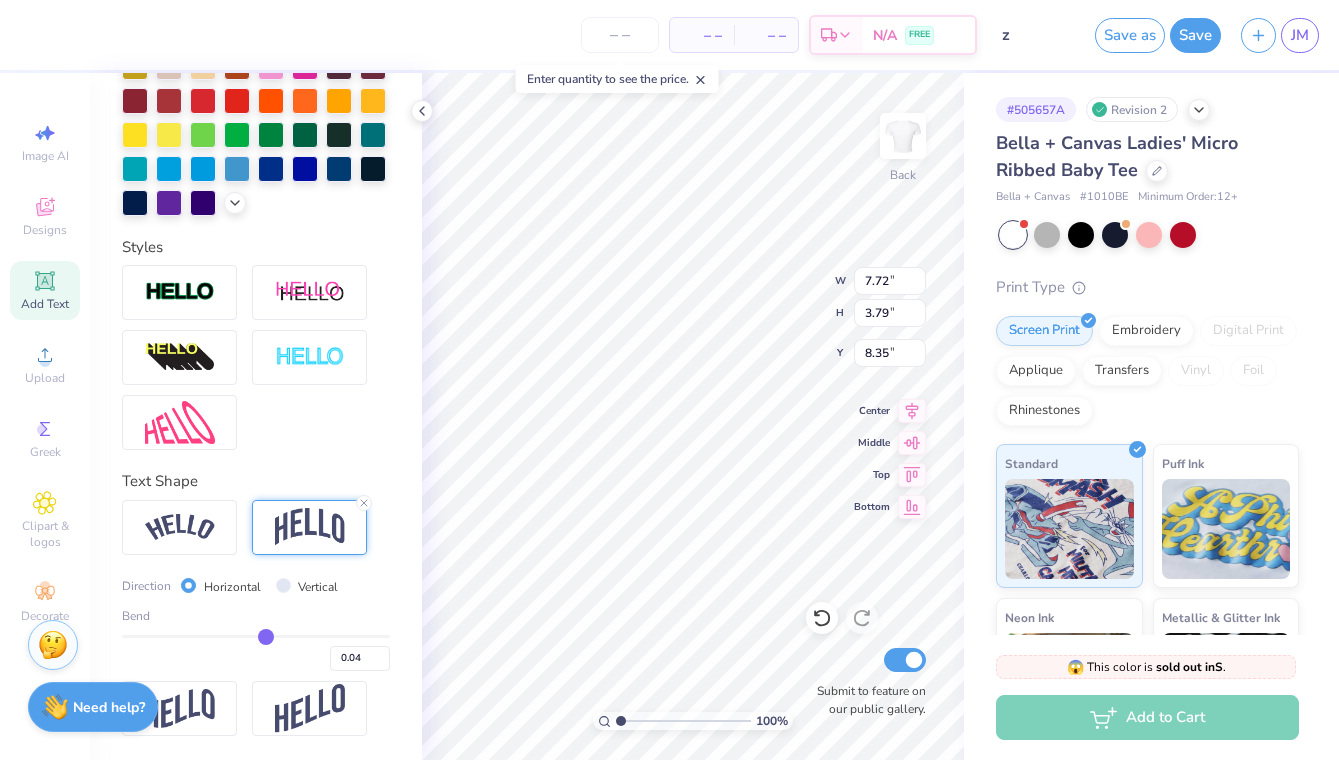 type on "0.08" 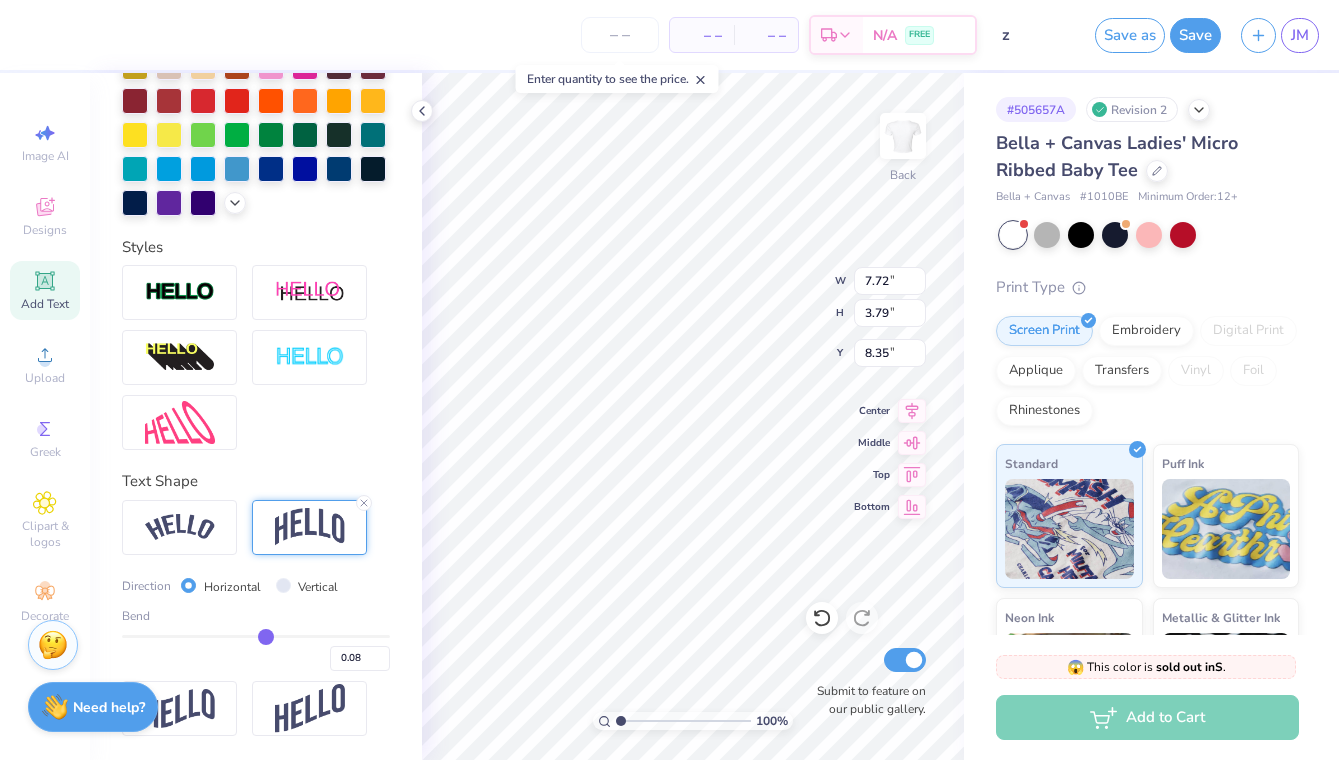 type on "0.11" 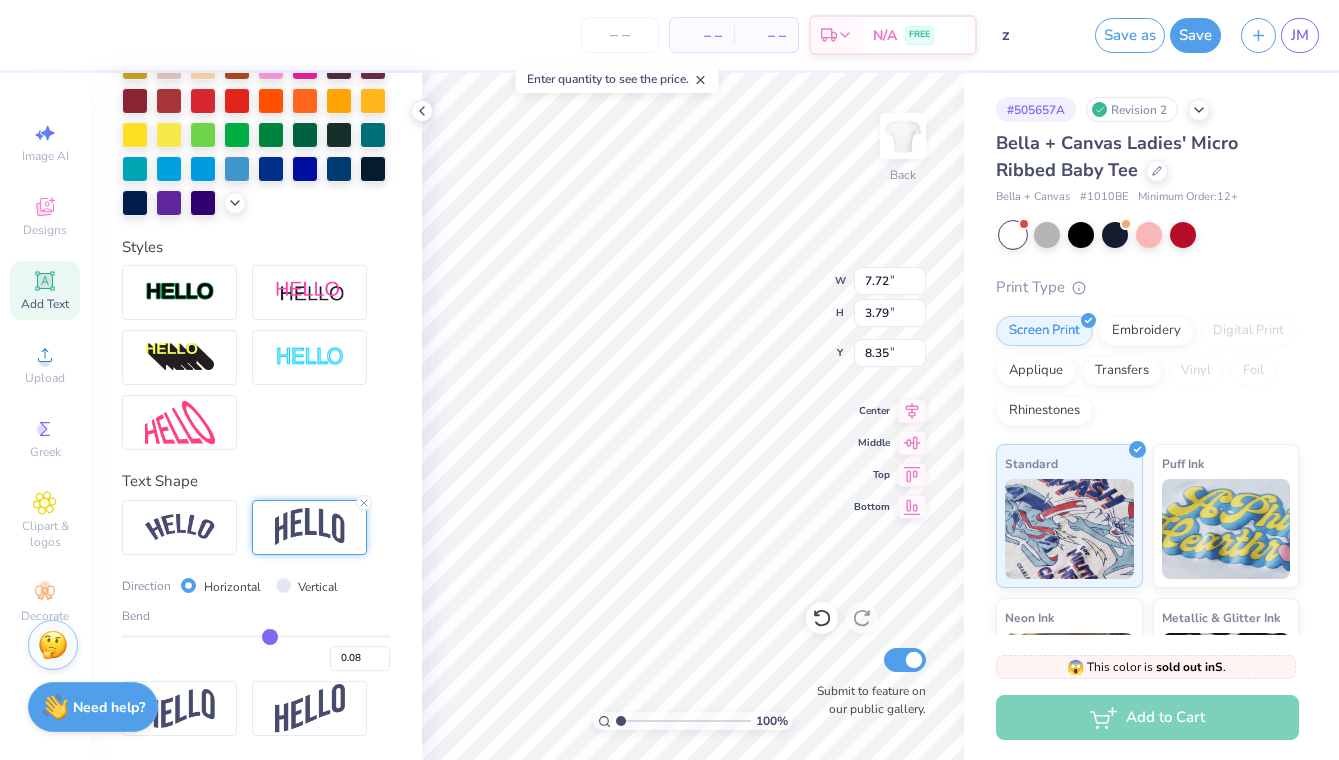 type on "0.11" 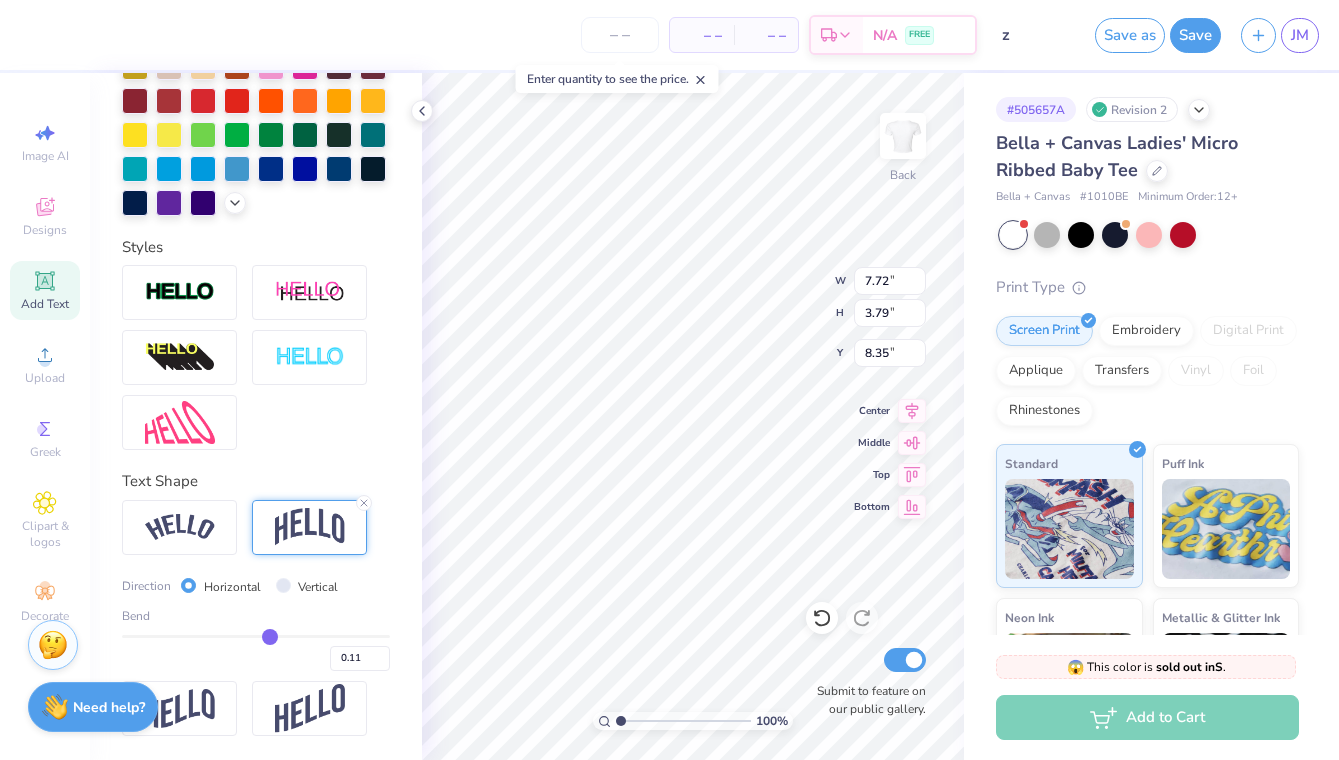 type on "0.12" 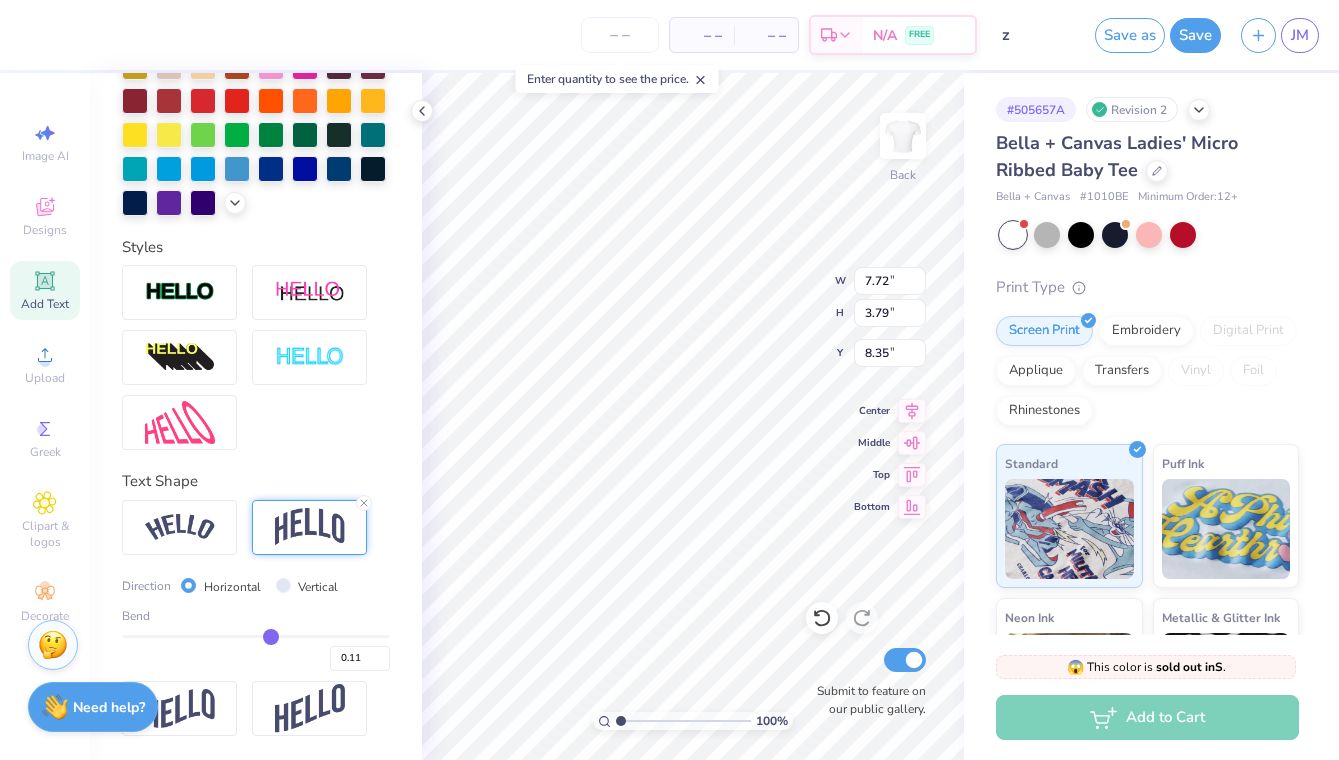 type on "0.12" 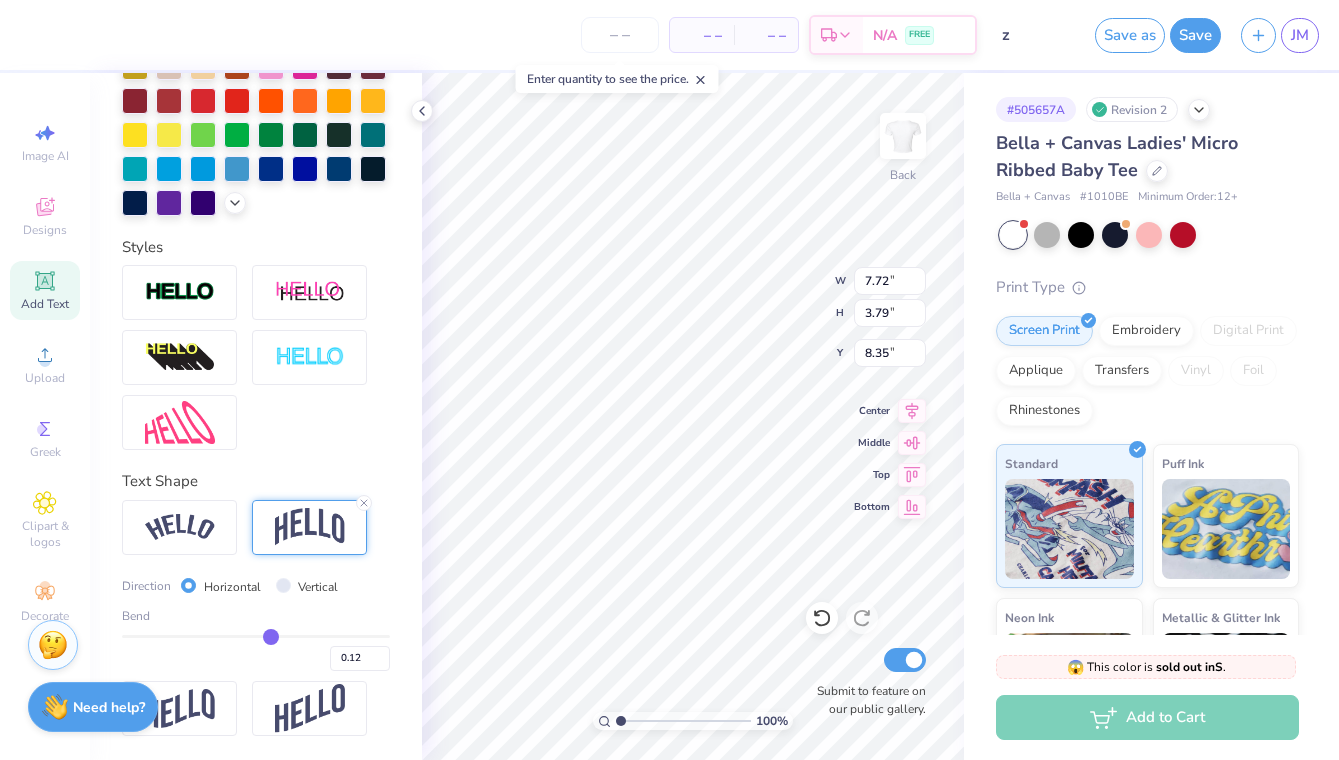 drag, startPoint x: 243, startPoint y: 631, endPoint x: 269, endPoint y: 631, distance: 26 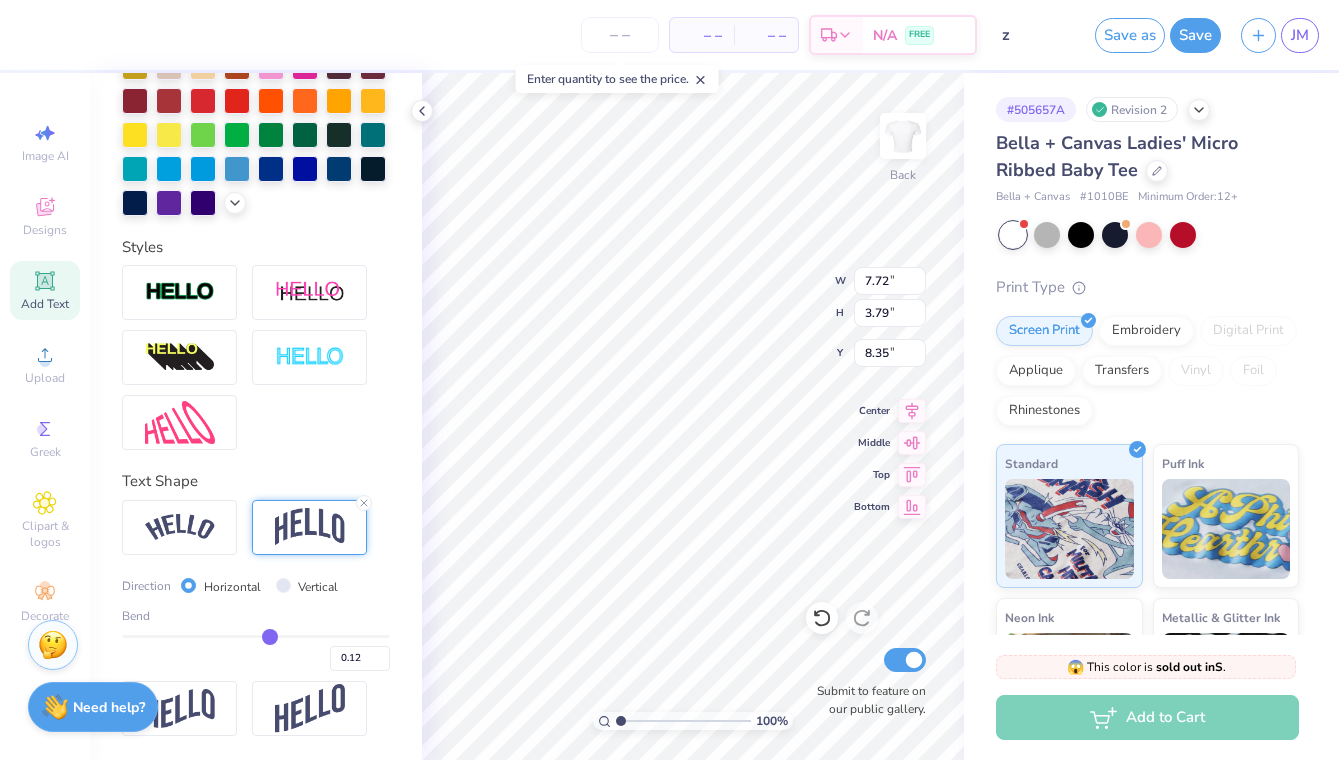 click at bounding box center (256, 636) 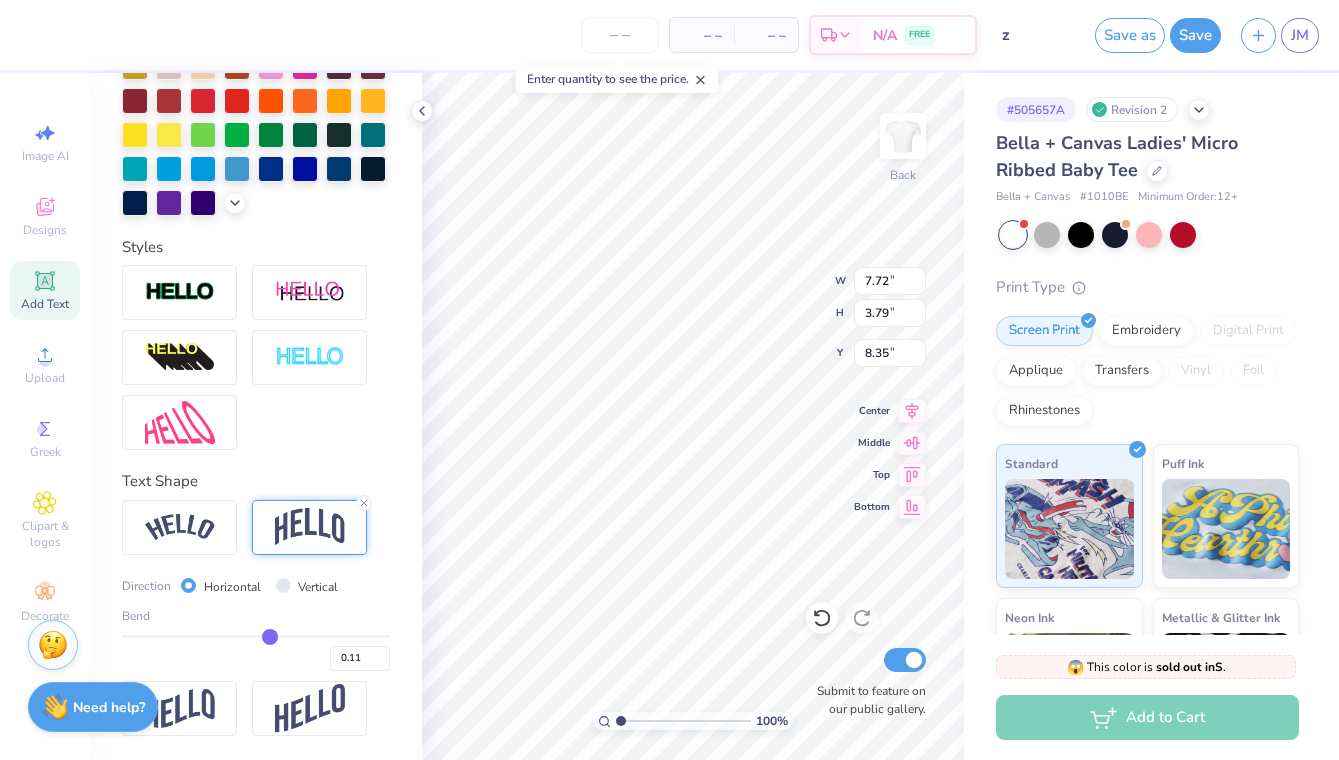 type on "3.82" 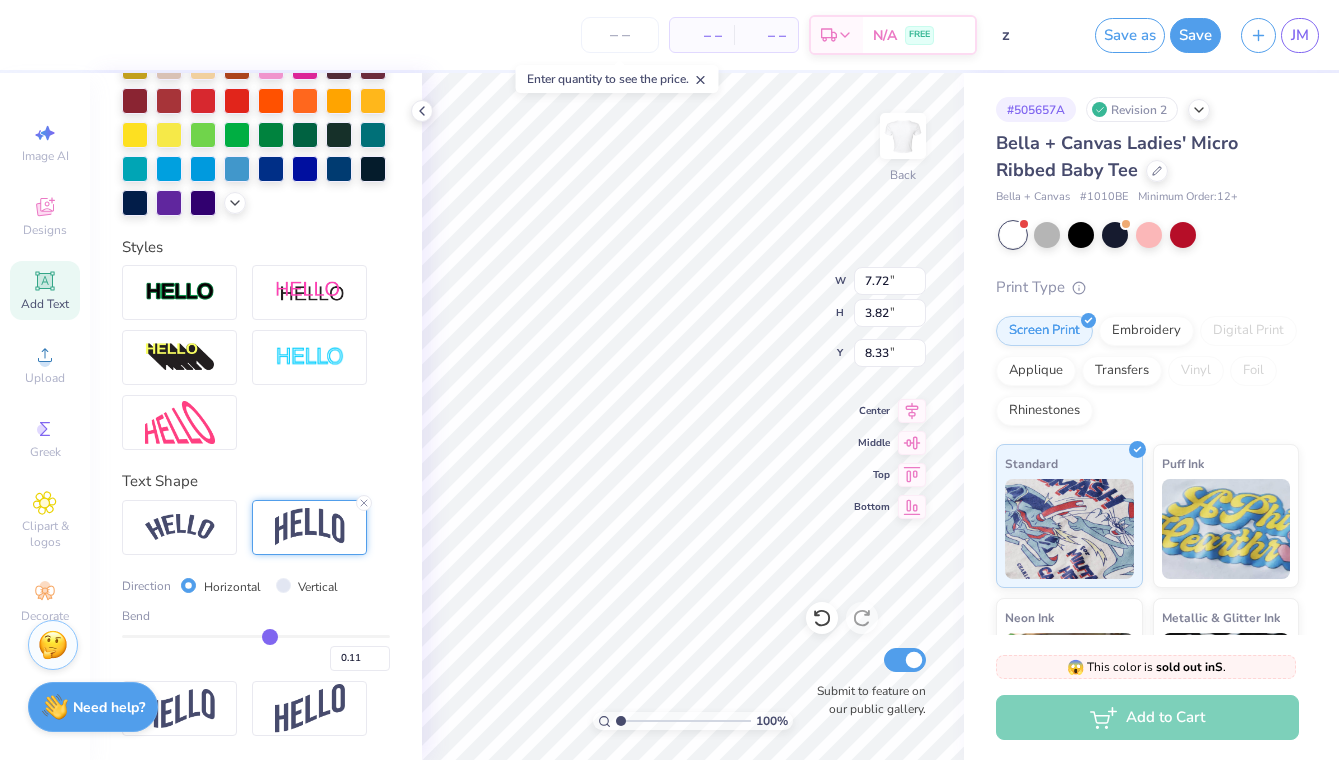type on "0.12" 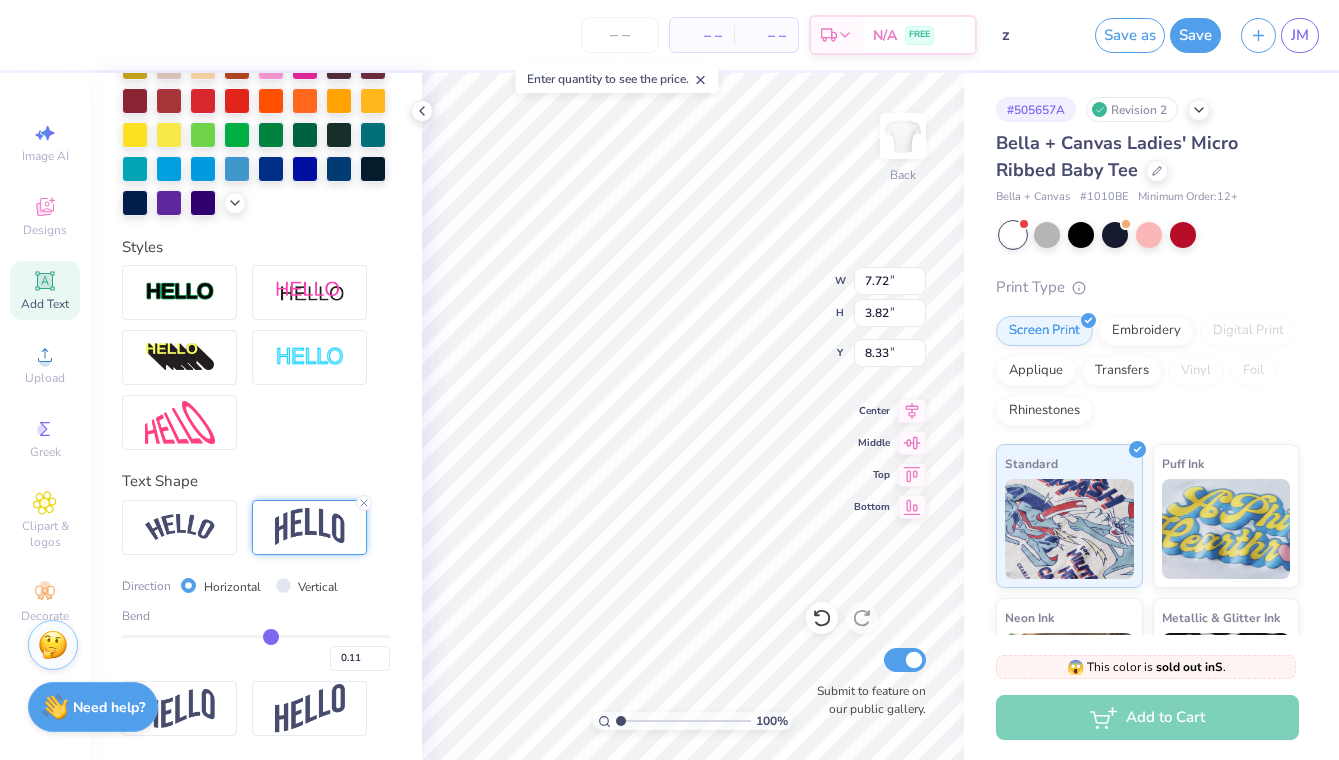 type on "0.12" 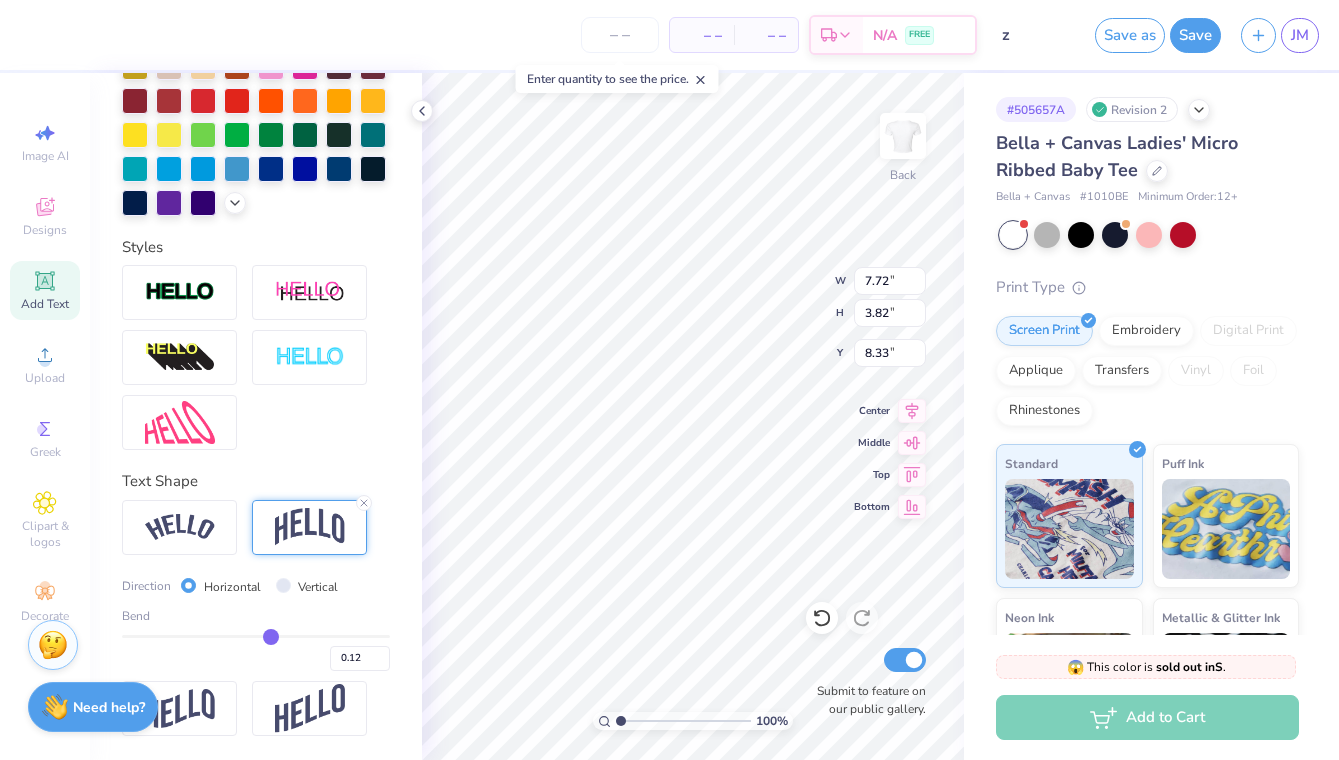 type on "0.14" 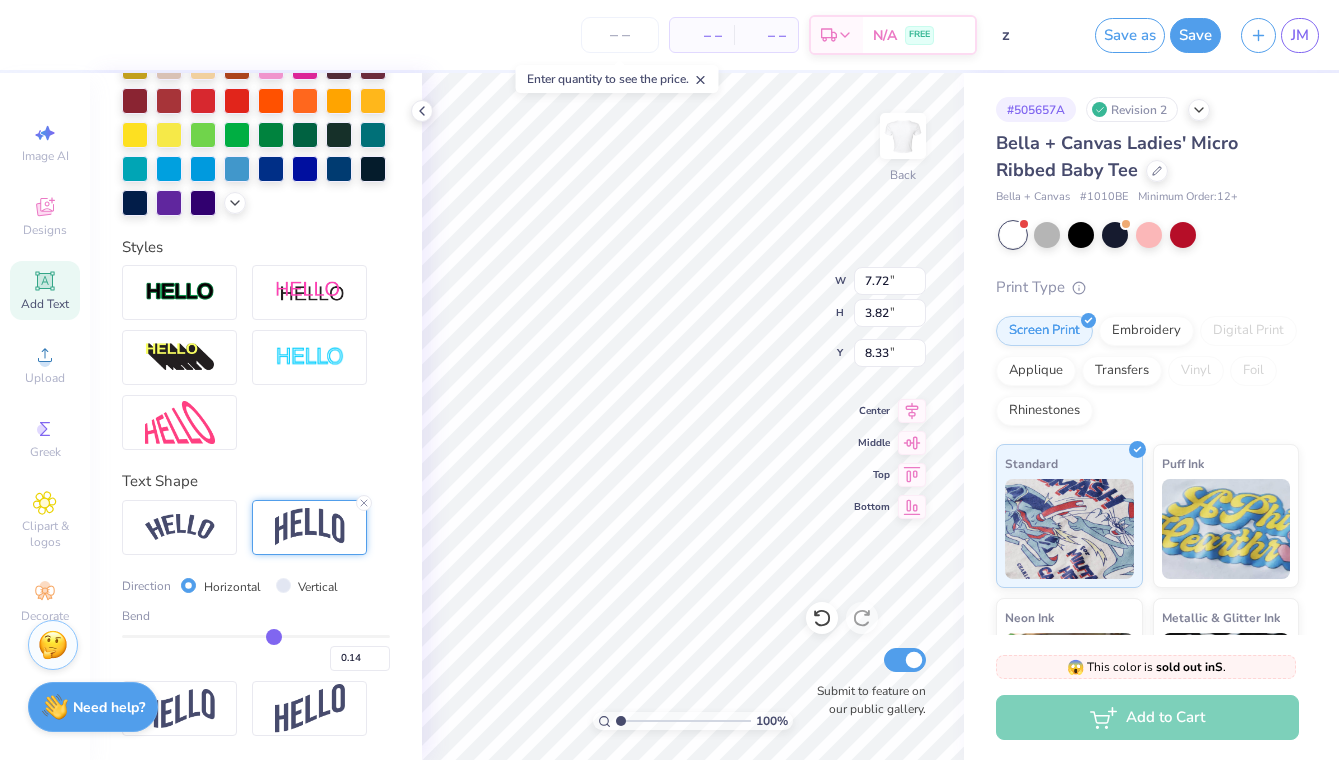 type on "0.16" 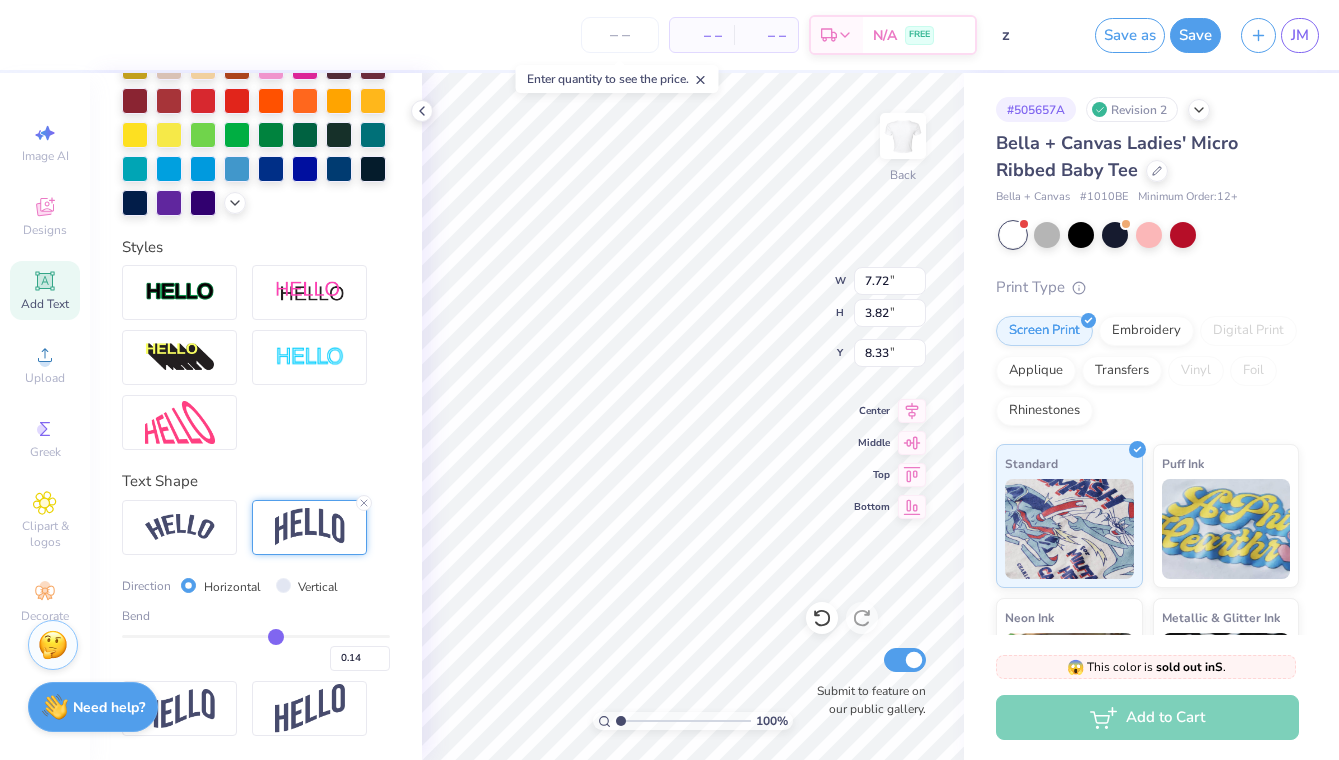 type on "0.16" 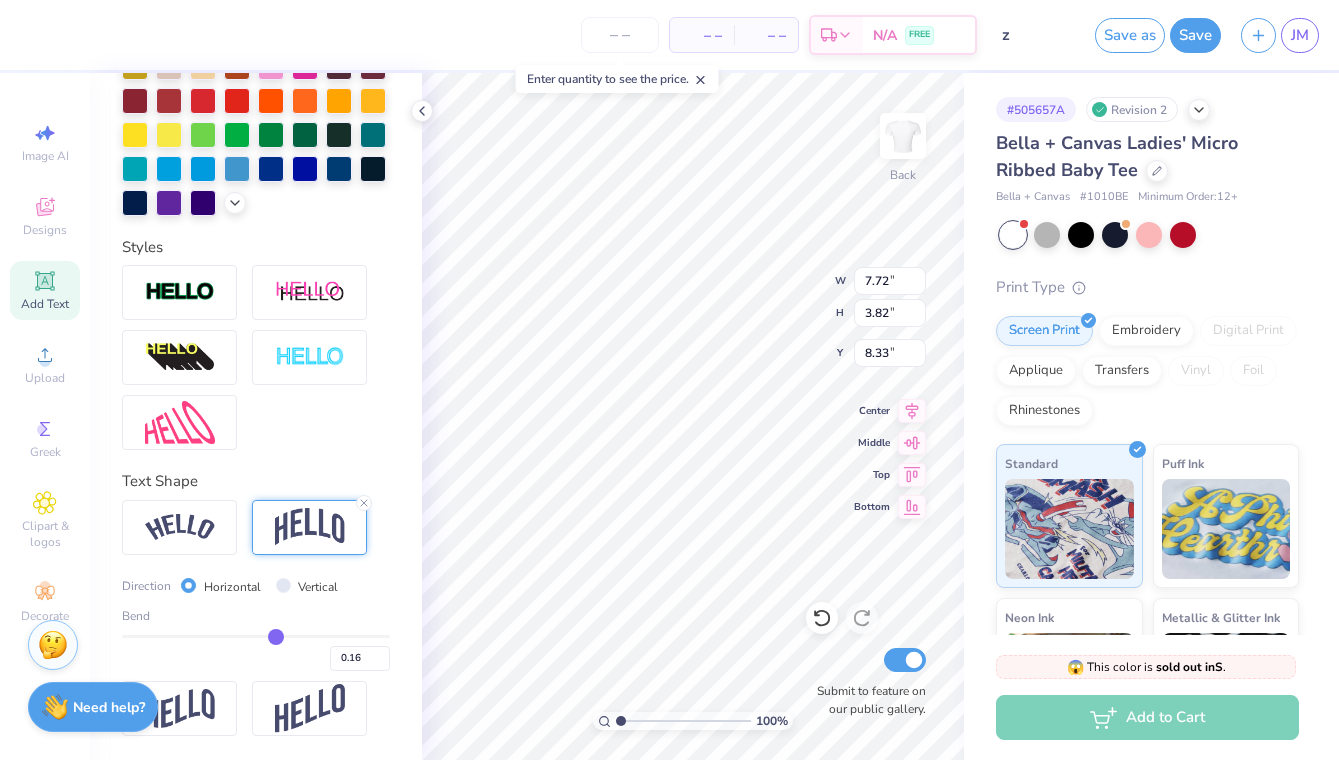 type on "0.17" 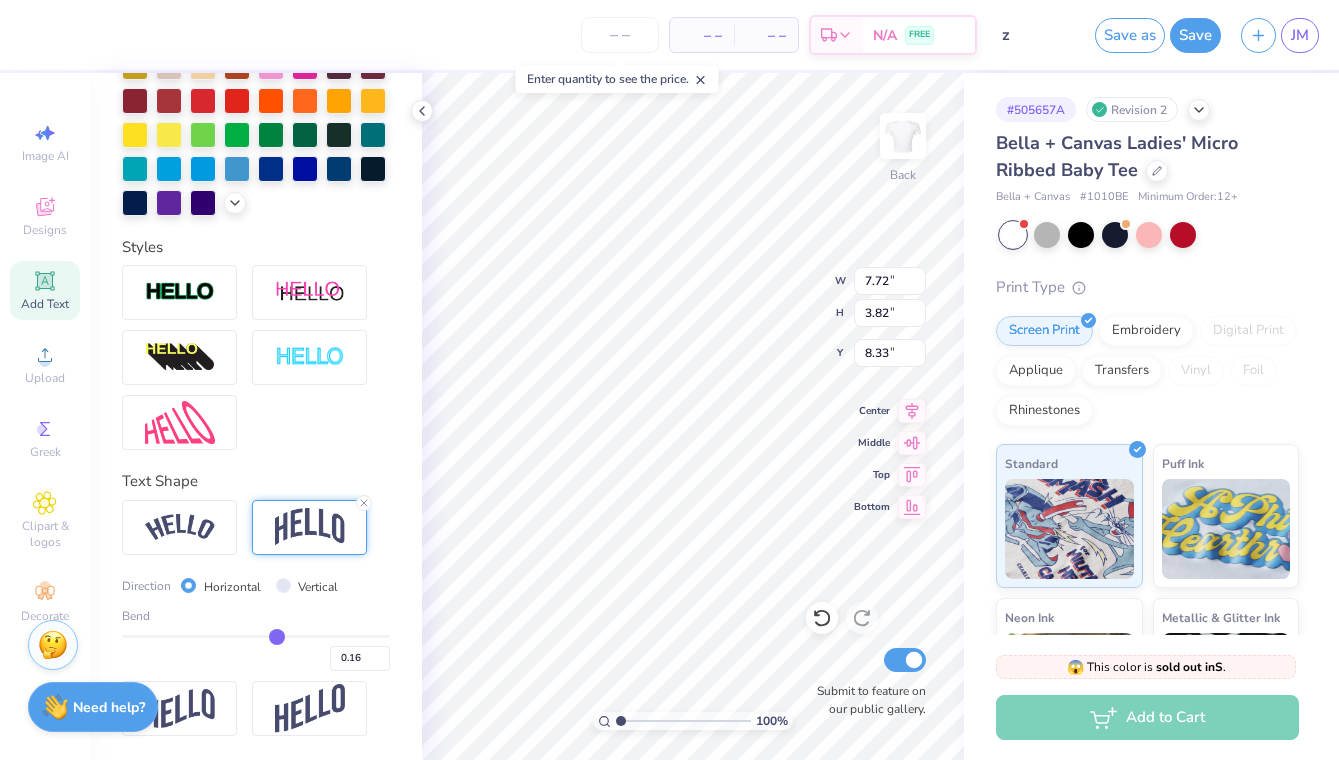 type on "0.17" 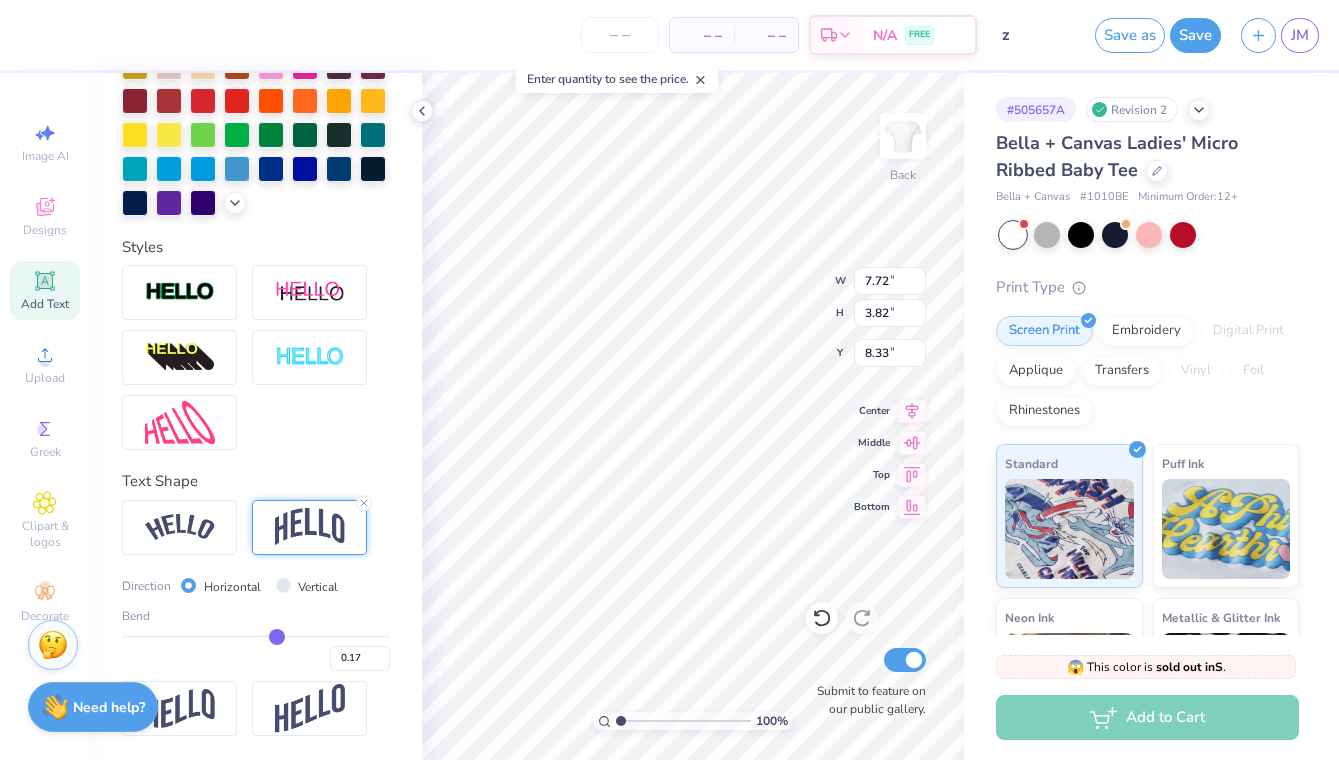 type on "0.18" 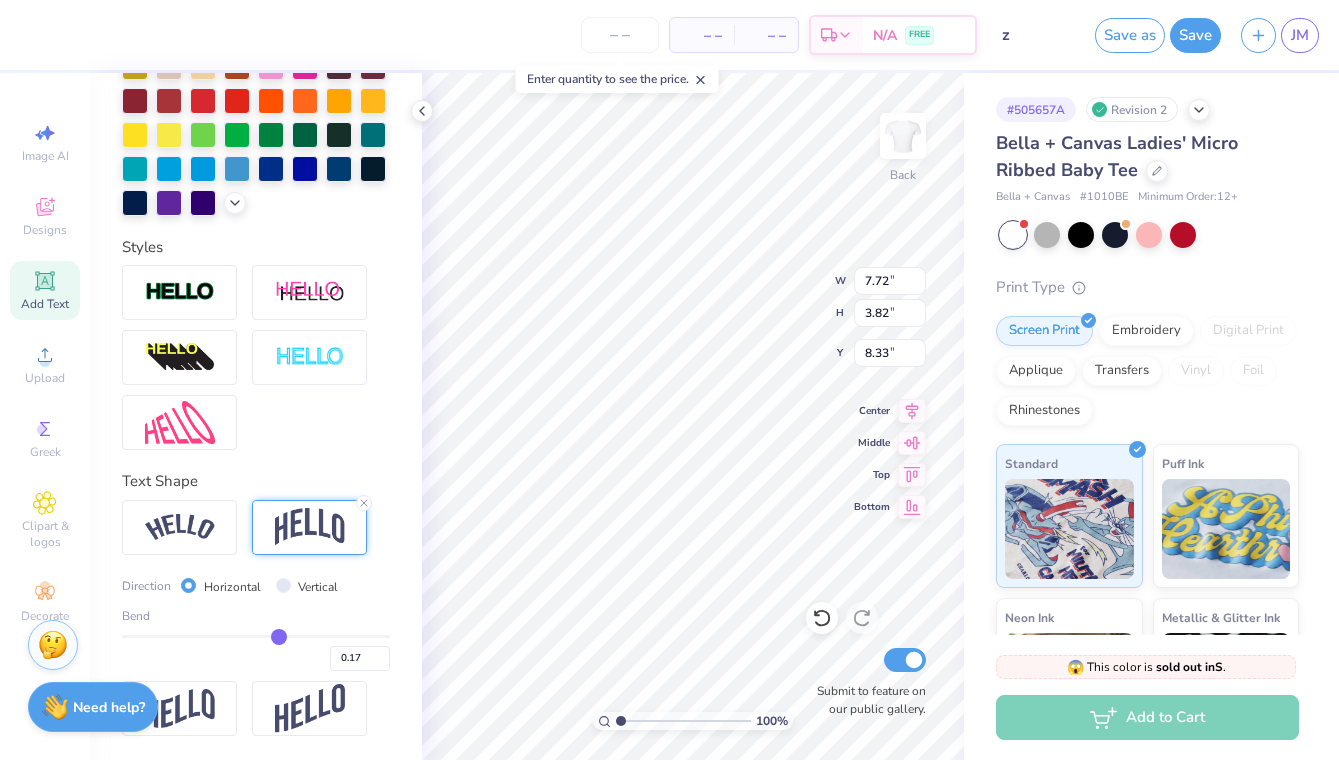 type on "0.18" 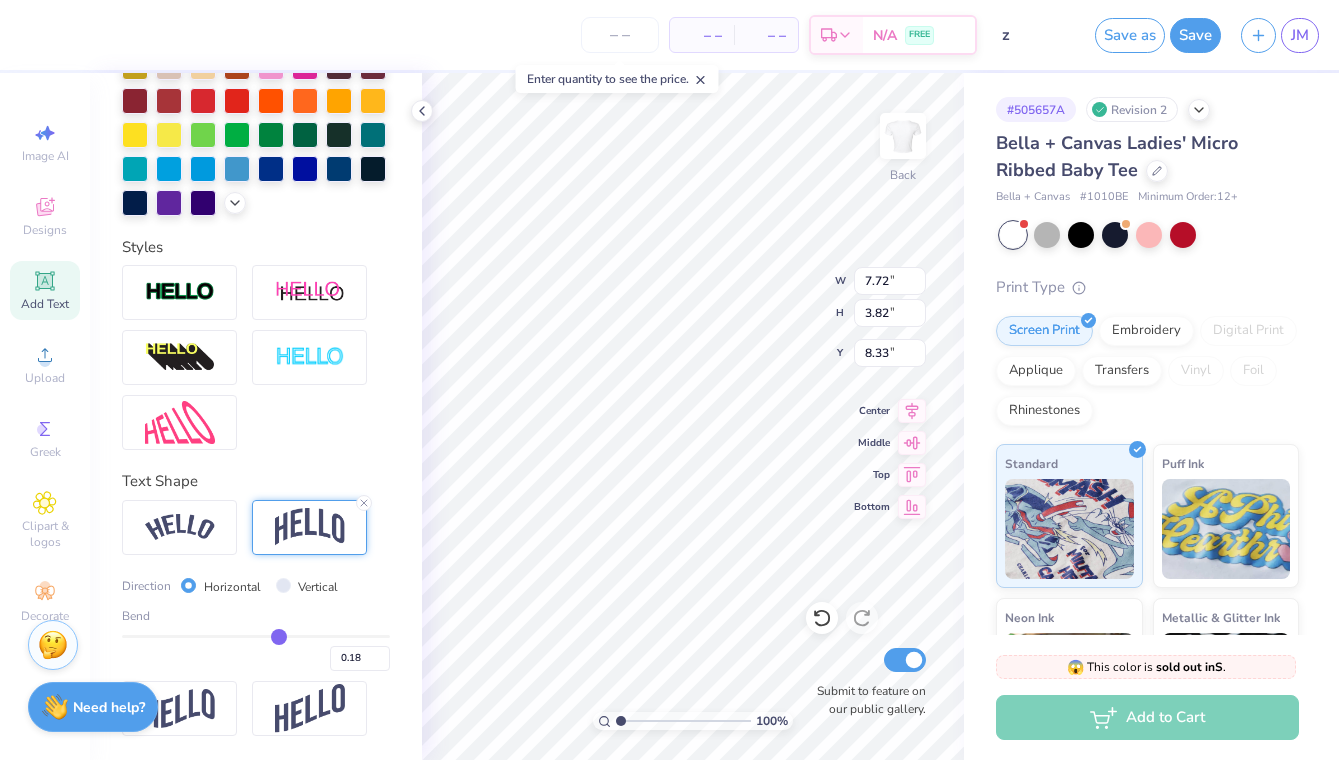 type on "0.19" 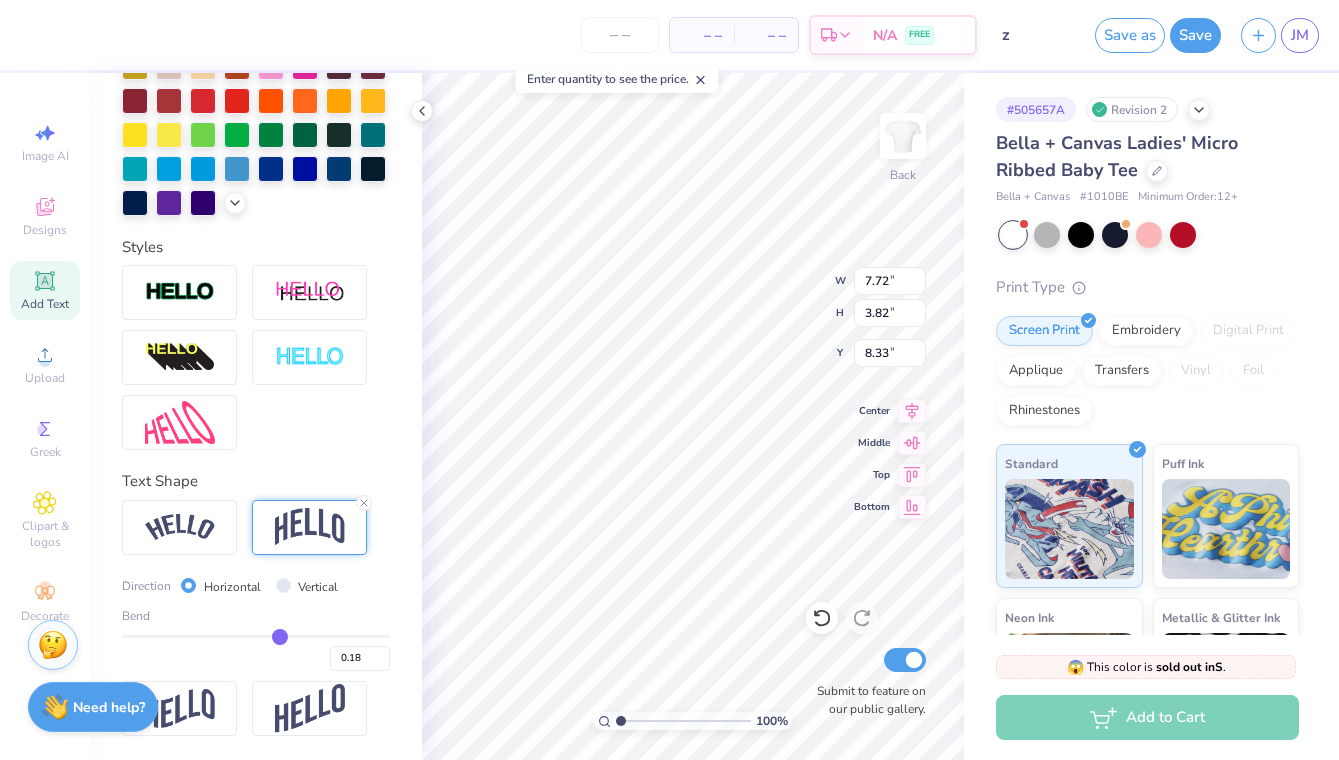 type on "0.19" 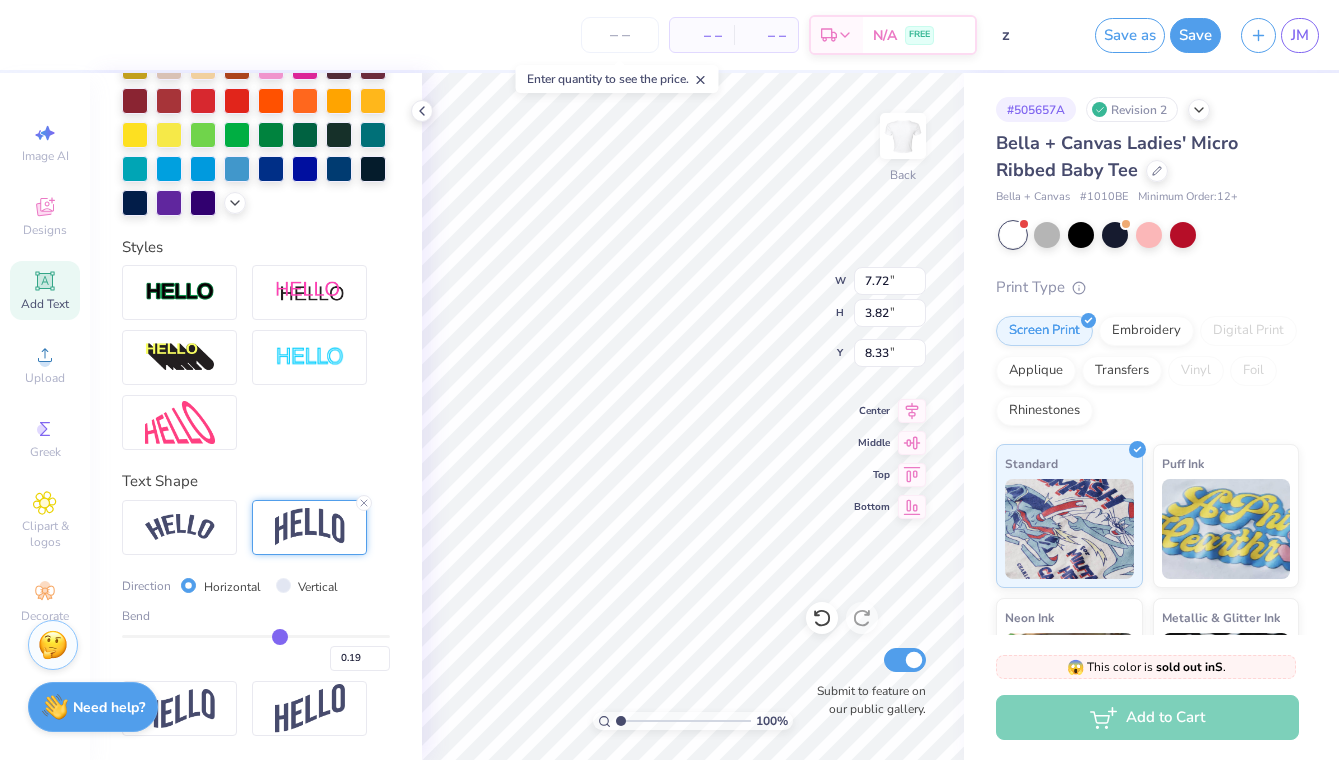 type on "0.19" 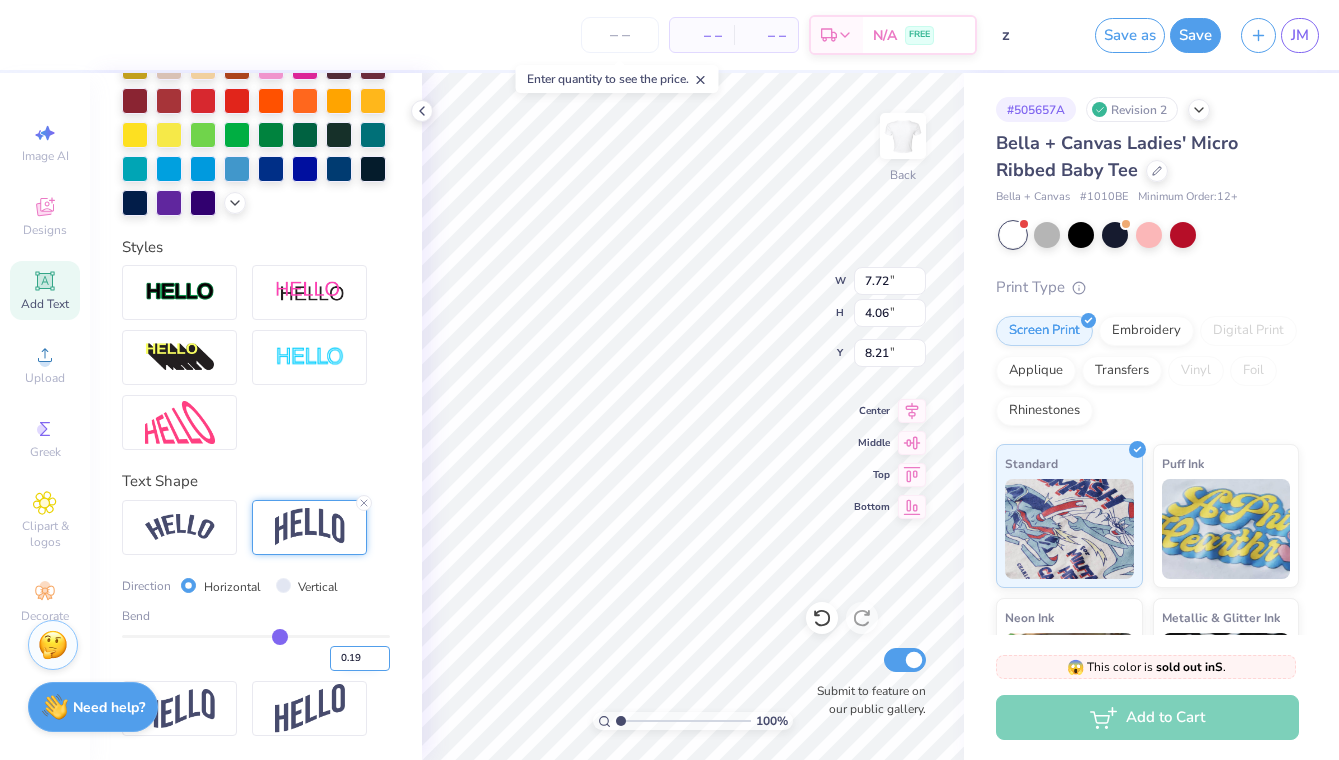 type on "3.76" 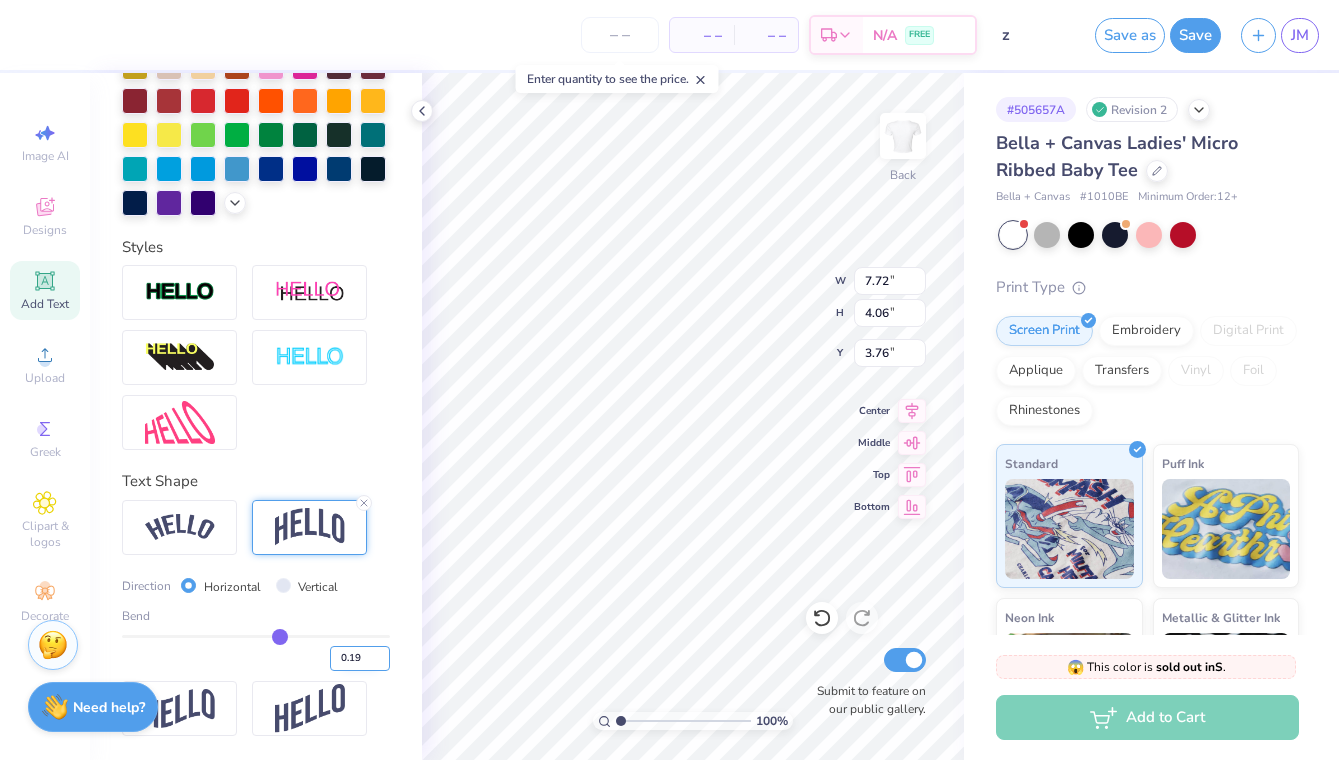 click on "0.19" at bounding box center (360, 658) 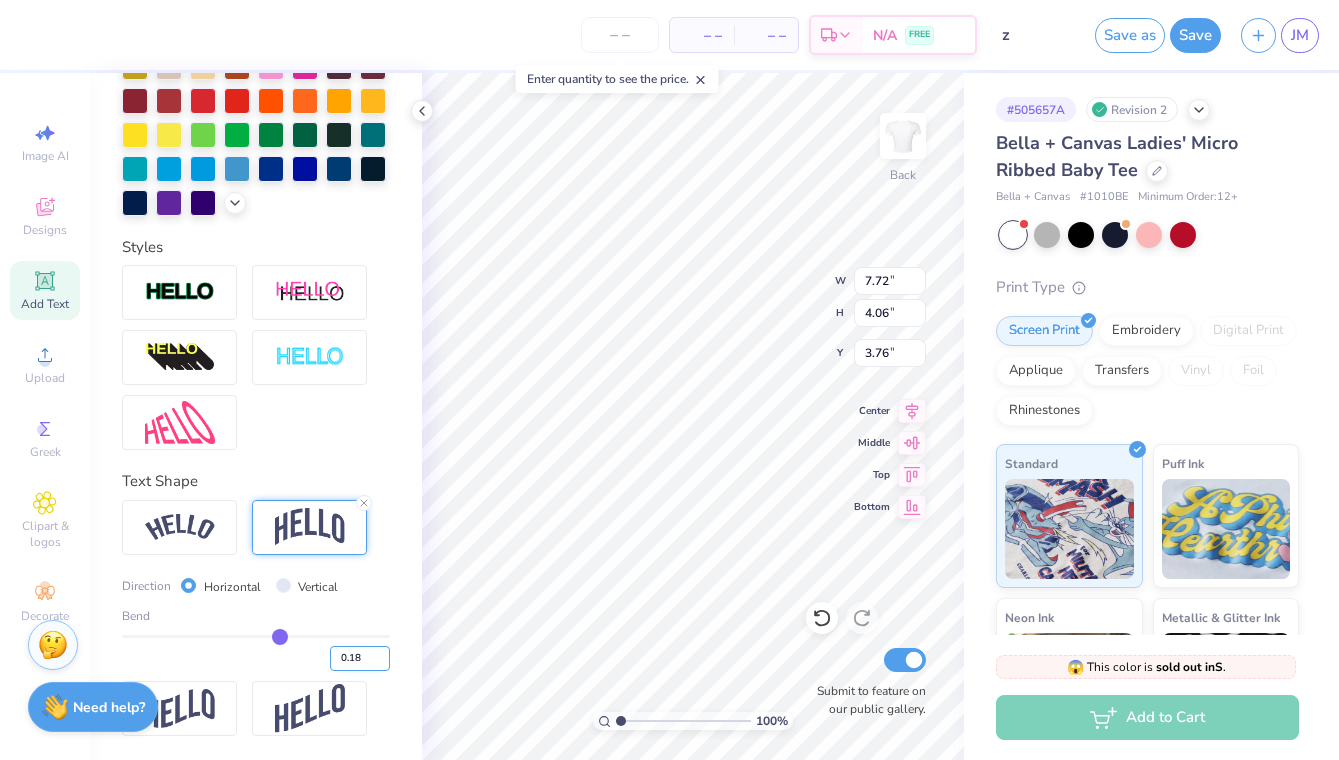 click on "0.18" at bounding box center [360, 658] 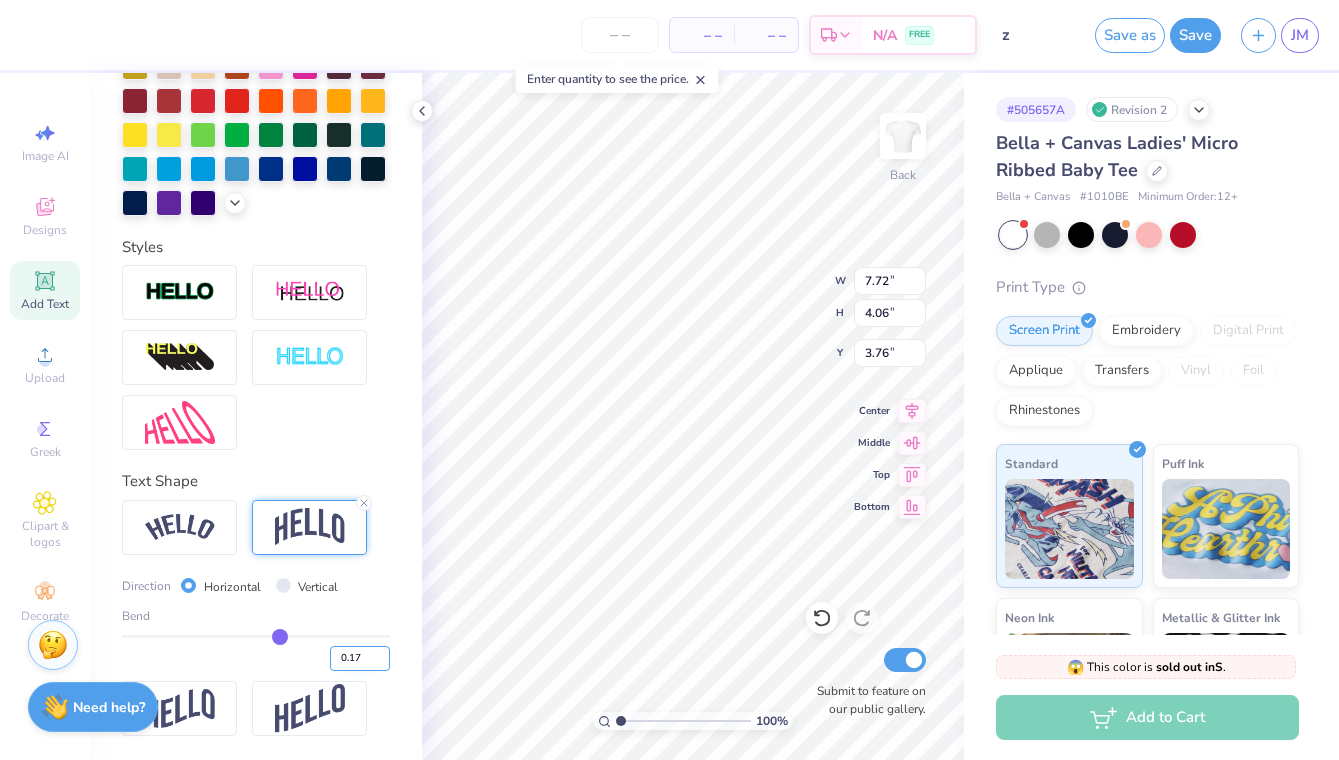 click on "0.17" at bounding box center (360, 658) 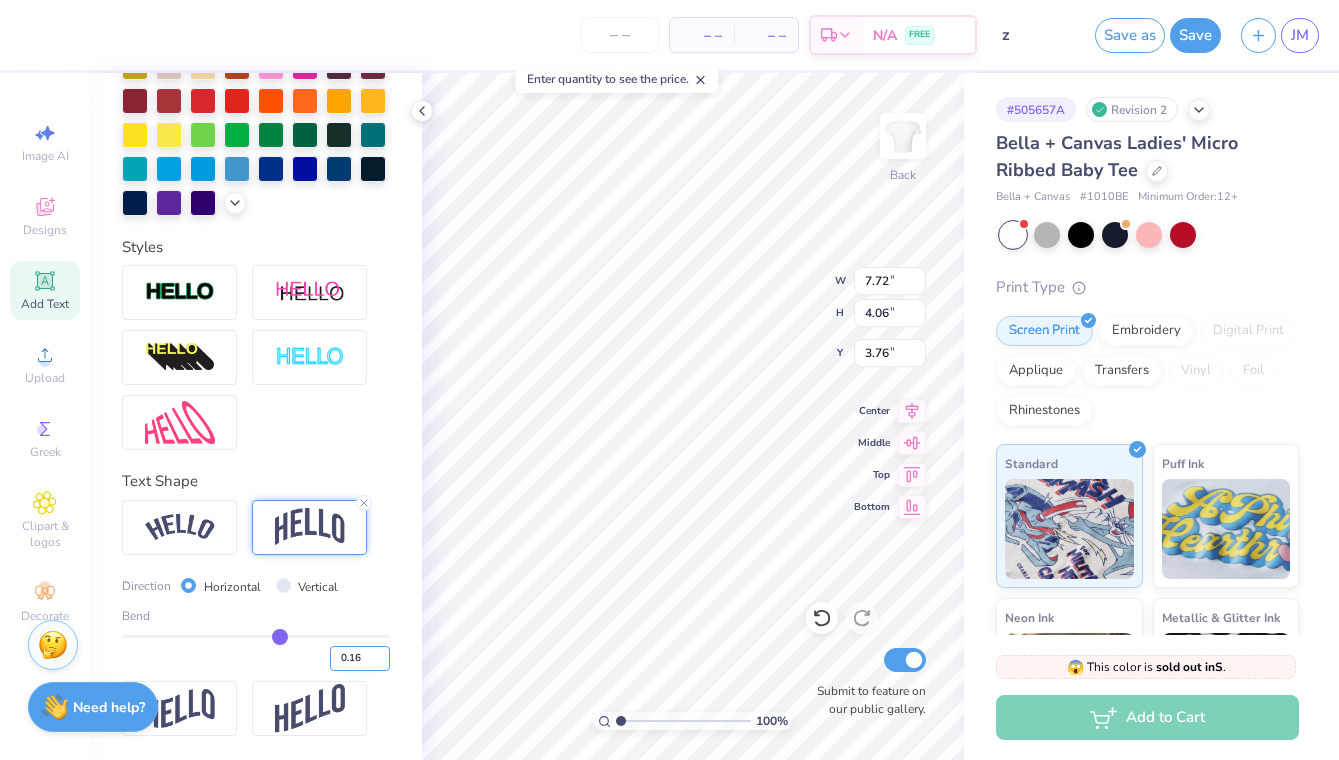 click on "0.16" at bounding box center [360, 658] 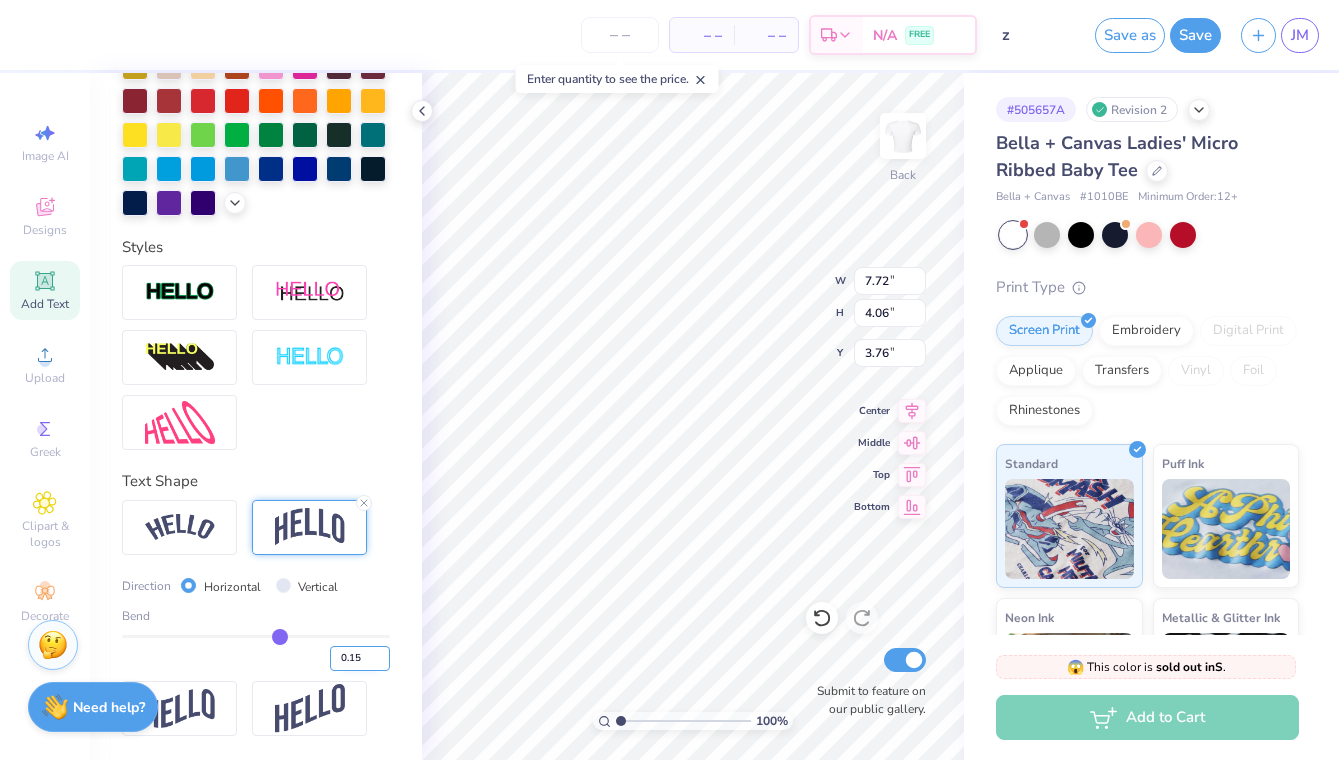 type on "0.15" 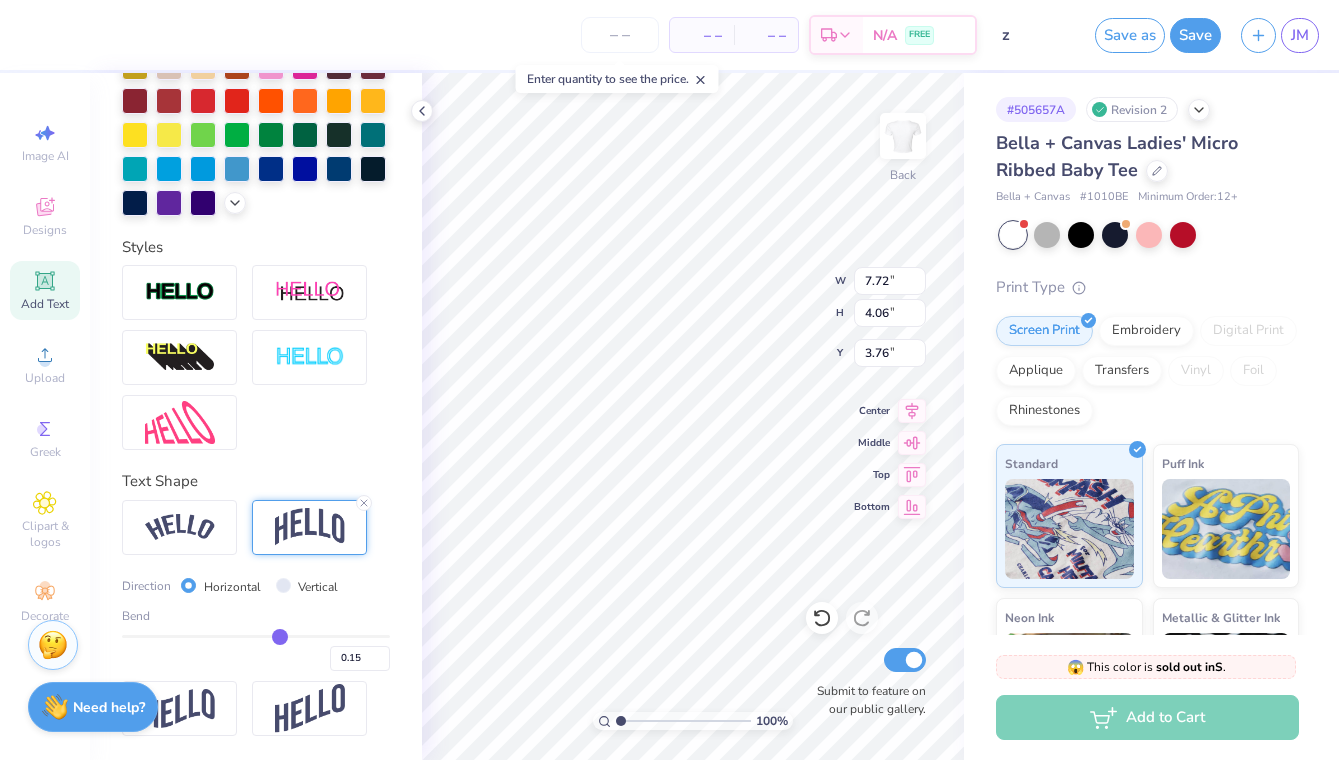 type on "0.15" 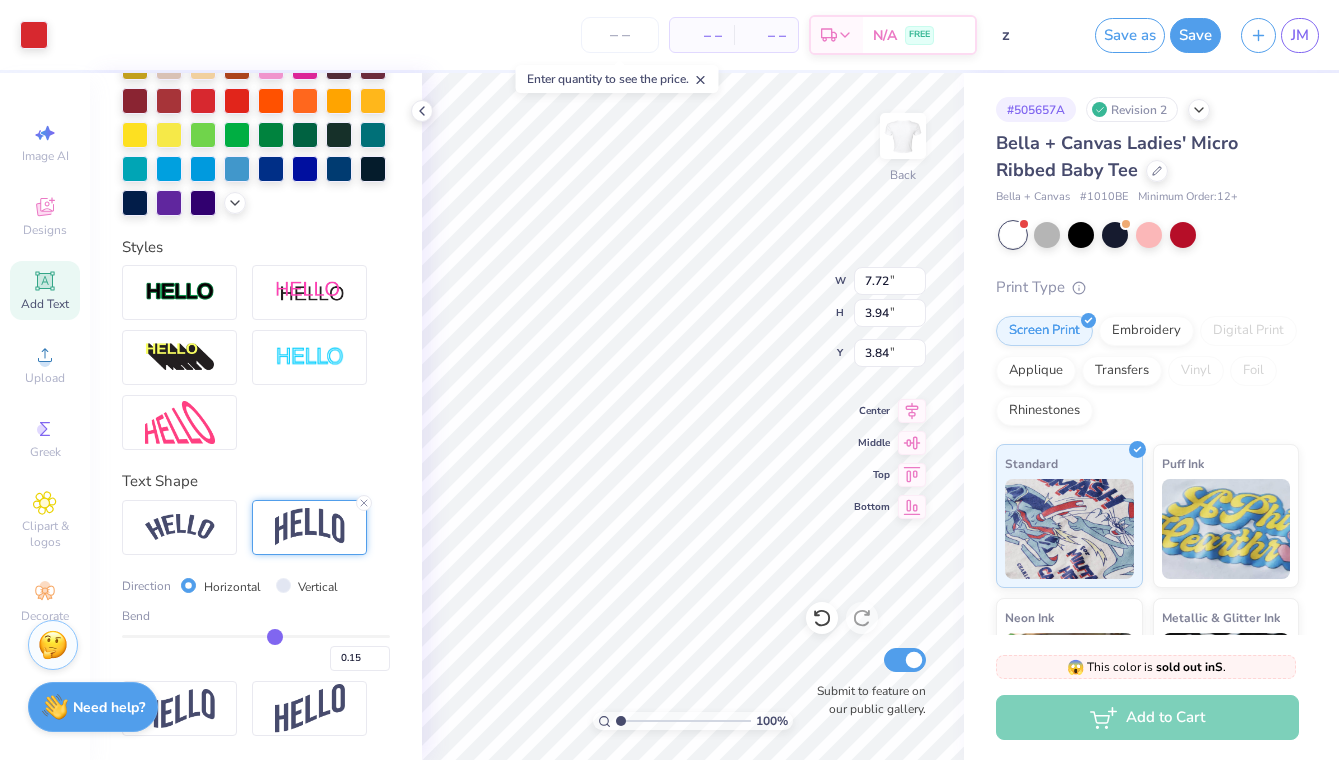 type on "3.84" 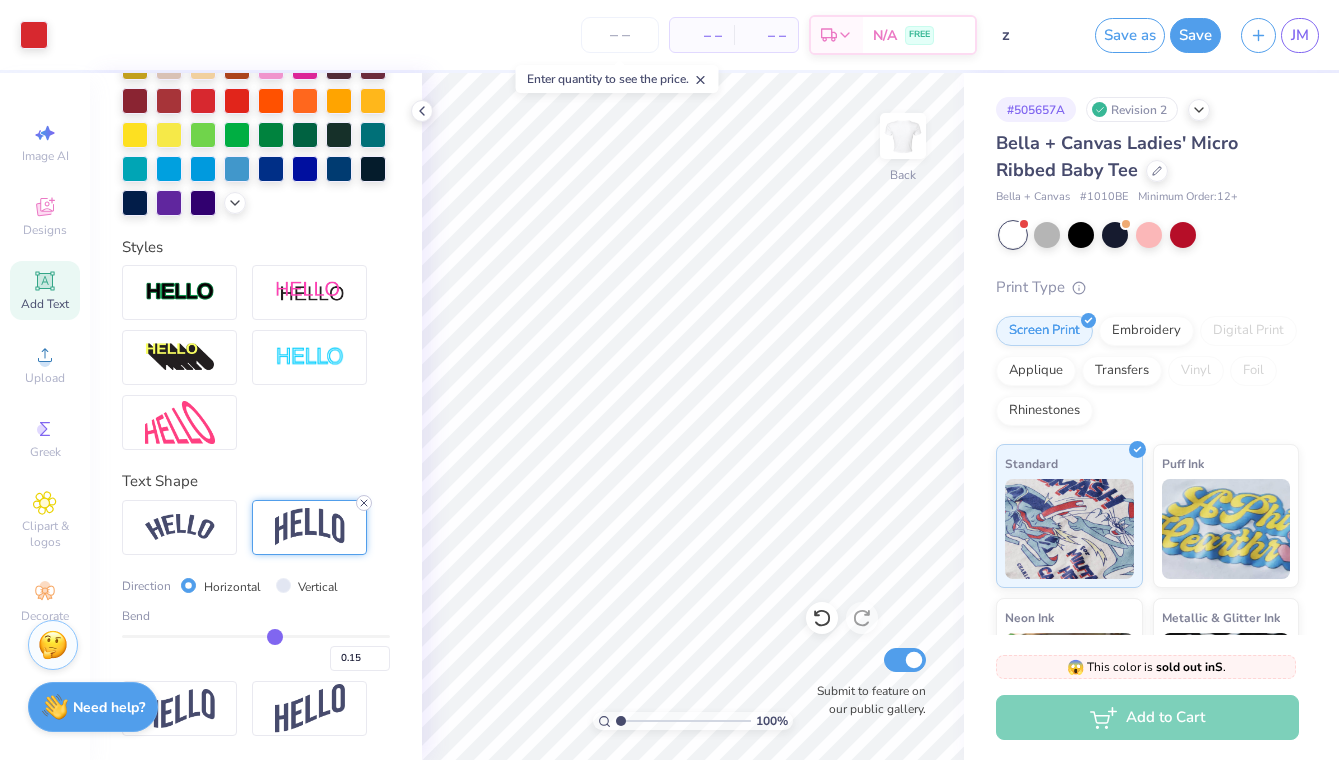 click 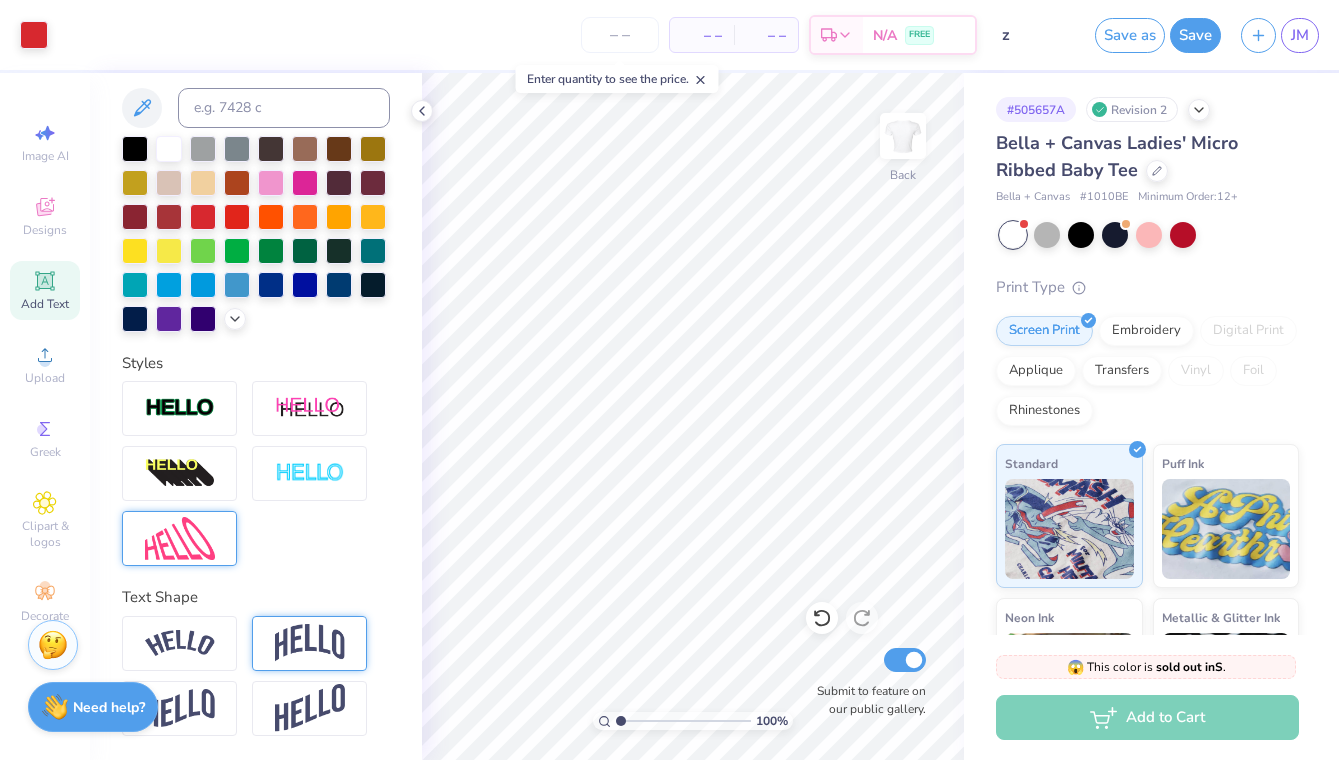 scroll, scrollTop: 402, scrollLeft: 0, axis: vertical 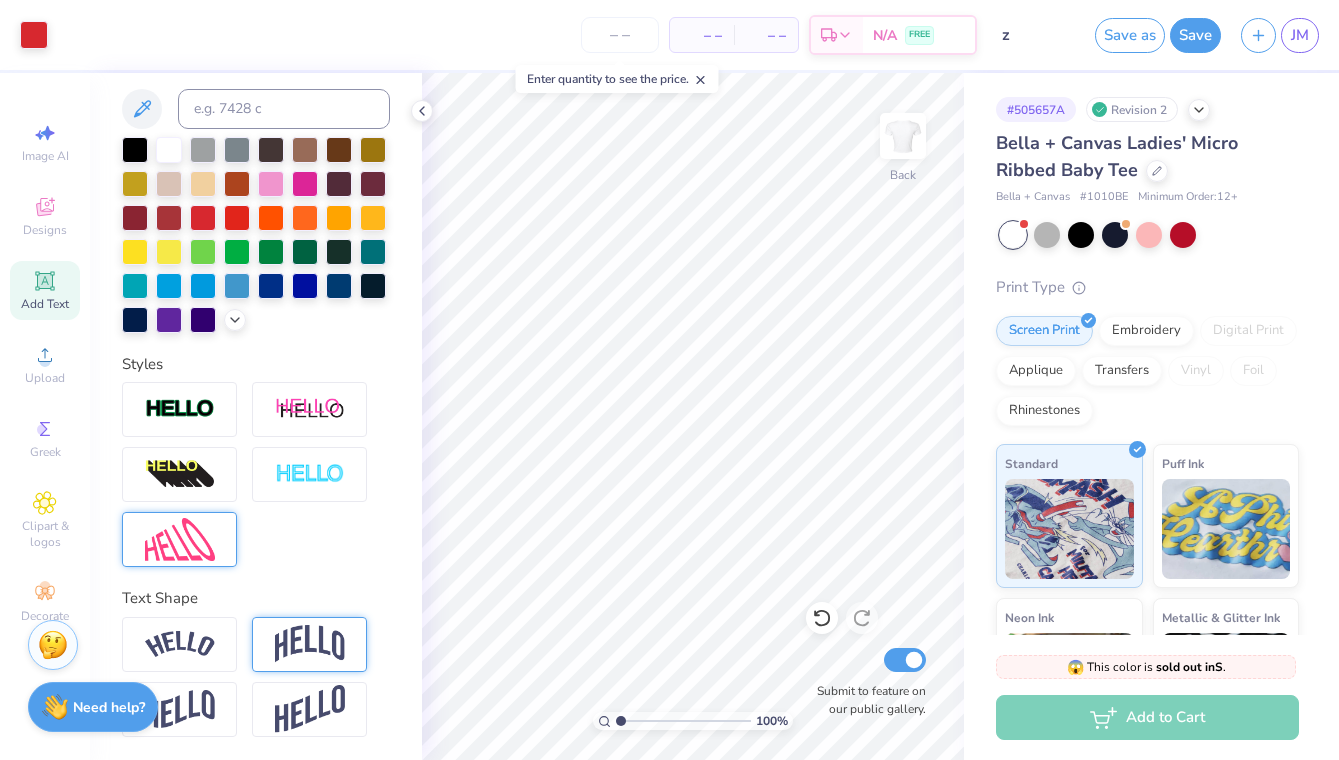 click at bounding box center (180, 539) 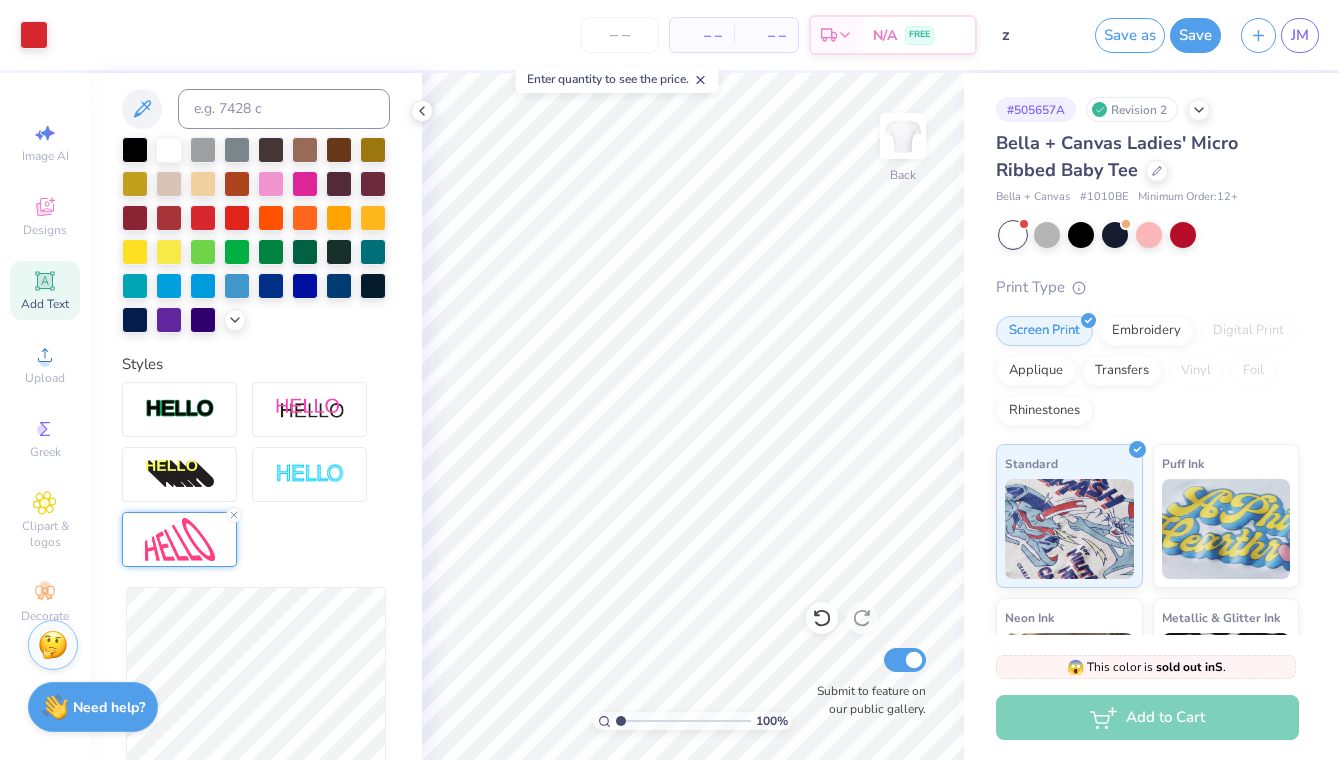 click on "Reset" at bounding box center (256, 603) 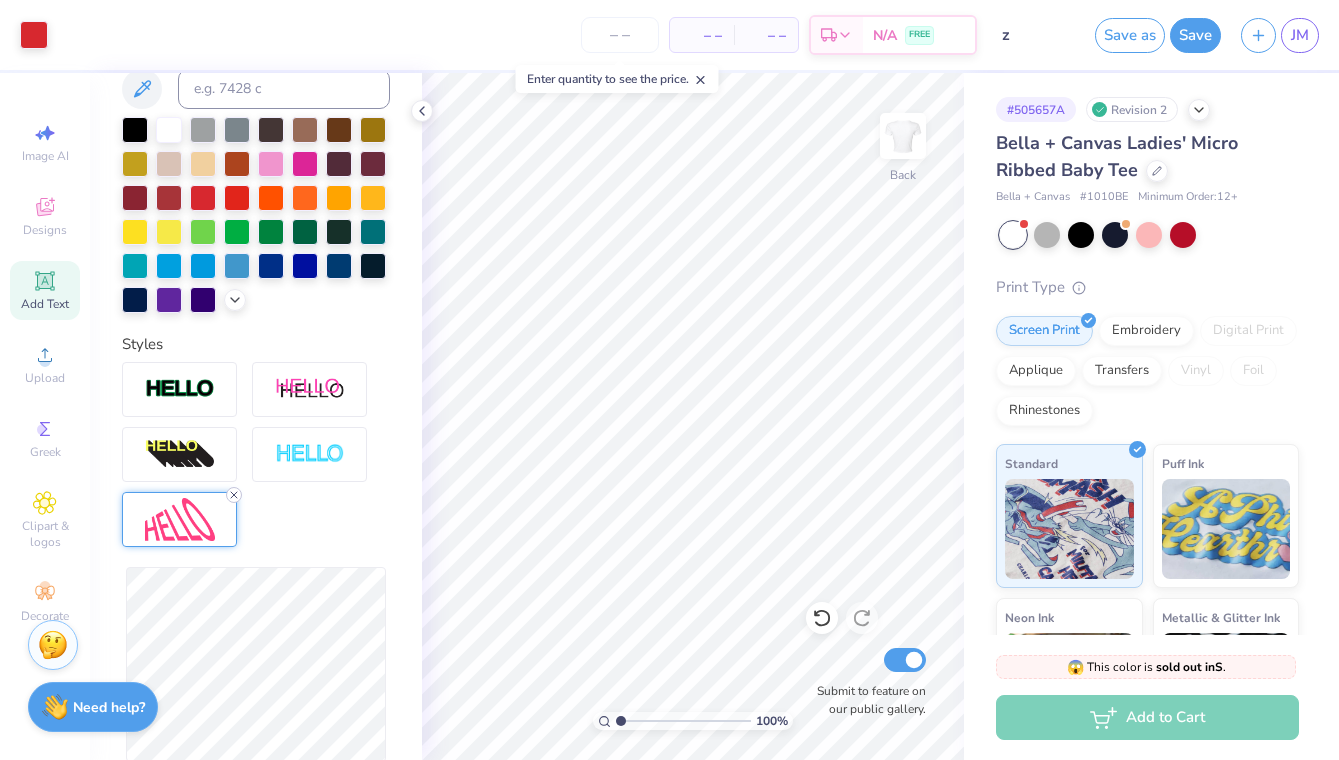 click 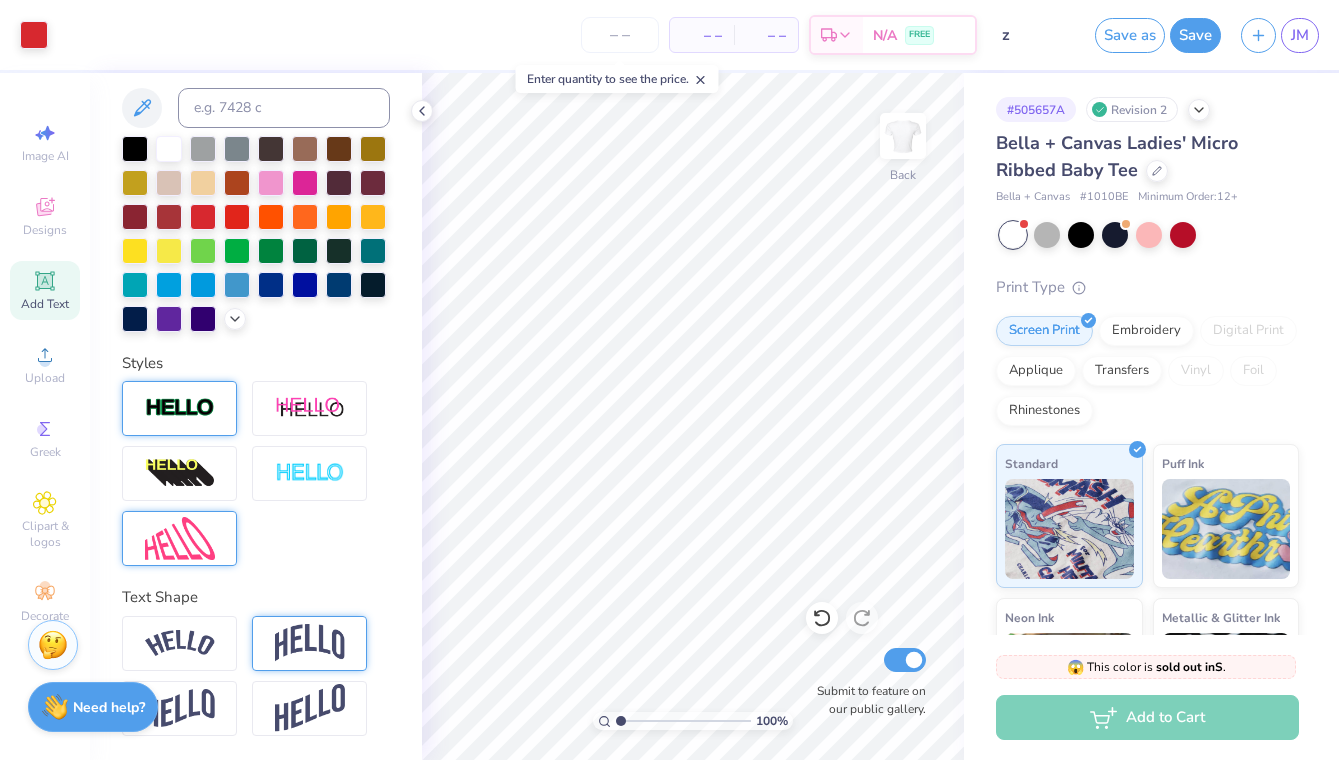 scroll, scrollTop: 402, scrollLeft: 0, axis: vertical 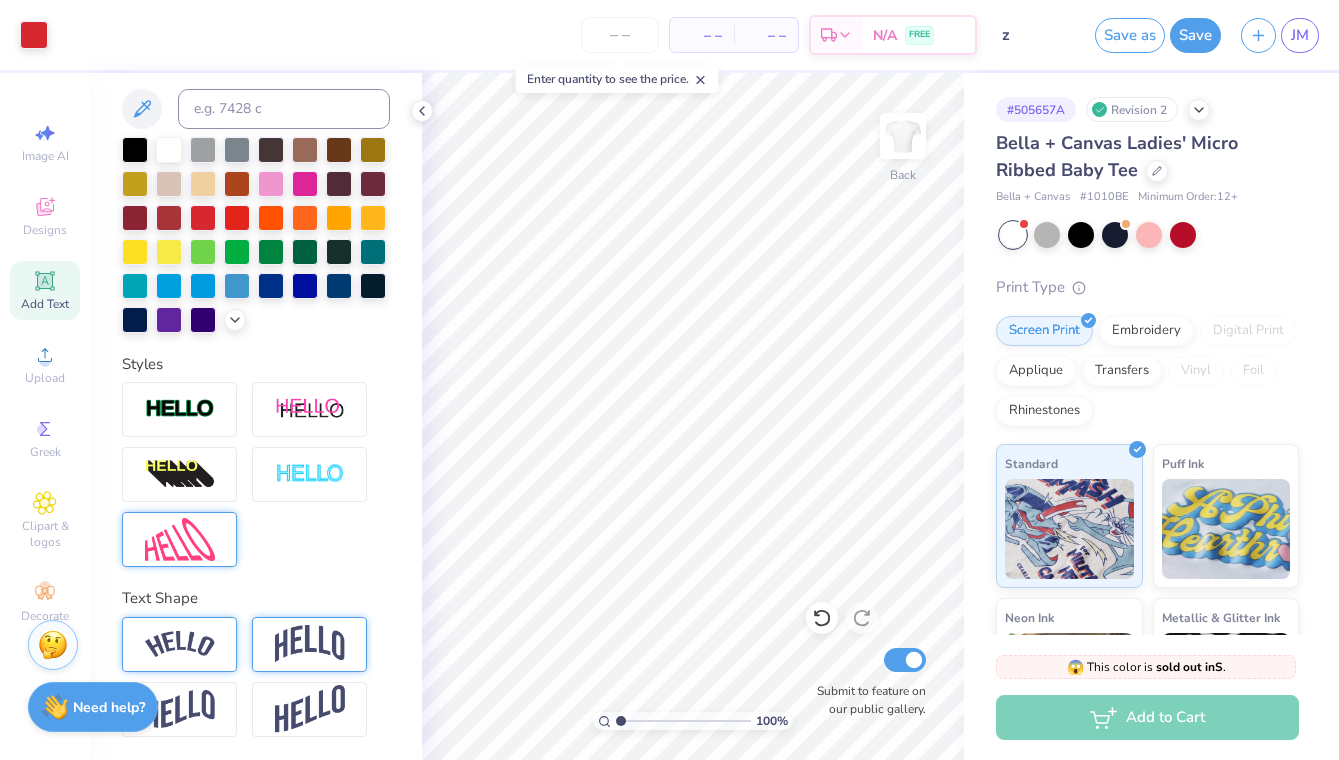 click at bounding box center (180, 644) 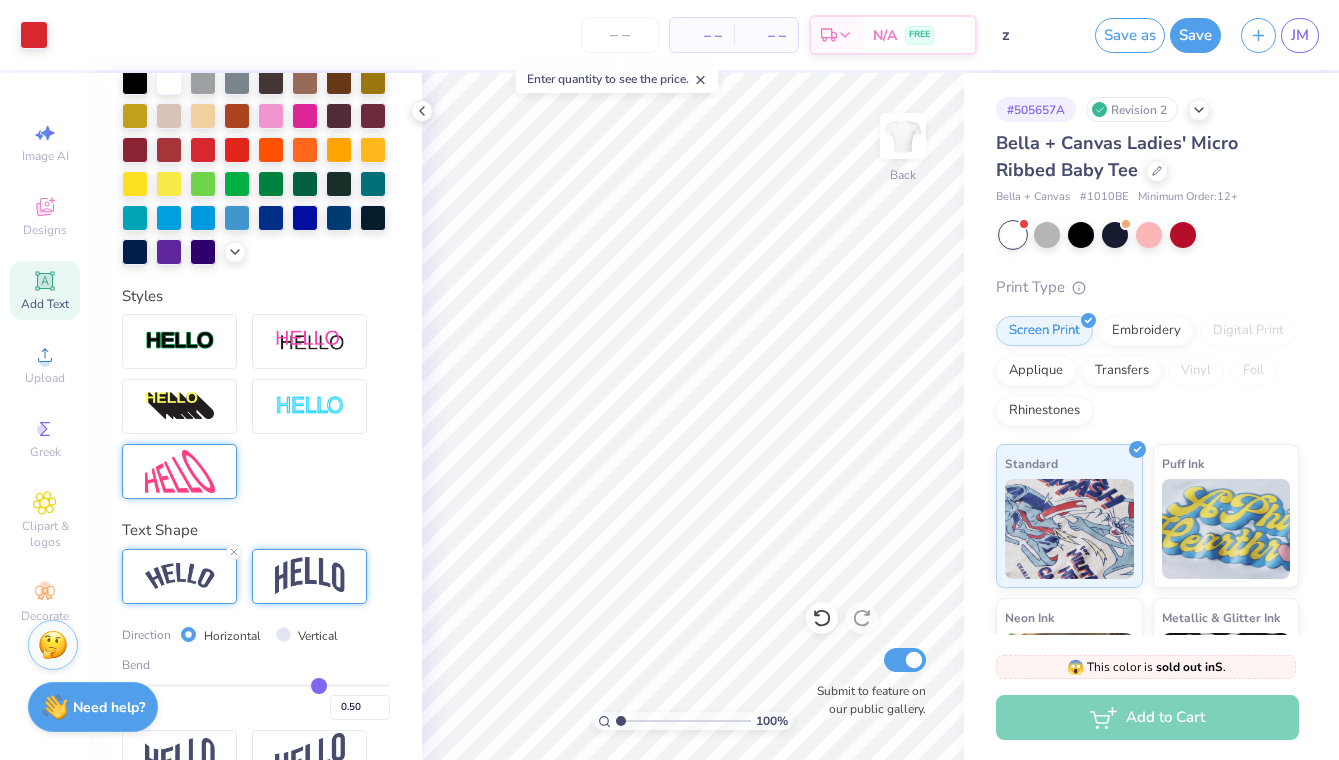 scroll, scrollTop: 492, scrollLeft: 0, axis: vertical 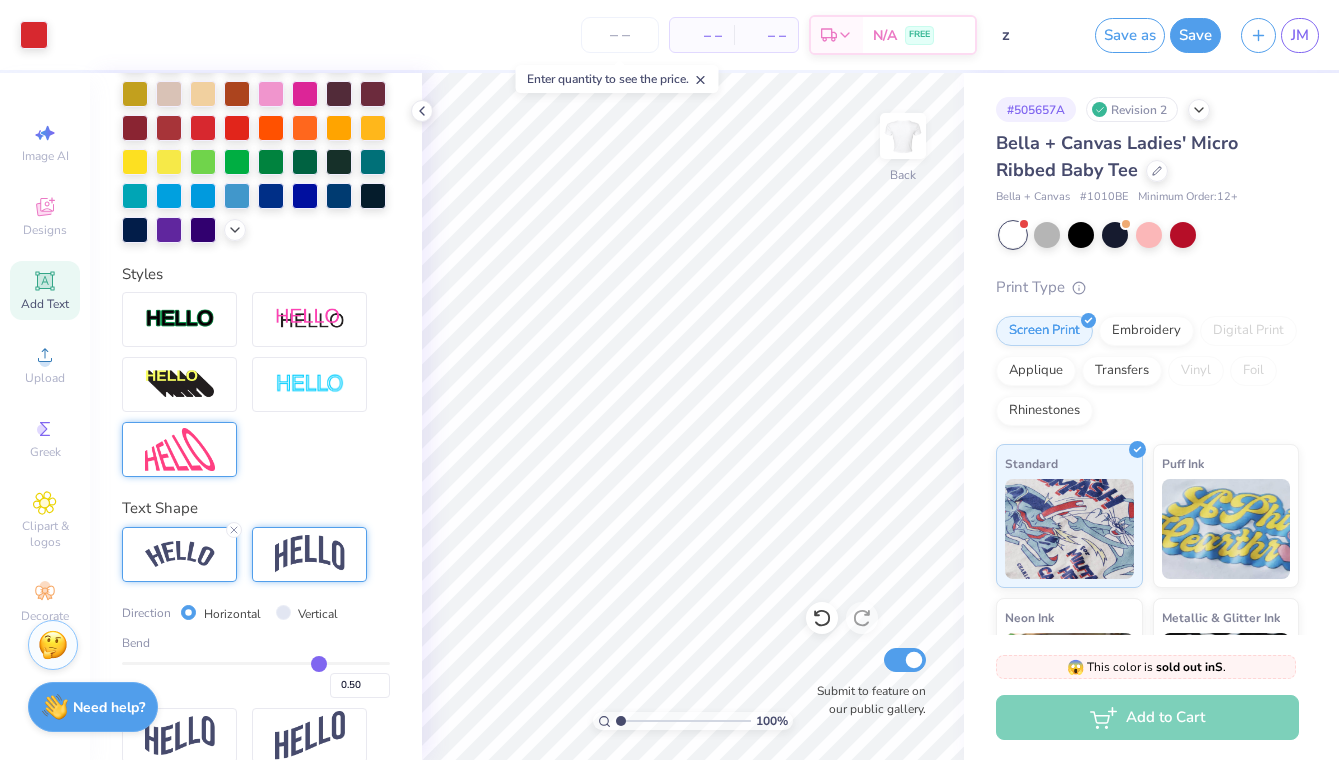 click on "Bend 0.50" at bounding box center [256, 666] 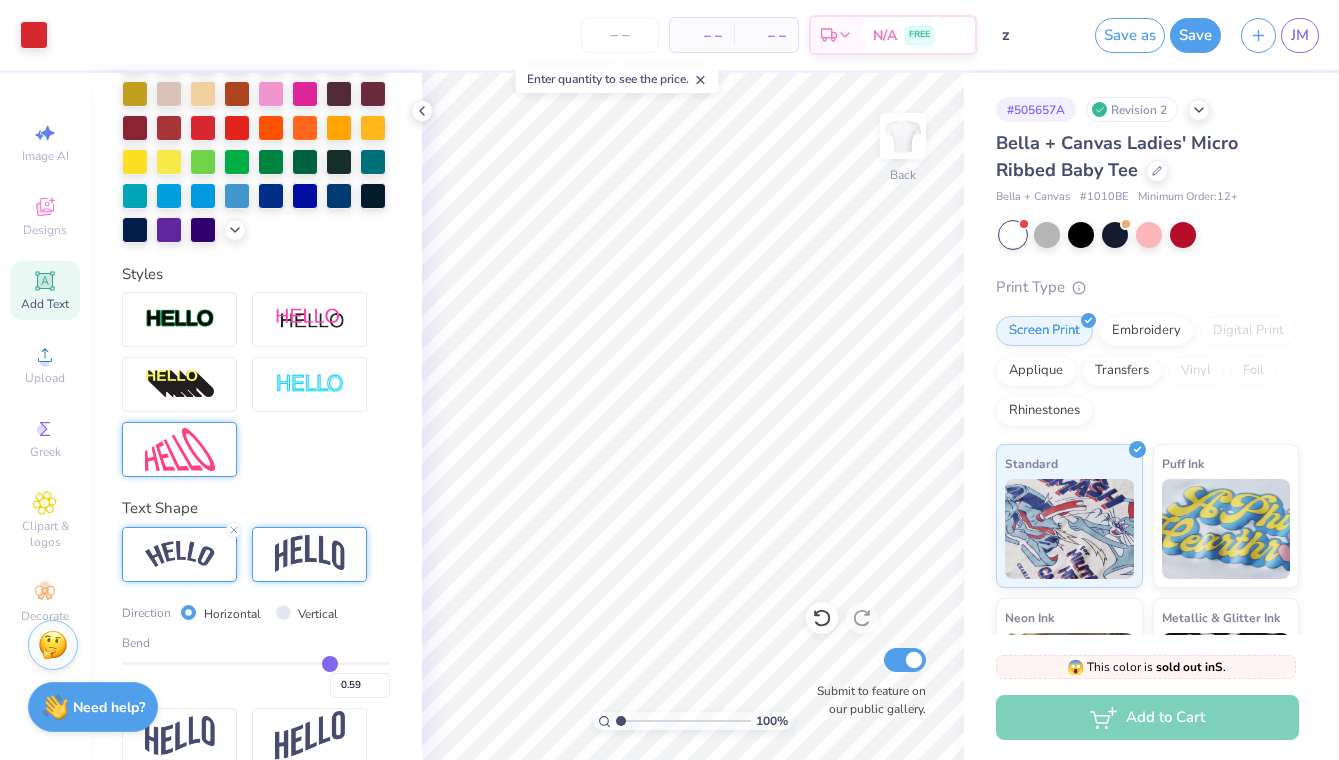 type on "0.59" 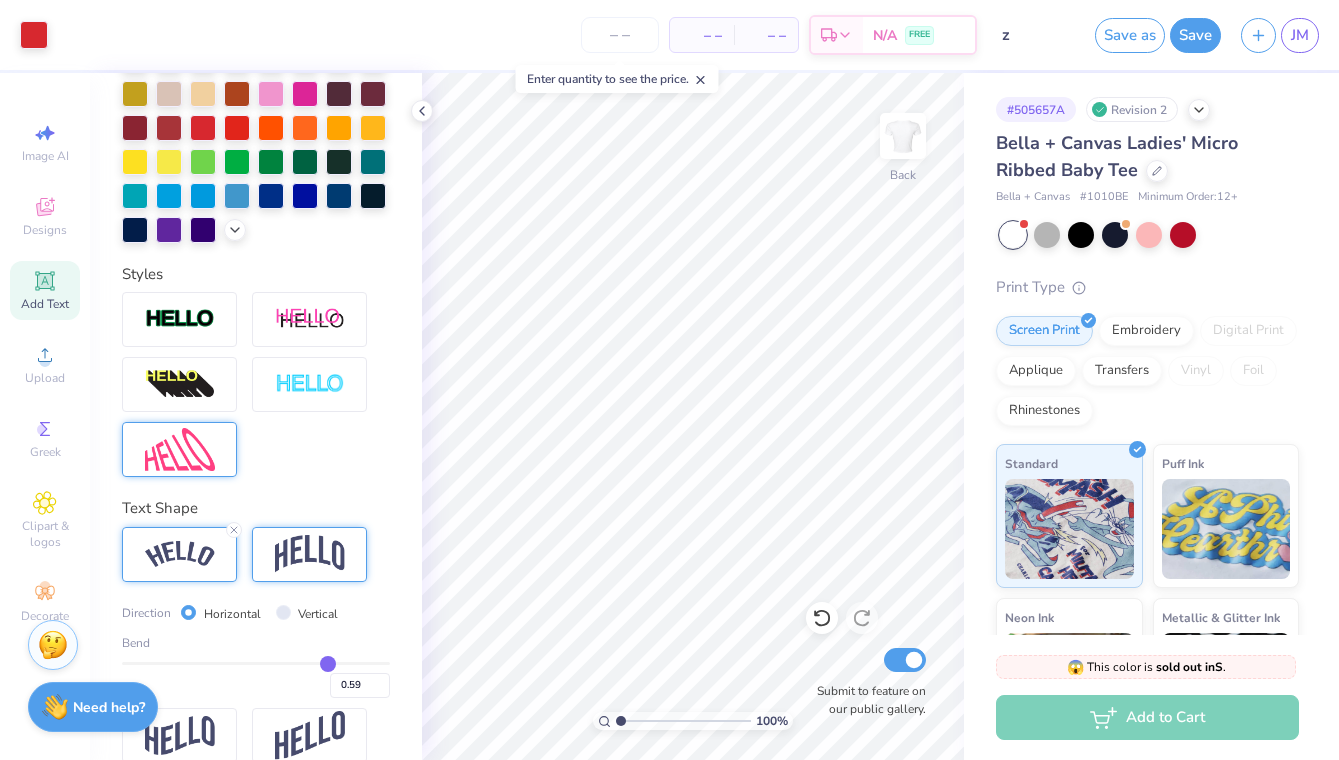 type on "0.57" 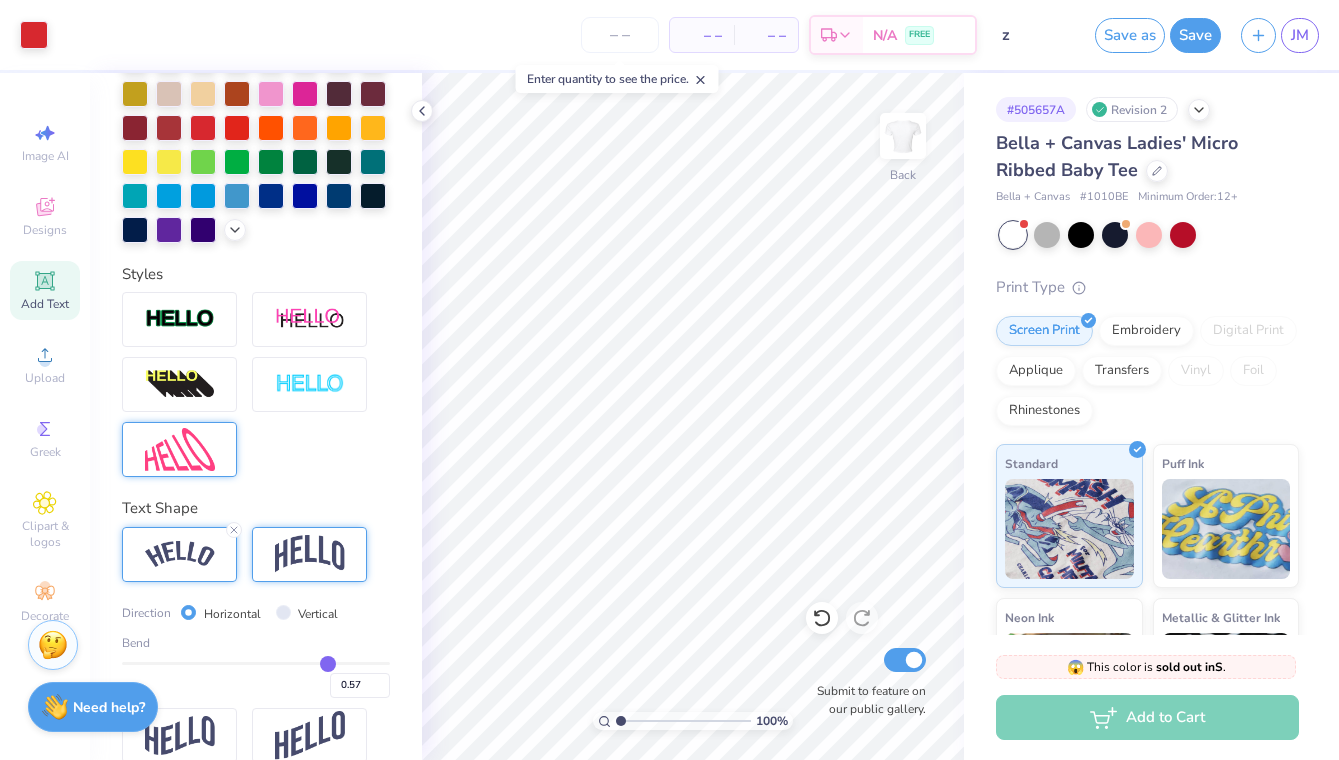 type on "0.52" 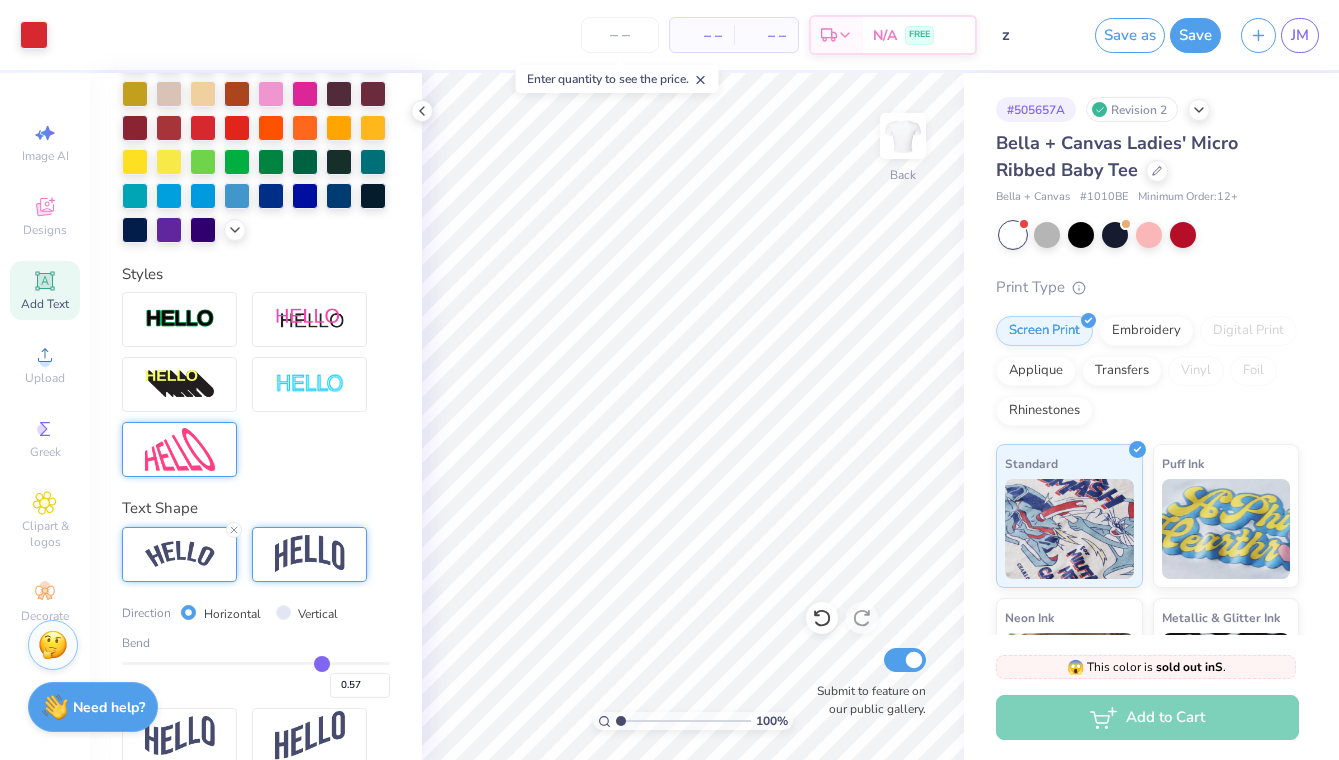 type on "0.52" 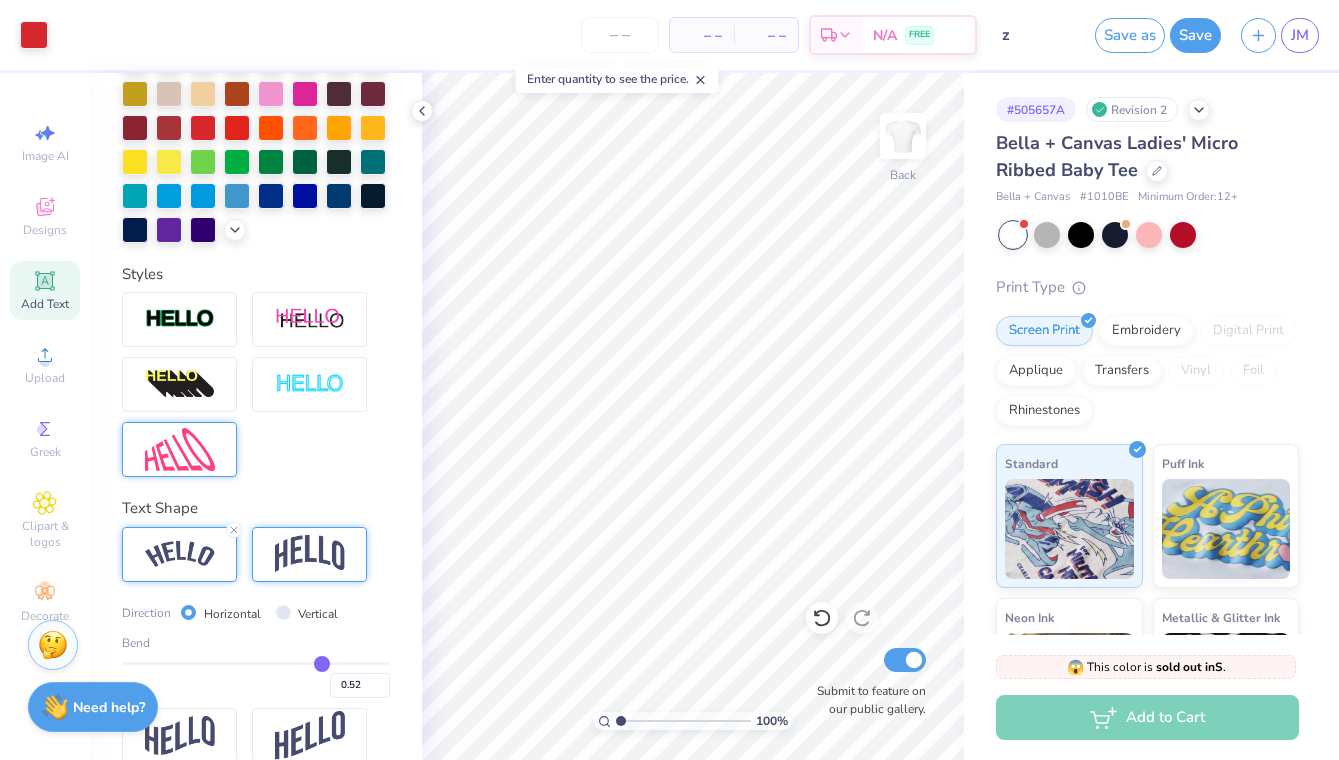 type on "0.44" 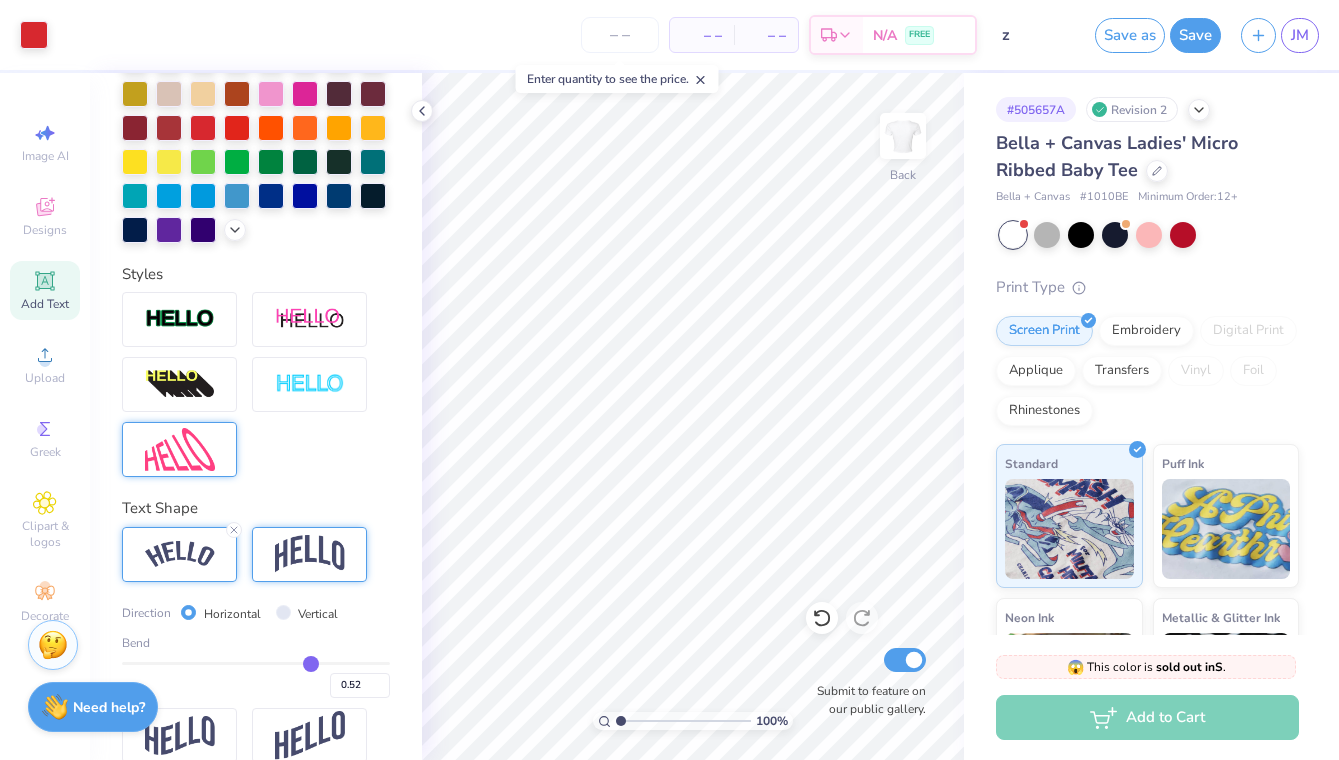 type on "0.44" 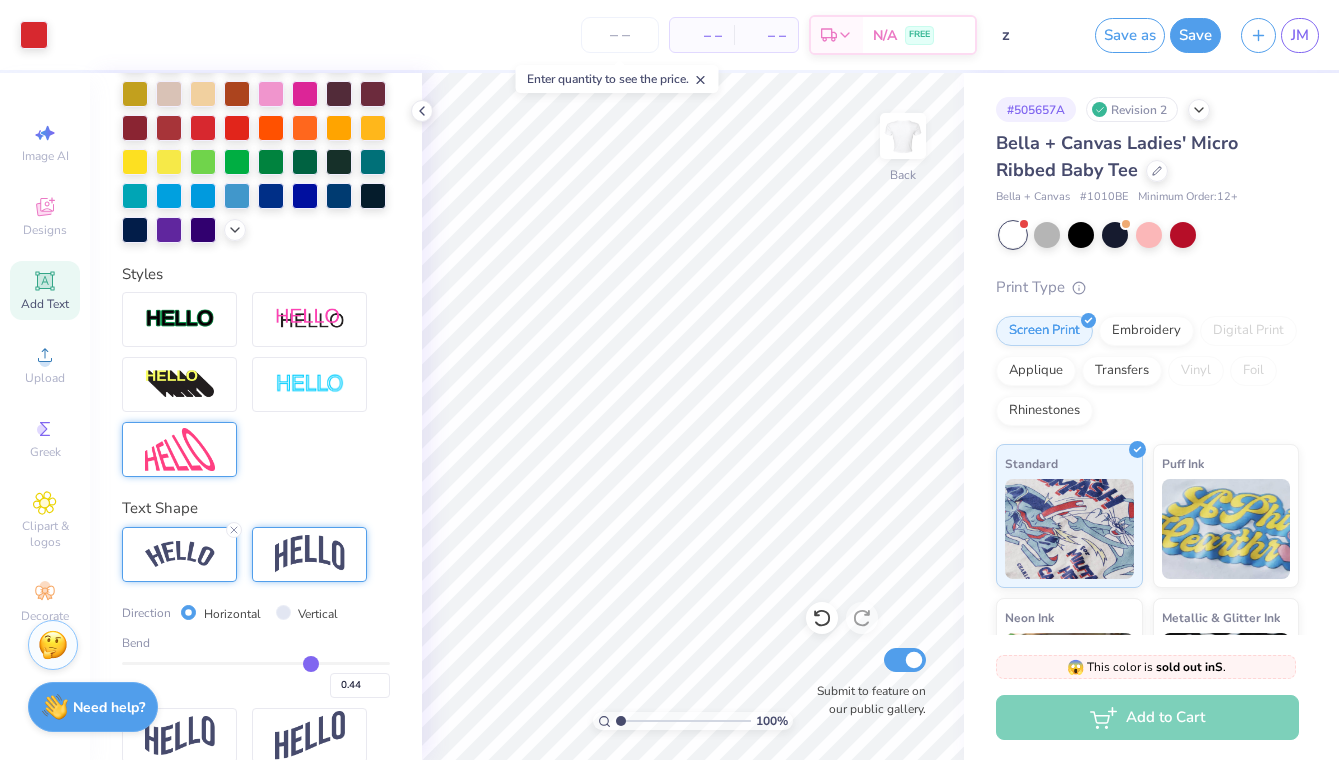 type on "0.37" 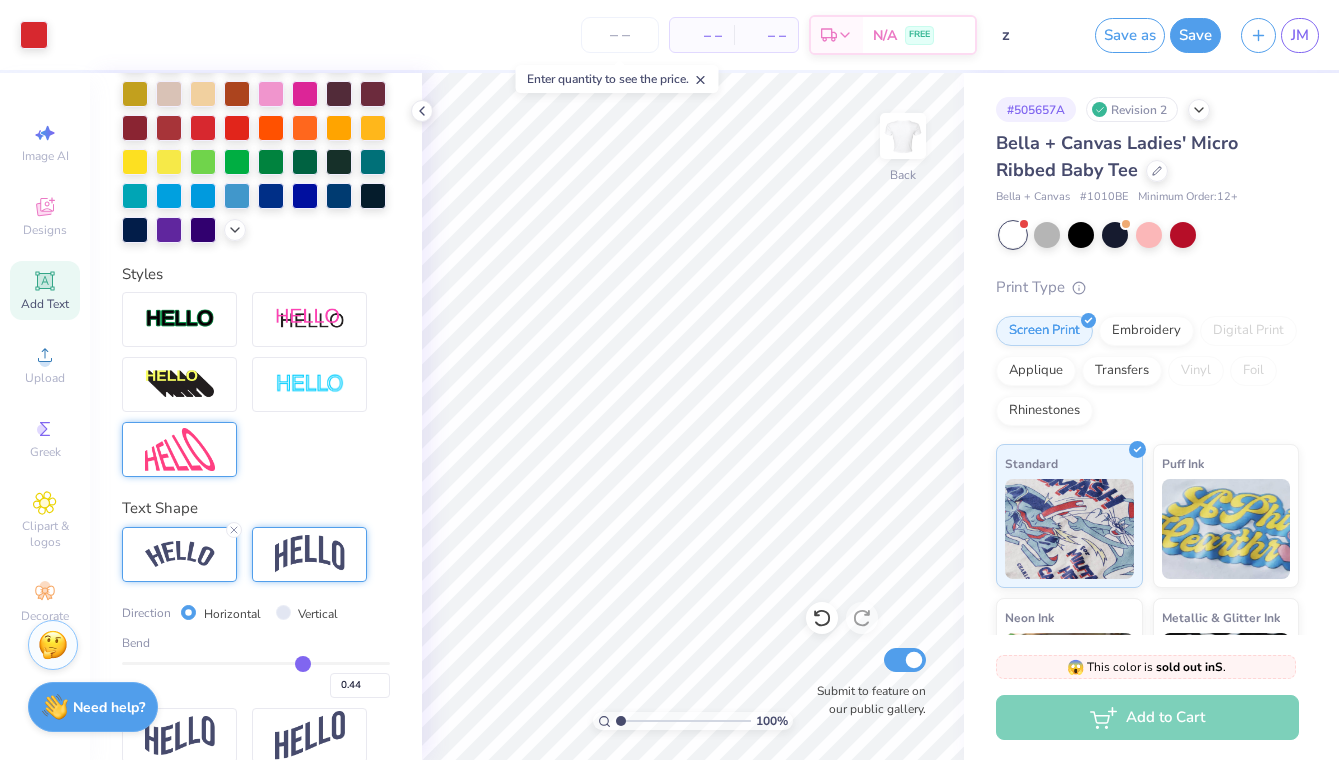 type on "0.37" 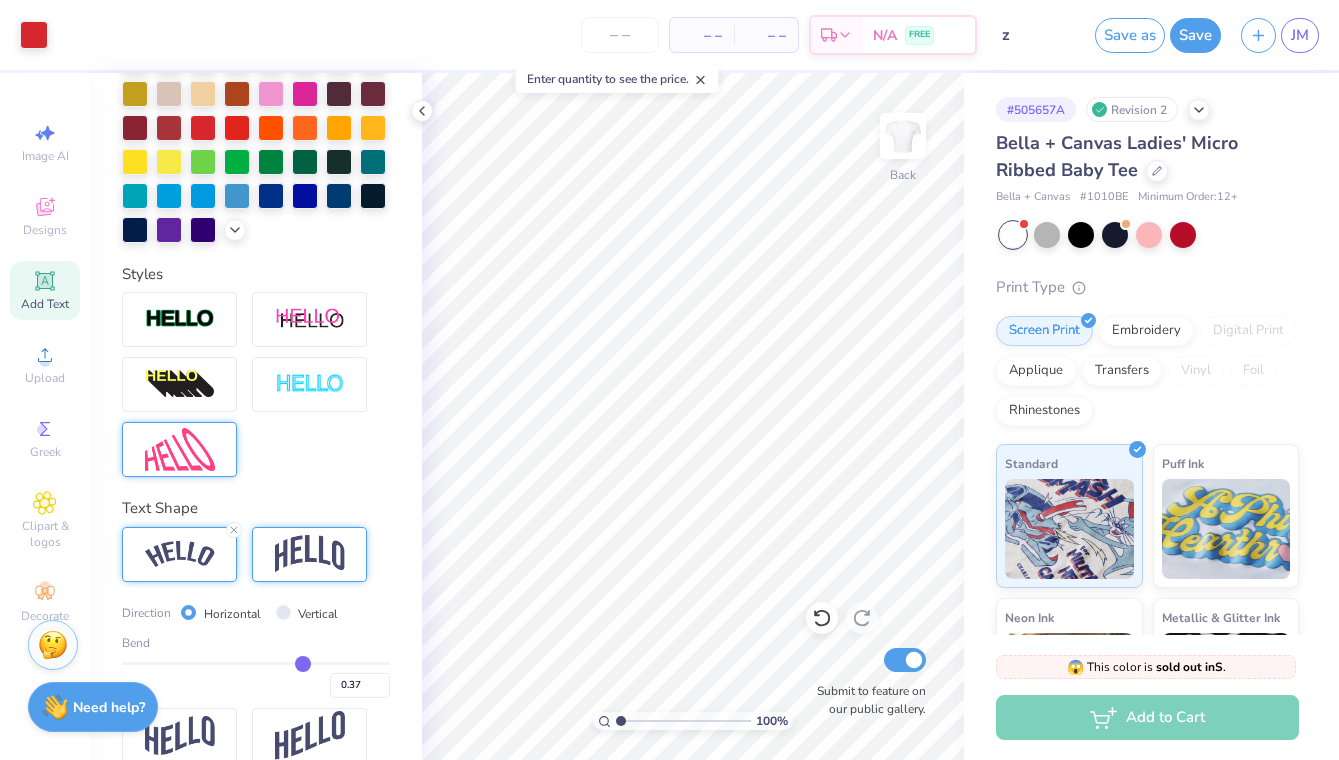 type on "0.33" 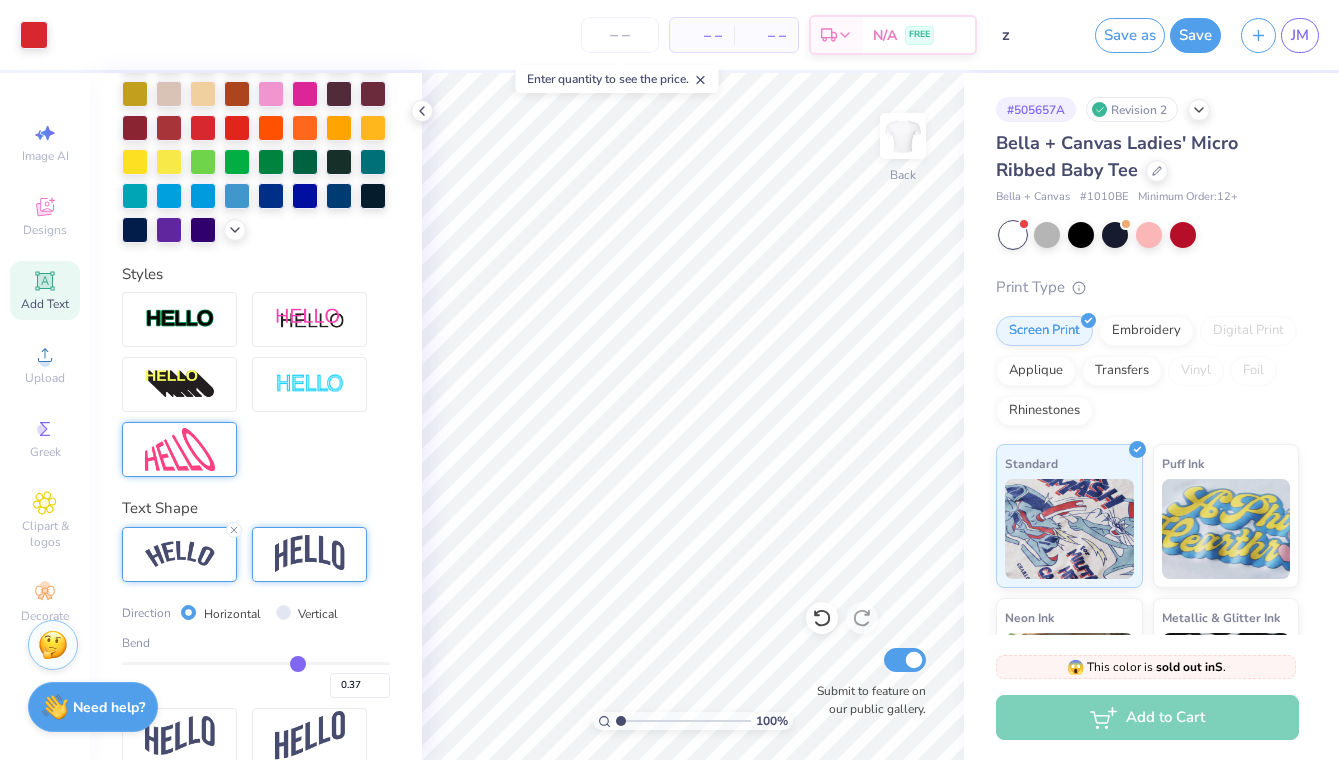 type on "0.33" 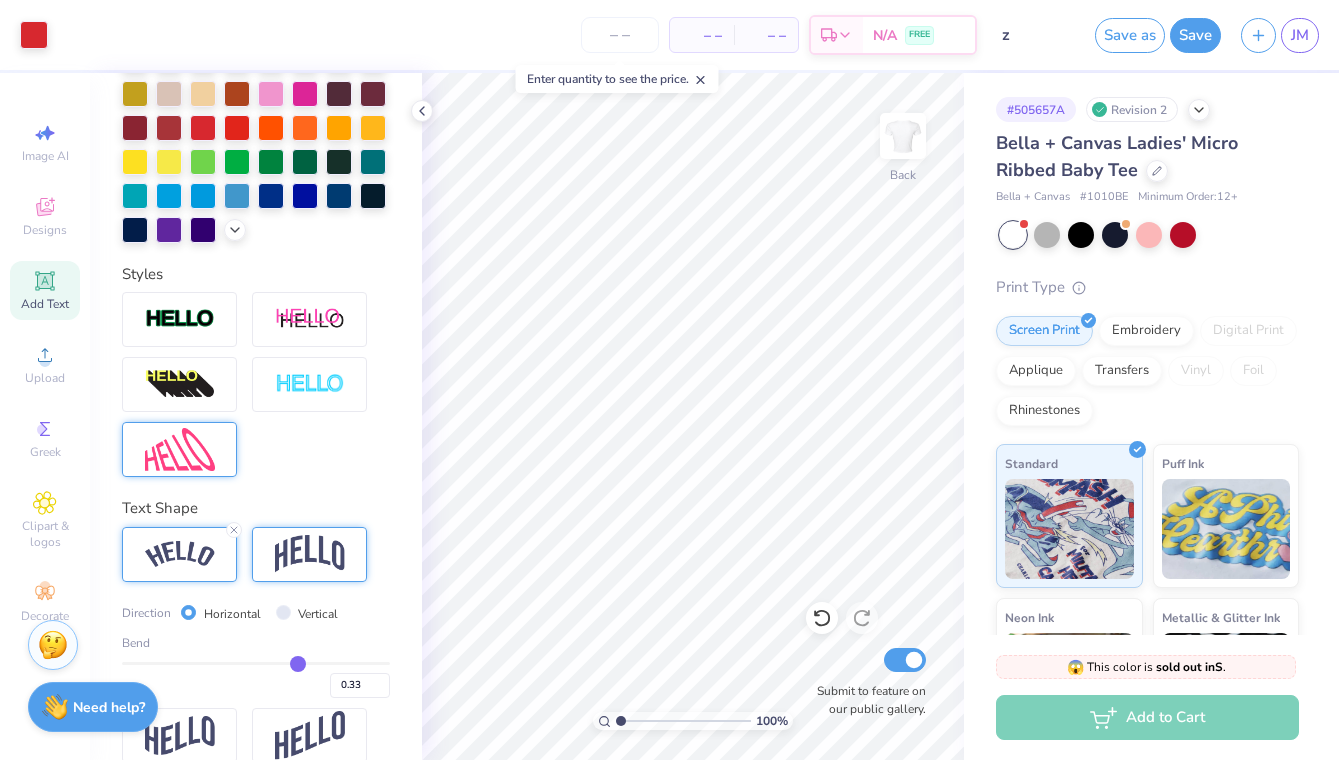 type on "0.31" 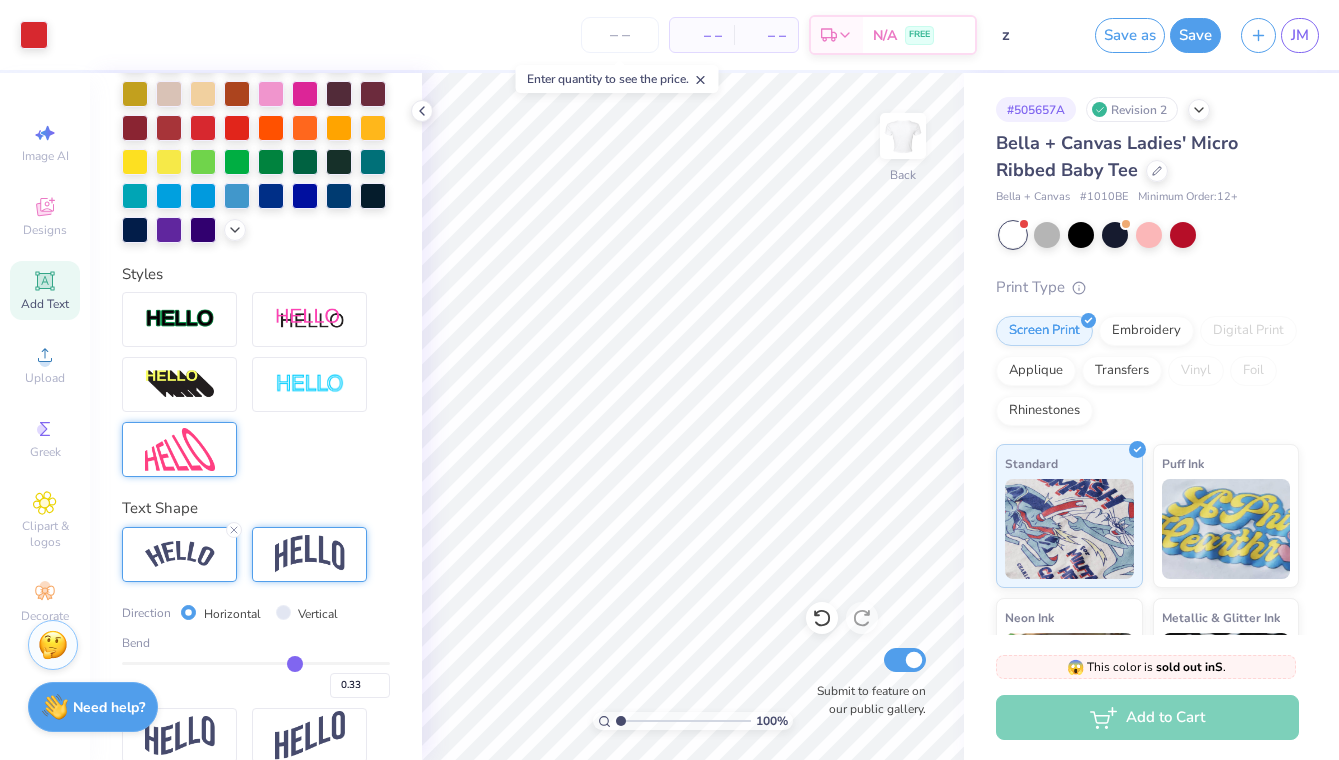 type on "0.31" 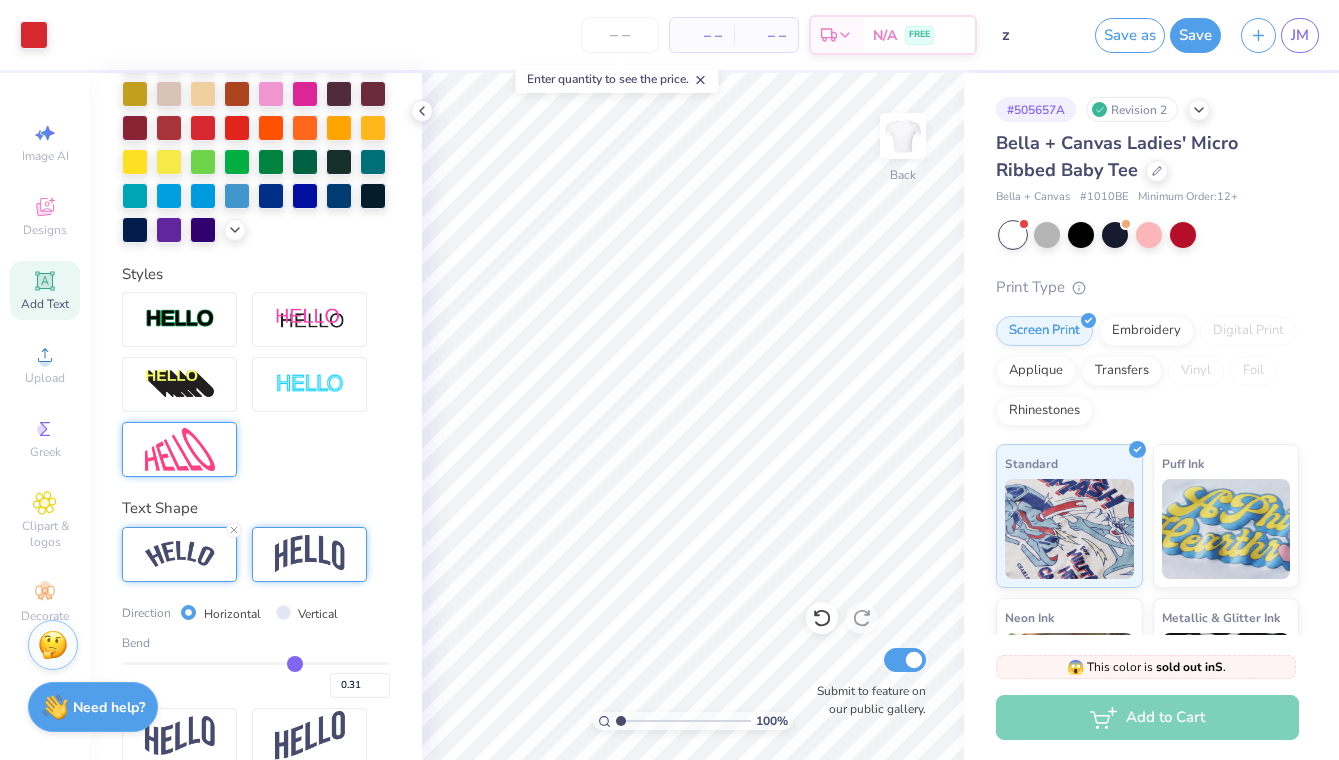type on "0.3" 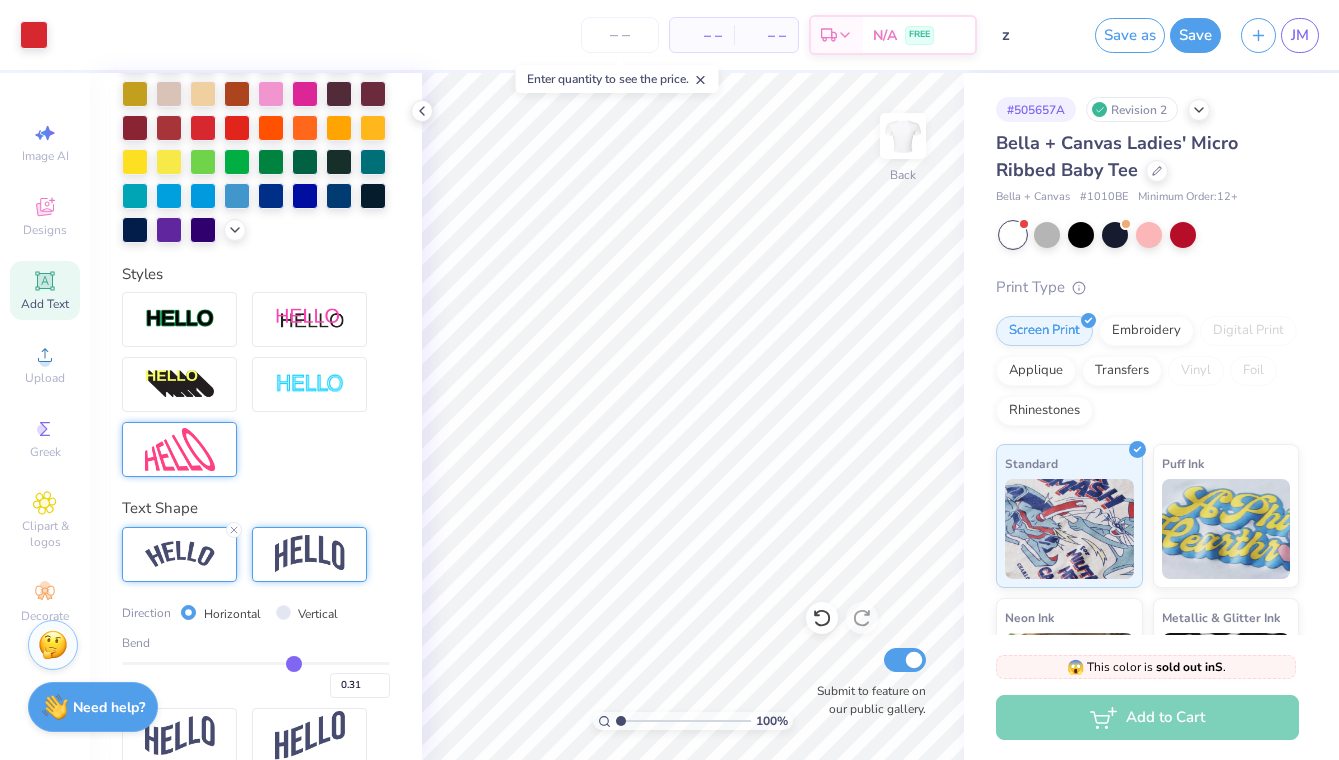 type on "0.30" 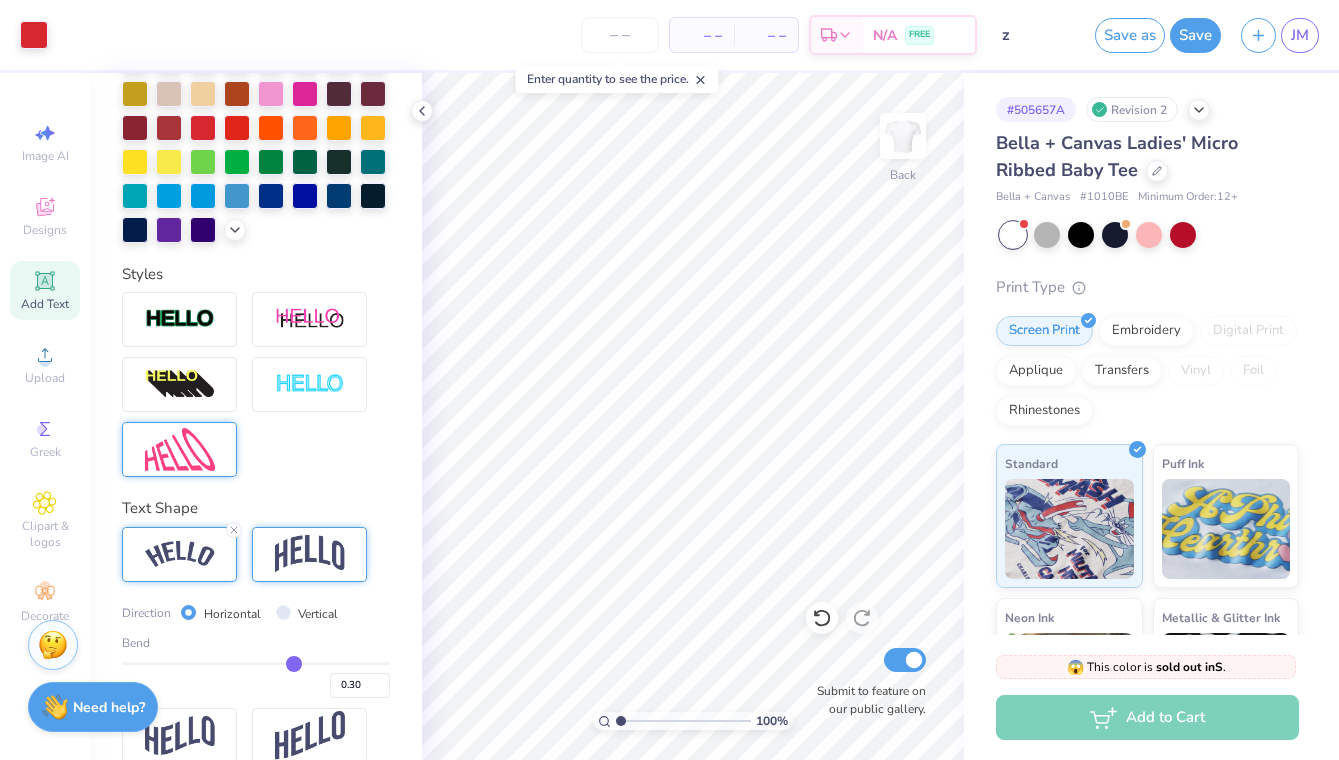 type on "0.29" 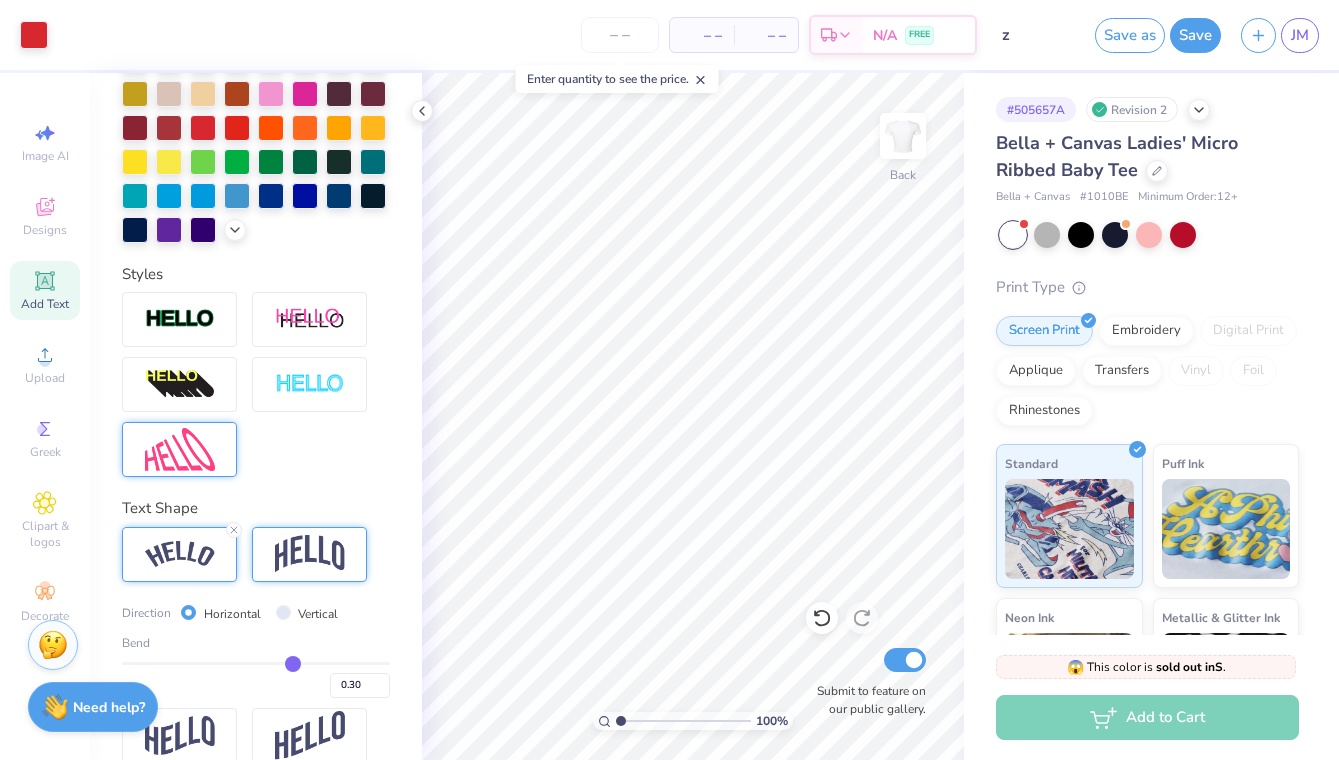 type on "0.29" 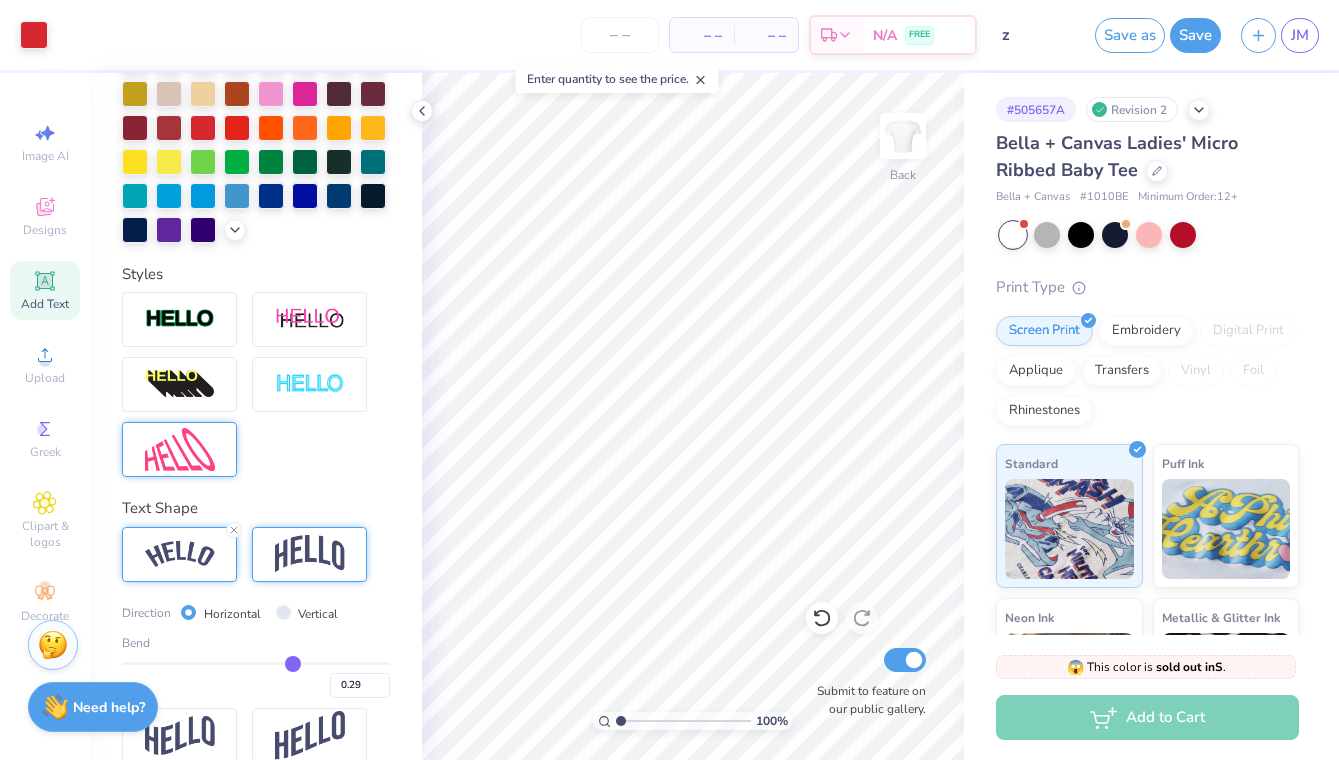 type on "0.26" 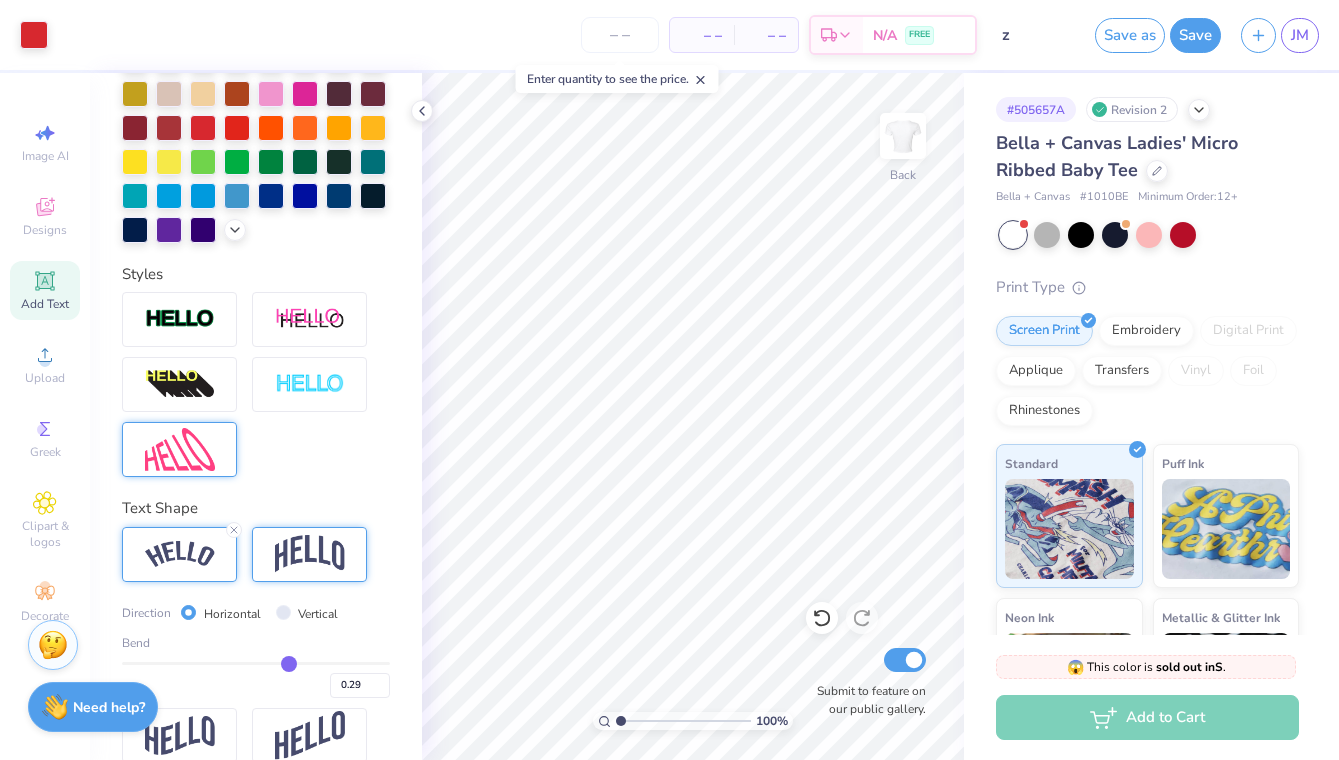 type on "0.26" 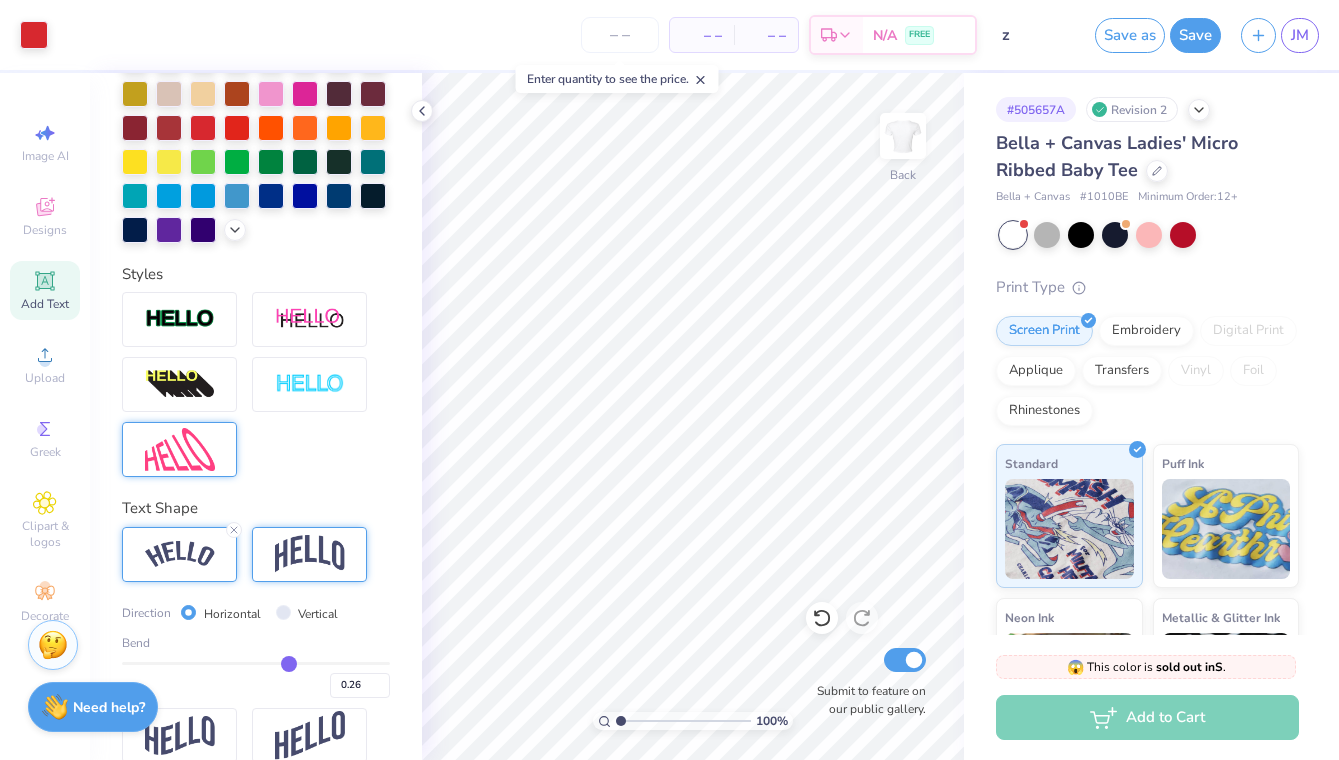 type on "0.24" 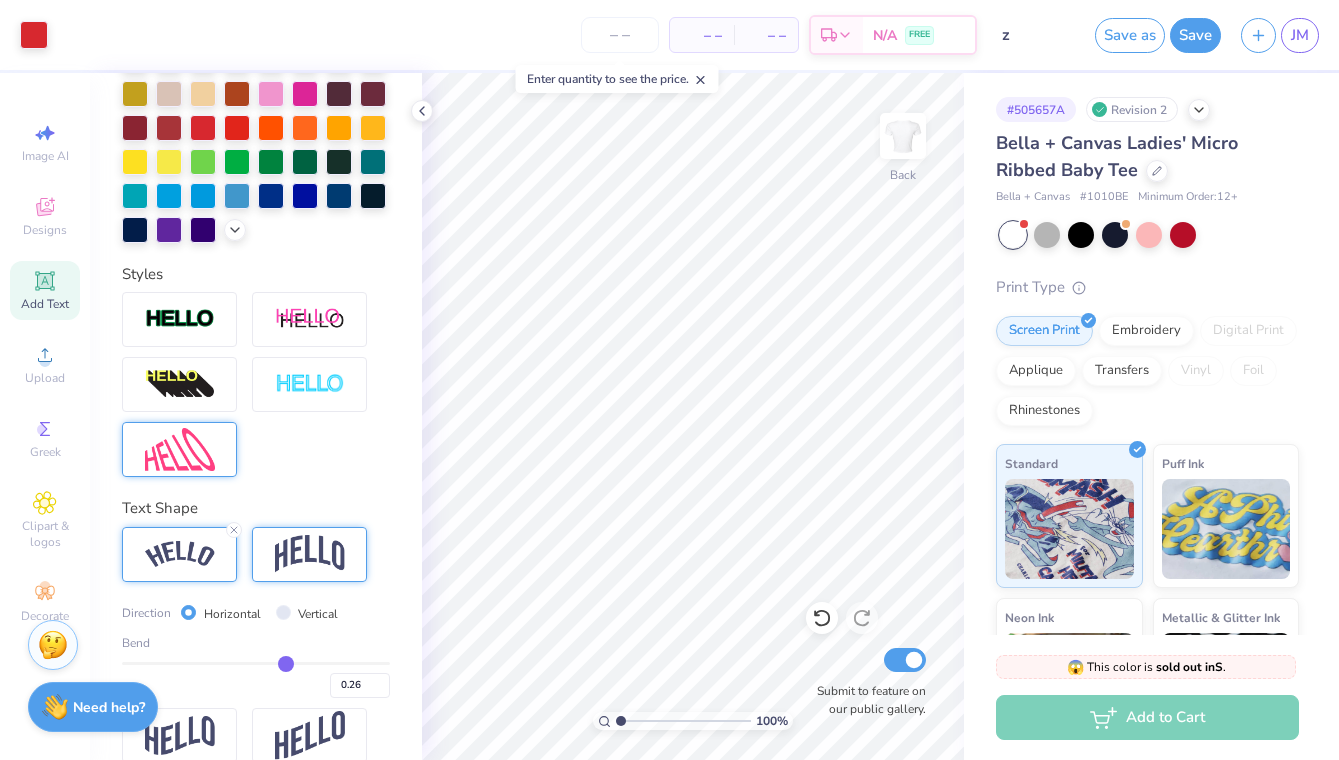 type on "0.24" 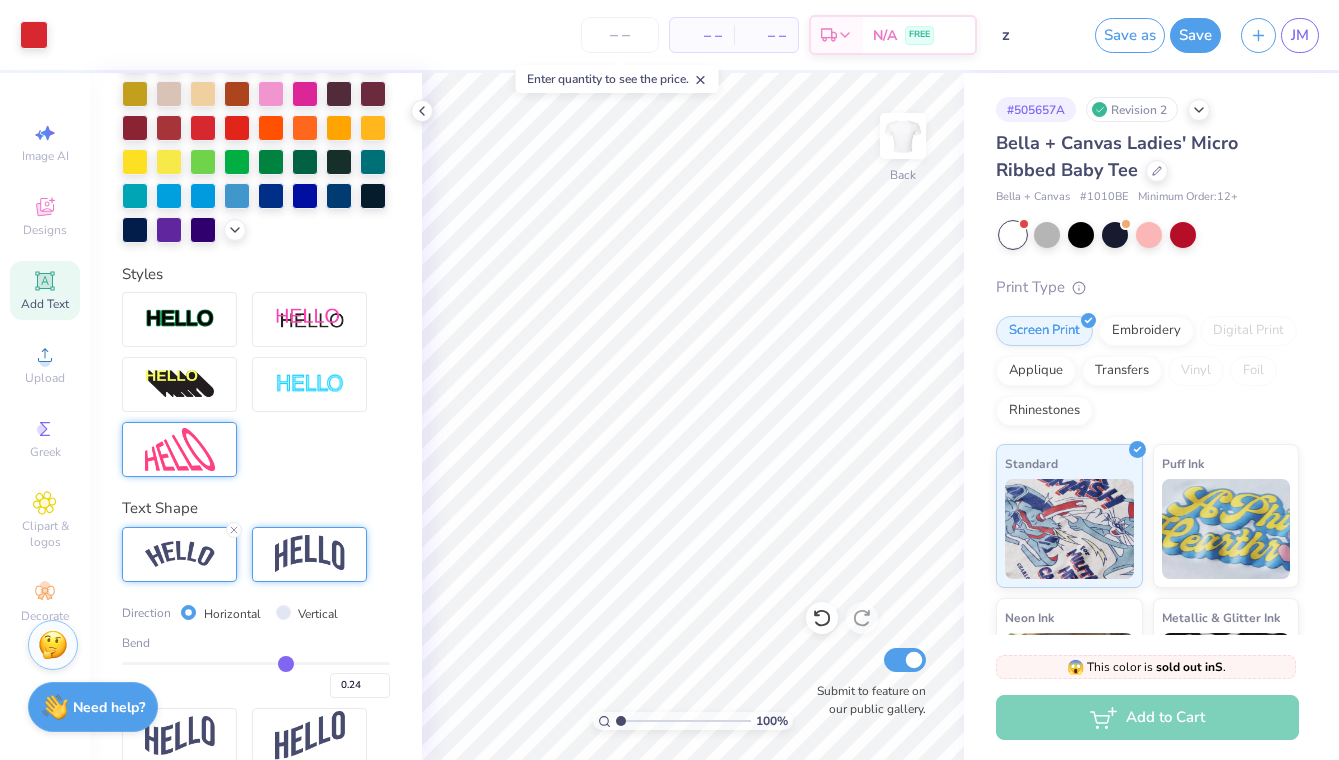 type on "0.22" 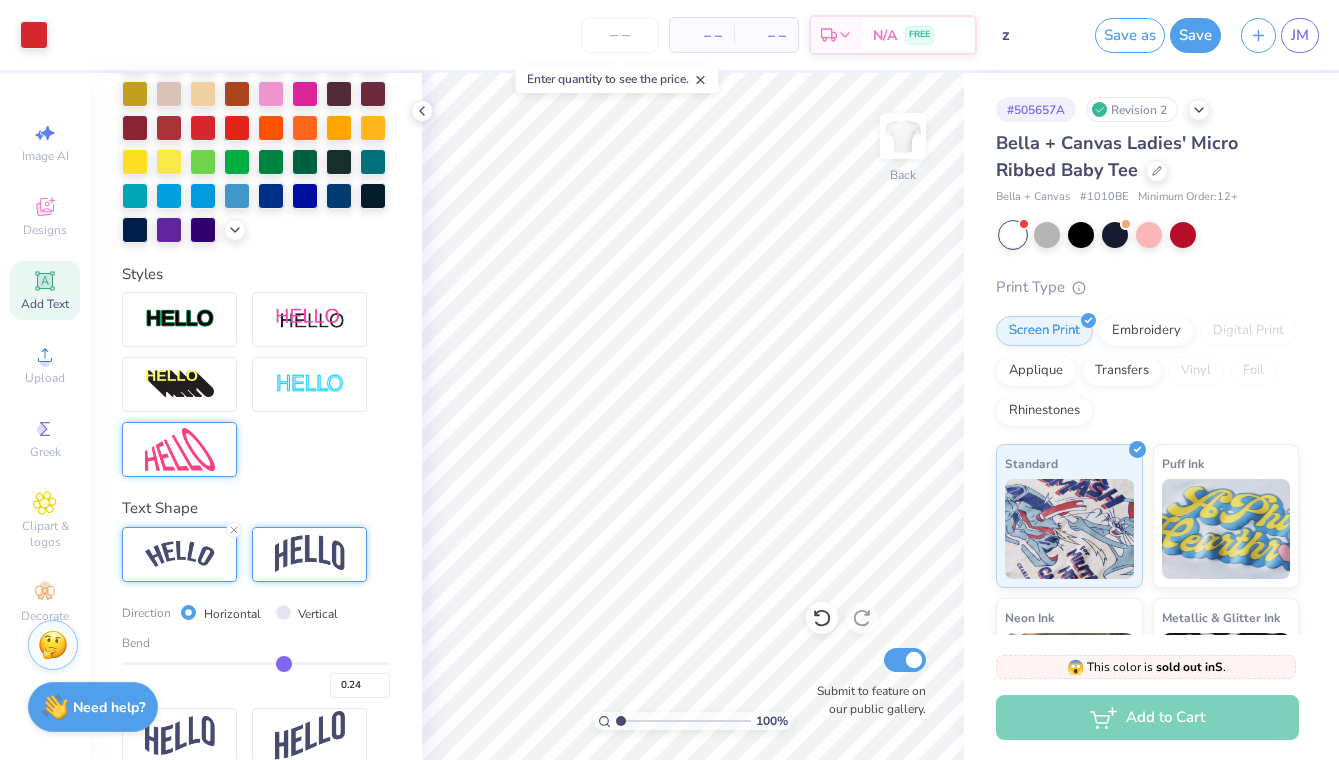 type on "0.22" 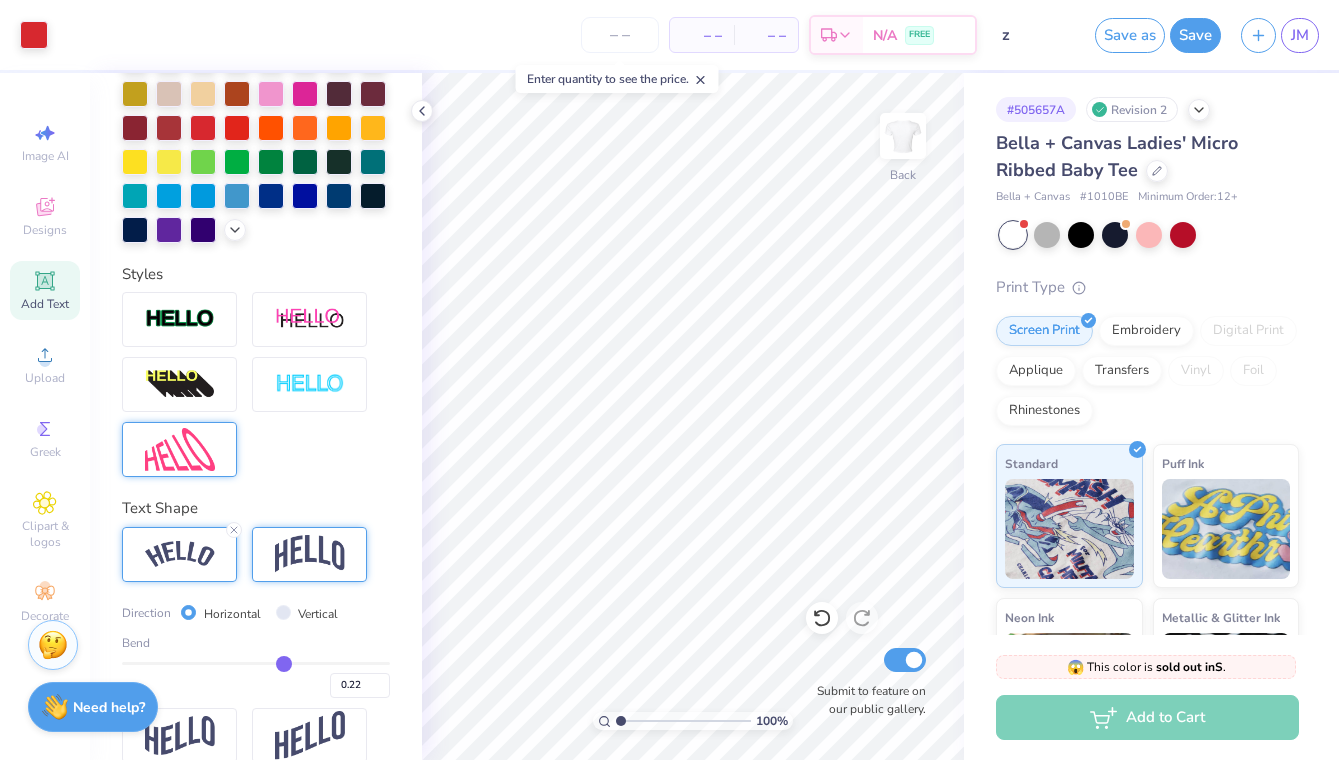 drag, startPoint x: 330, startPoint y: 662, endPoint x: 283, endPoint y: 662, distance: 47 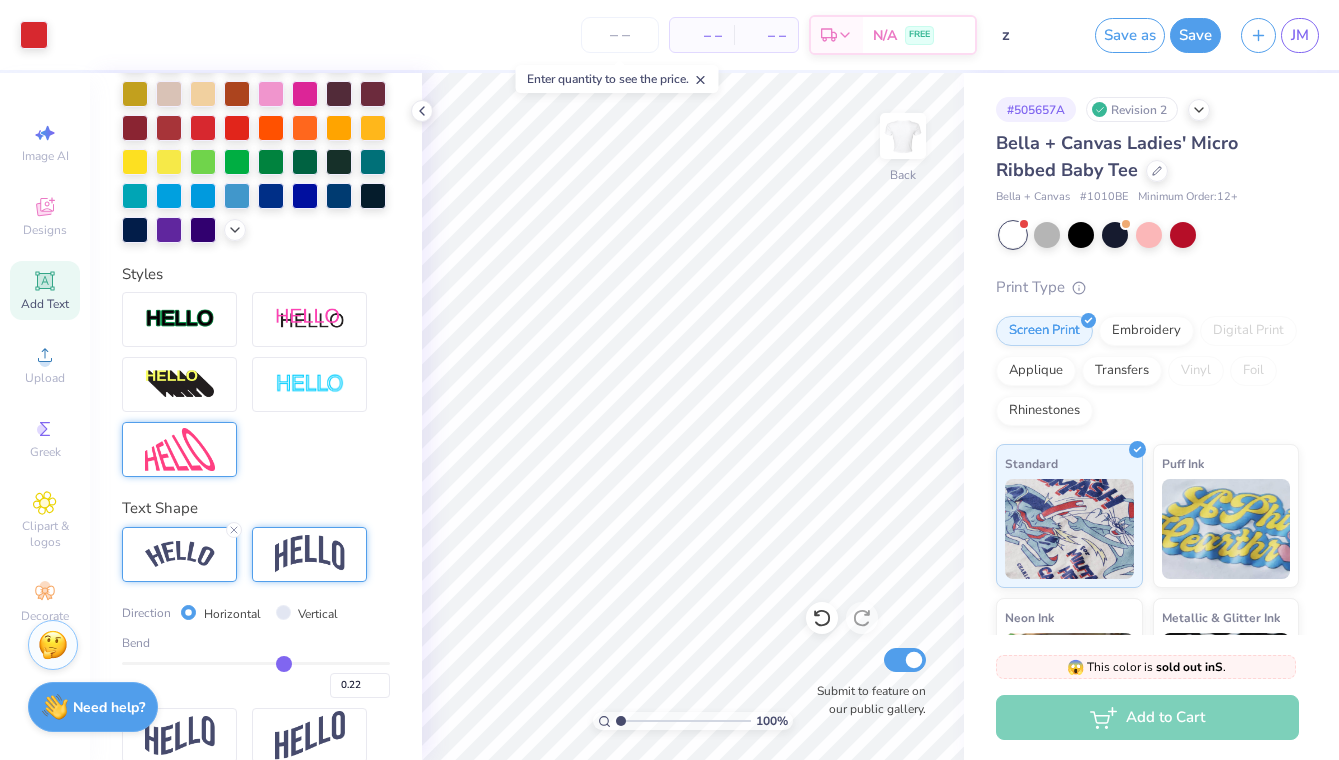 type on "0.21" 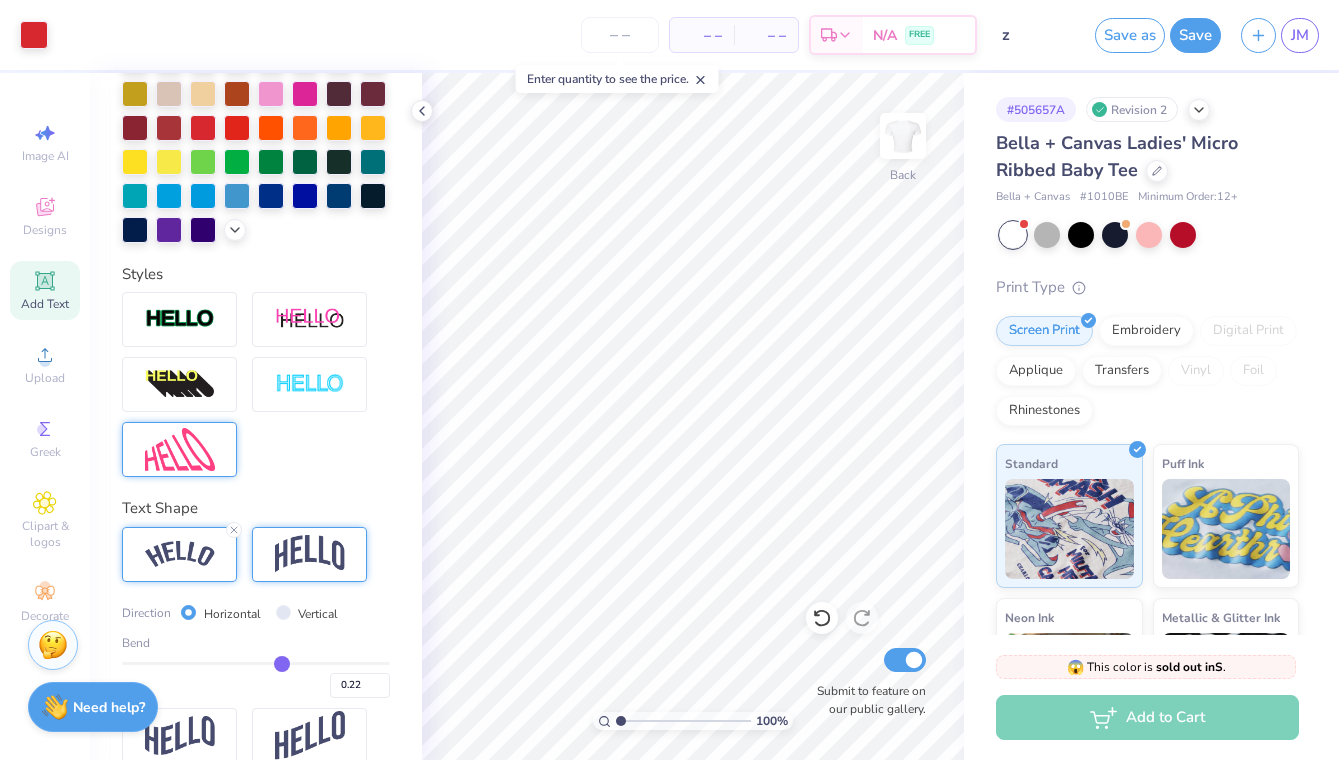 type on "0.21" 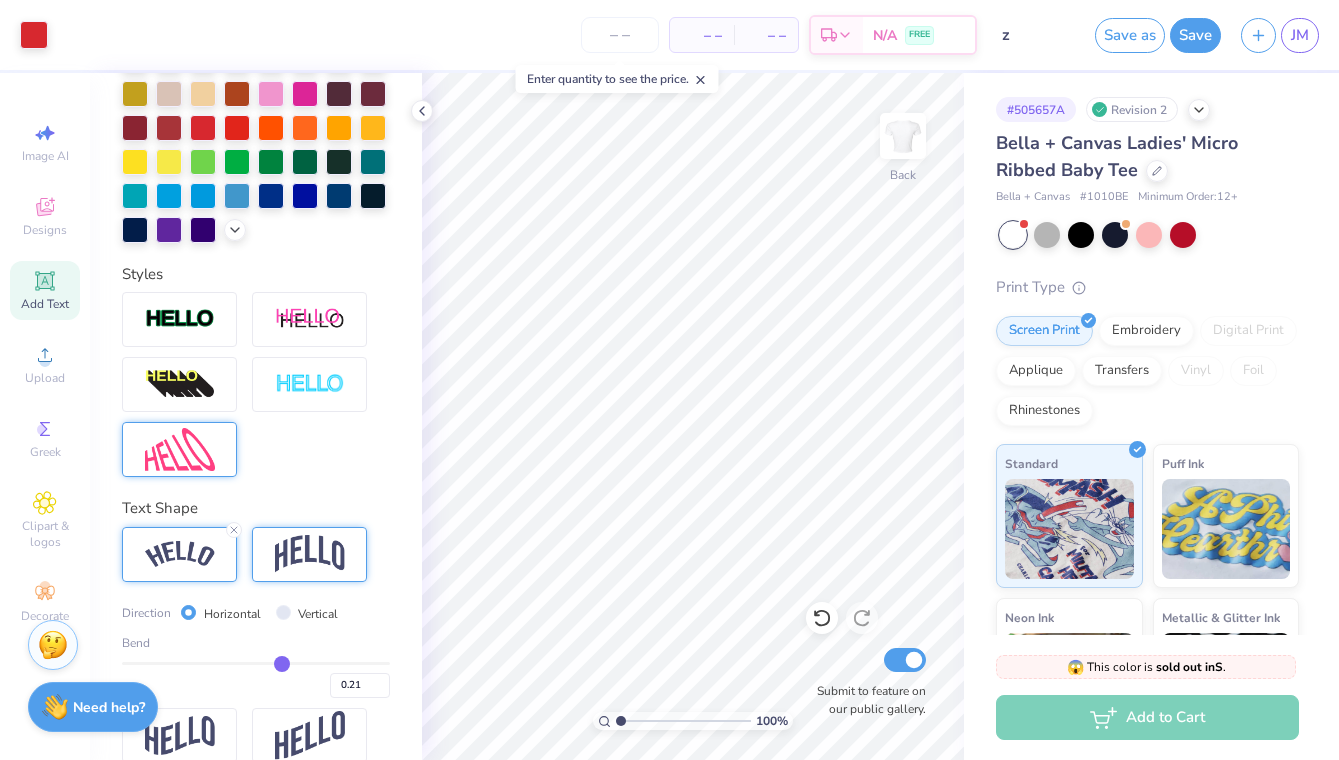type on "0.17" 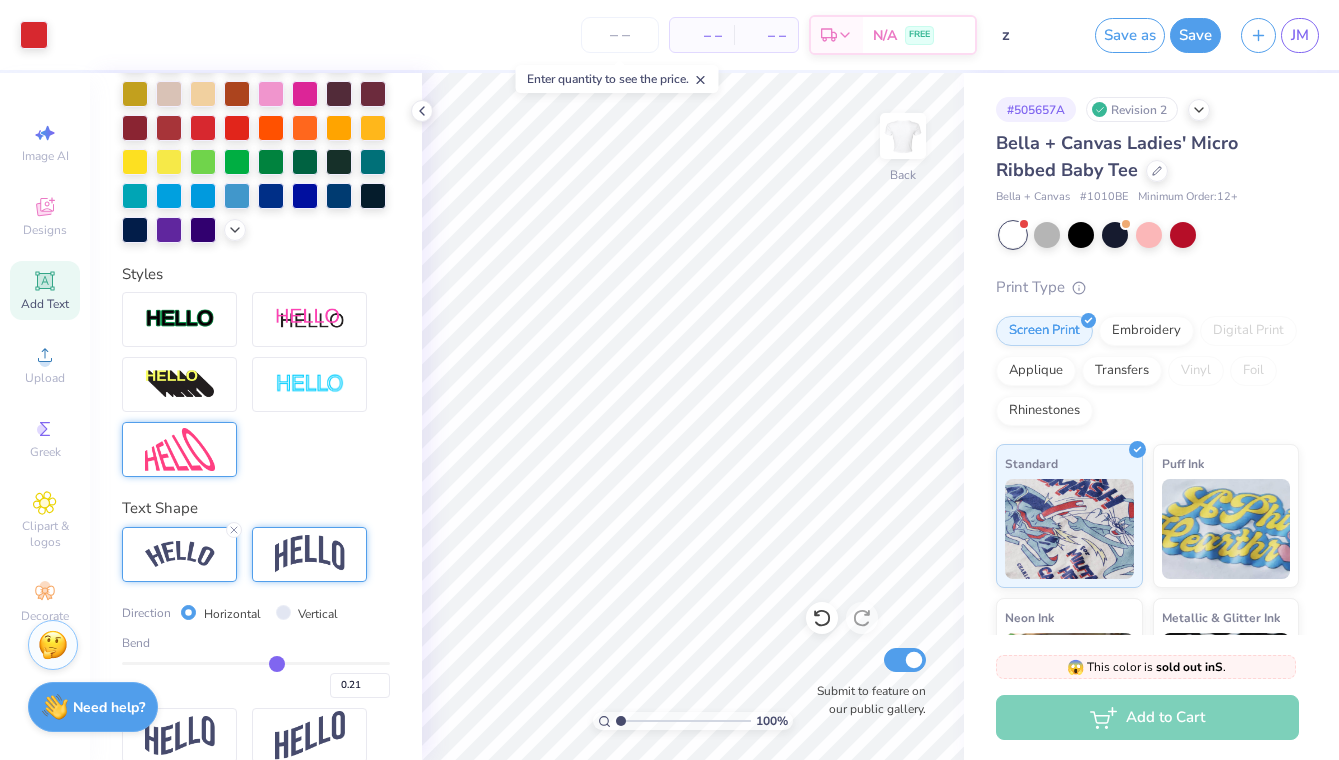 type on "0.17" 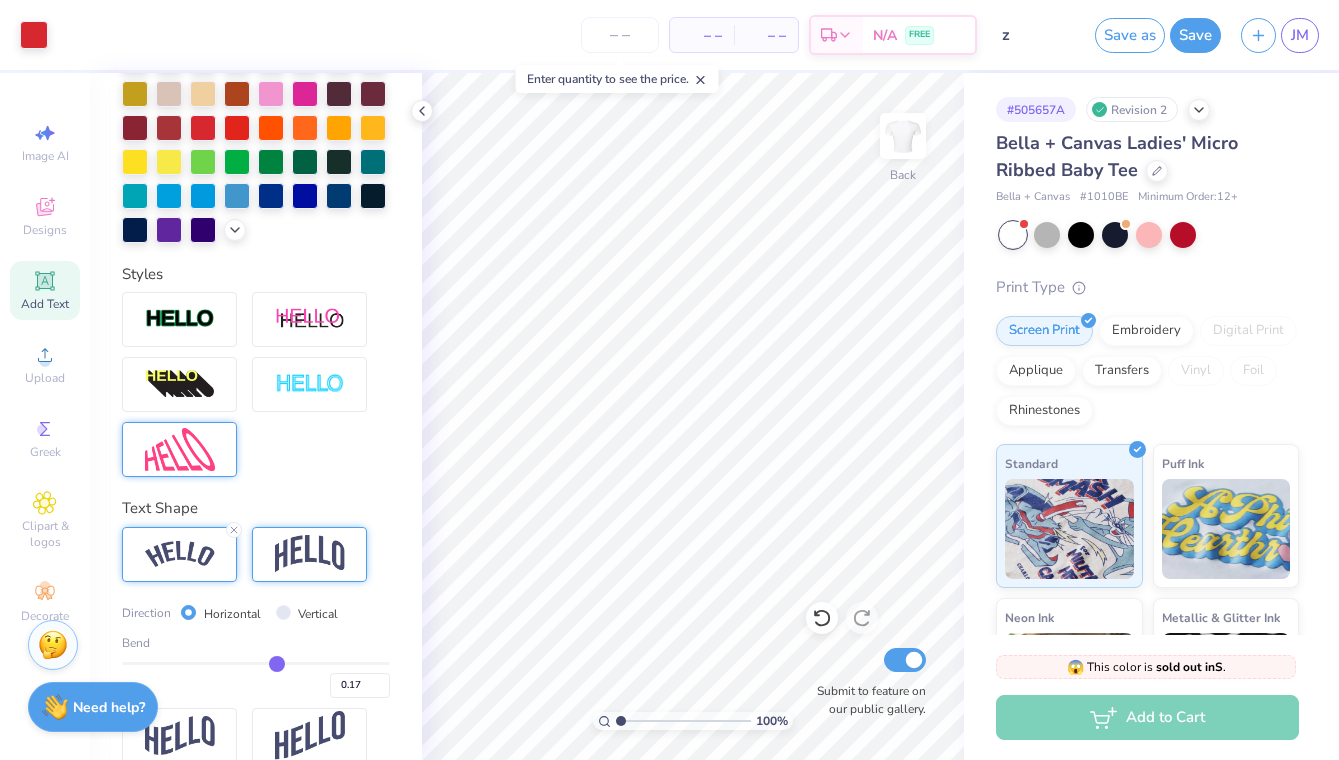 type on "0.16" 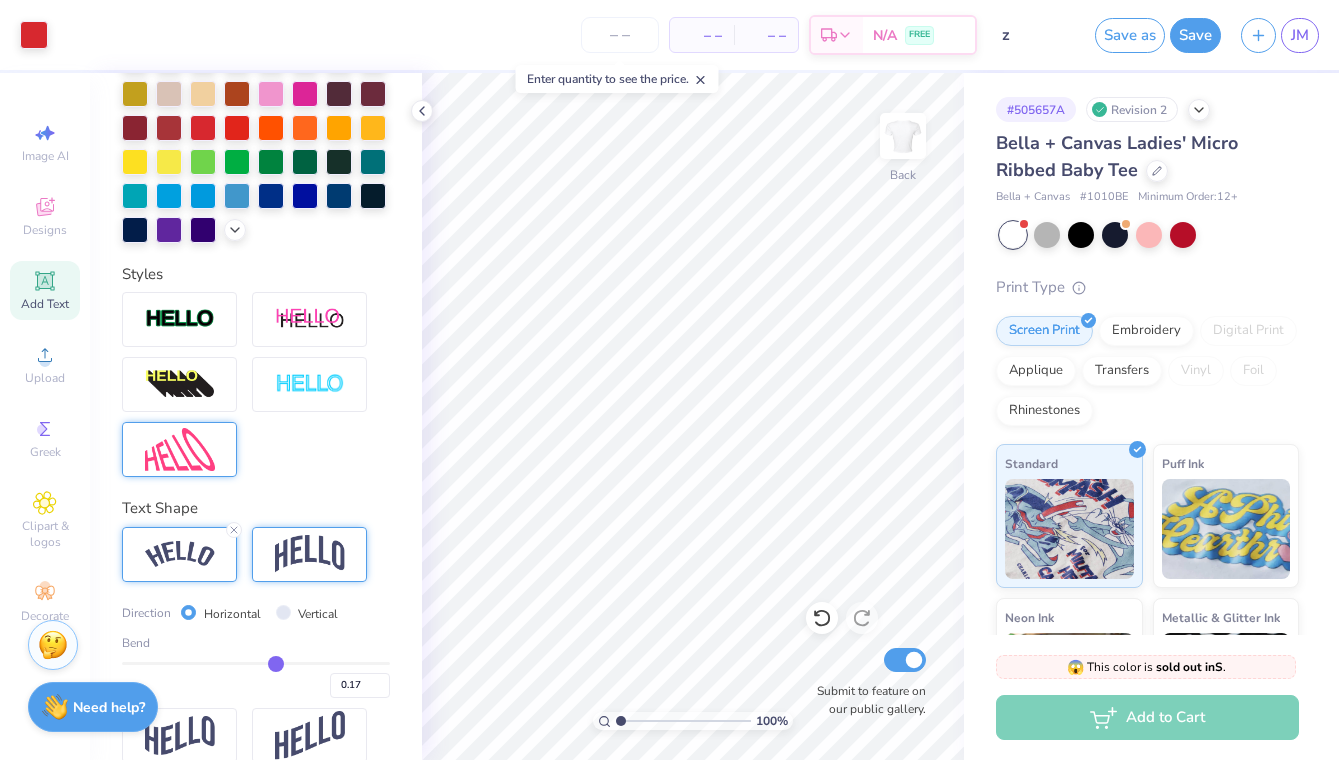 type on "0.16" 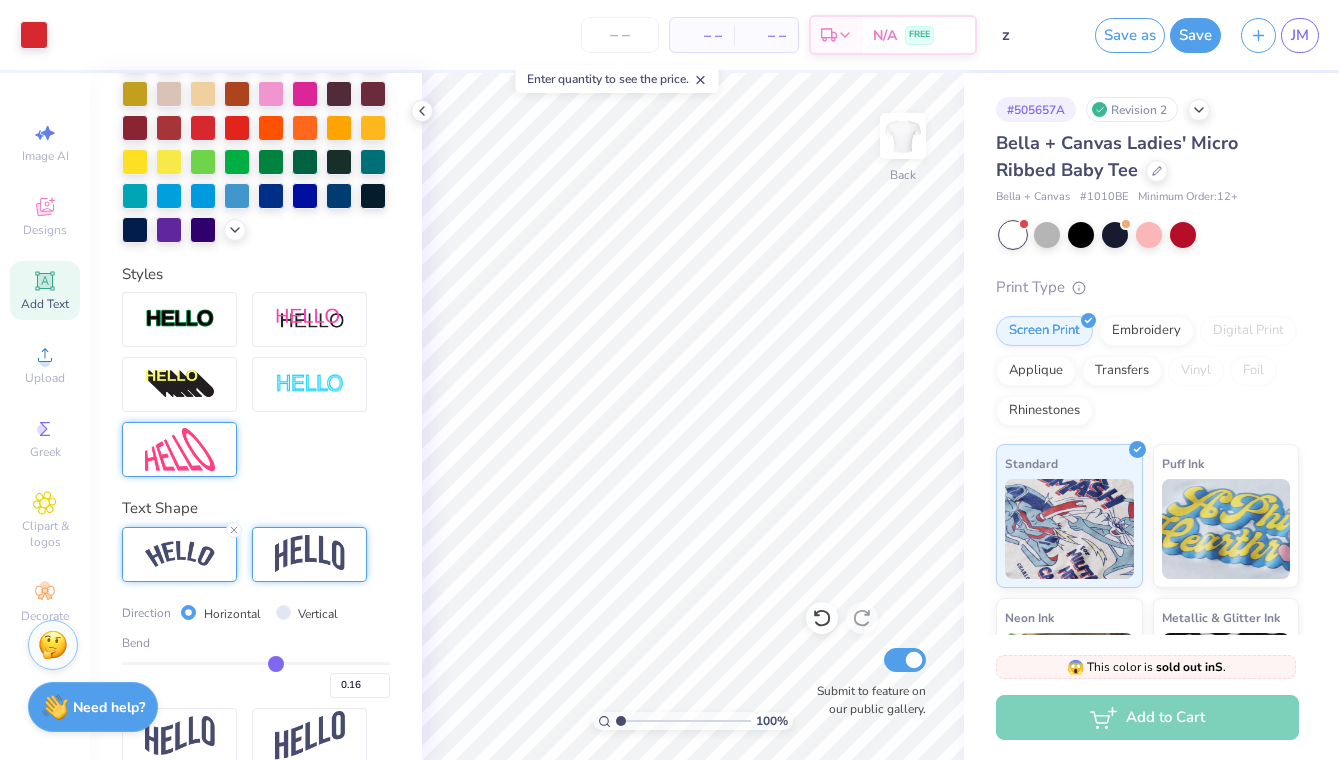 type on "0.16" 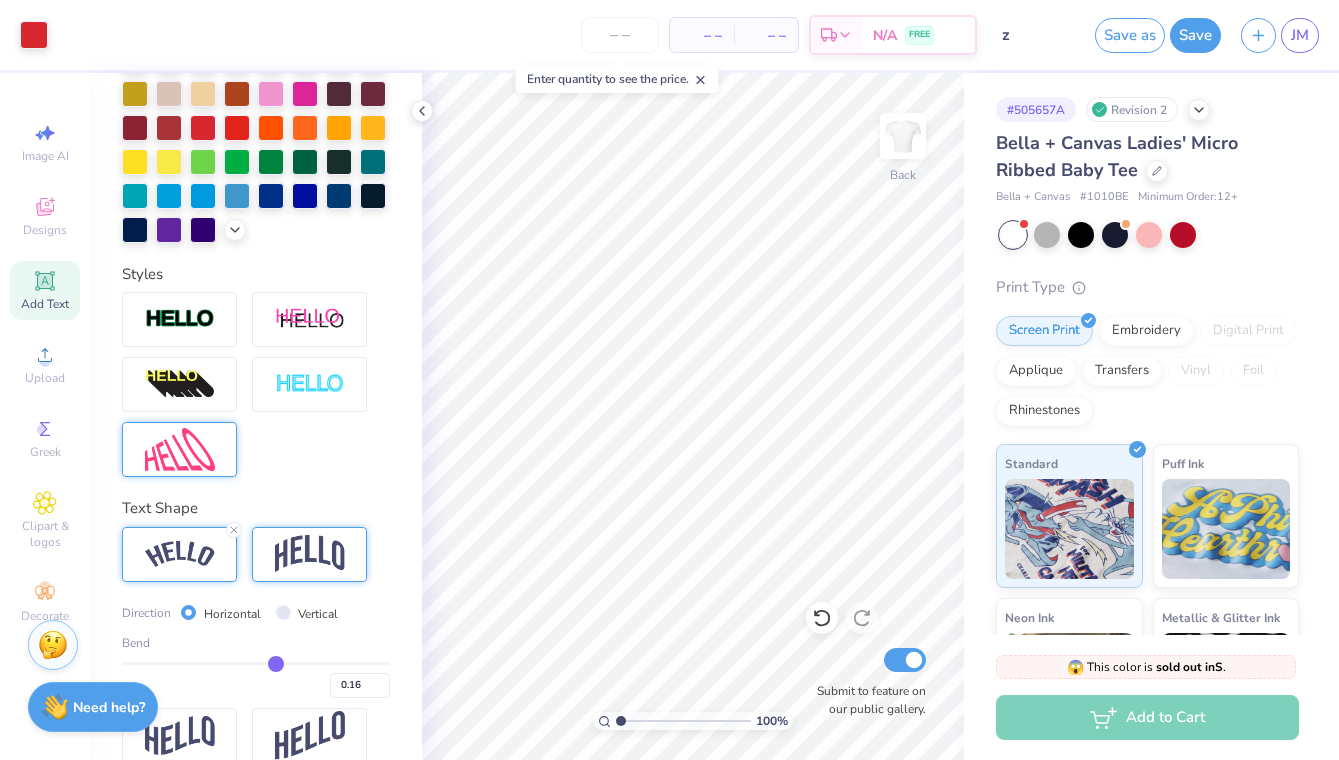 click on "Text Shape Direction Horizontal Vertical Bend 0.16" at bounding box center [256, 630] 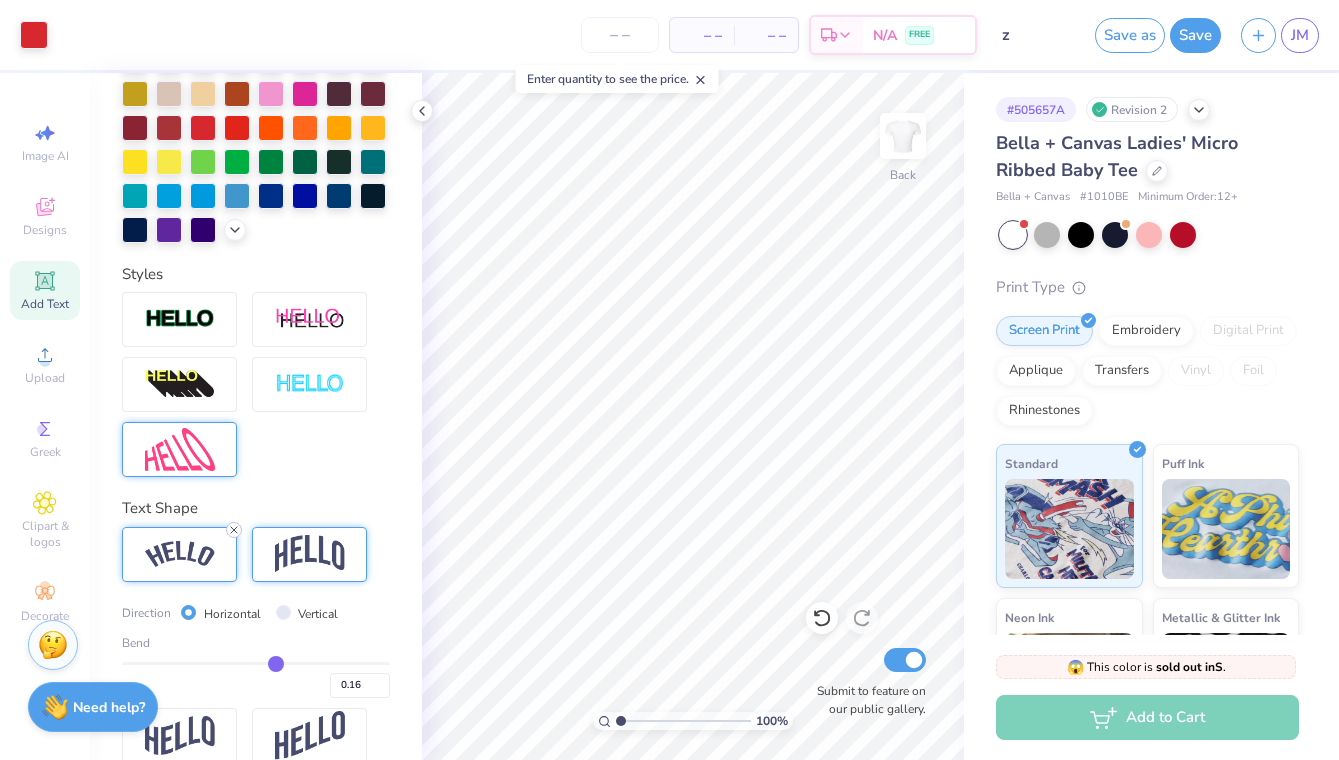 click 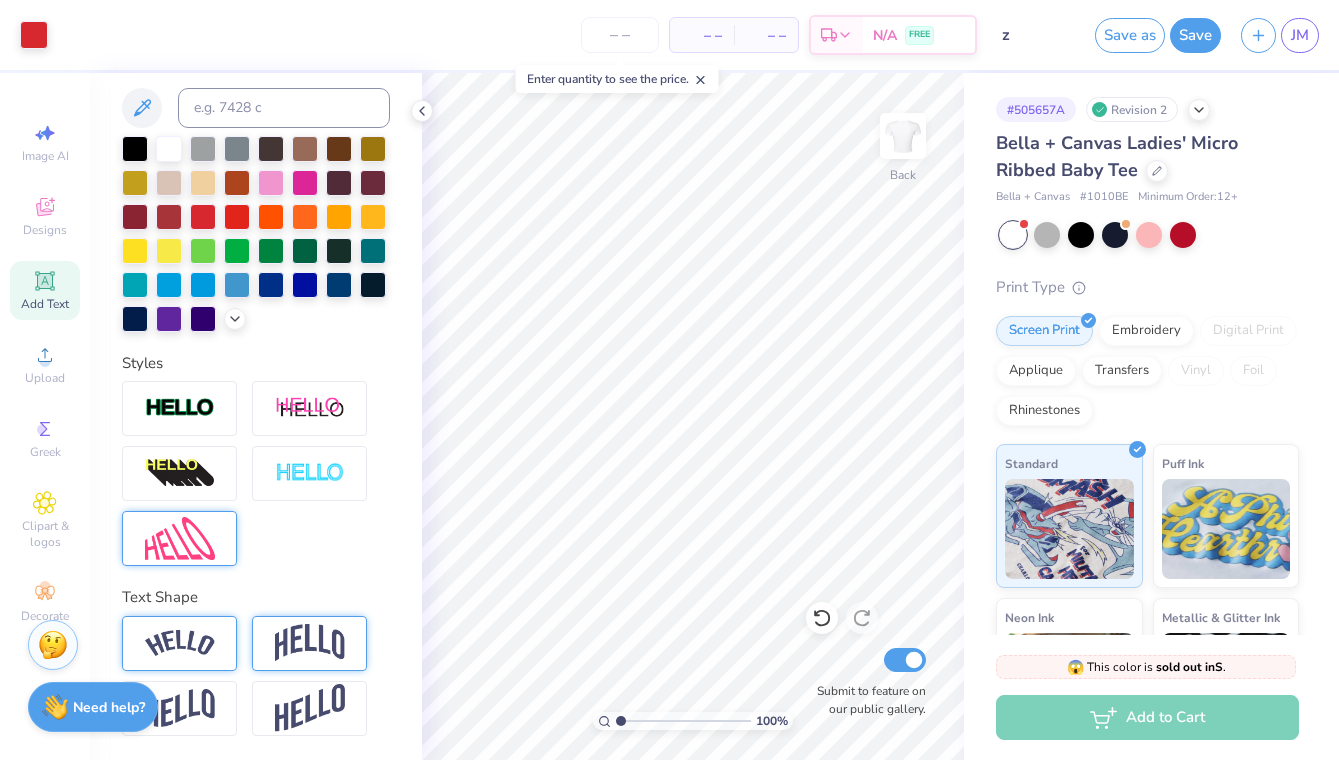 click on "Personalized Names Personalized Numbers Text Tool  Add Font Font College Semi-condensed Switch to Greek Letters Format Color Styles Text Shape" at bounding box center [256, 416] 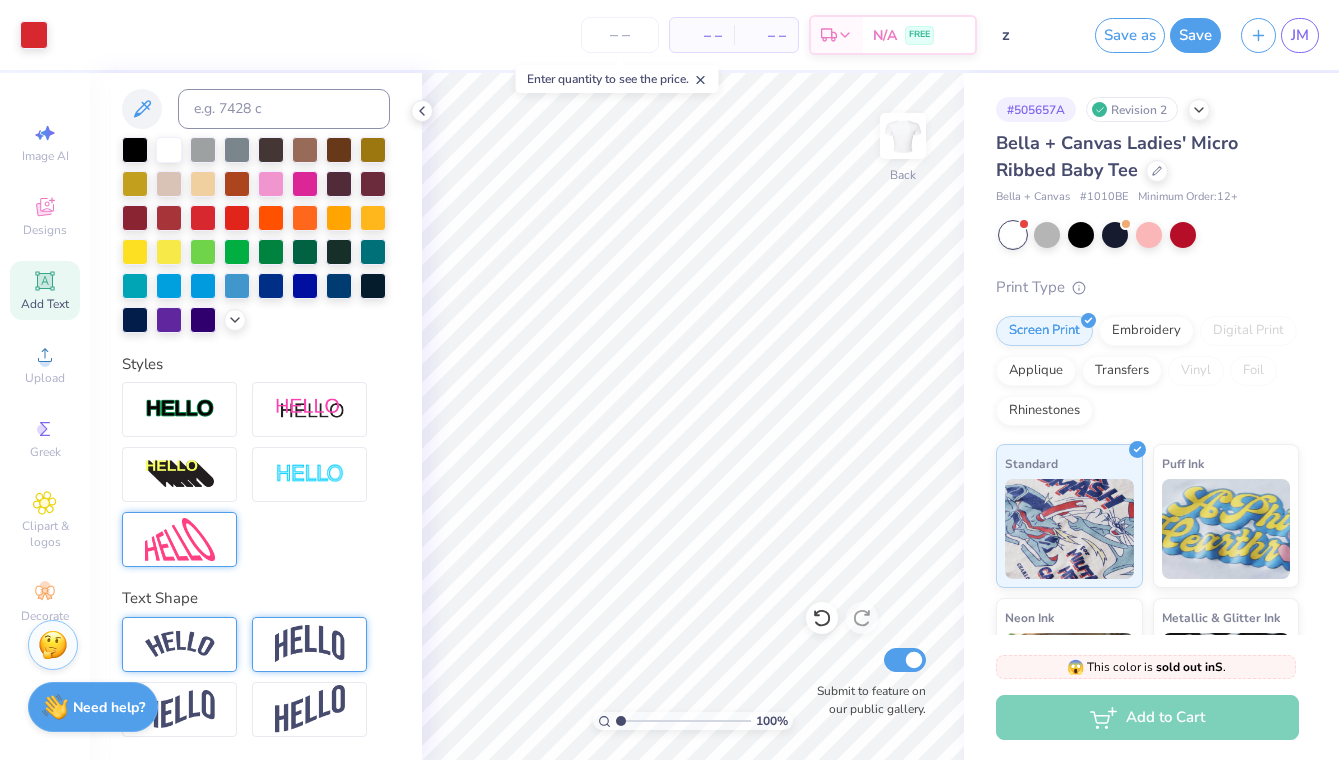 click at bounding box center (310, 644) 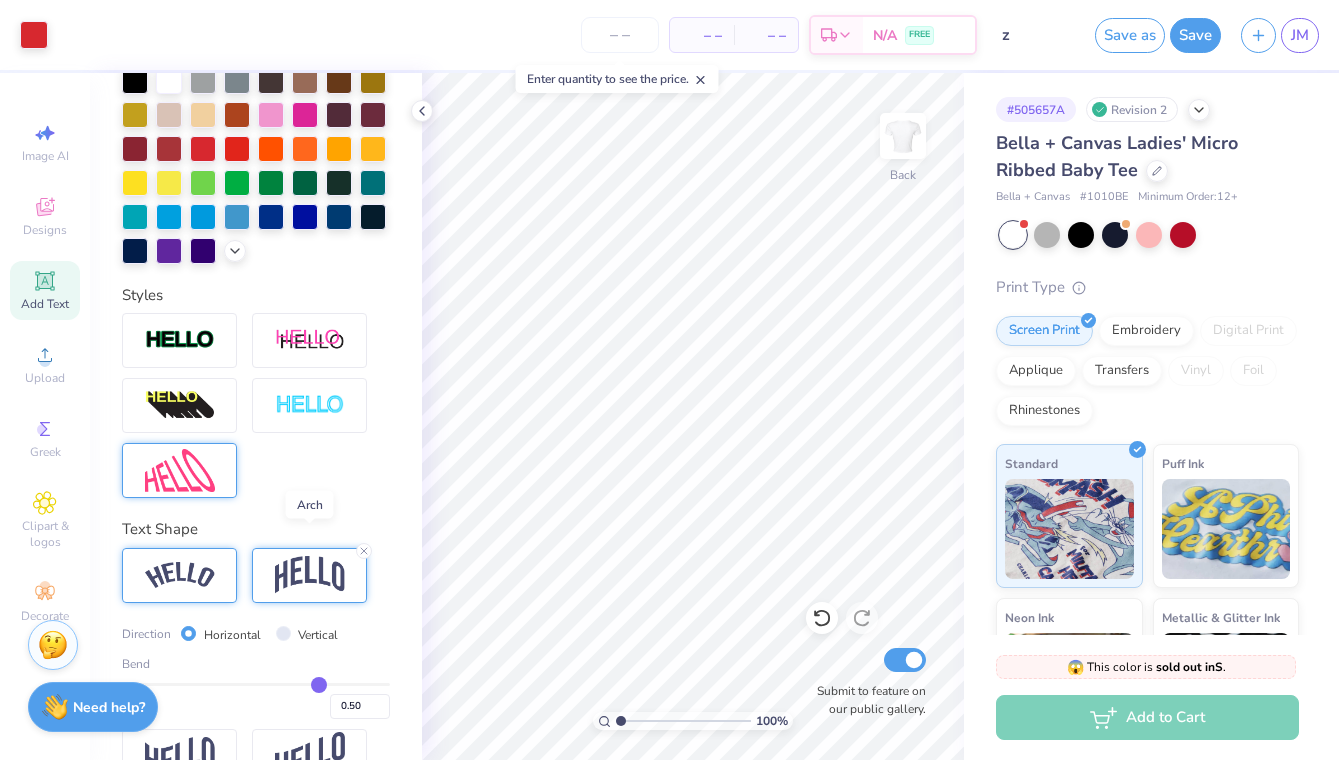 scroll, scrollTop: 510, scrollLeft: 0, axis: vertical 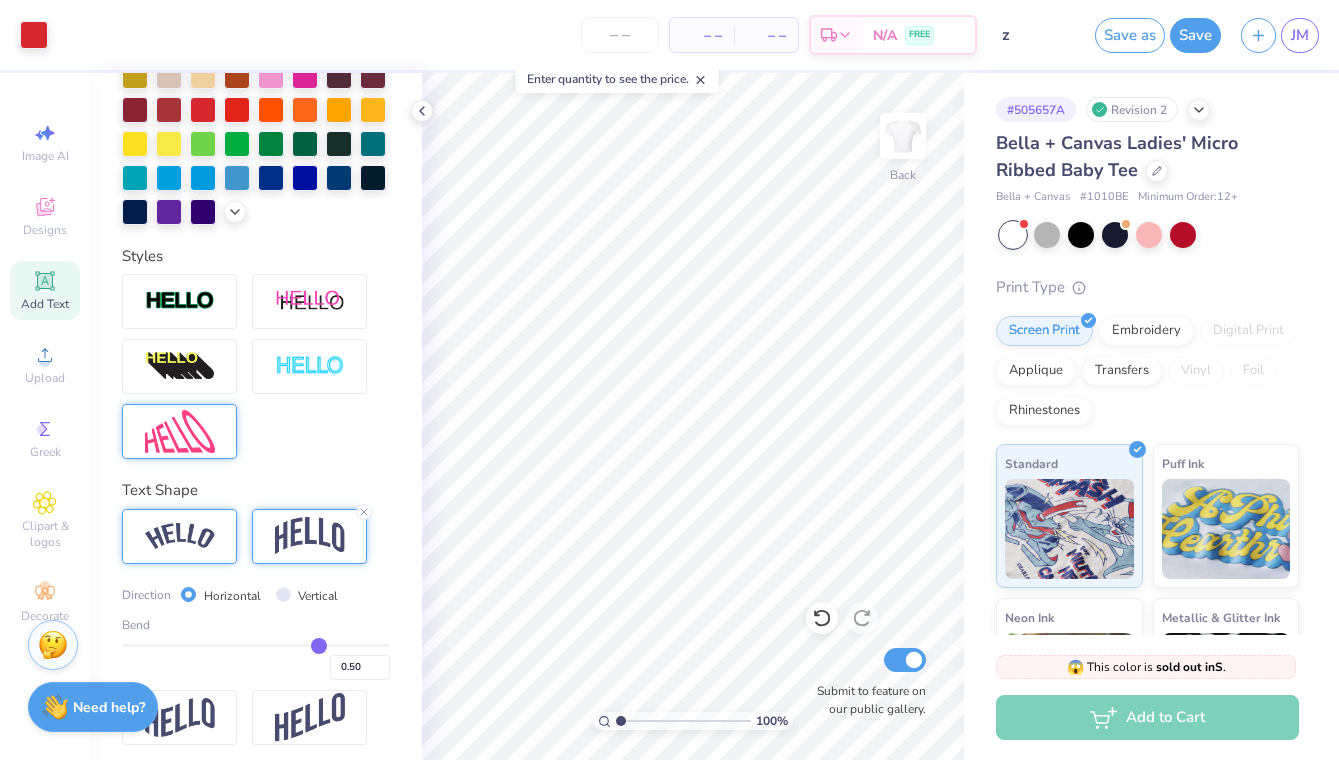 type on "0.51" 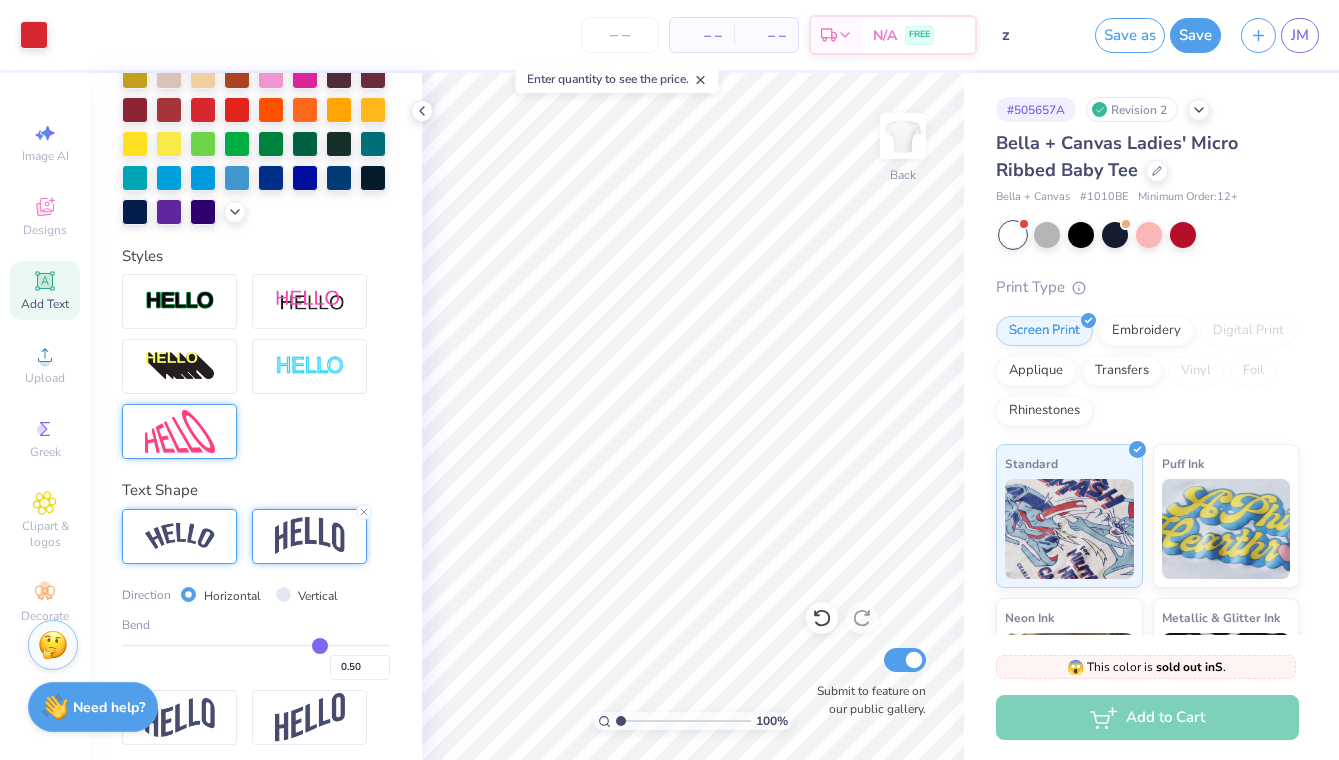 type on "0.51" 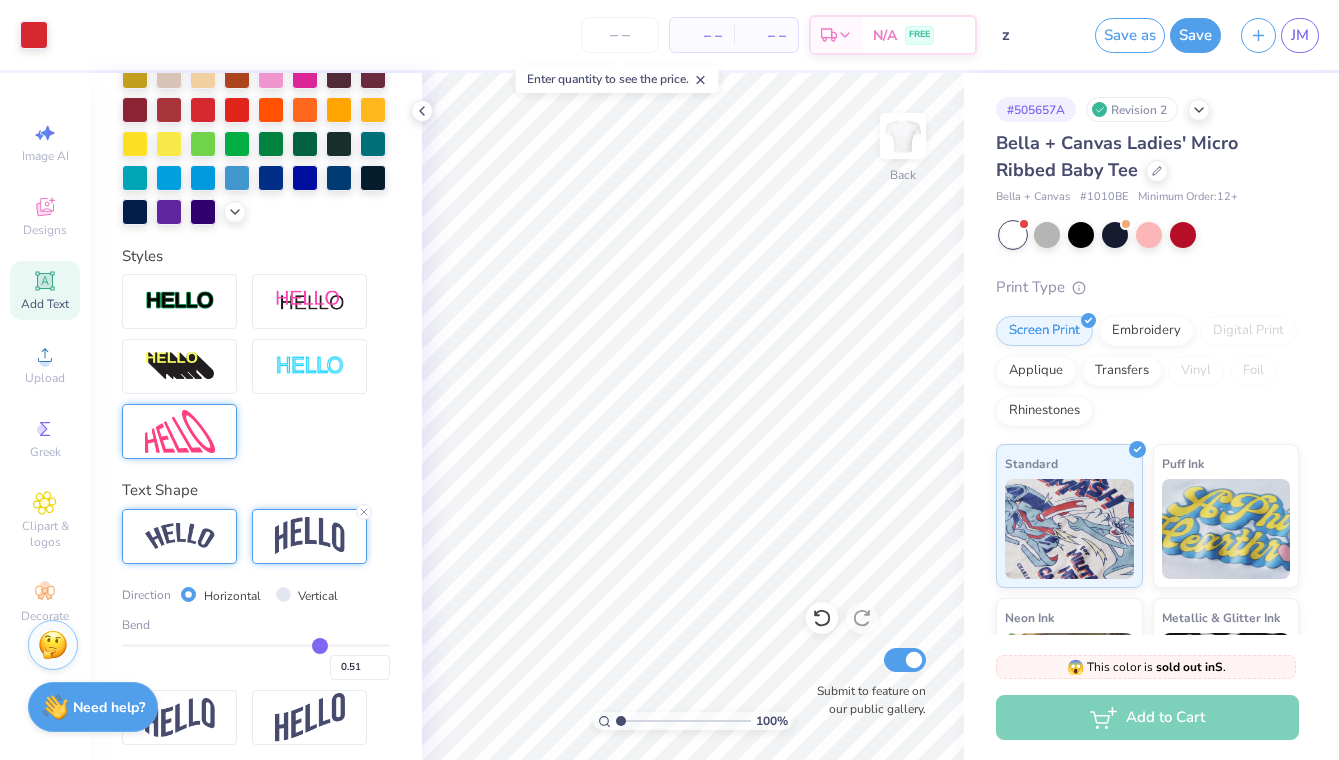 type on "0.47" 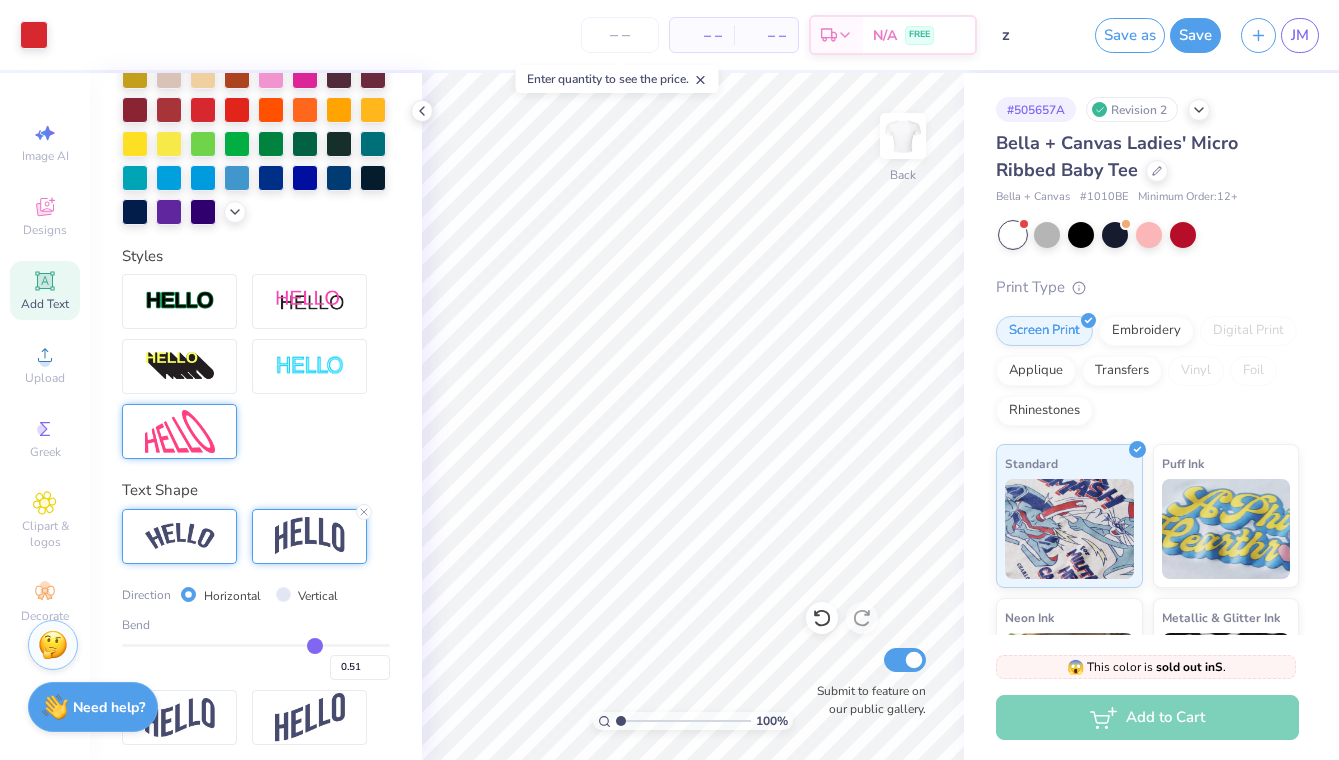 type on "0.47" 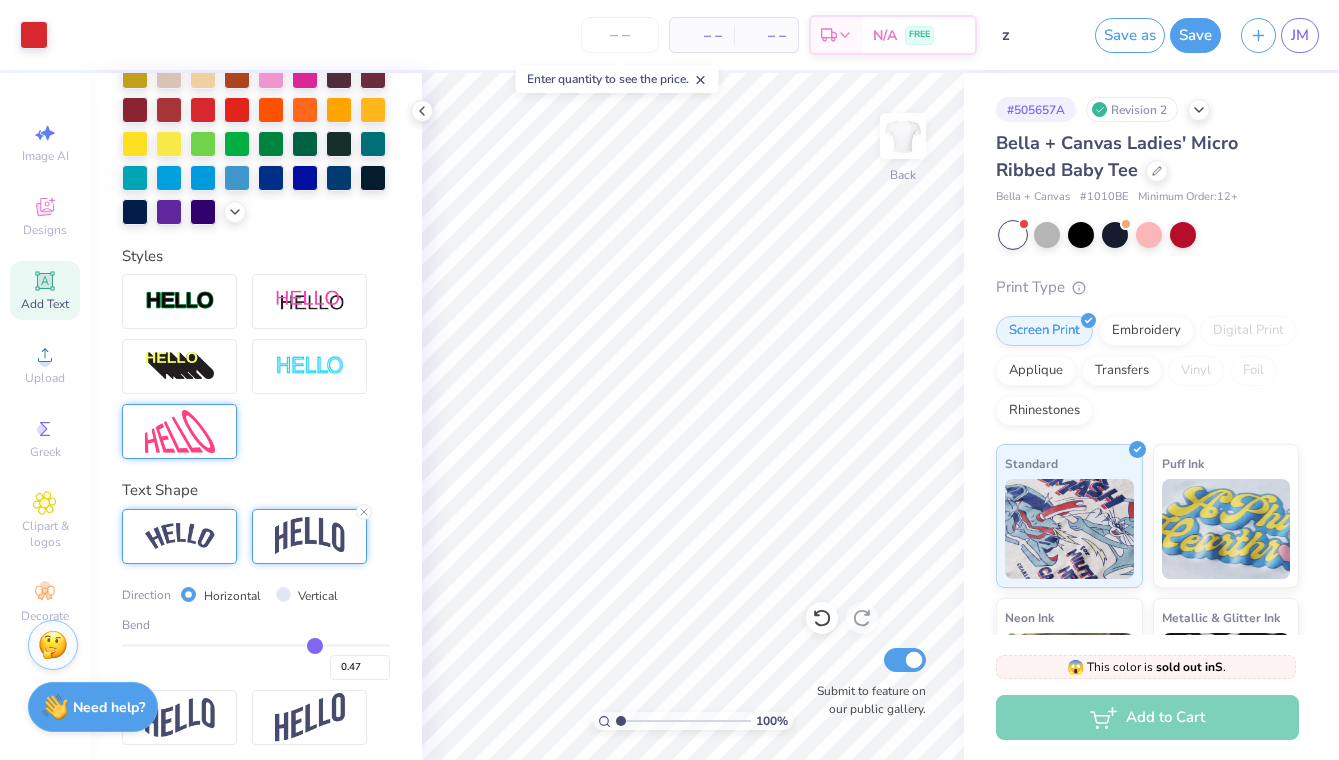type on "0.36" 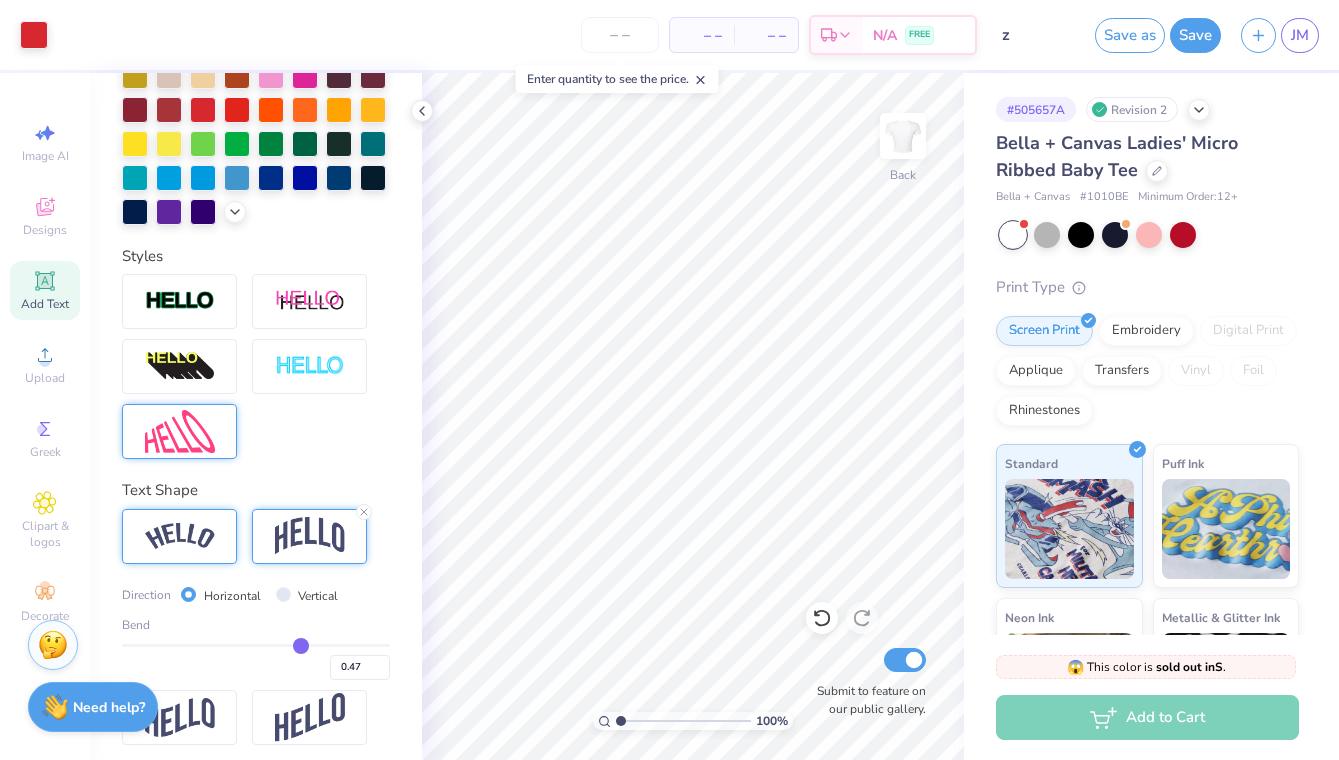 type on "0.36" 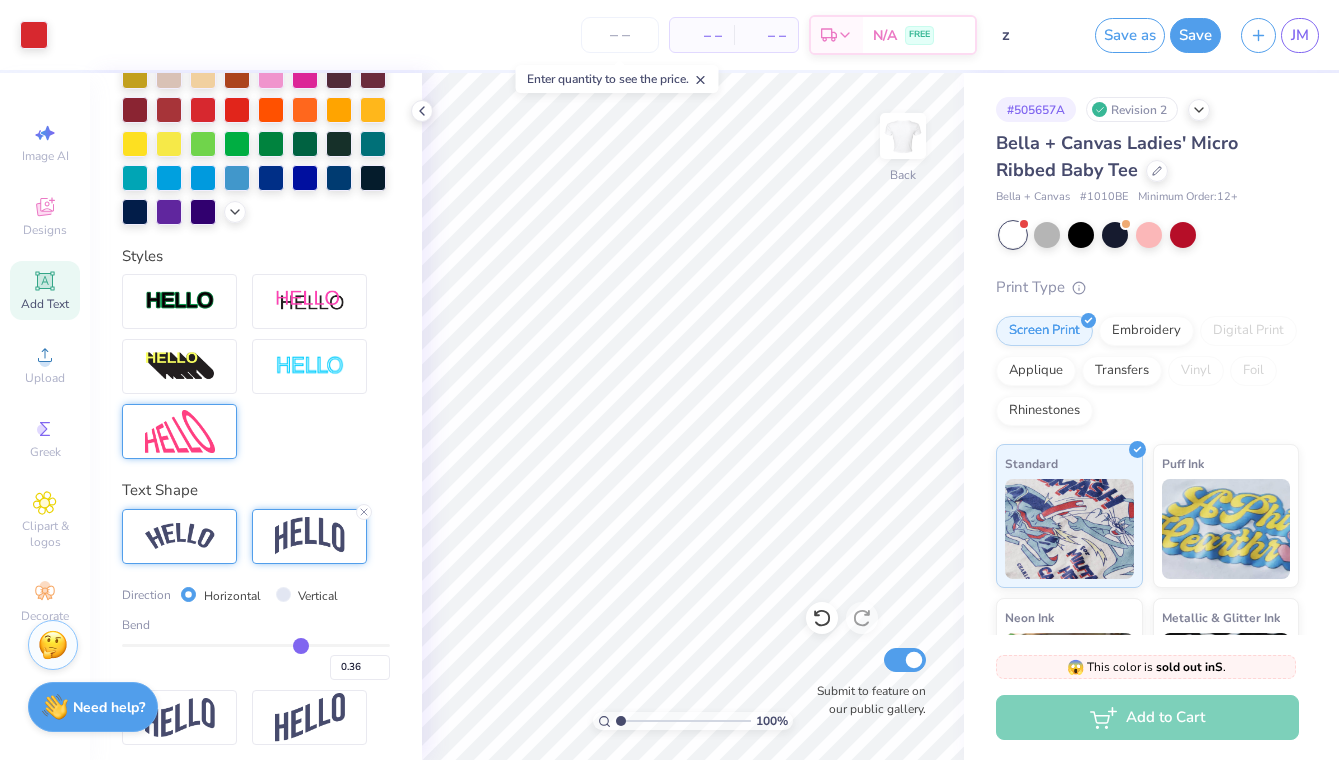 type on "0.29" 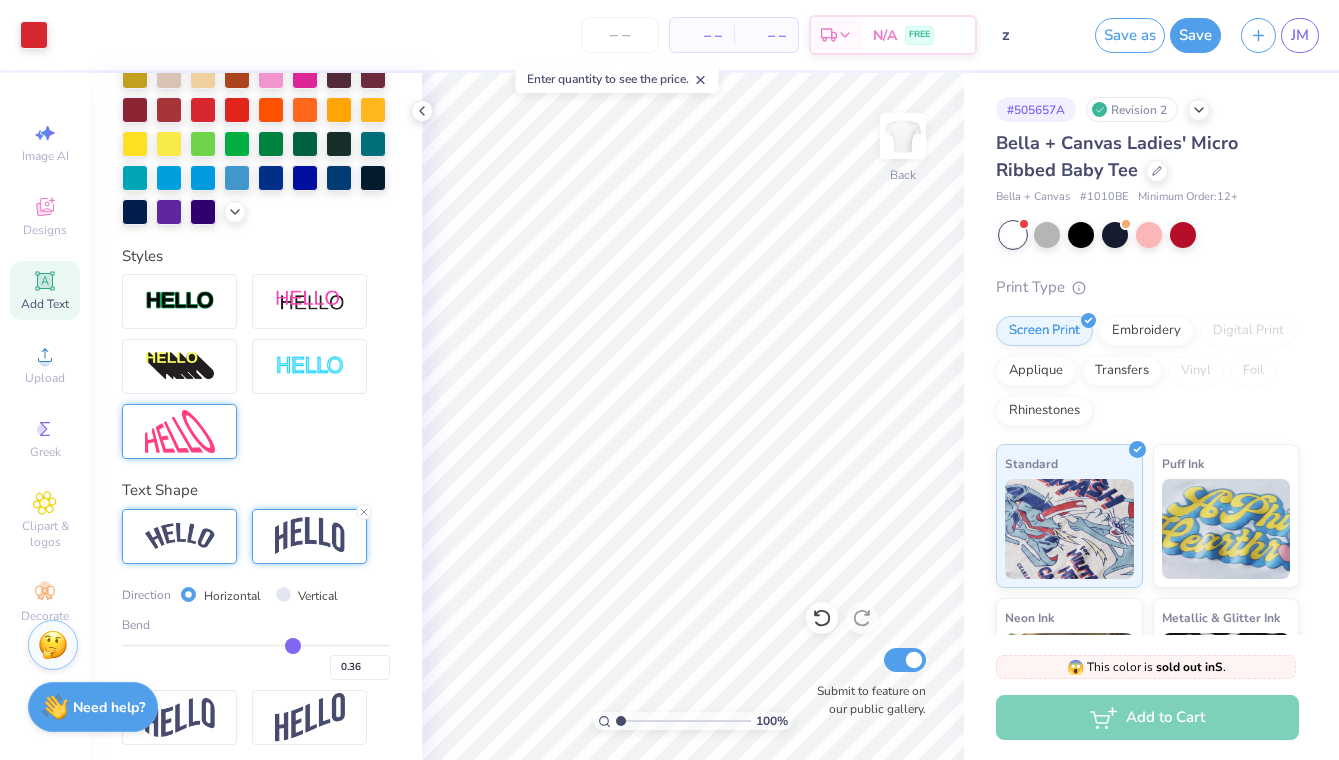 type on "0.29" 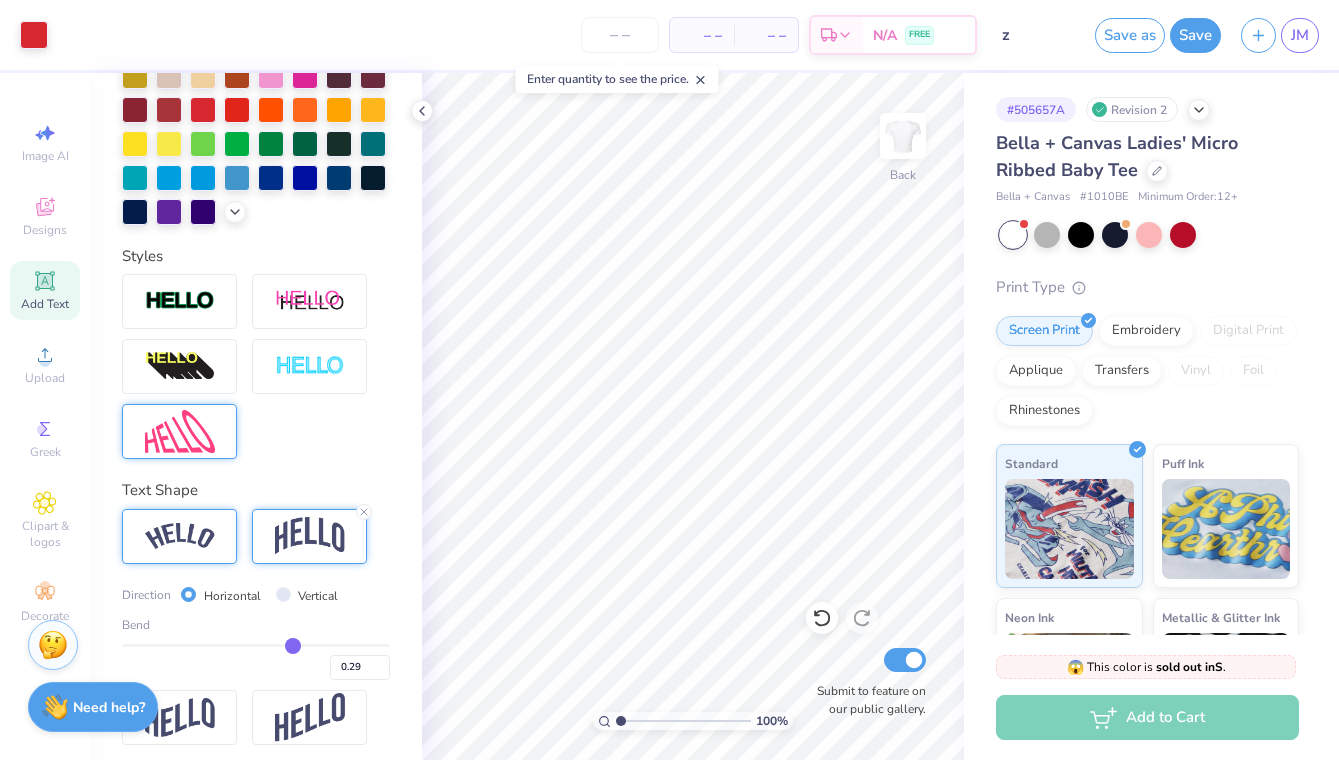 type on "0.25" 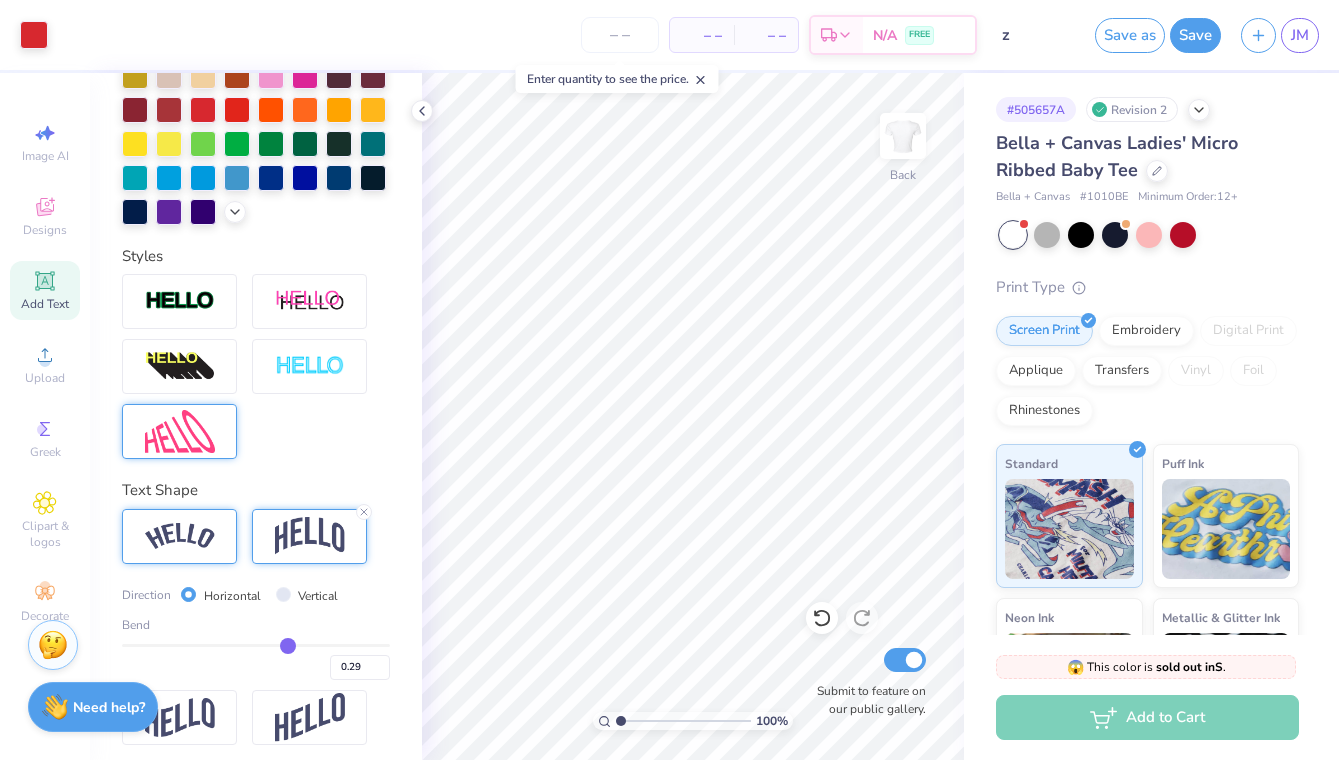 type on "0.25" 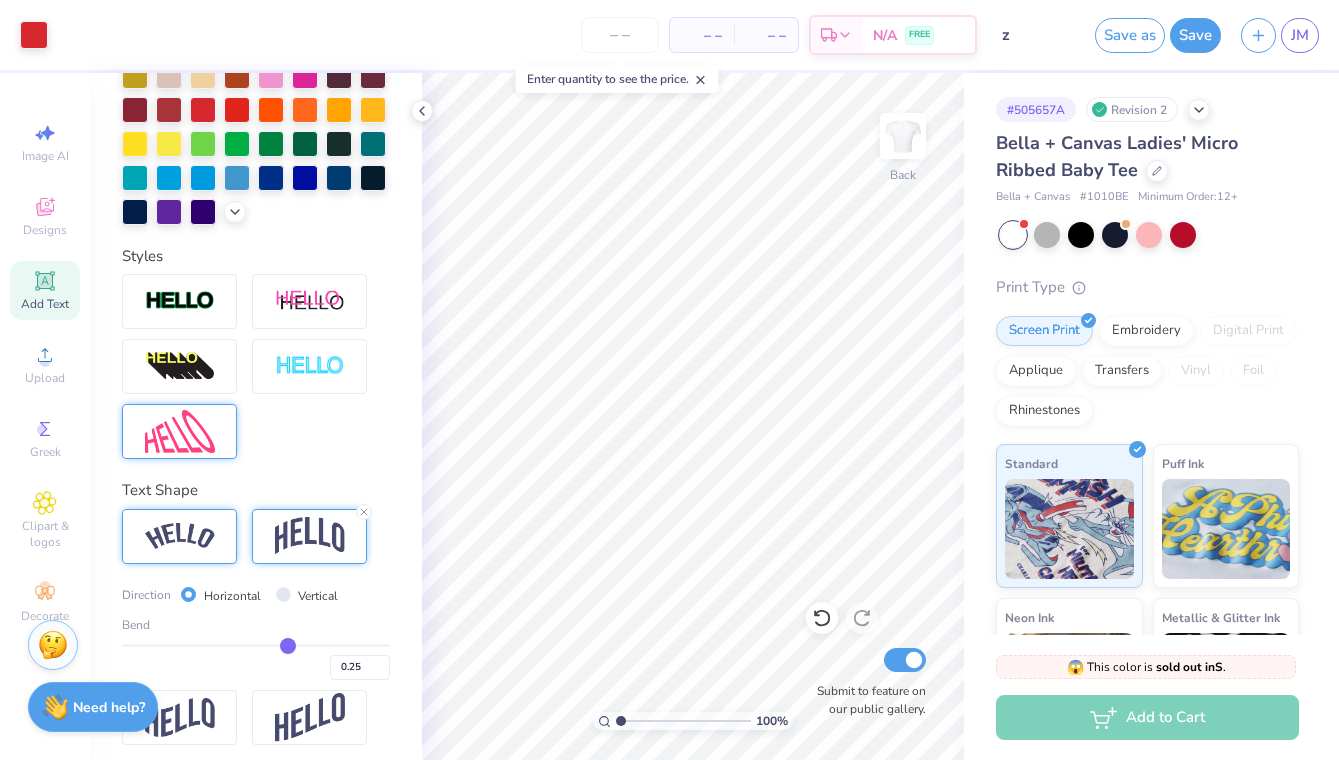 type on "0.23" 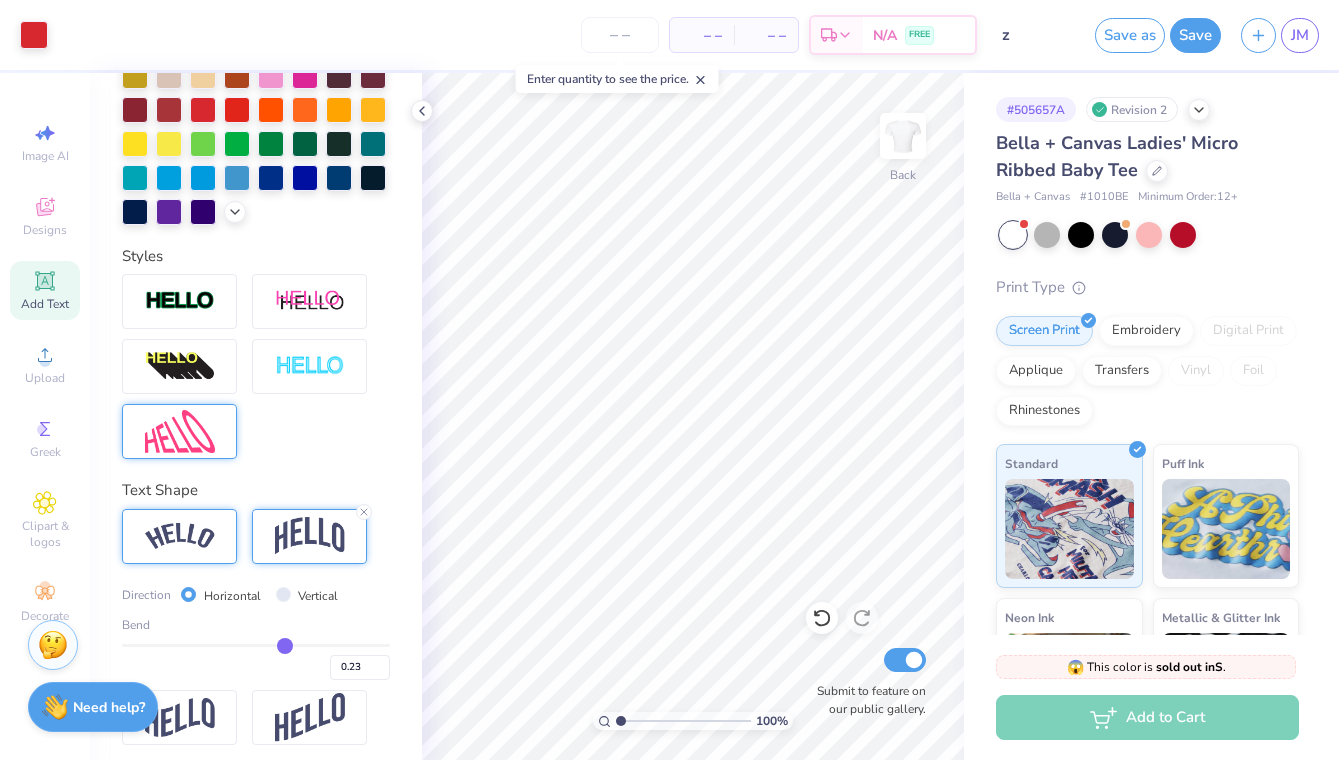 type on "0.22" 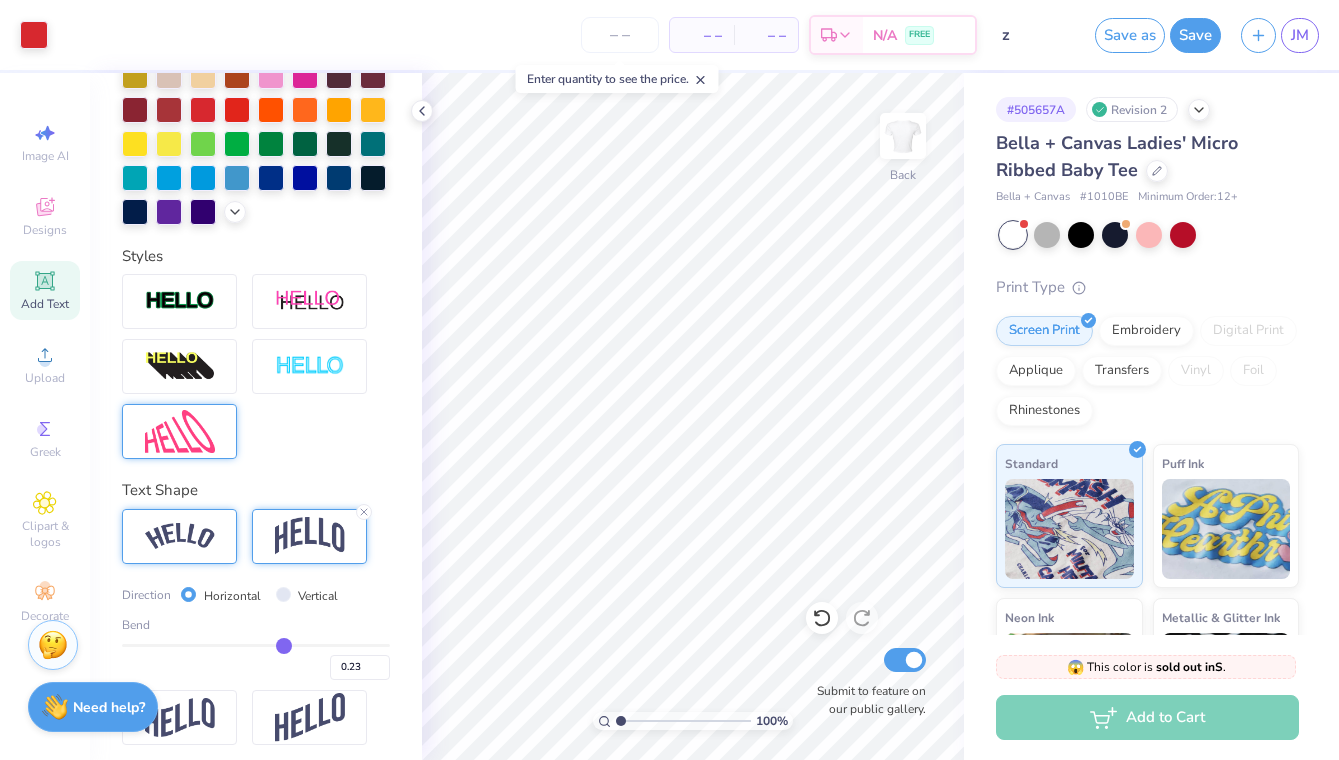 type on "0.22" 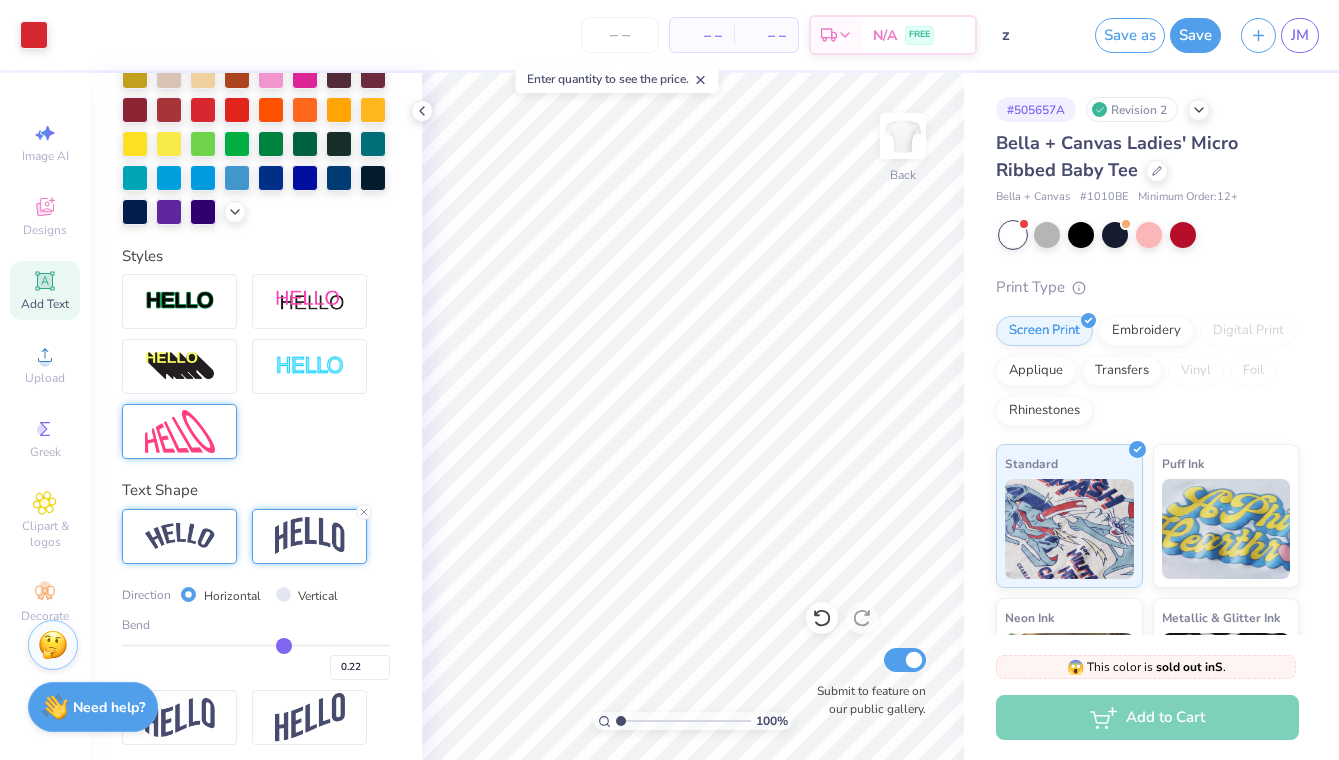 type on "0.21" 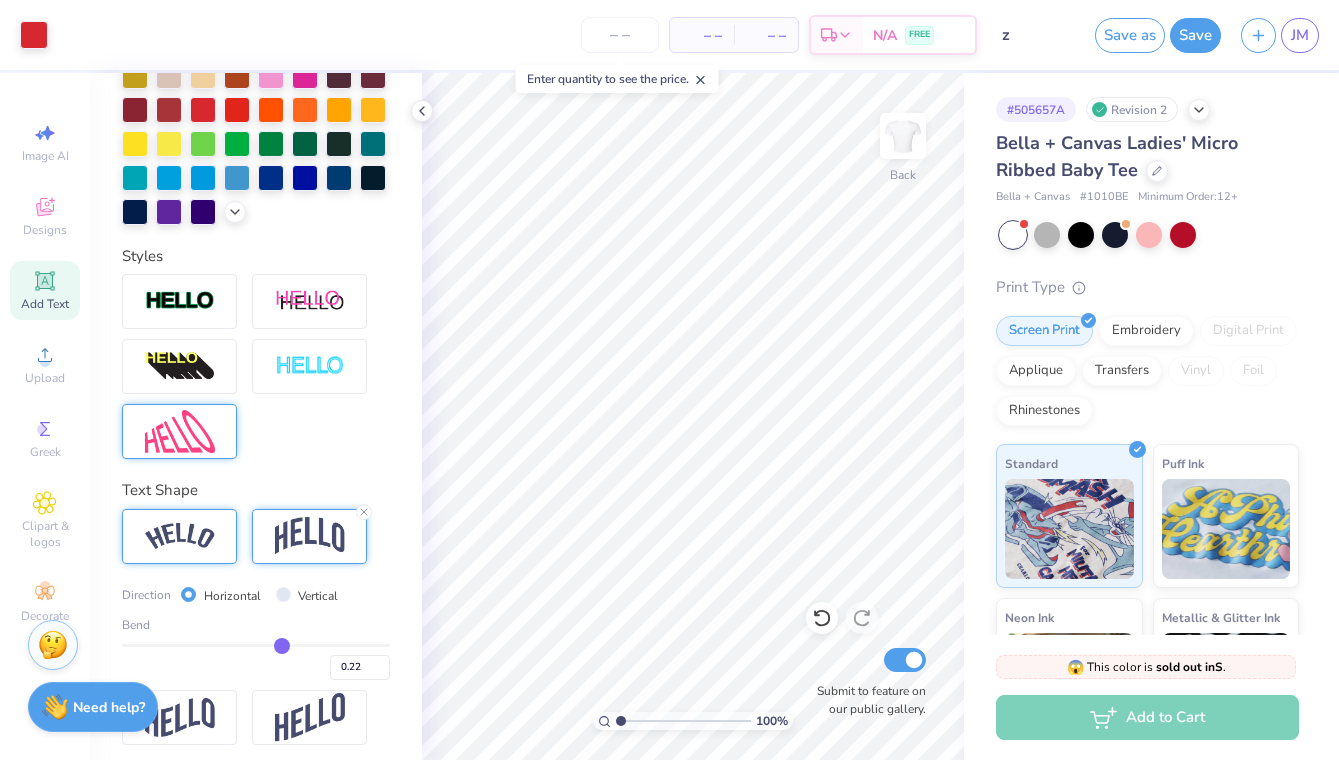 type on "0.21" 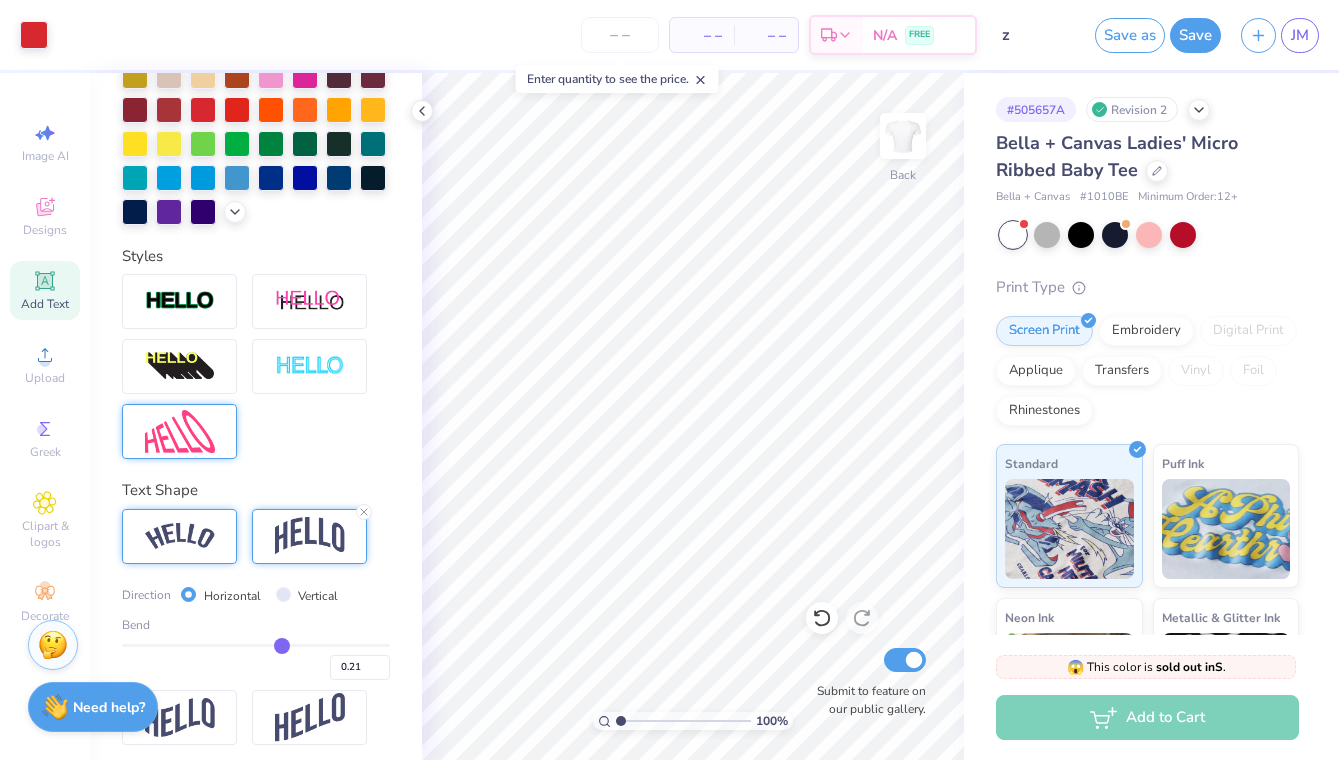 type on "0.2" 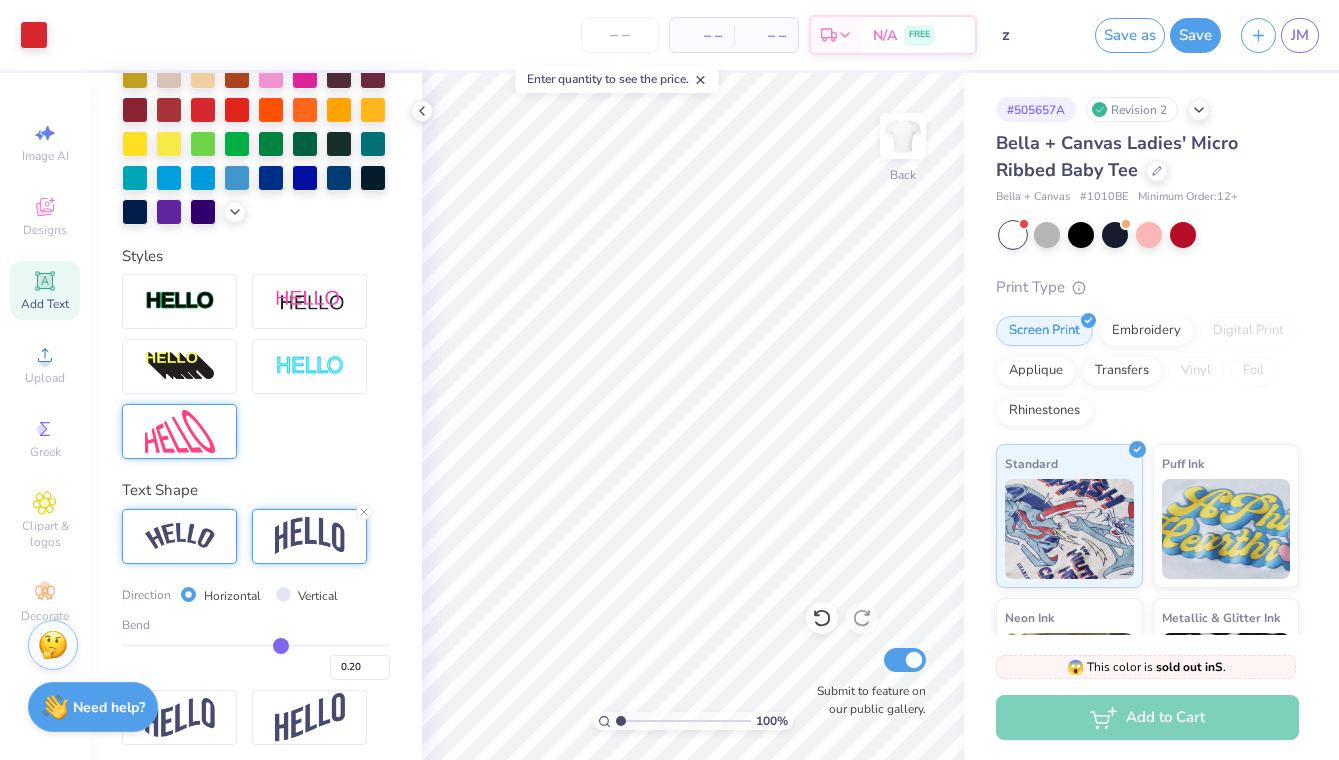 type on "0.19" 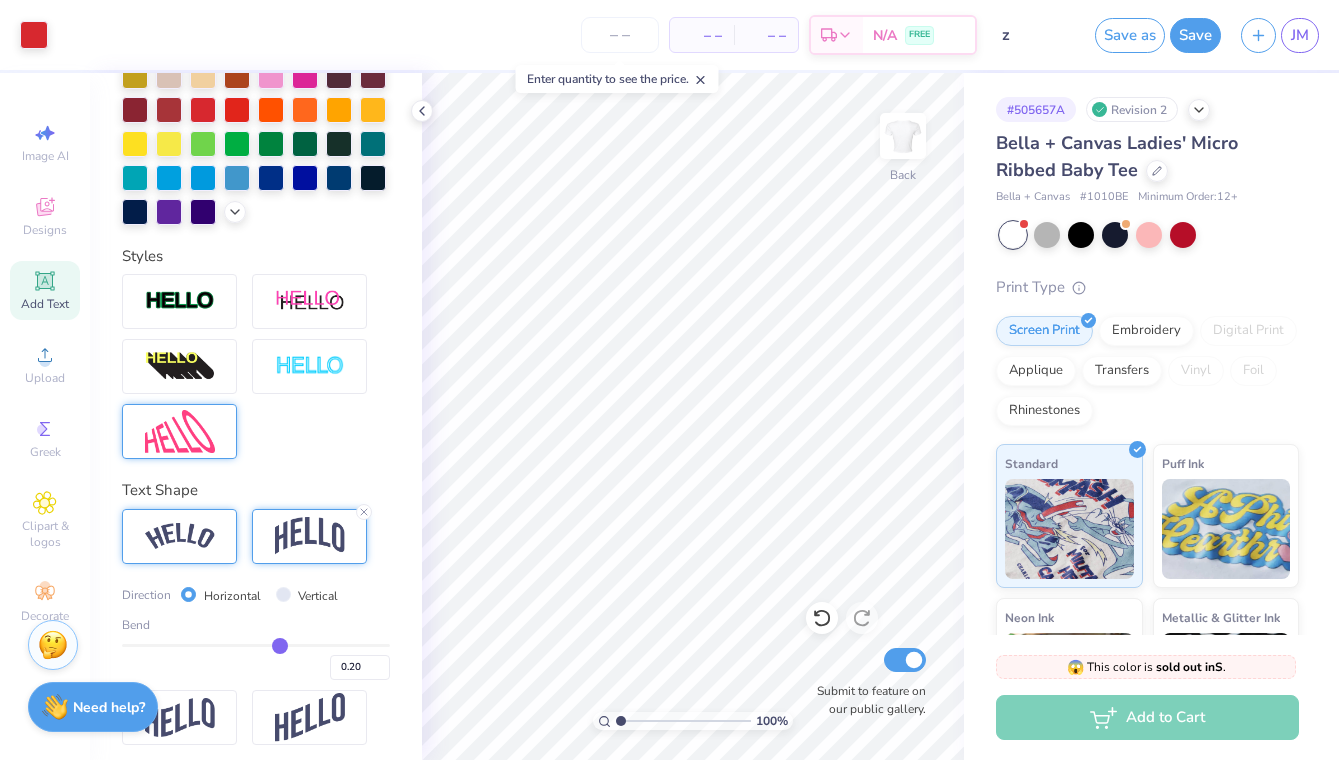 type on "0.19" 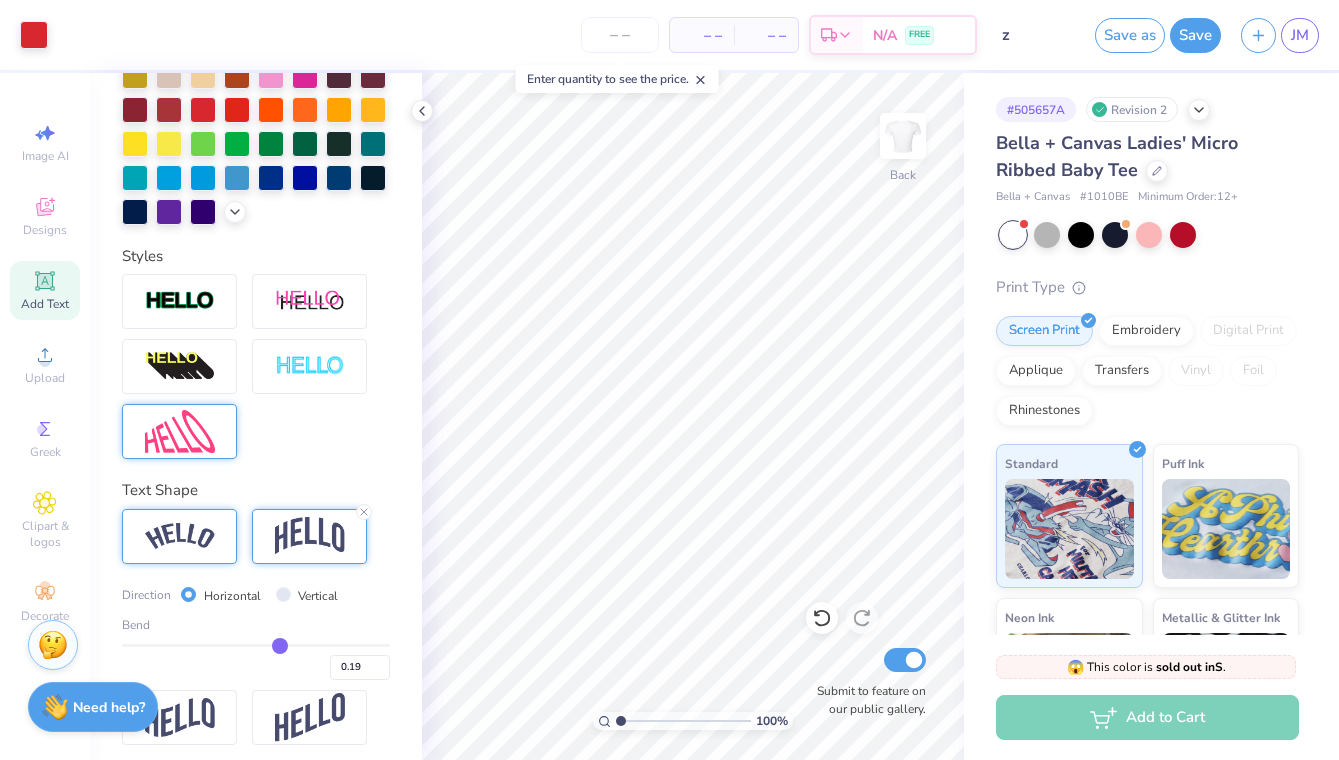 type on "0.18" 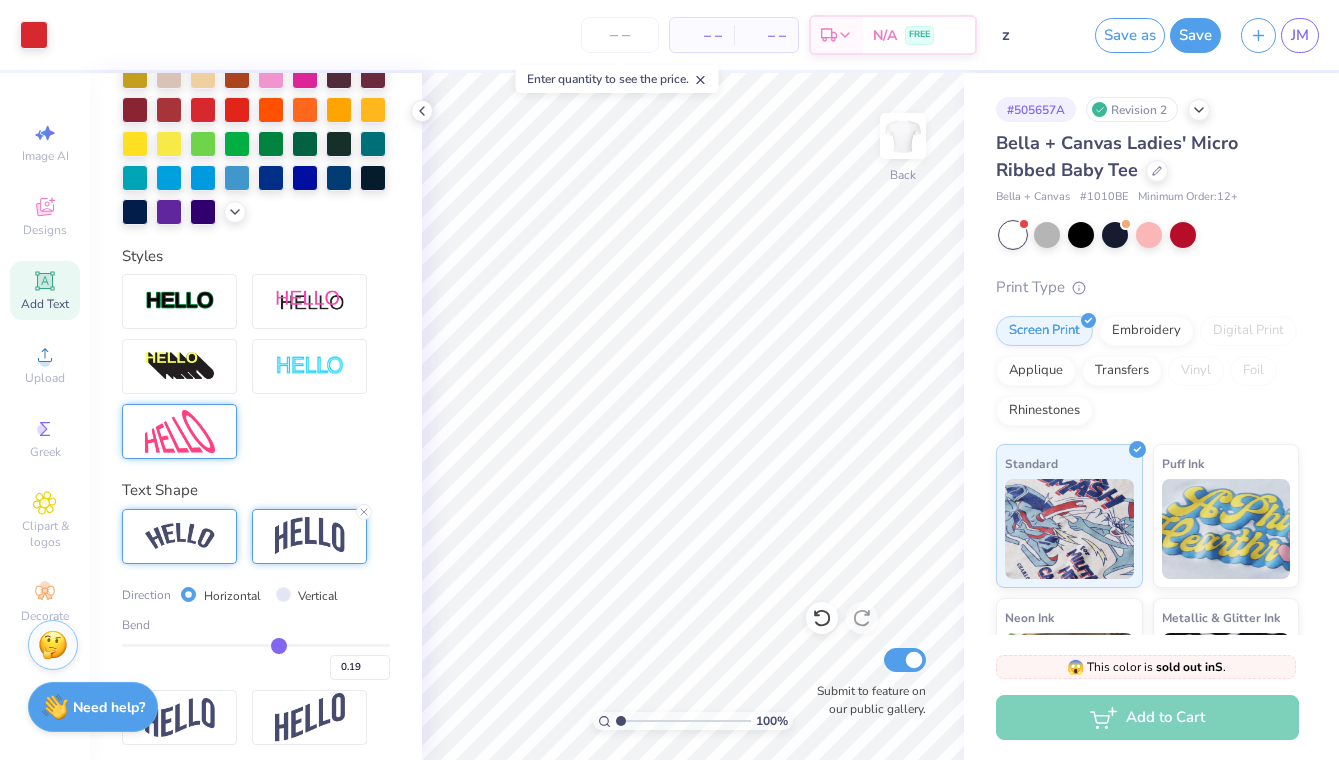 type on "0.18" 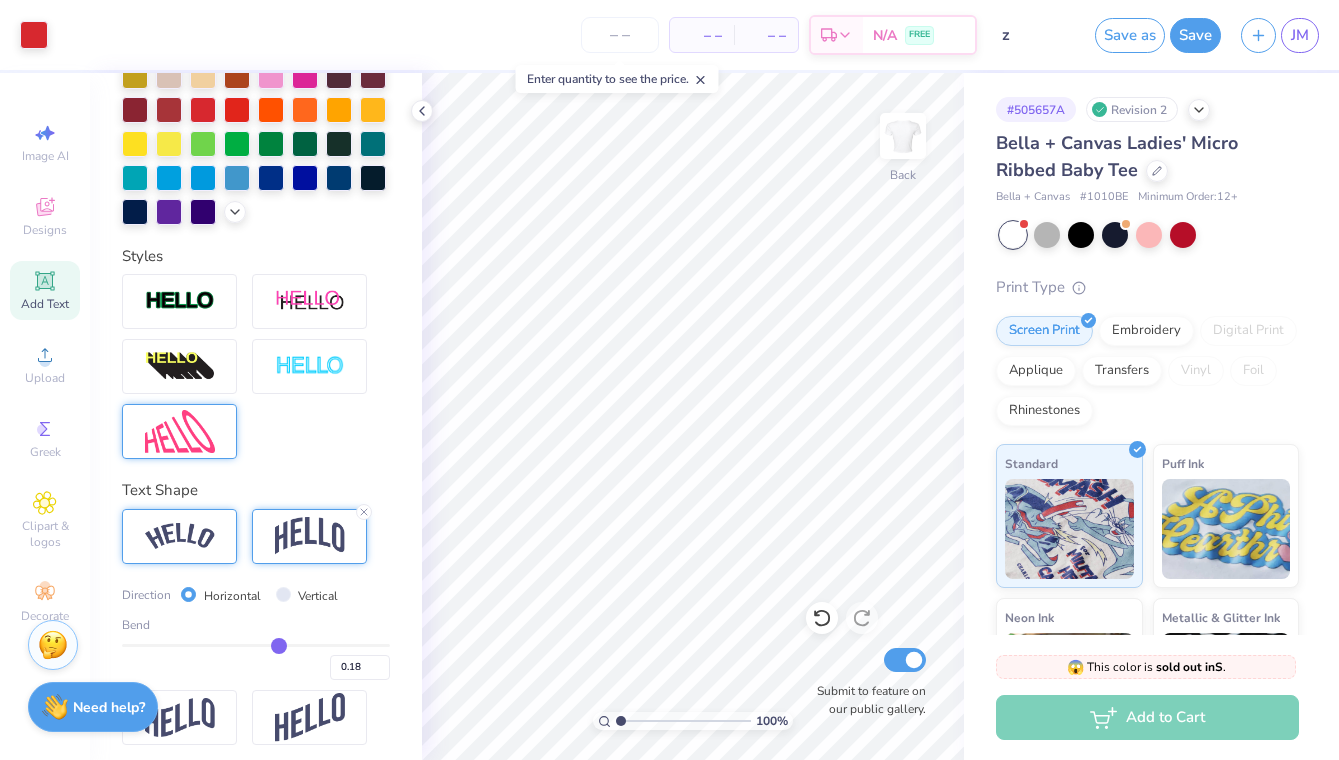 type on "0.17" 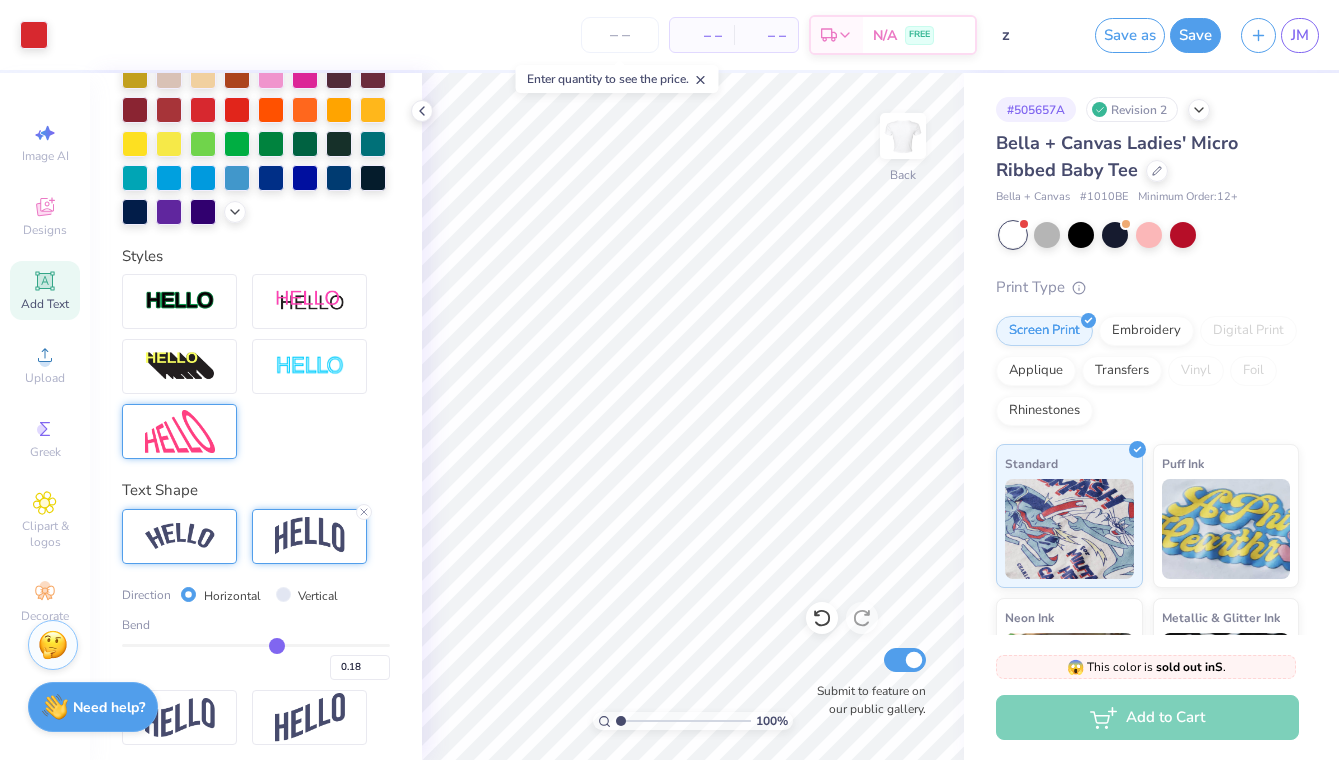 type on "0.17" 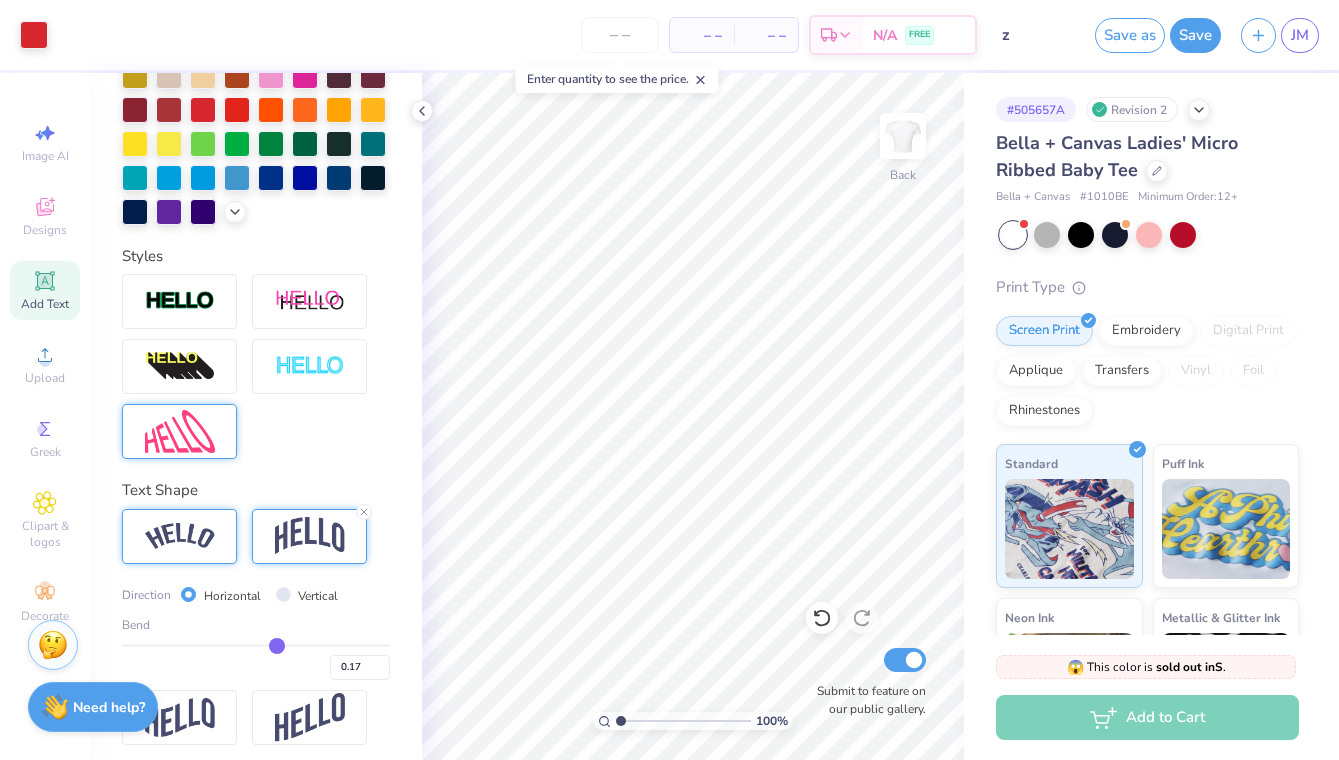 type on "0.16" 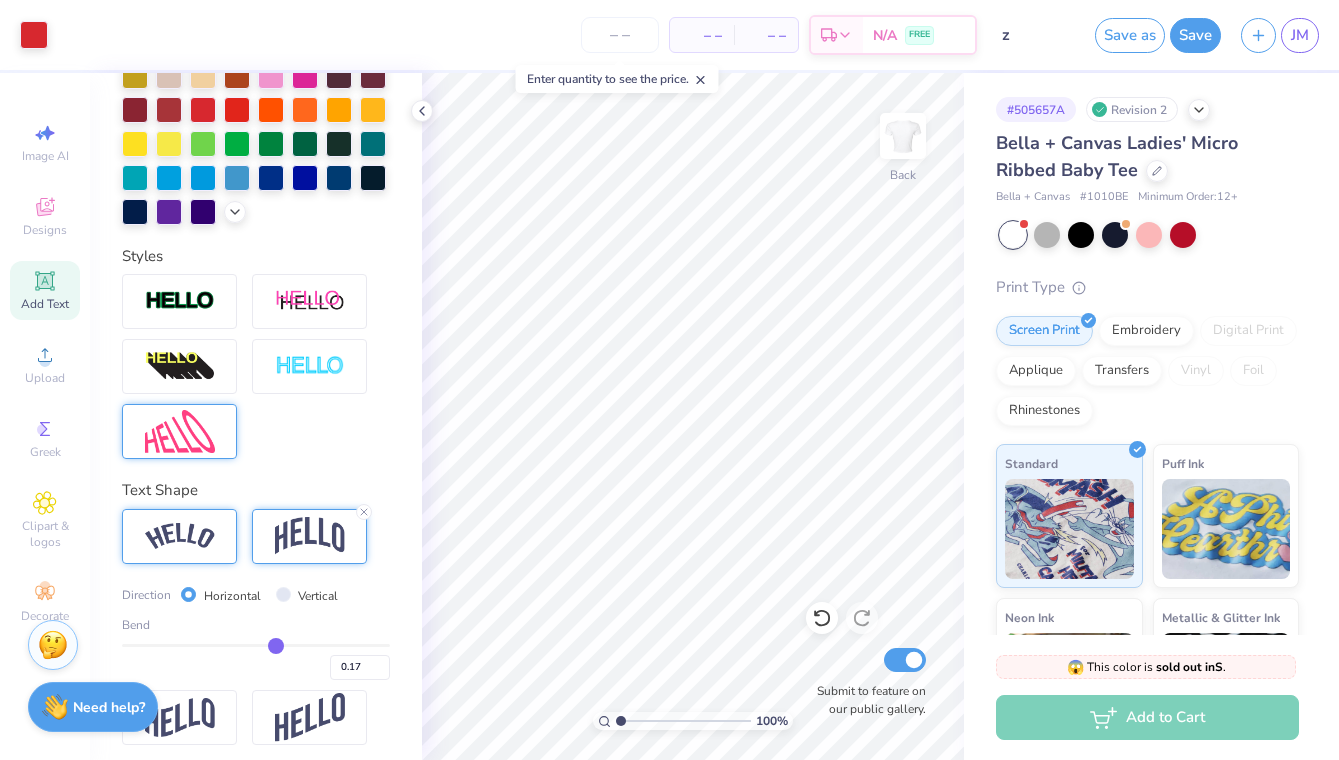 type on "0.16" 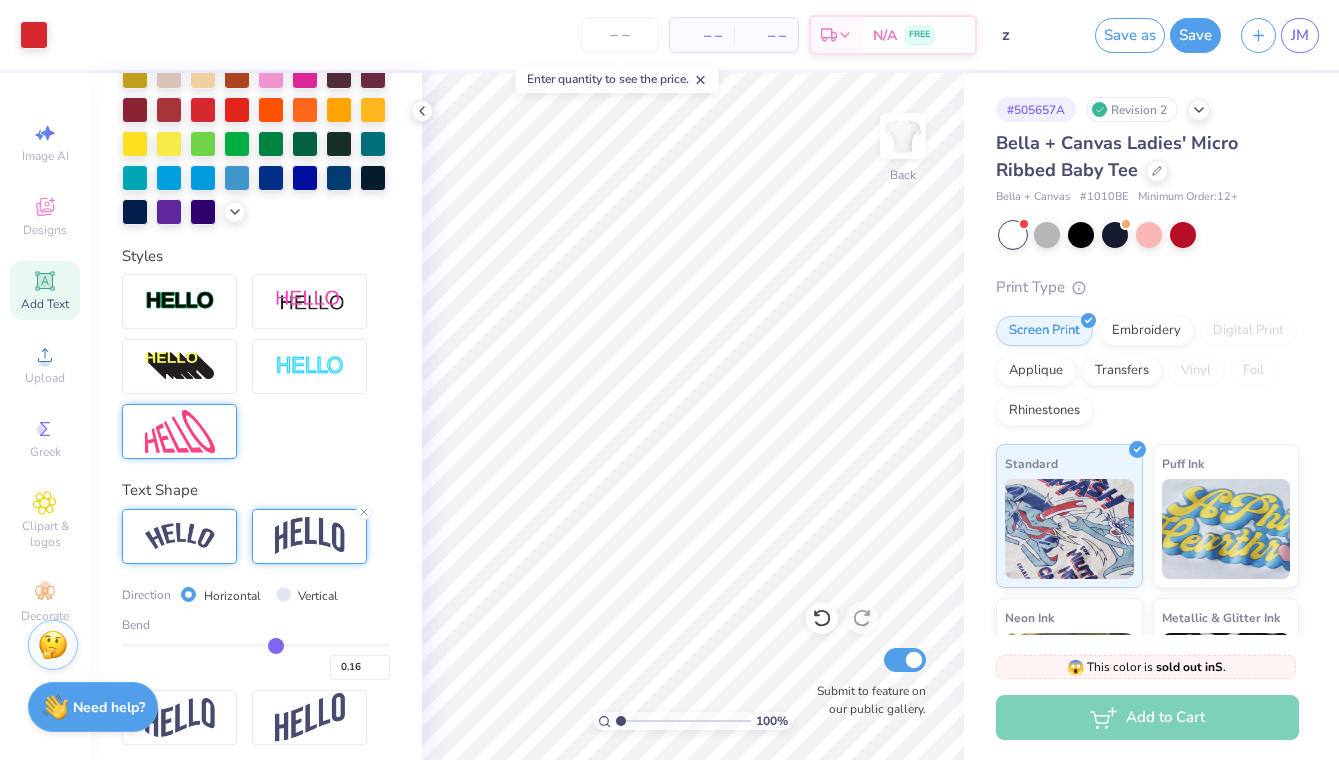 type on "0.13" 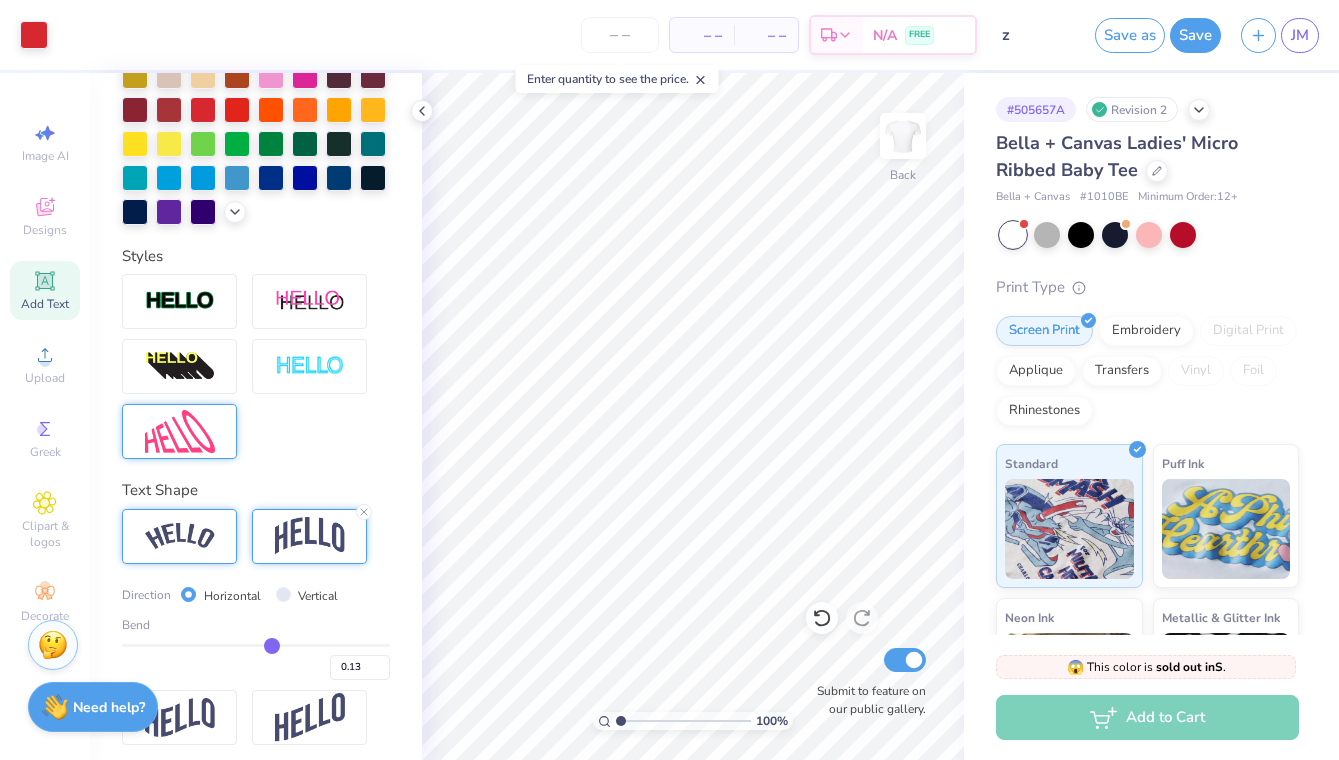 type on "0.1" 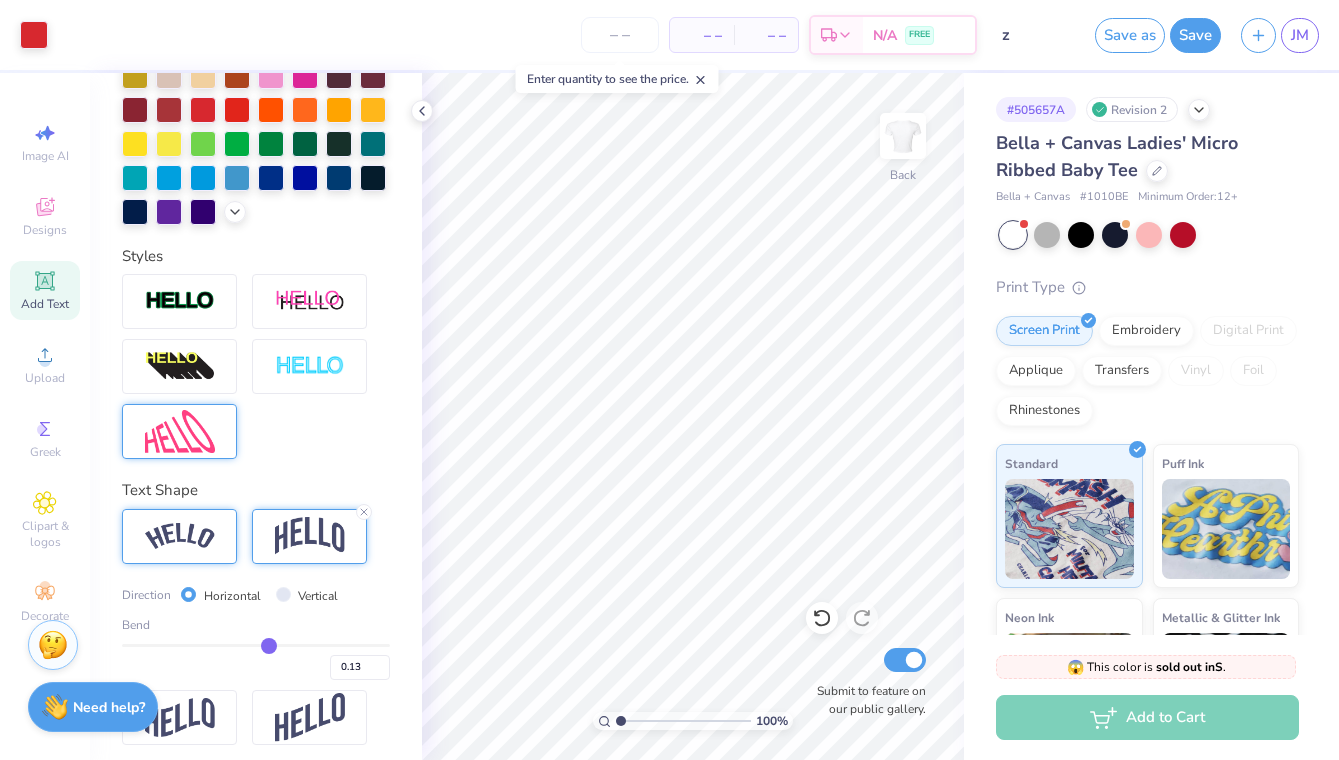 type on "0.10" 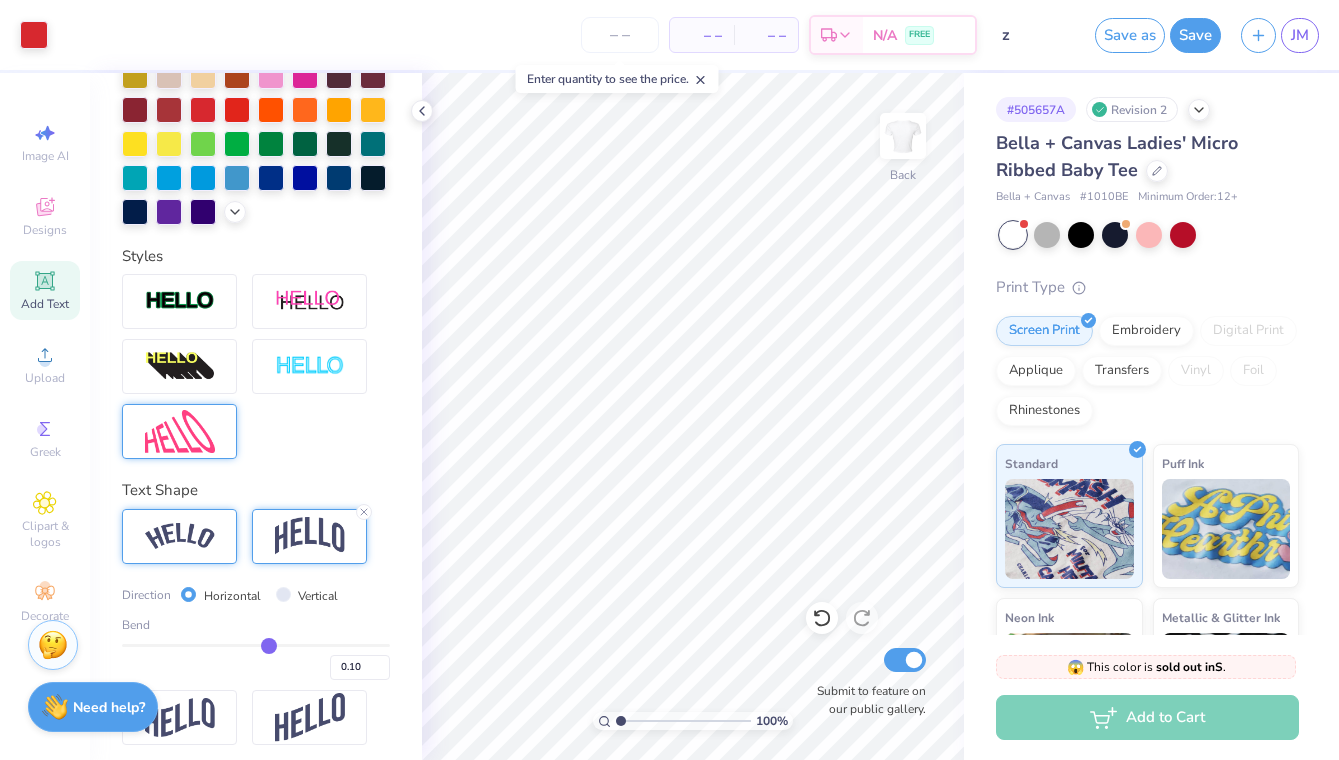 type on "0.08" 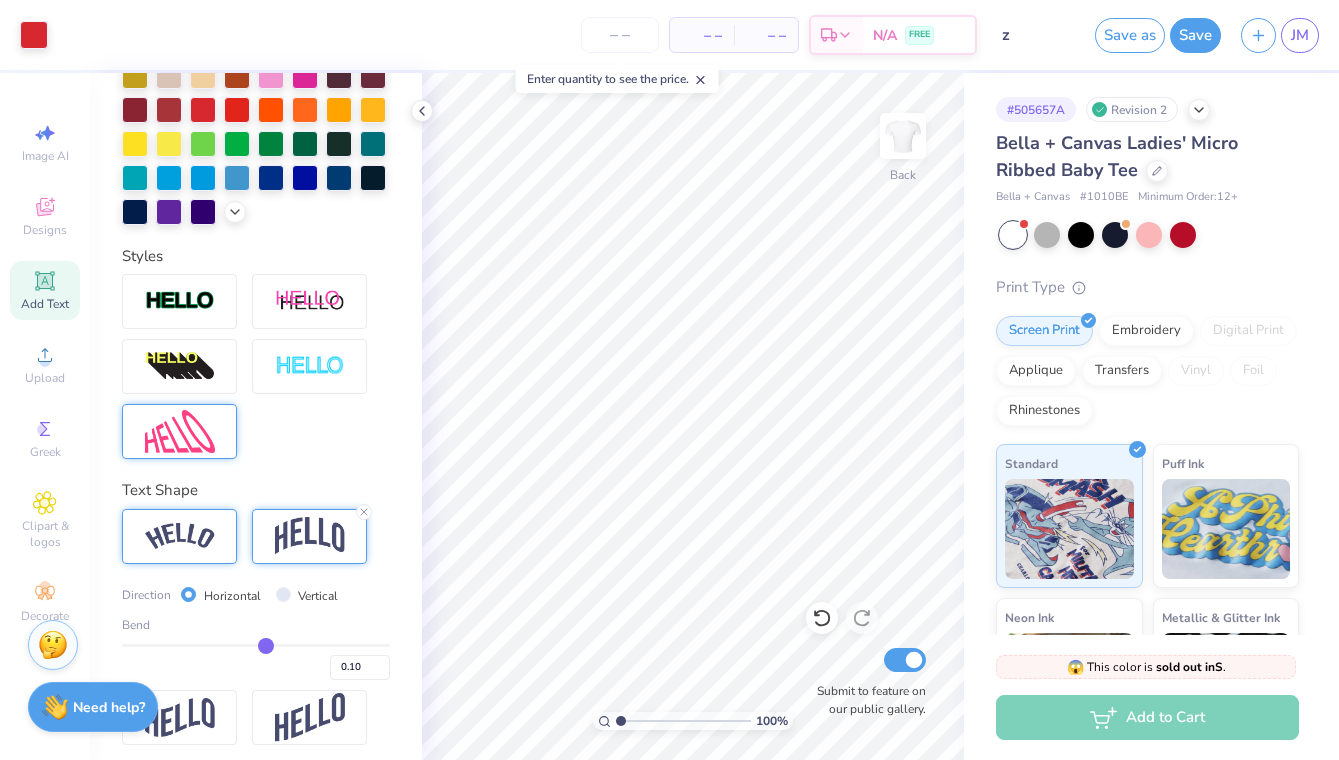 type on "0.08" 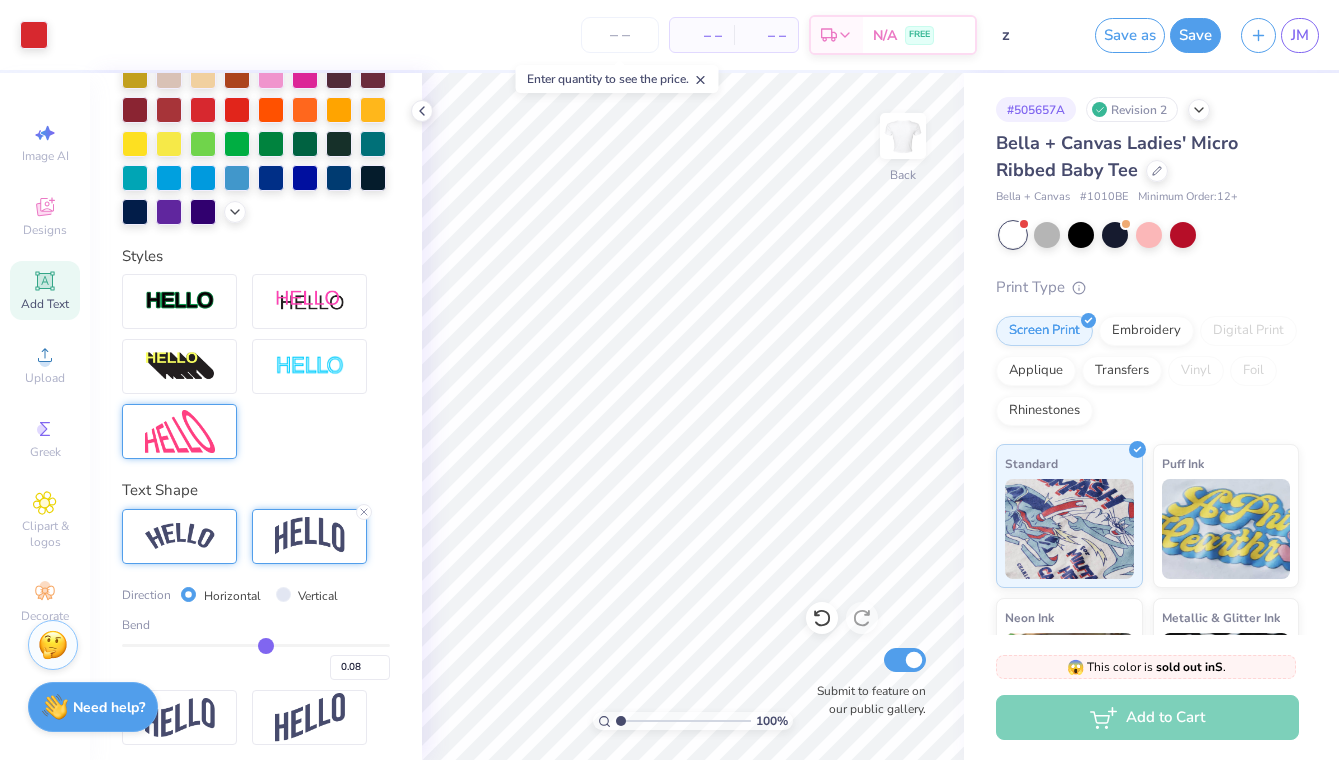type on "0.07" 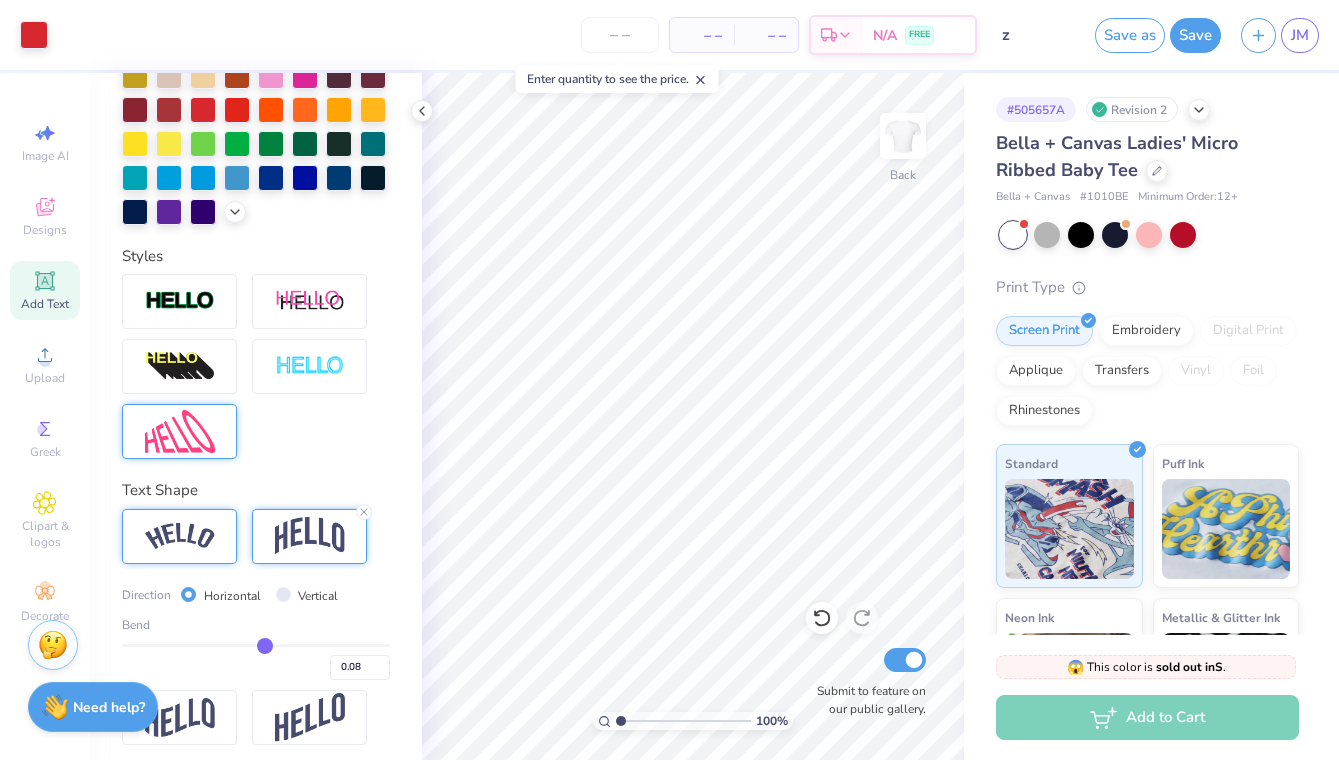 type on "0.07" 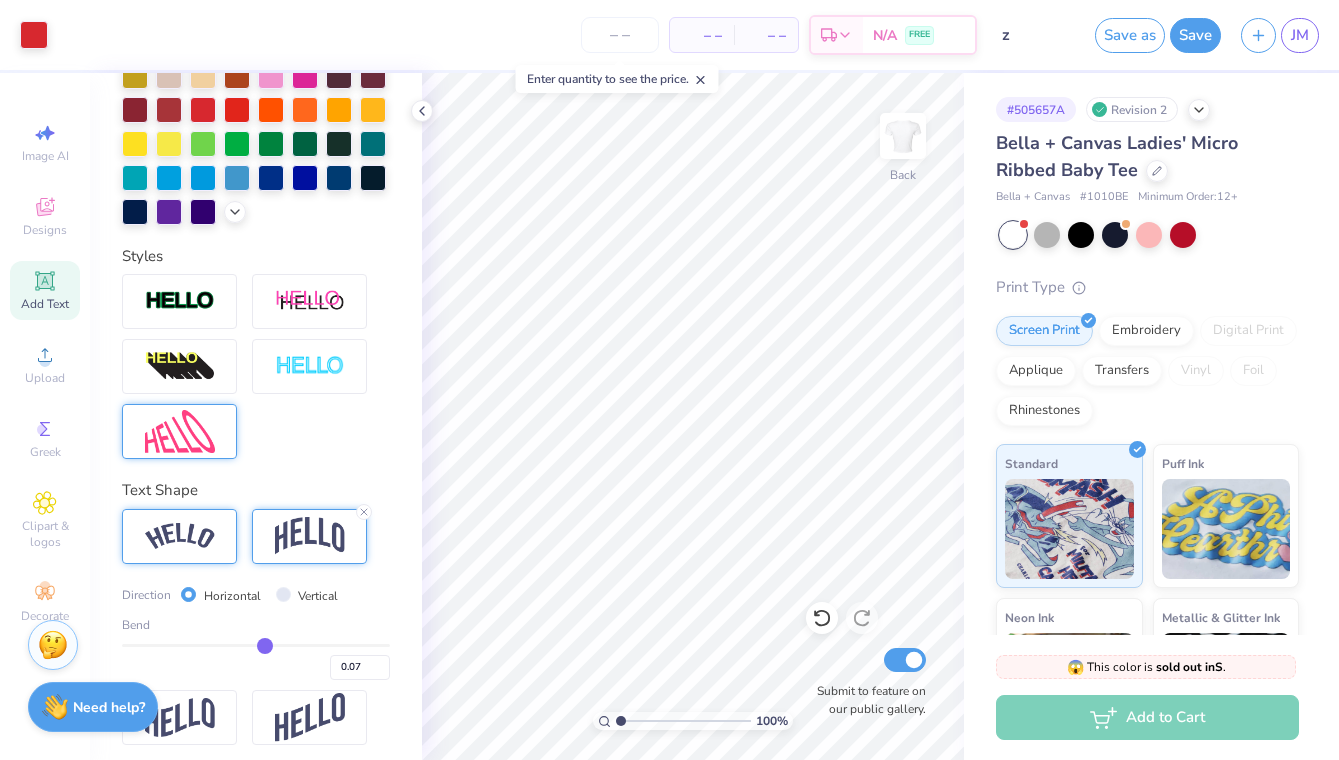 type on "0.06" 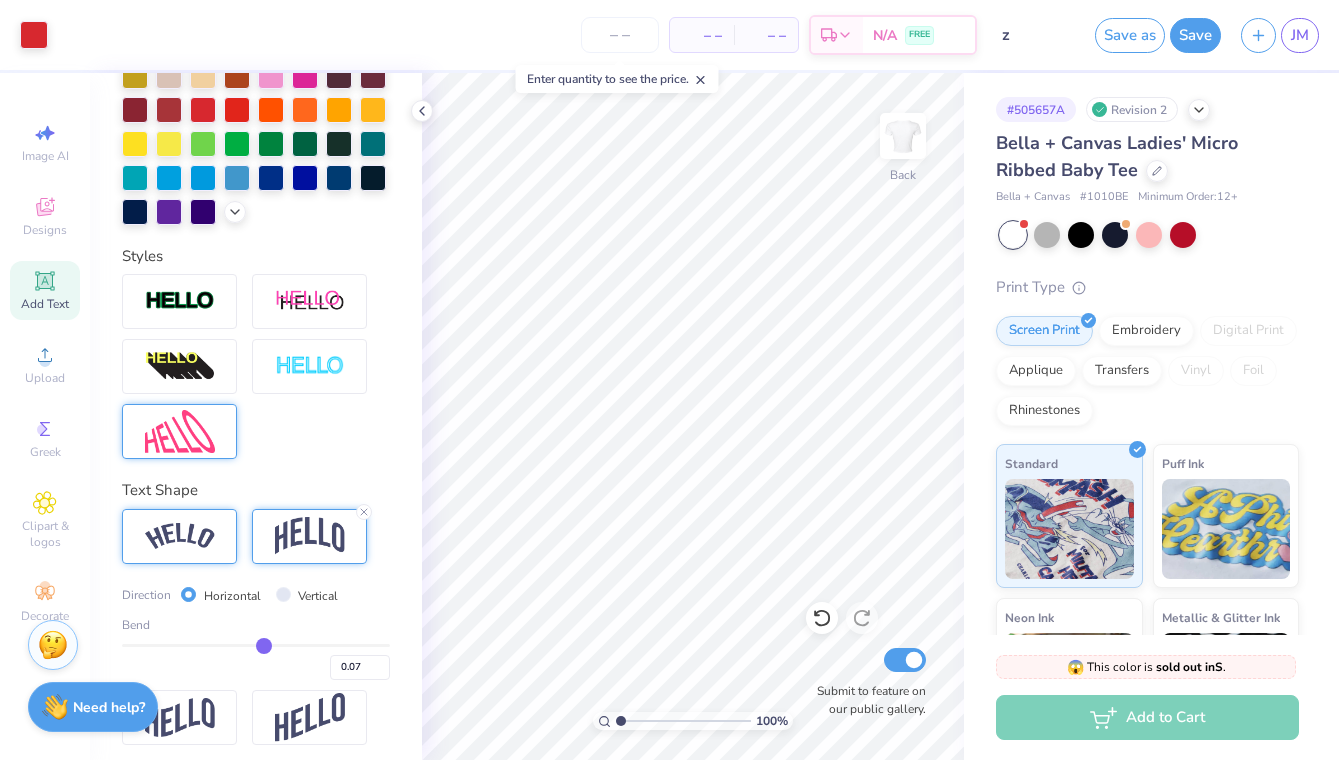 type on "0.06" 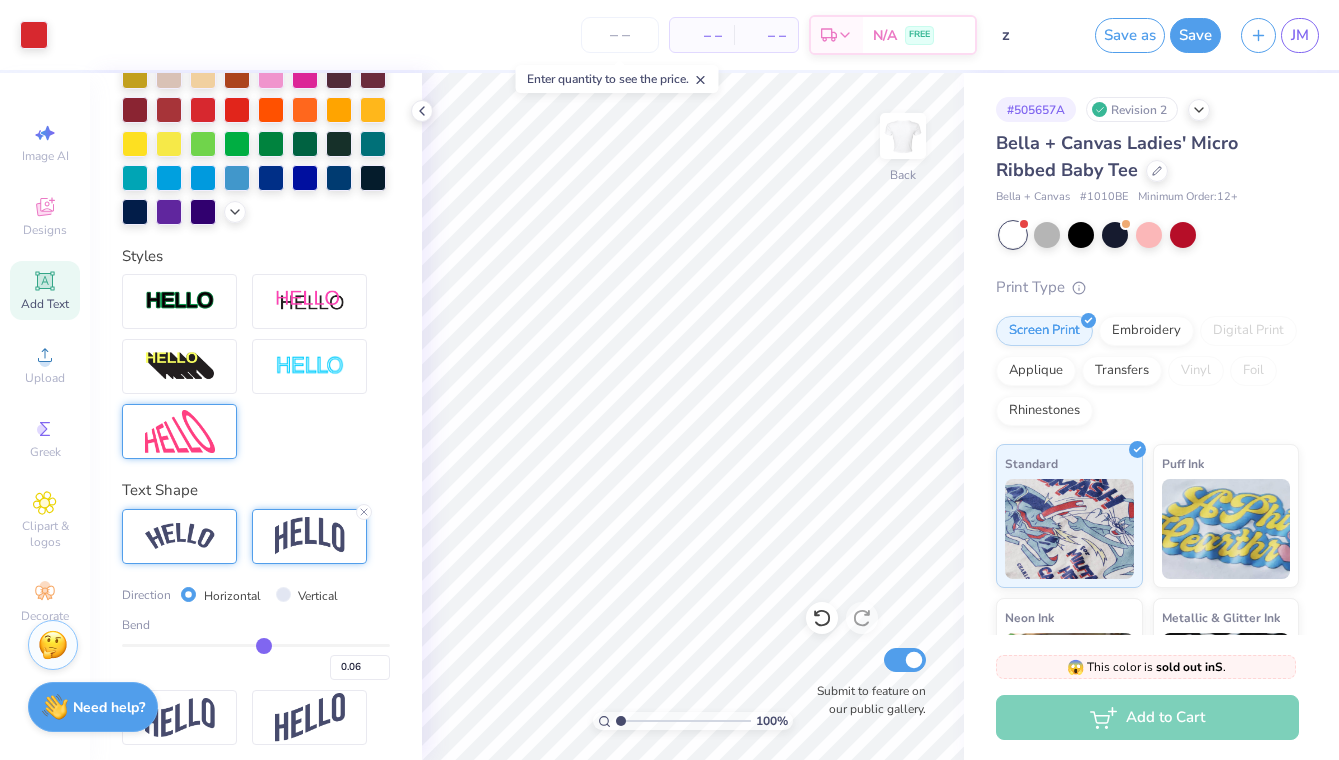 type on "0.04" 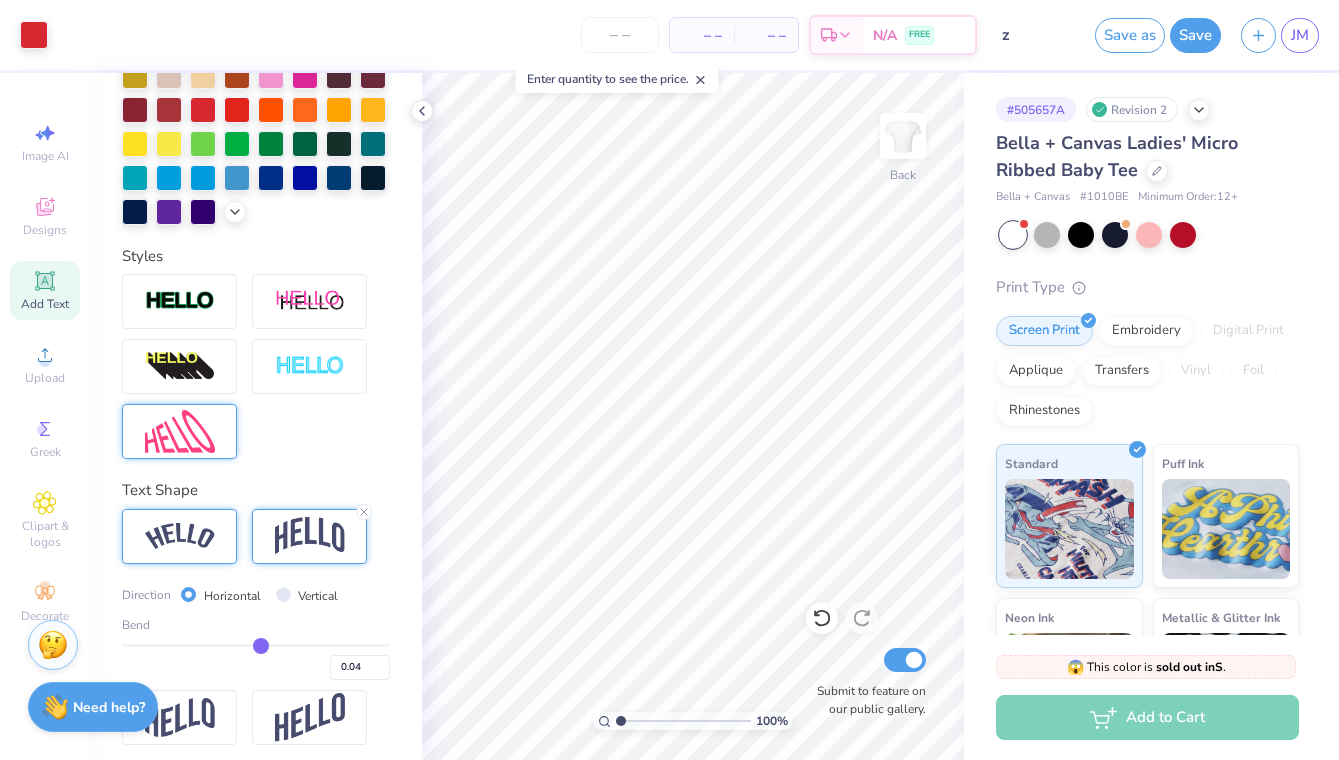 drag, startPoint x: 320, startPoint y: 650, endPoint x: 262, endPoint y: 644, distance: 58.30952 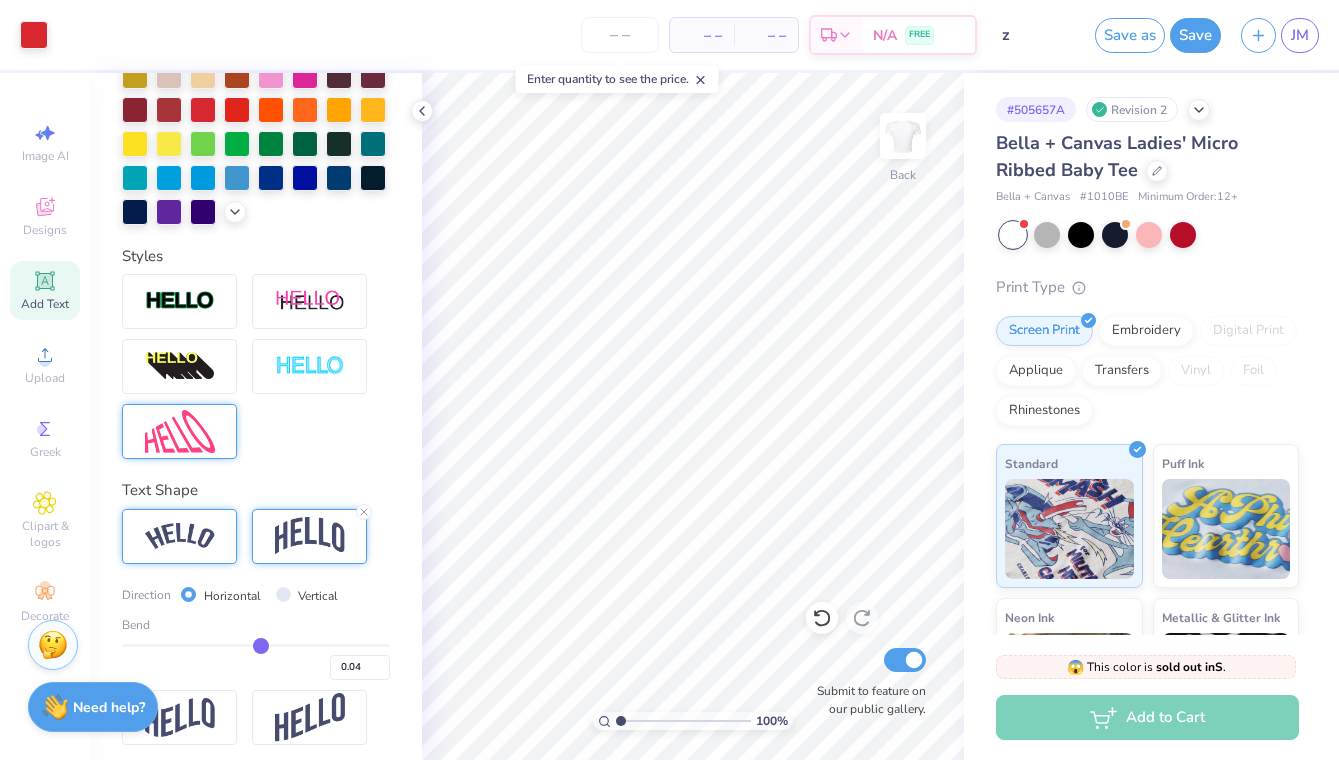 type on "0.05" 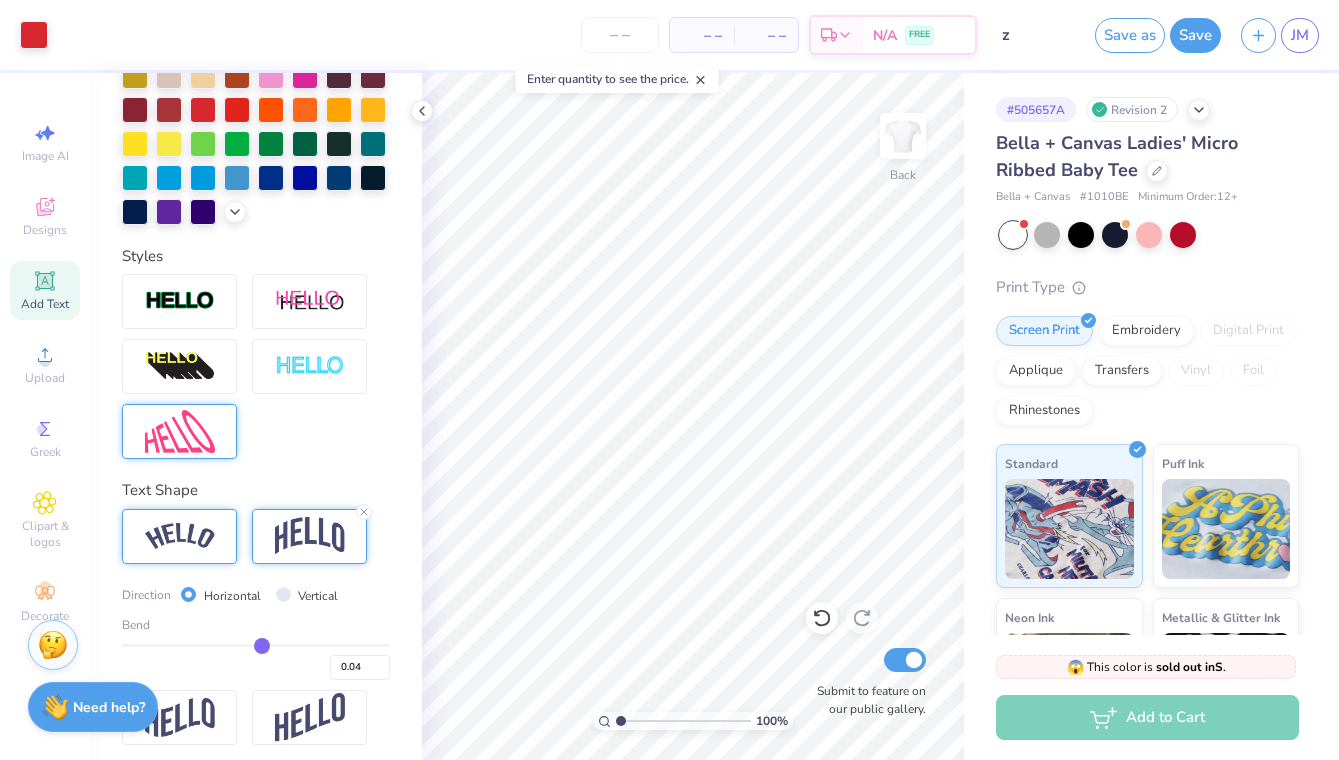 type on "0.05" 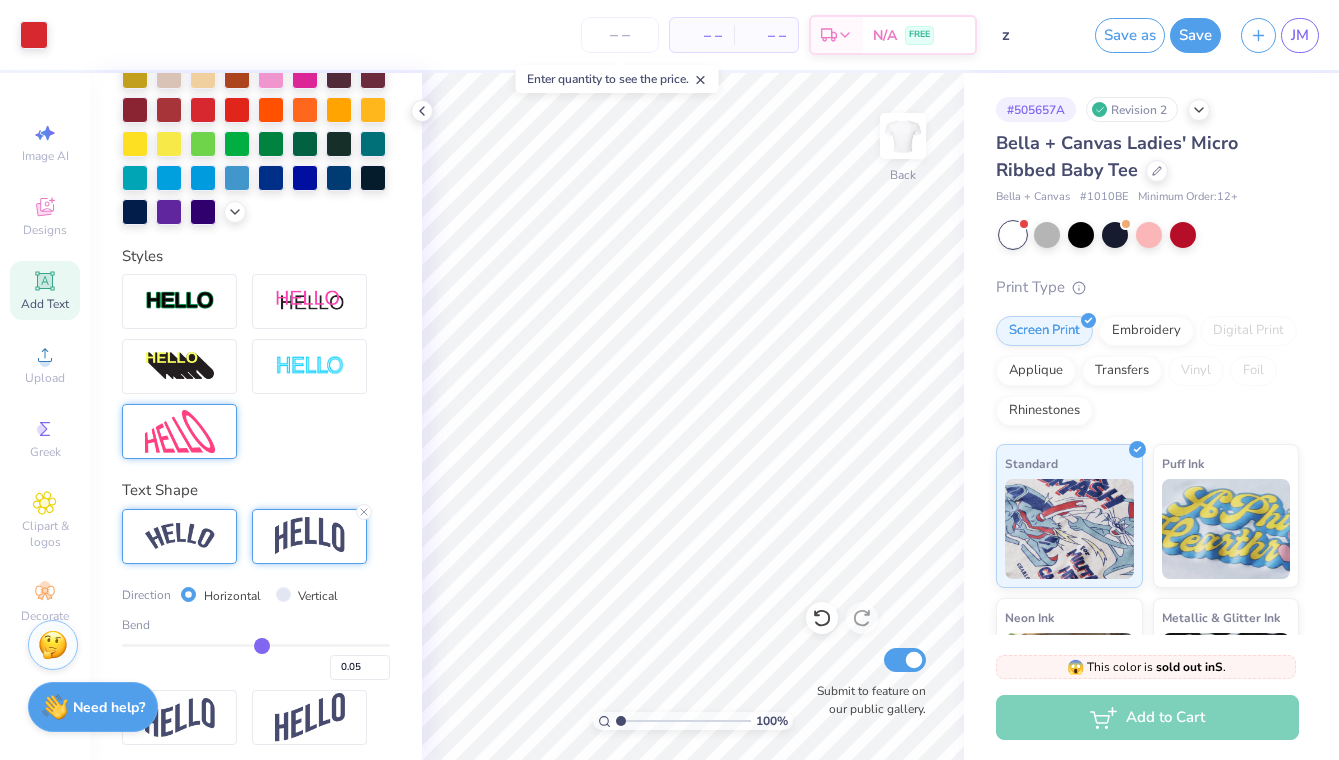 type on "0.06" 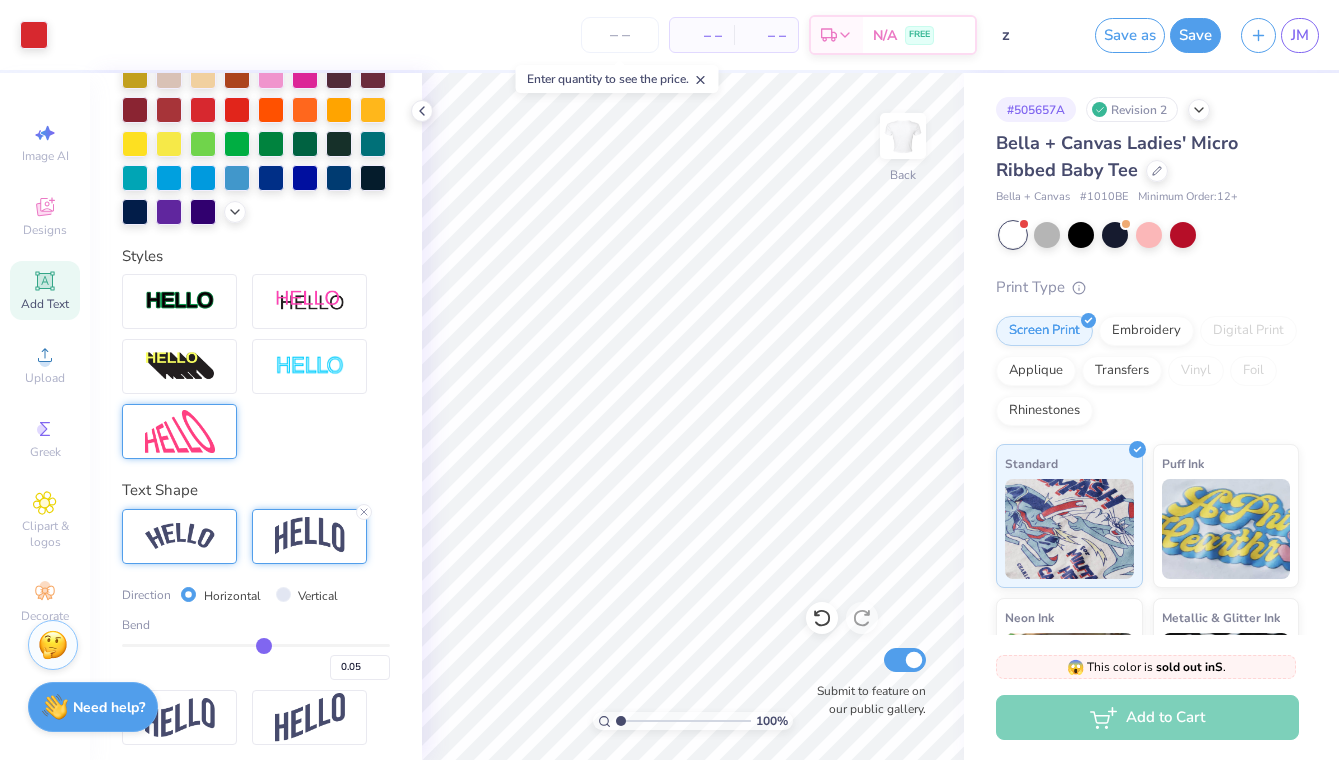 type on "0.06" 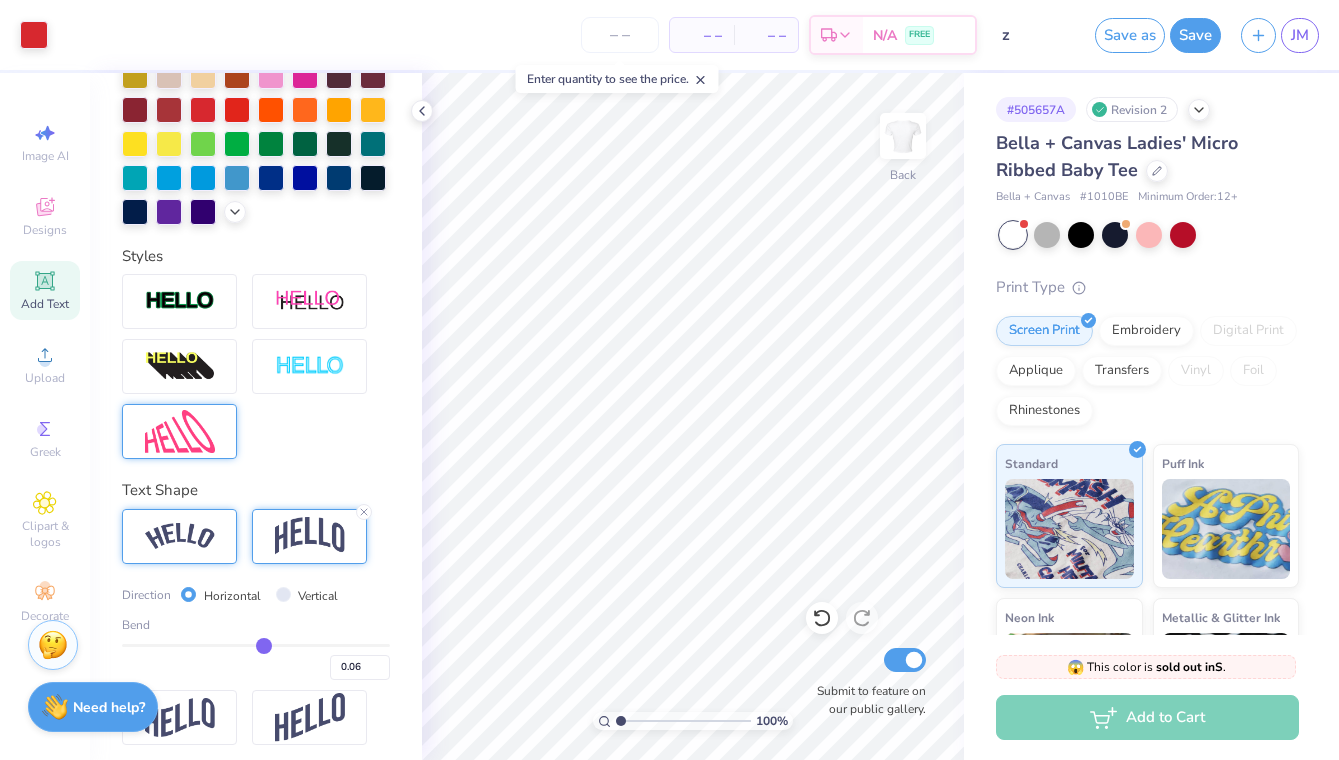 type on "0.07" 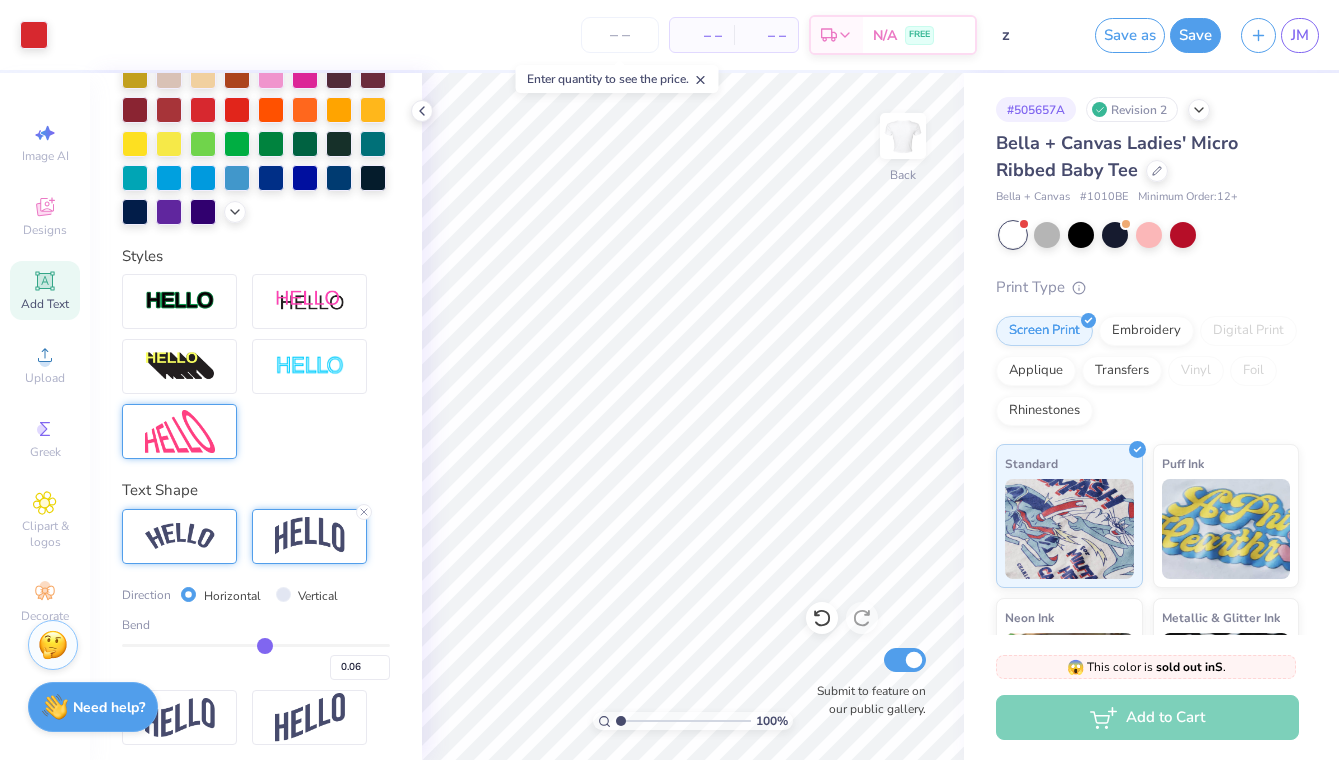 type on "0.07" 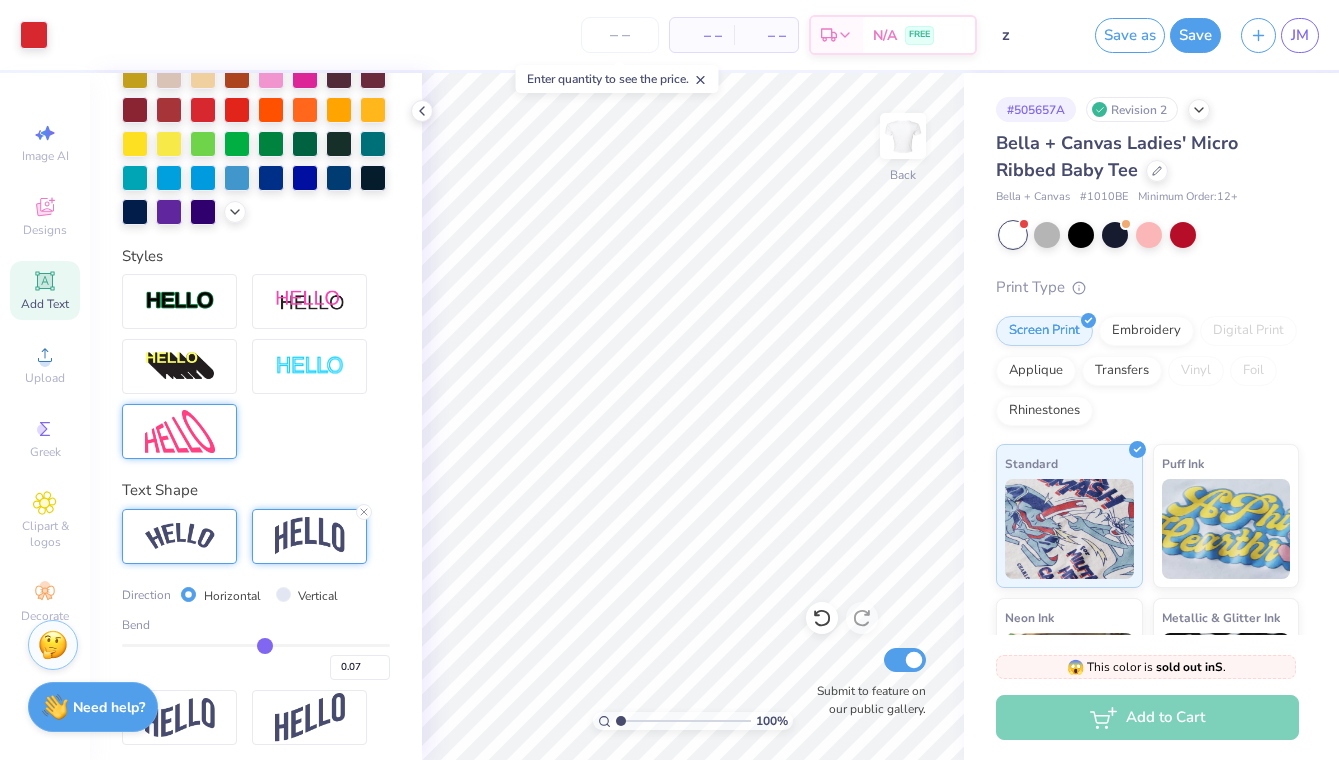 type on "0.08" 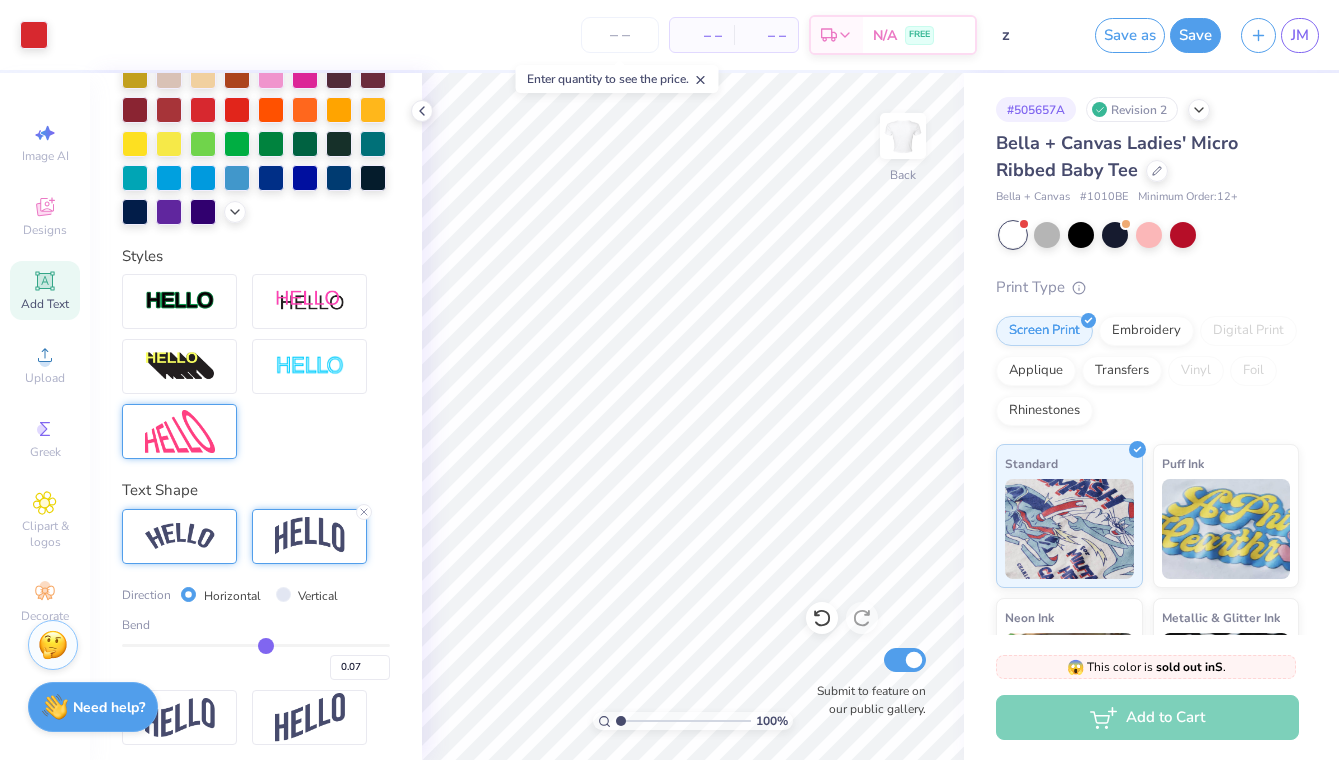 type on "0.08" 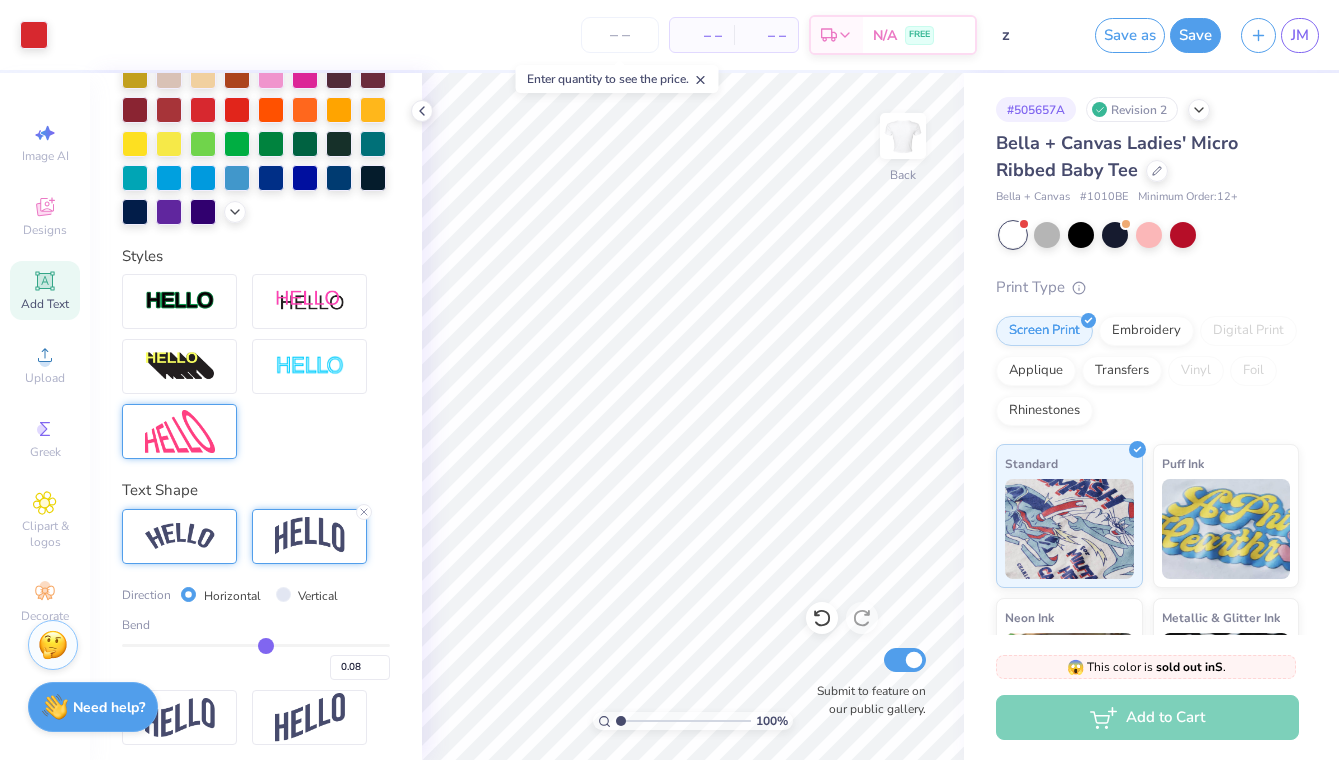 click at bounding box center [256, 645] 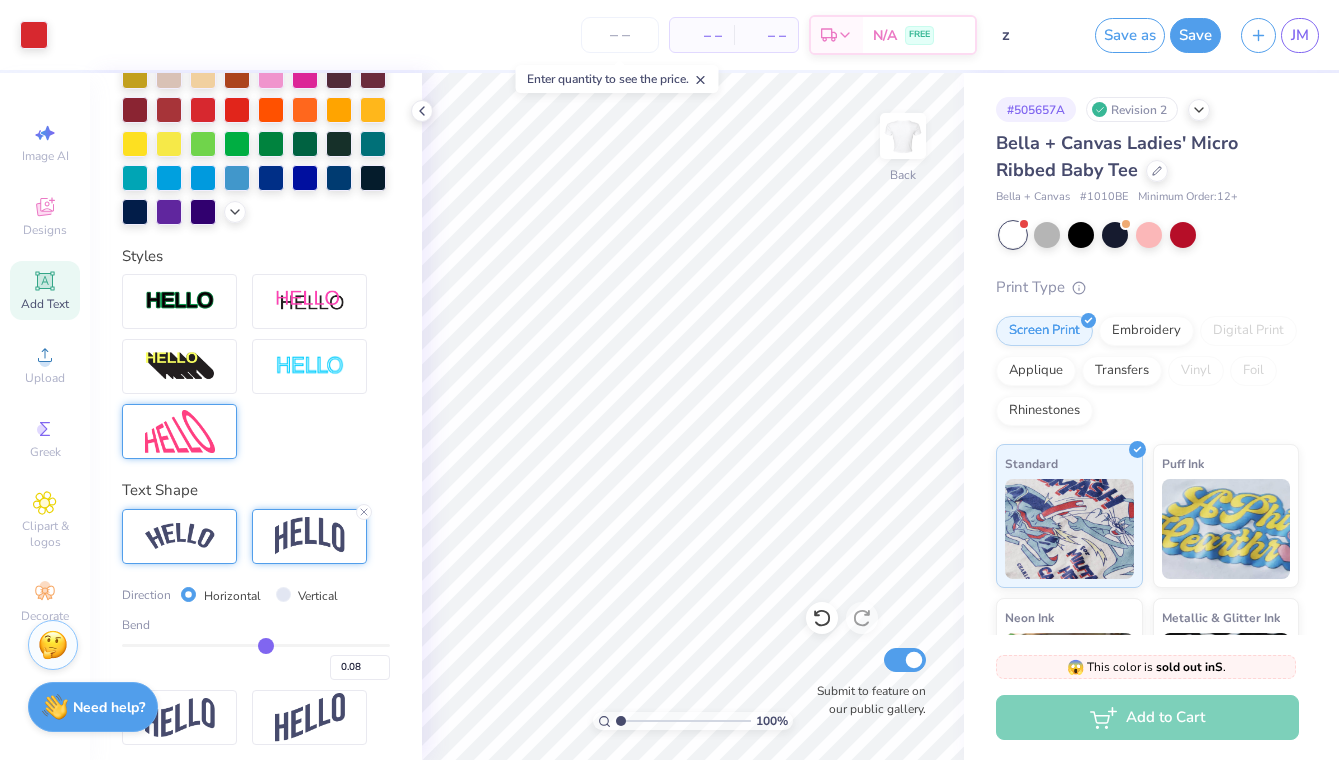 type on "0.09" 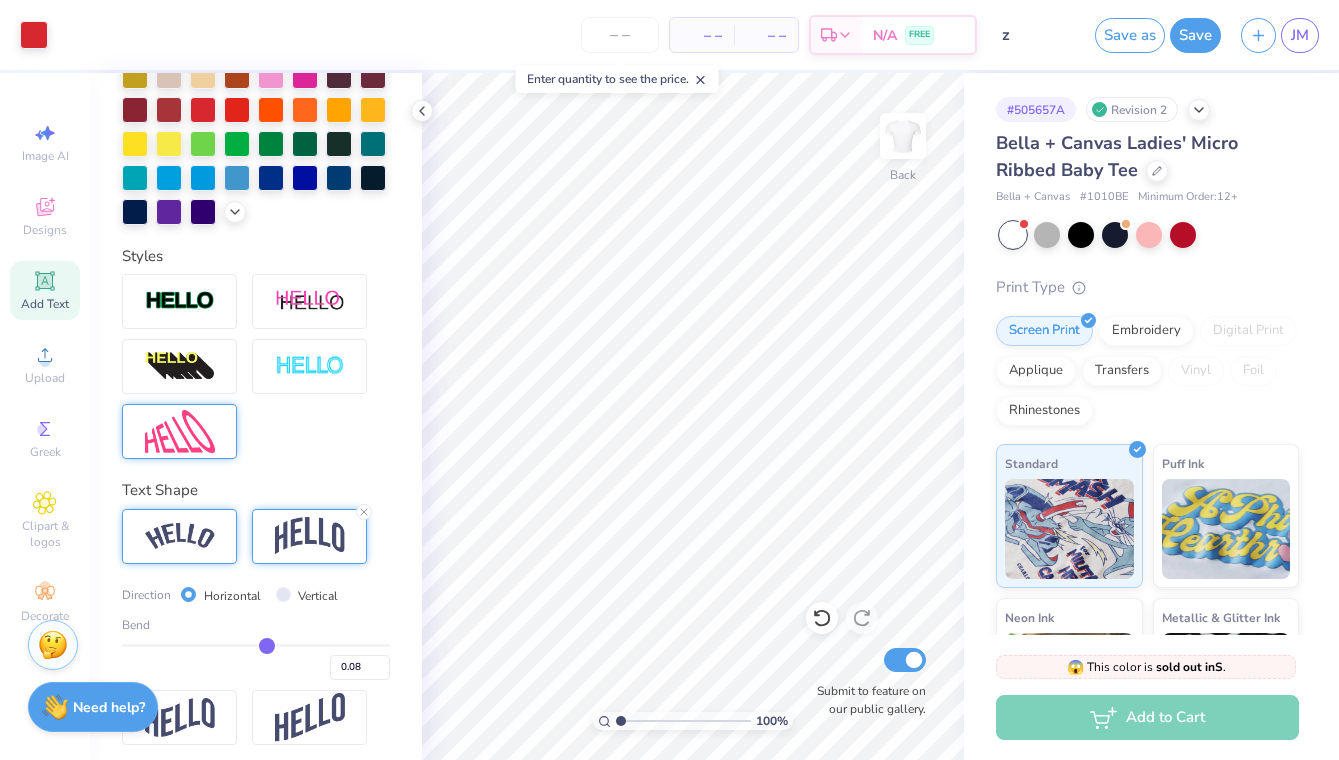 type on "0.09" 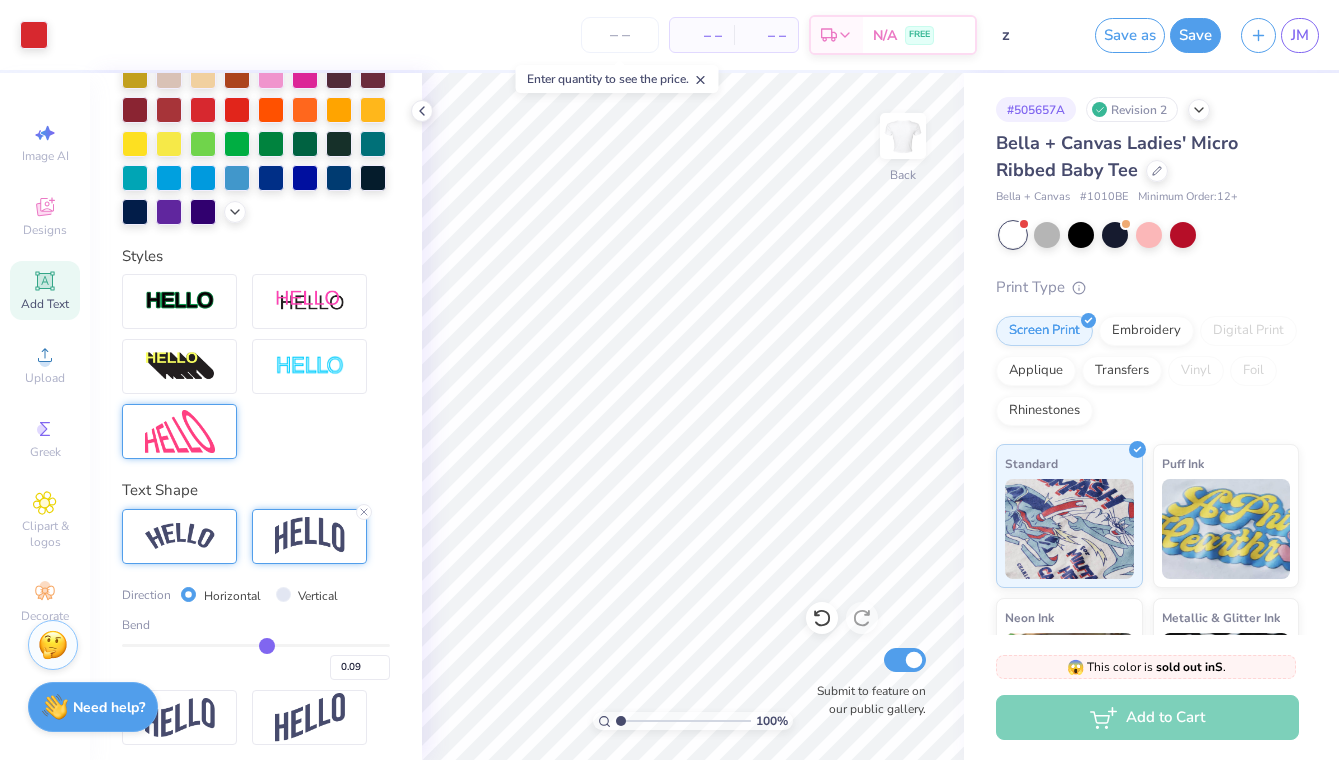 type on "0.1" 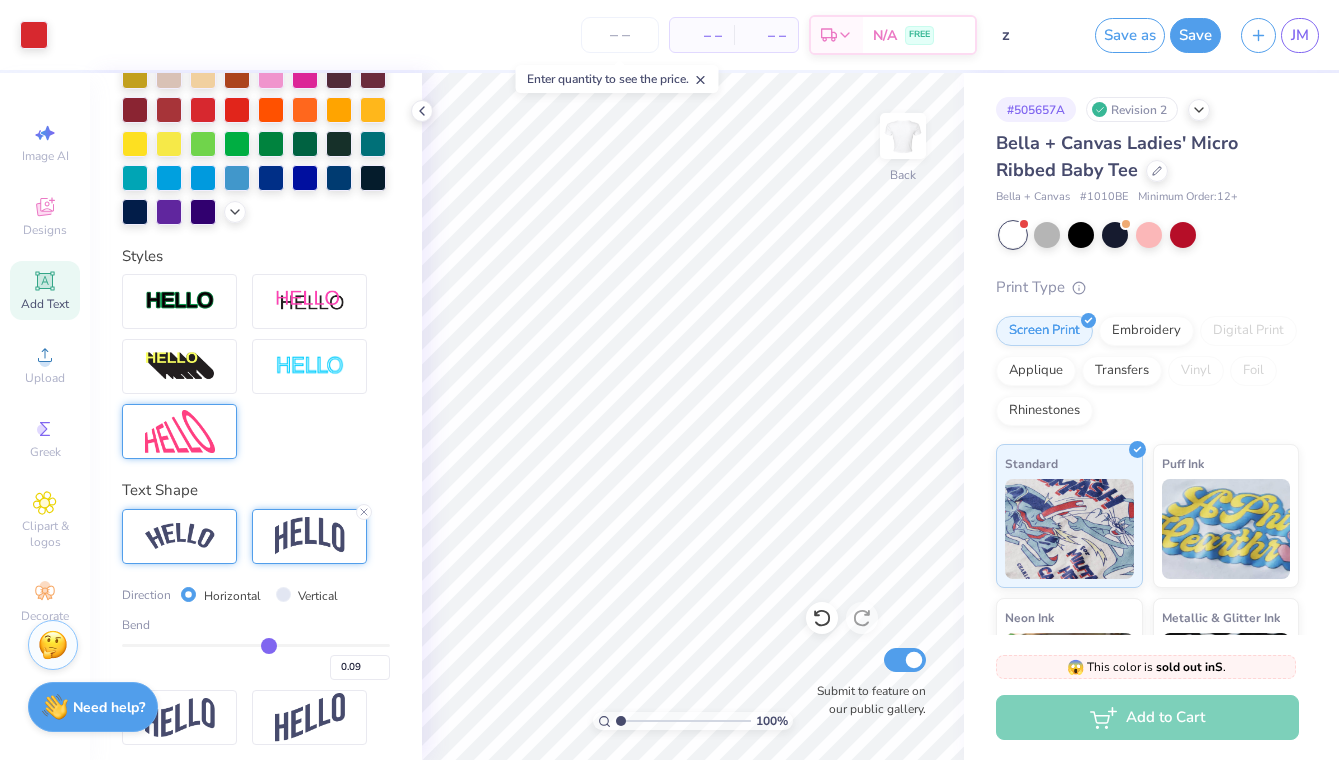 type on "0.10" 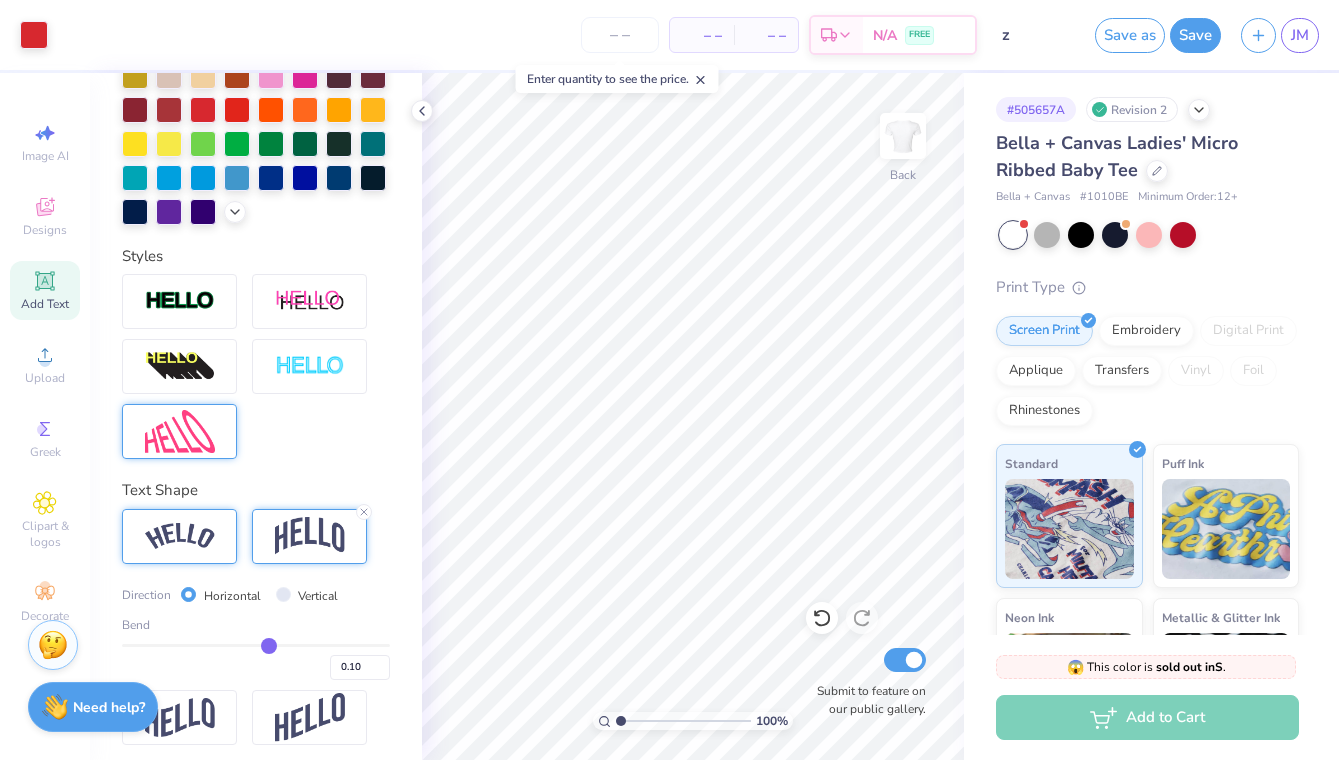 type on "0.11" 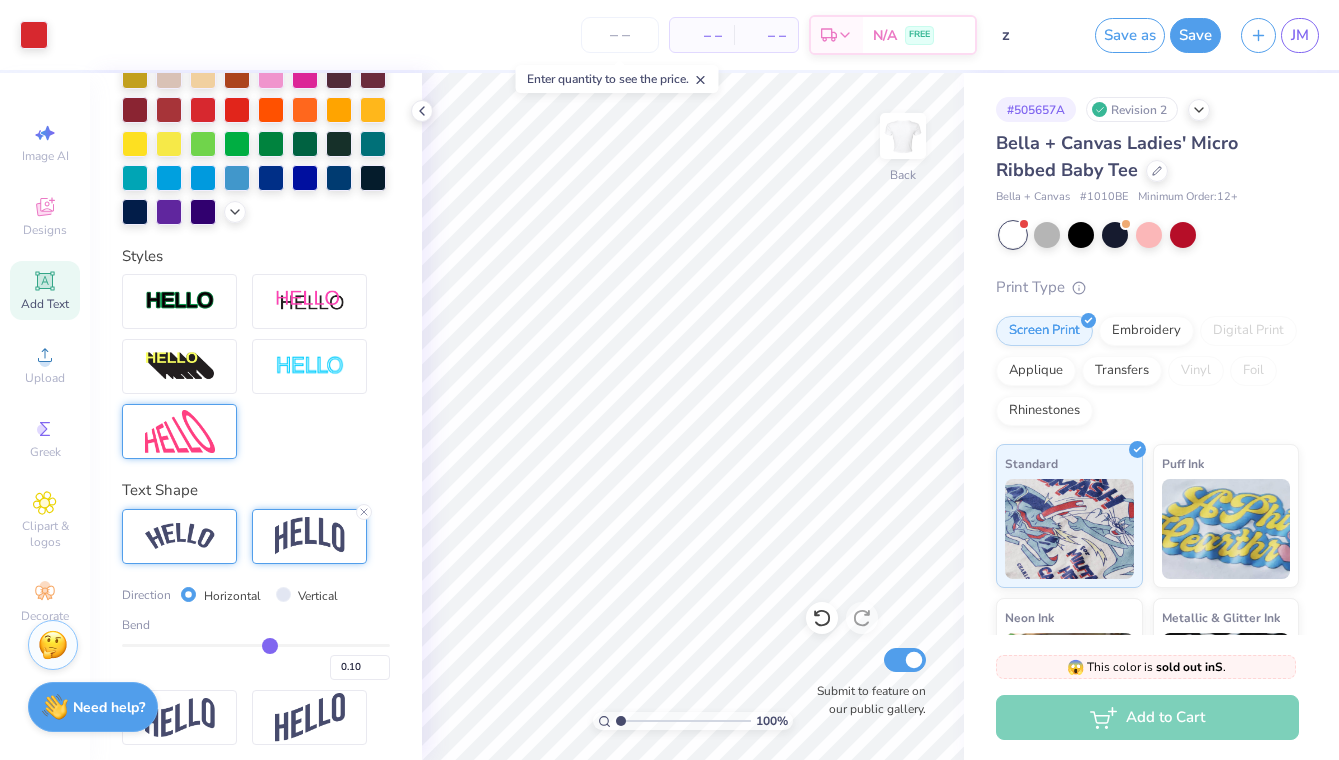 type on "0.11" 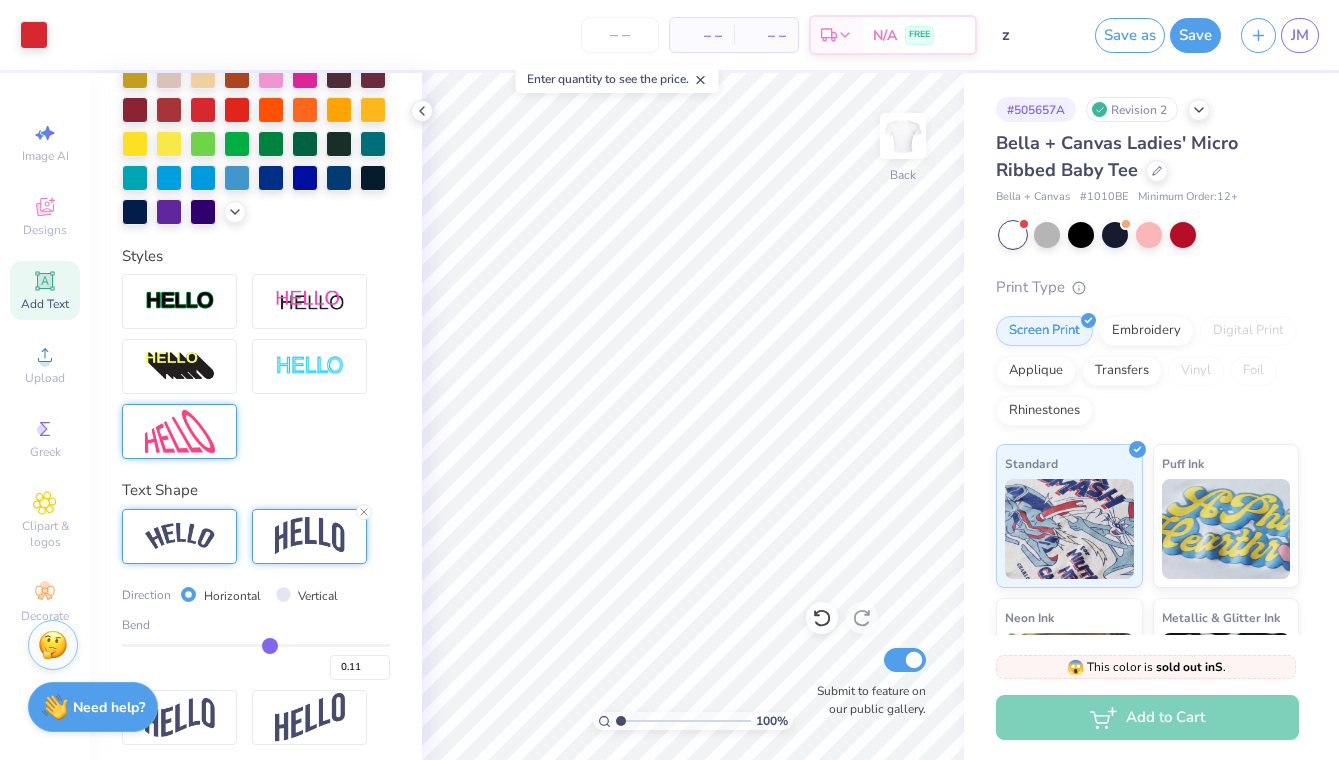type on "0.12" 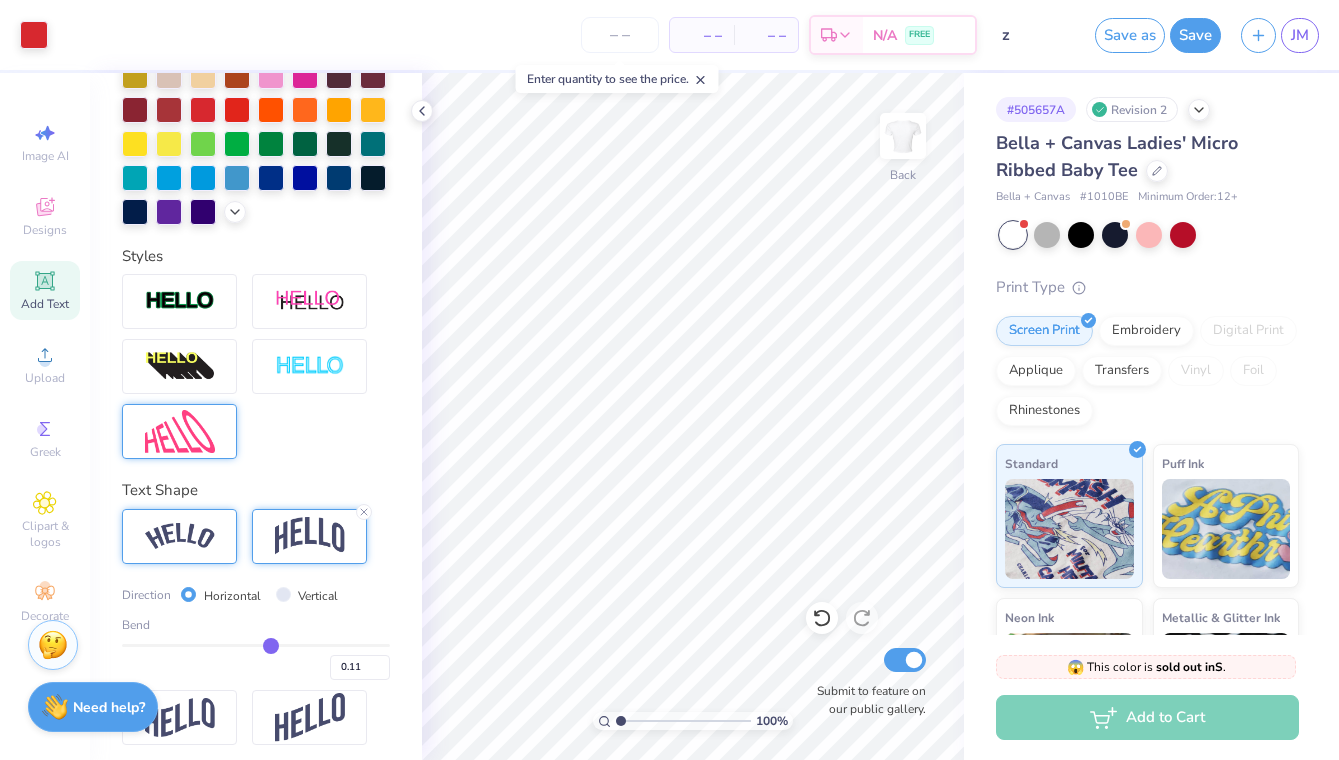 type on "0.12" 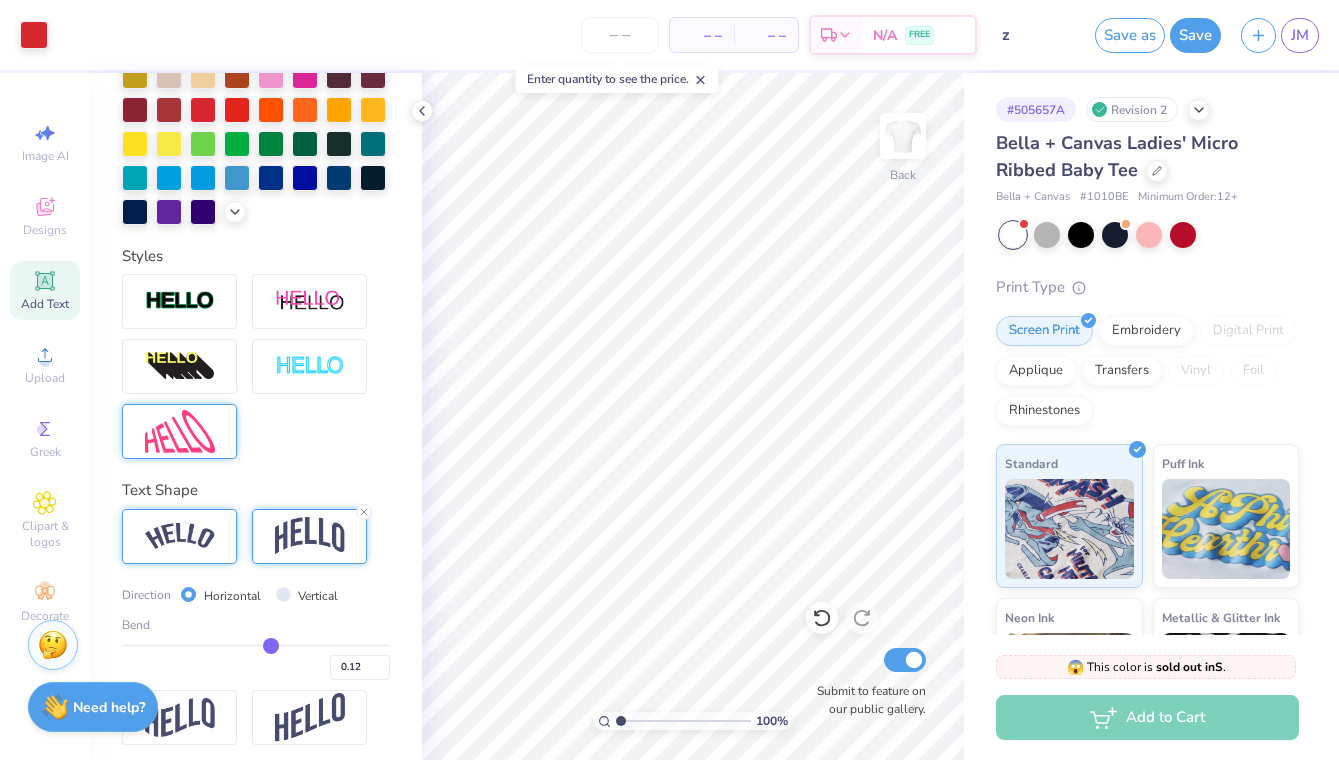 type on "0.13" 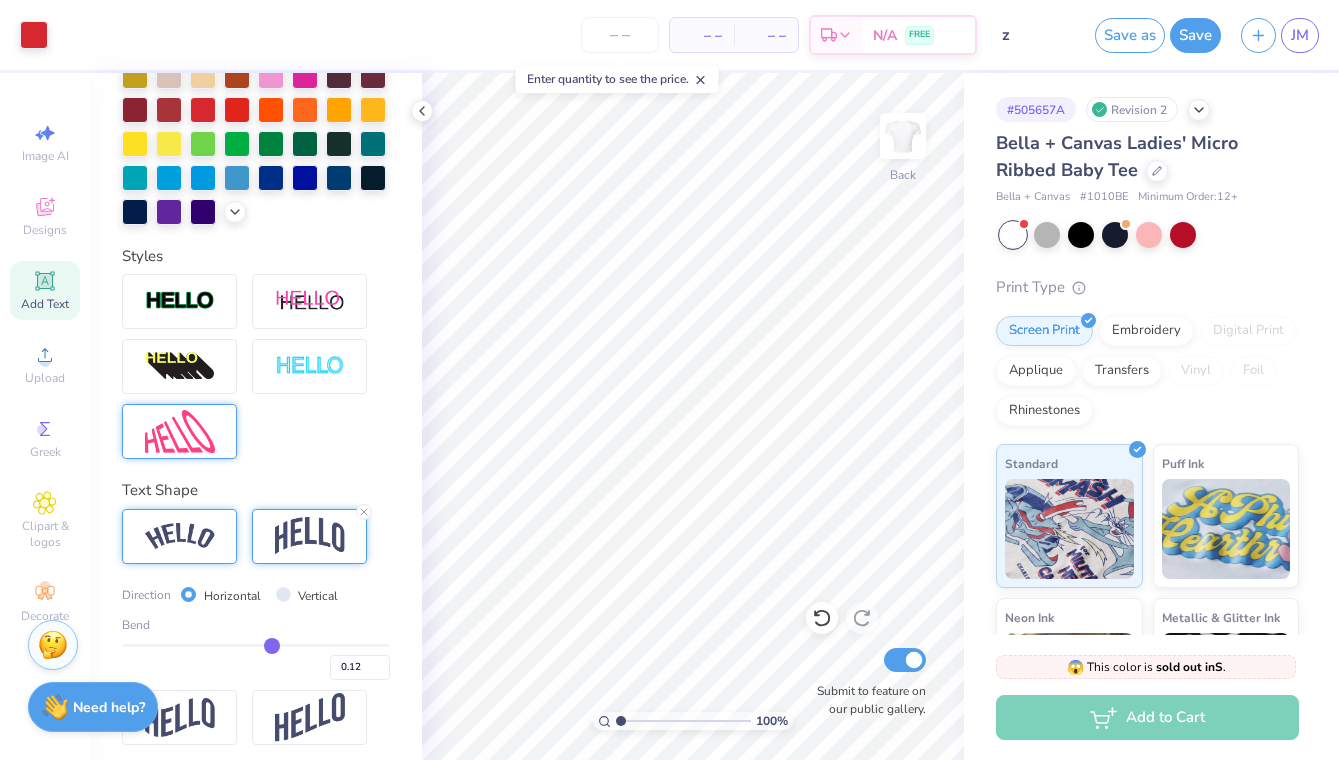 type on "0.13" 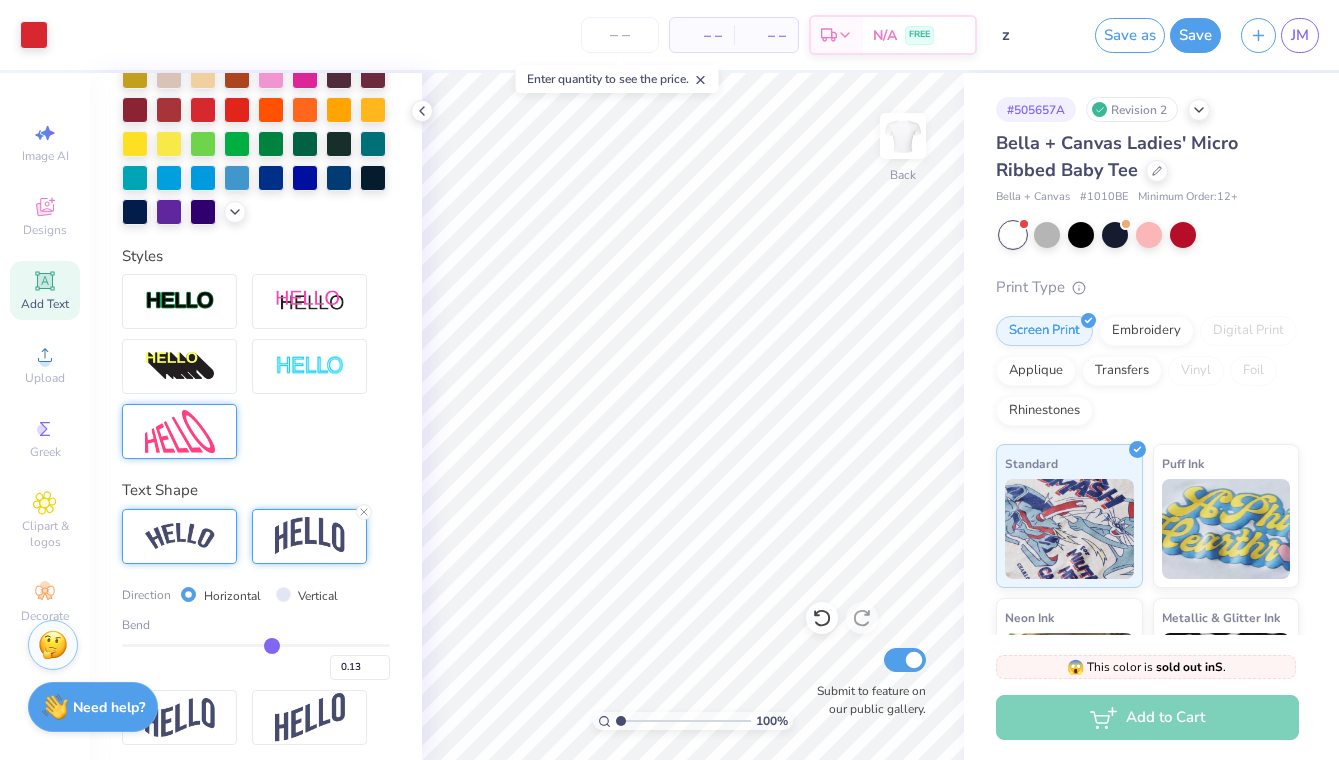 type on "0.13" 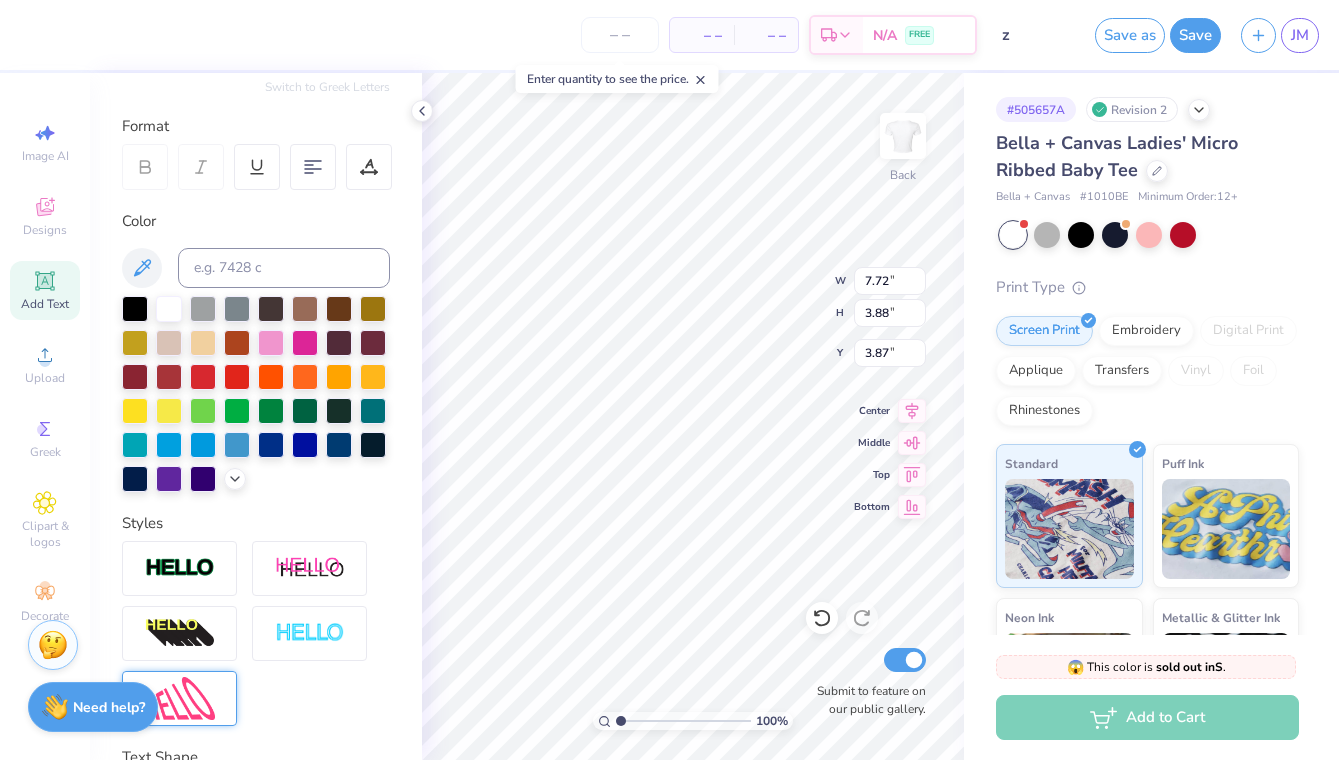 scroll, scrollTop: 223, scrollLeft: 0, axis: vertical 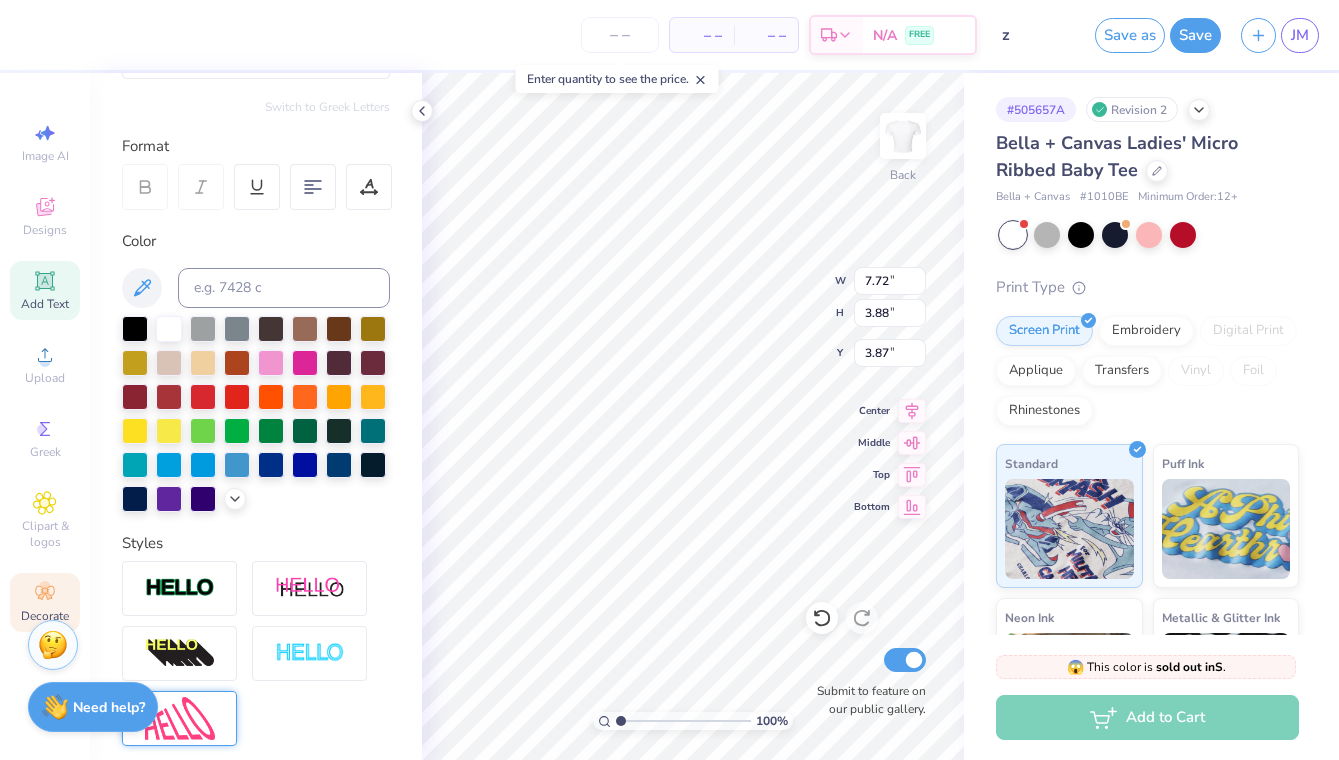 click on "Decorate" at bounding box center (45, 602) 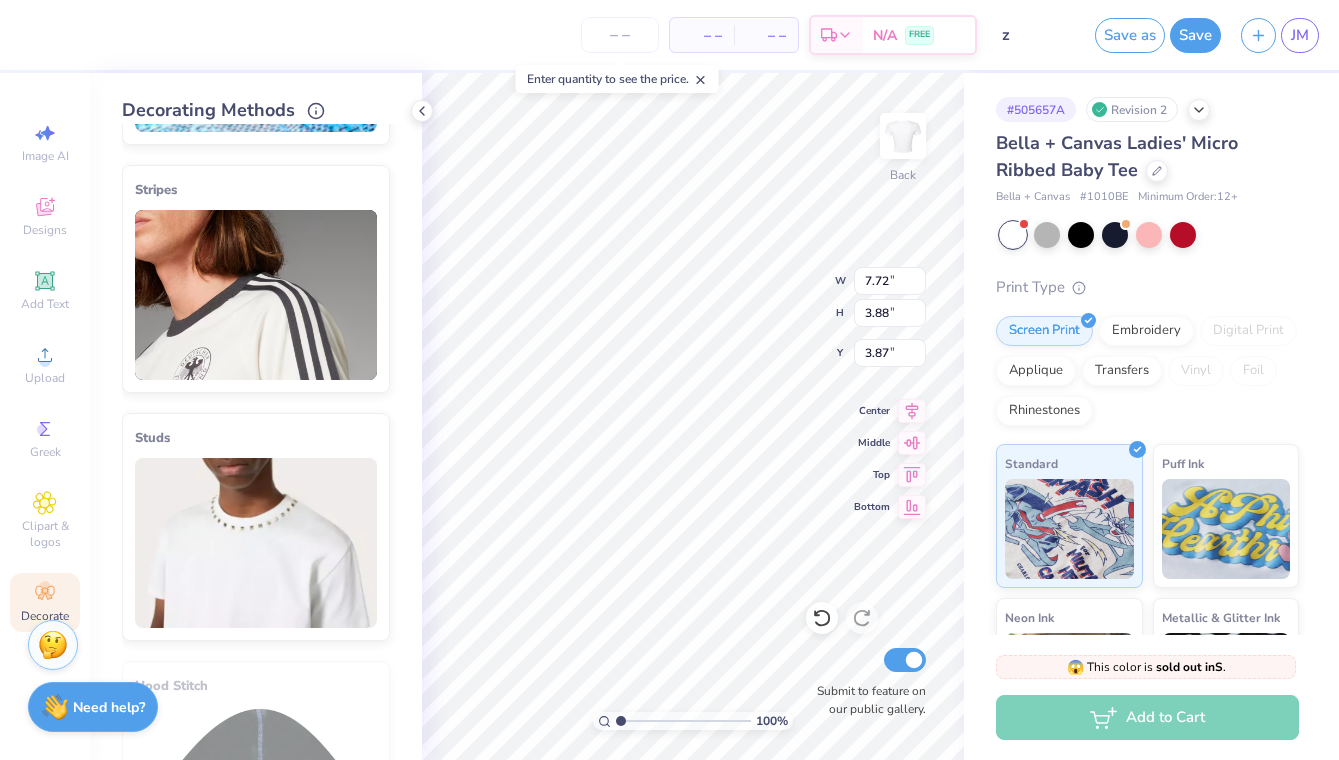 scroll, scrollTop: 455, scrollLeft: 0, axis: vertical 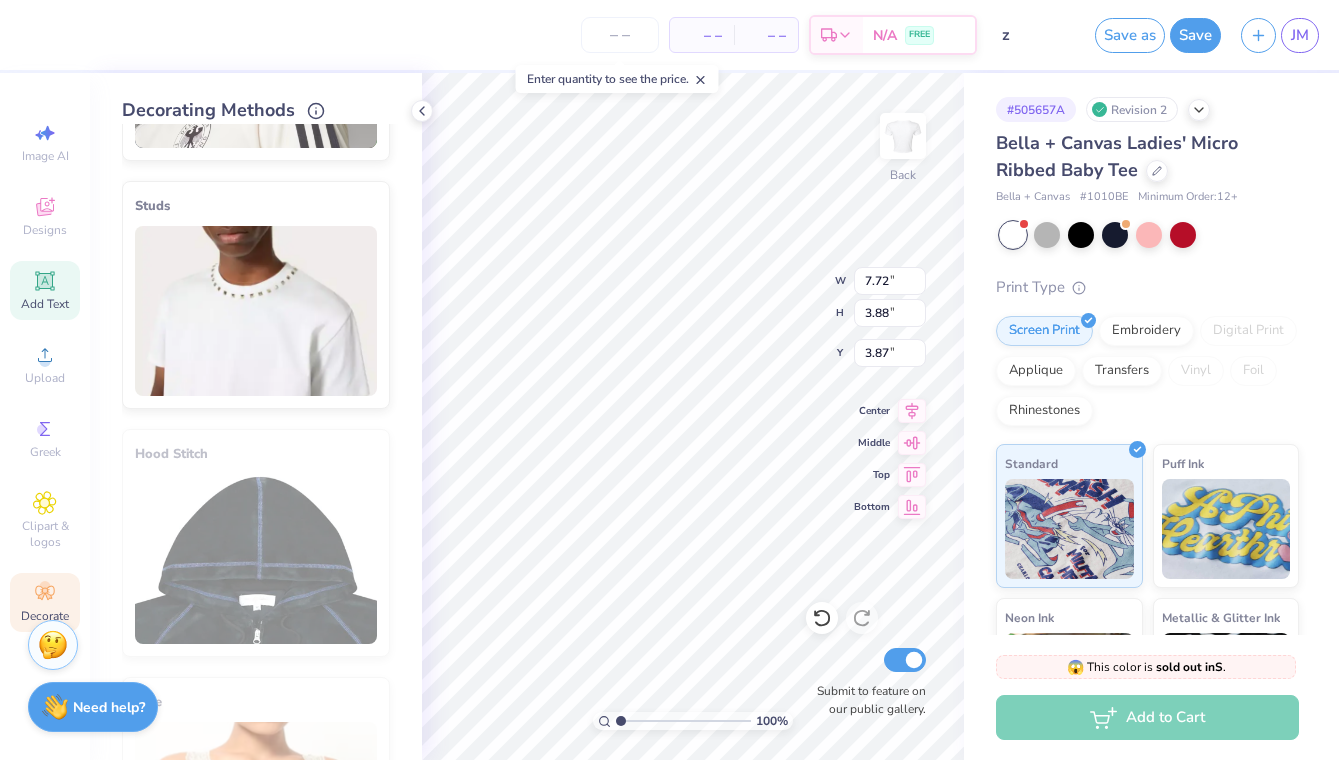 click on "Add Text" at bounding box center (45, 290) 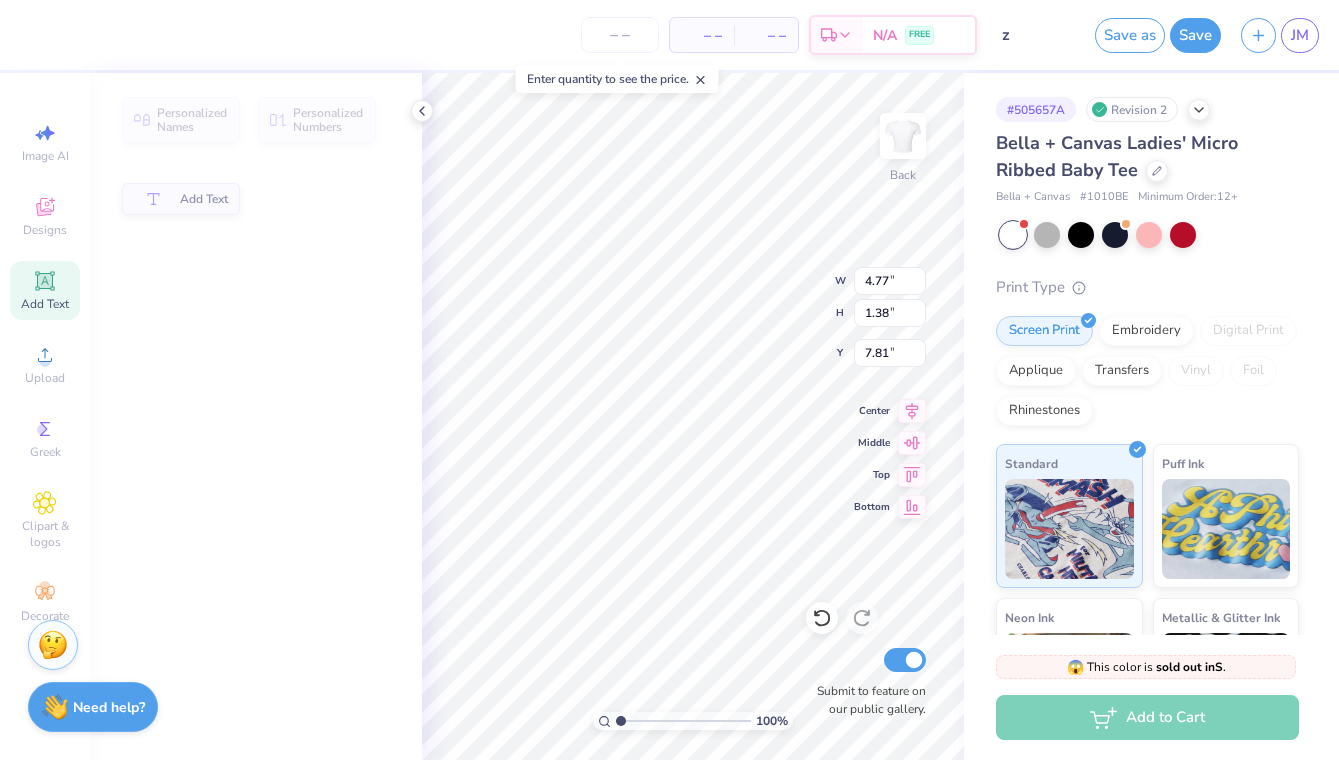 type on "4.77" 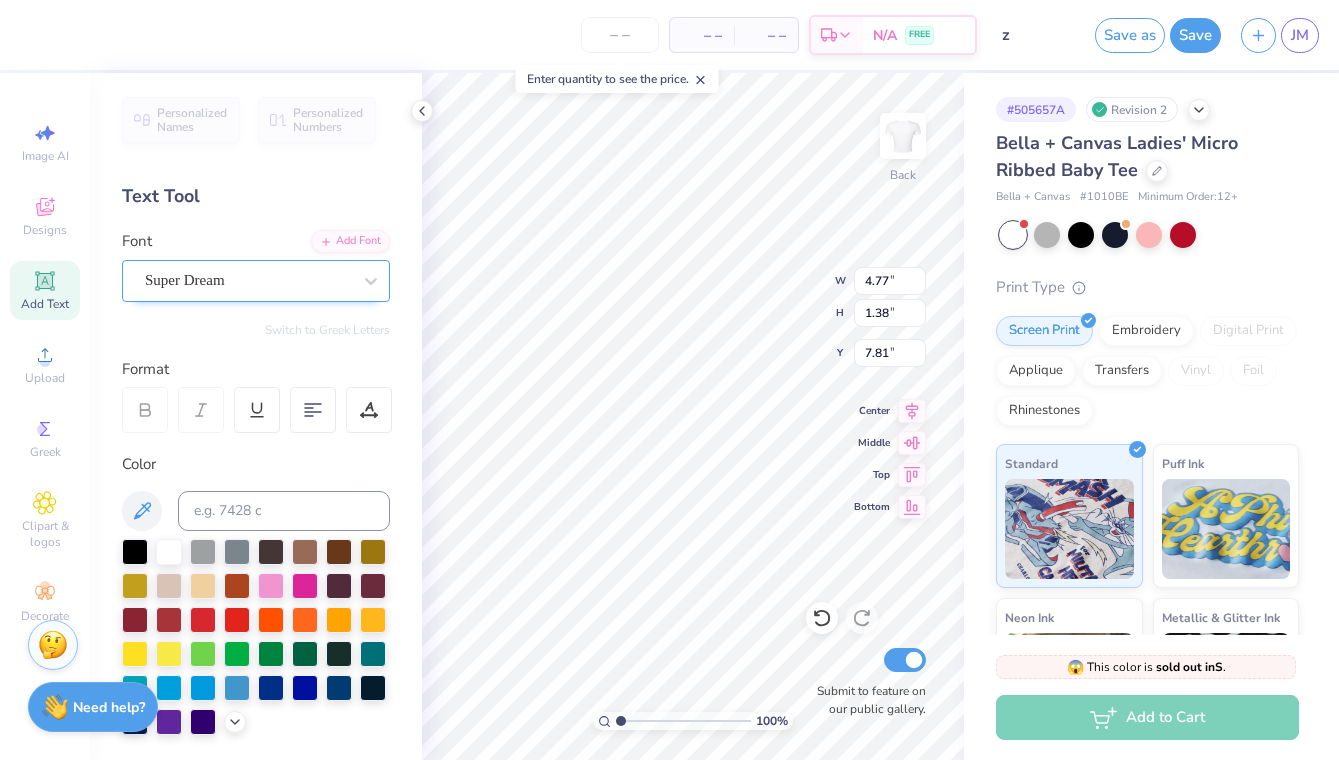 click on "Super Dream" at bounding box center [248, 280] 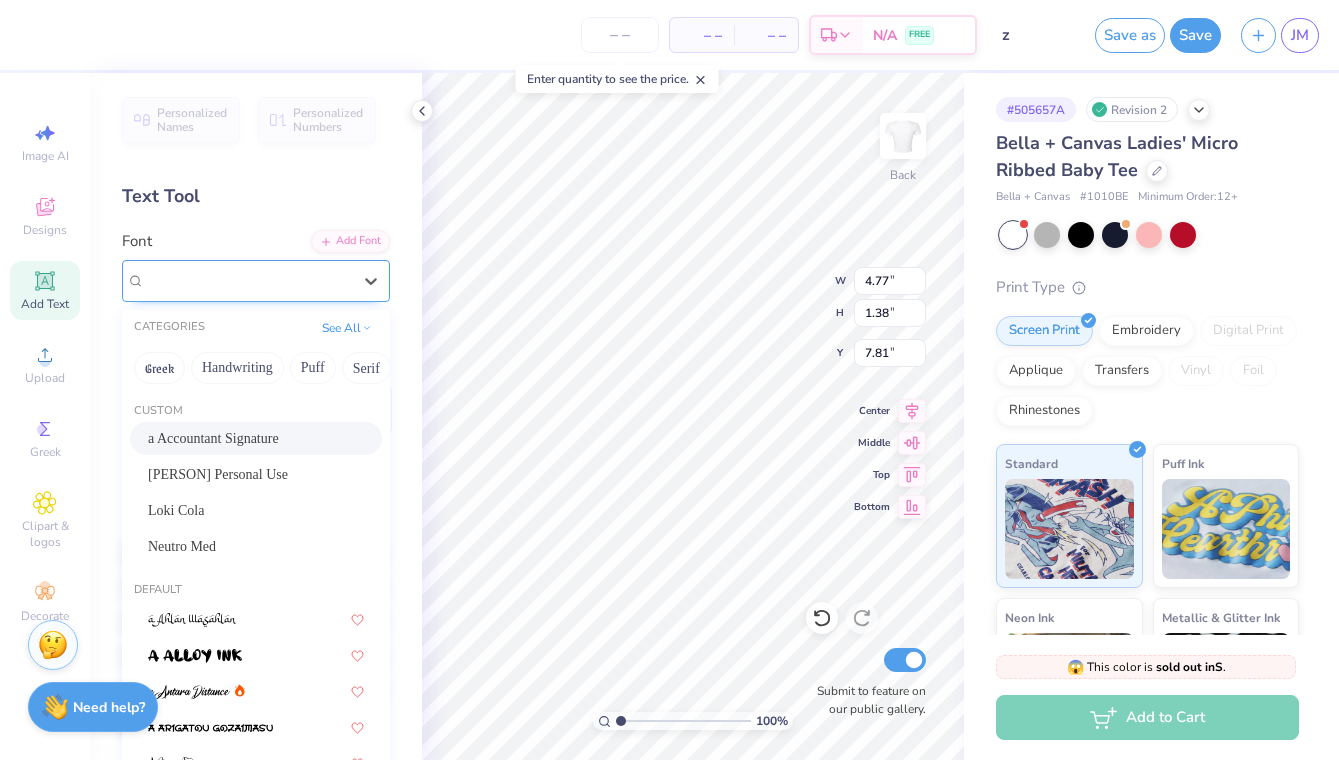 click on "Super Dream" at bounding box center (256, 281) 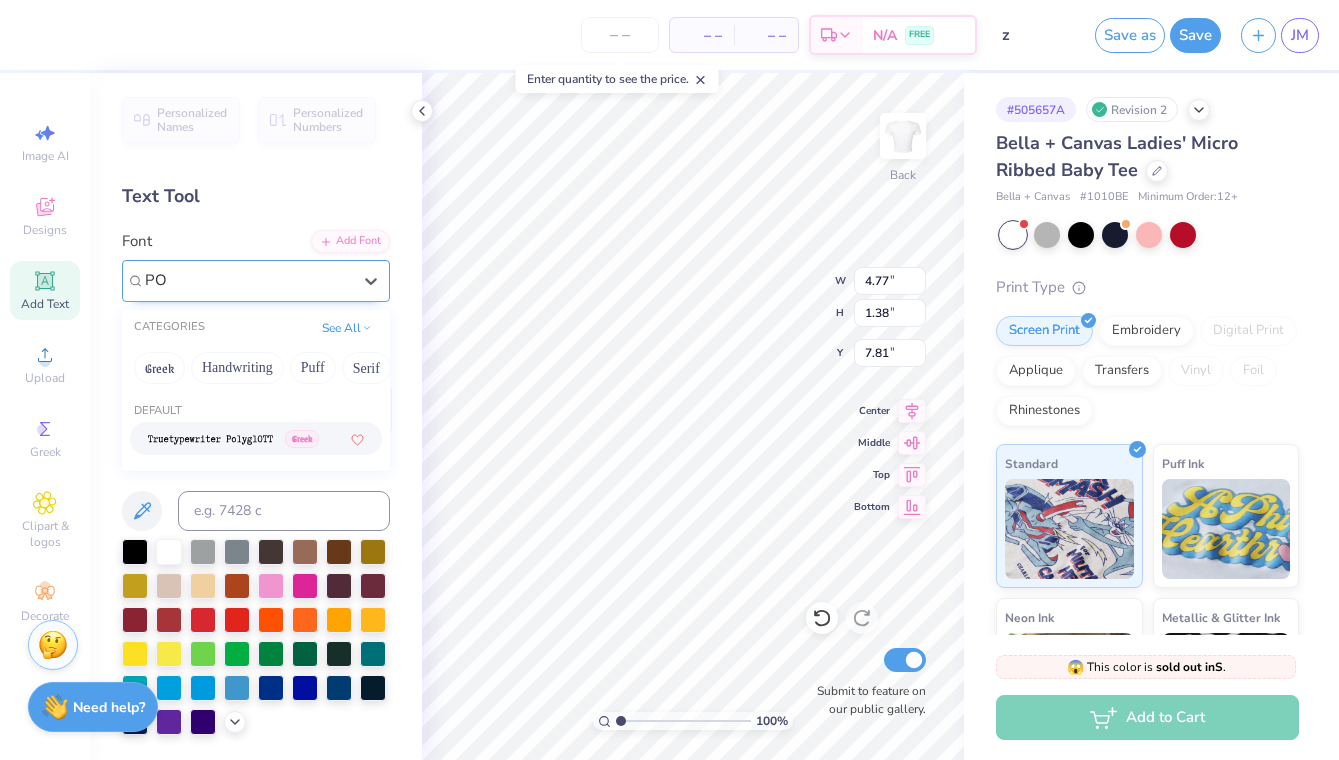 type on "P" 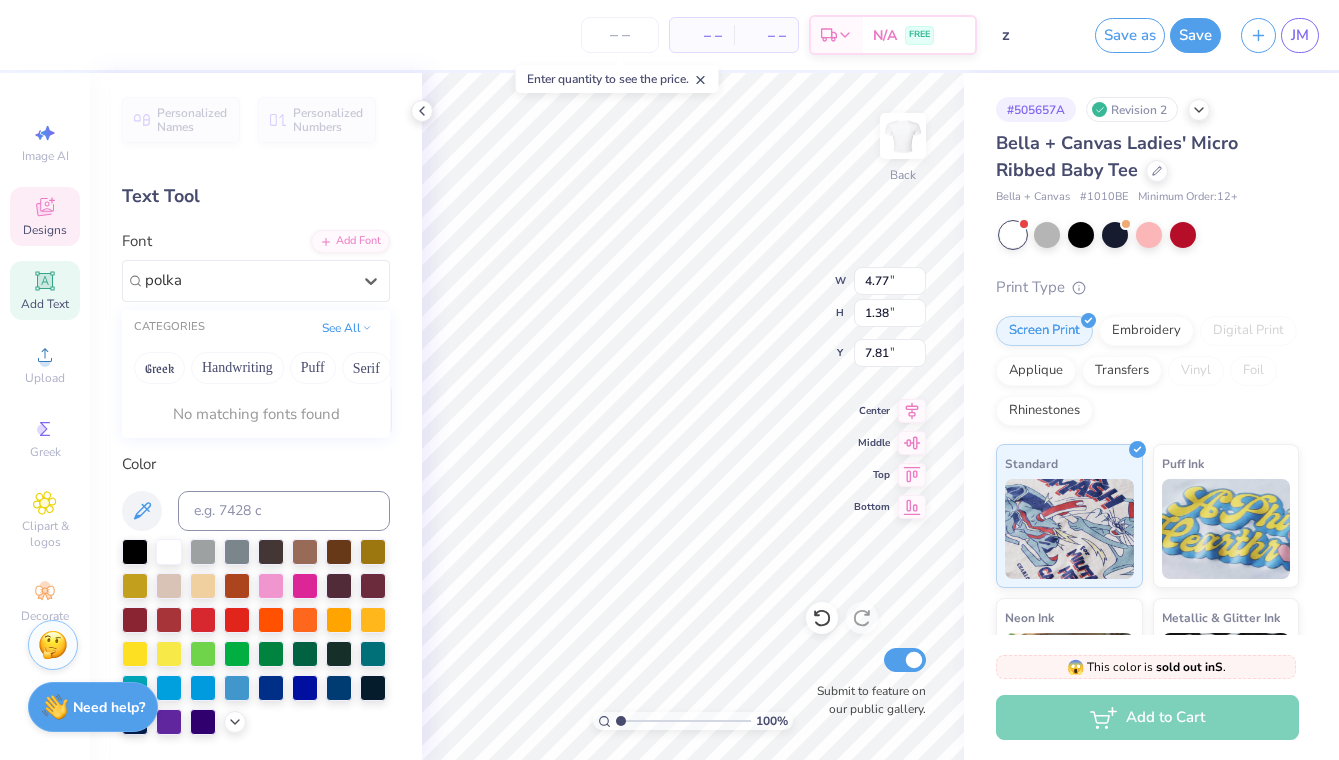 type on "polka" 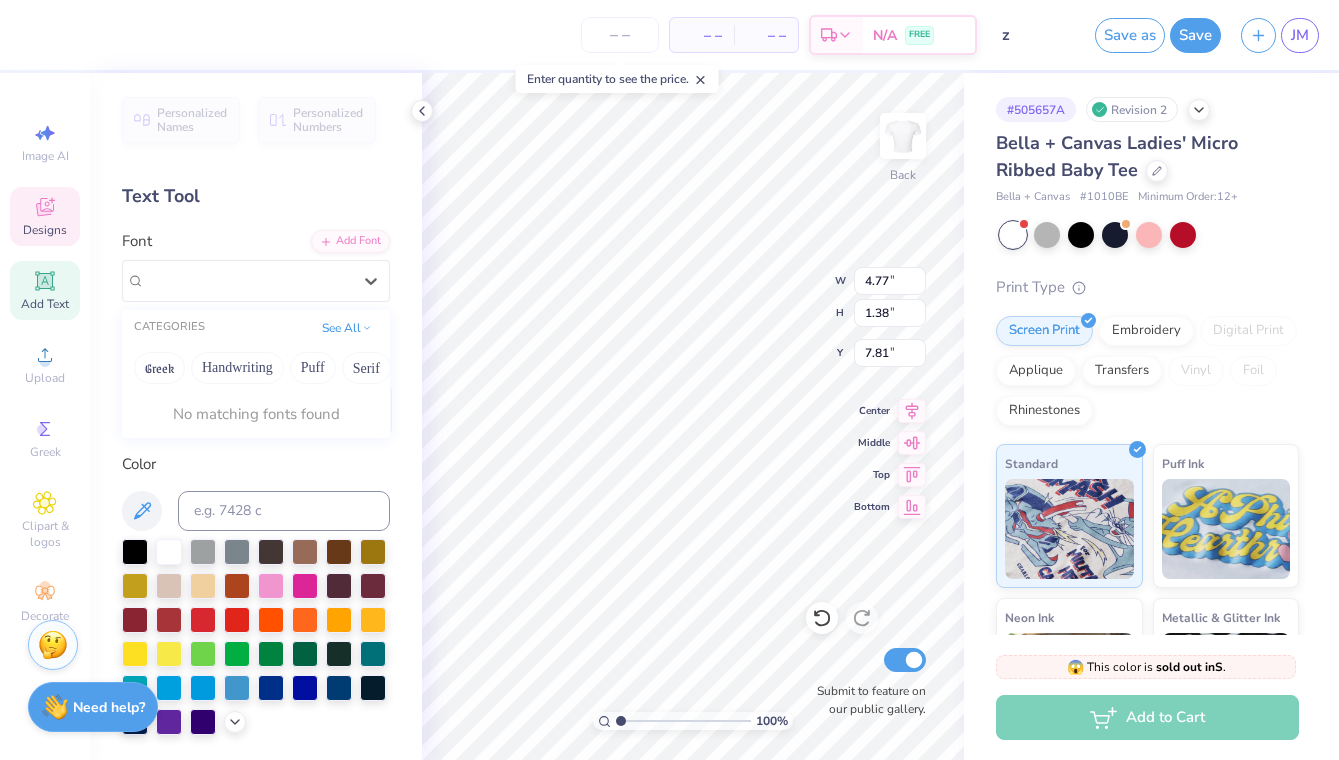 click 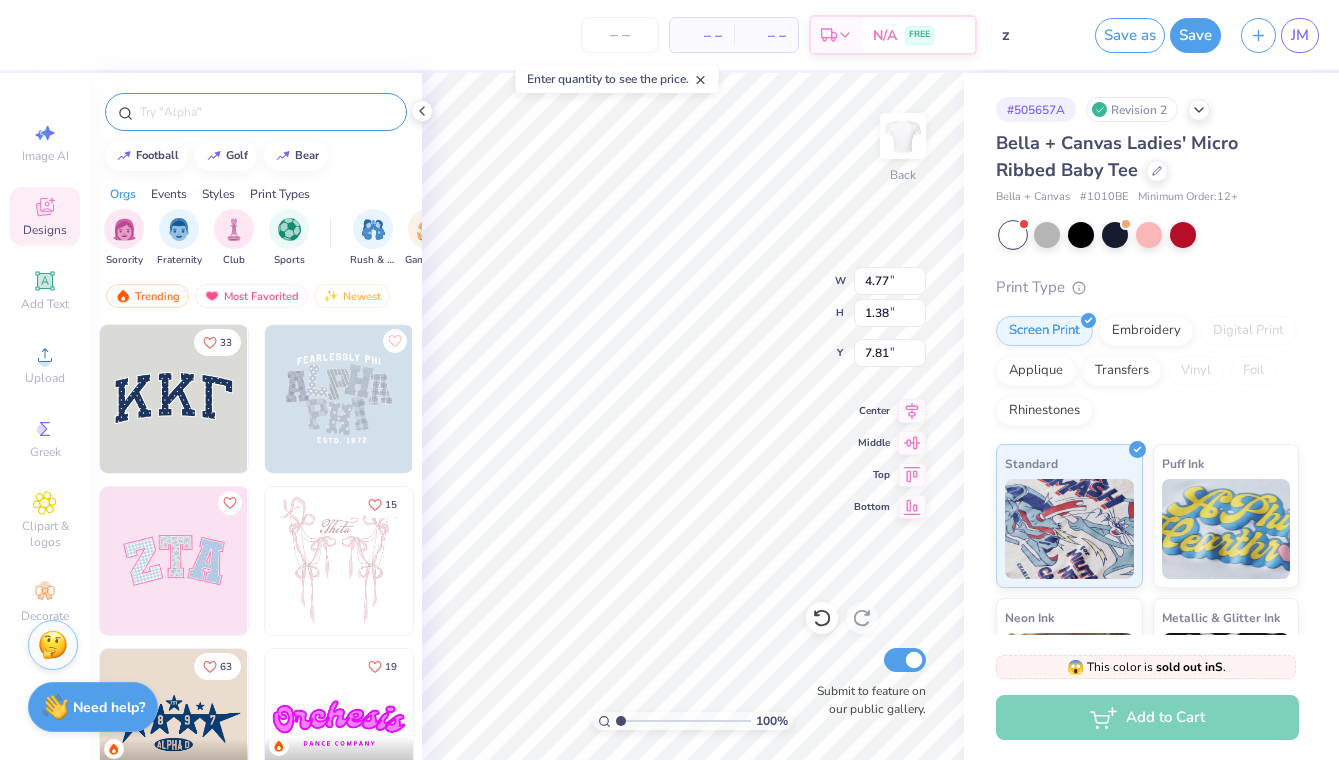 click at bounding box center [266, 112] 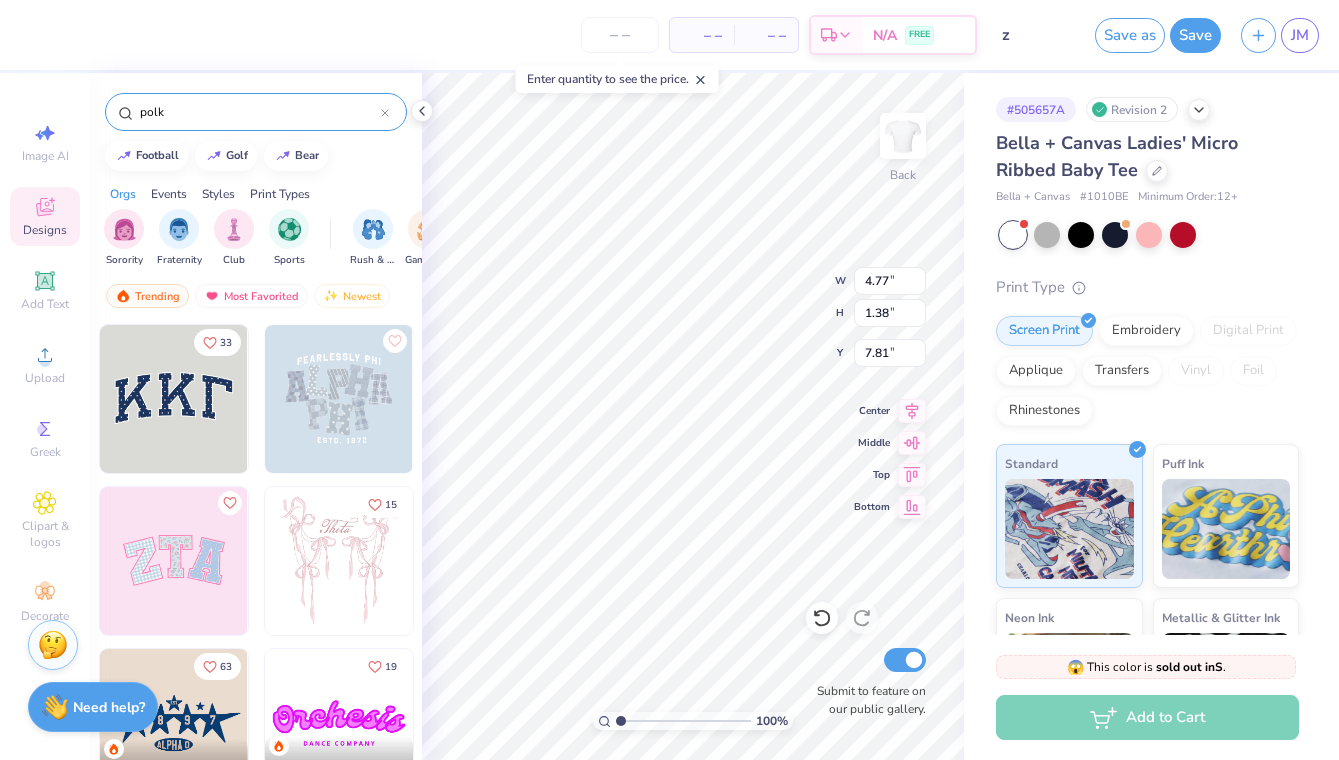 type on "polka" 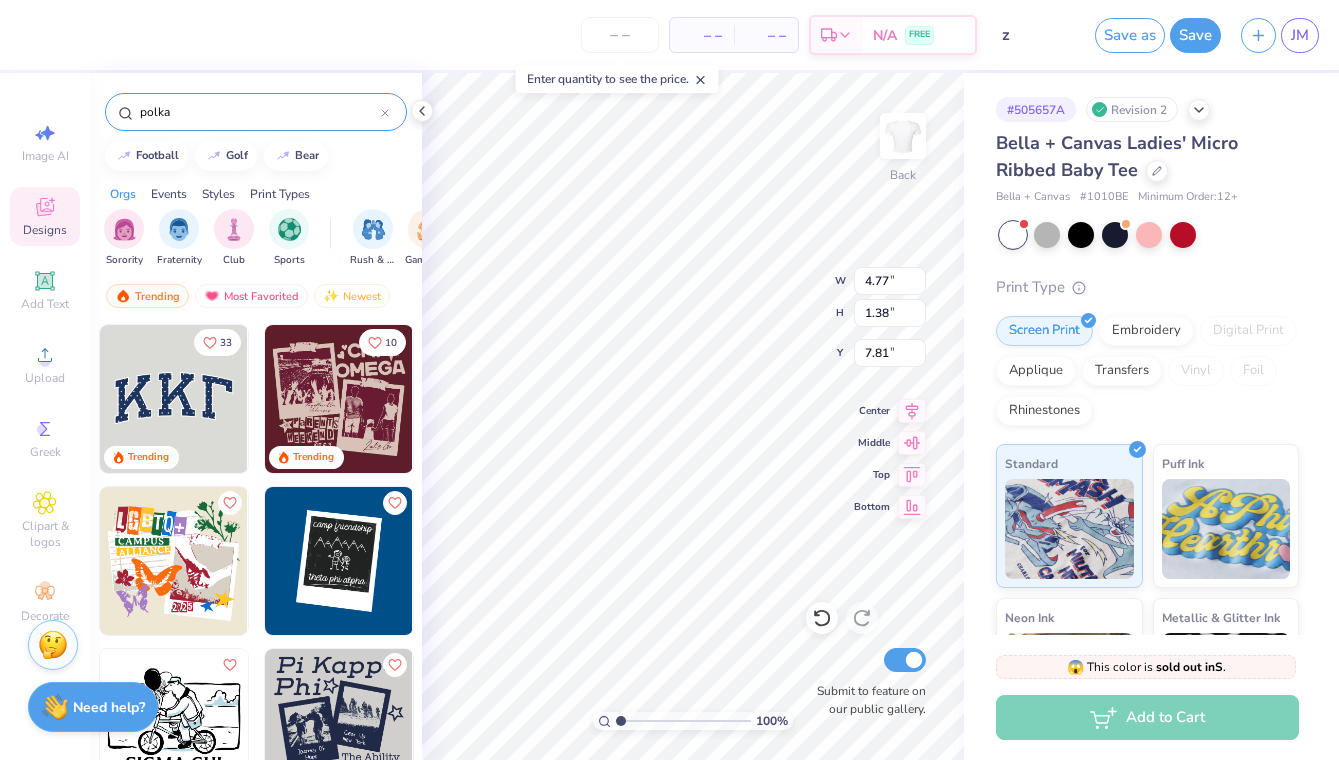 scroll, scrollTop: 0, scrollLeft: 0, axis: both 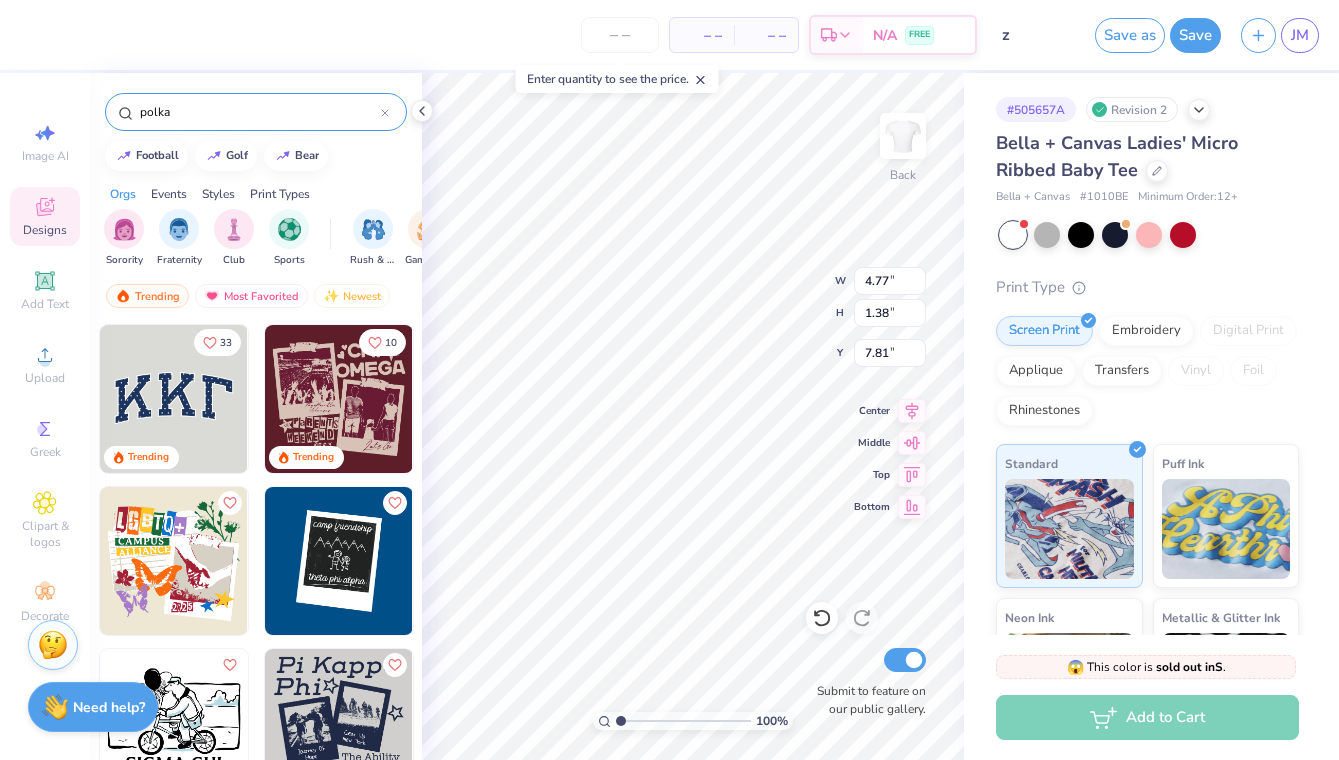 type on "polka" 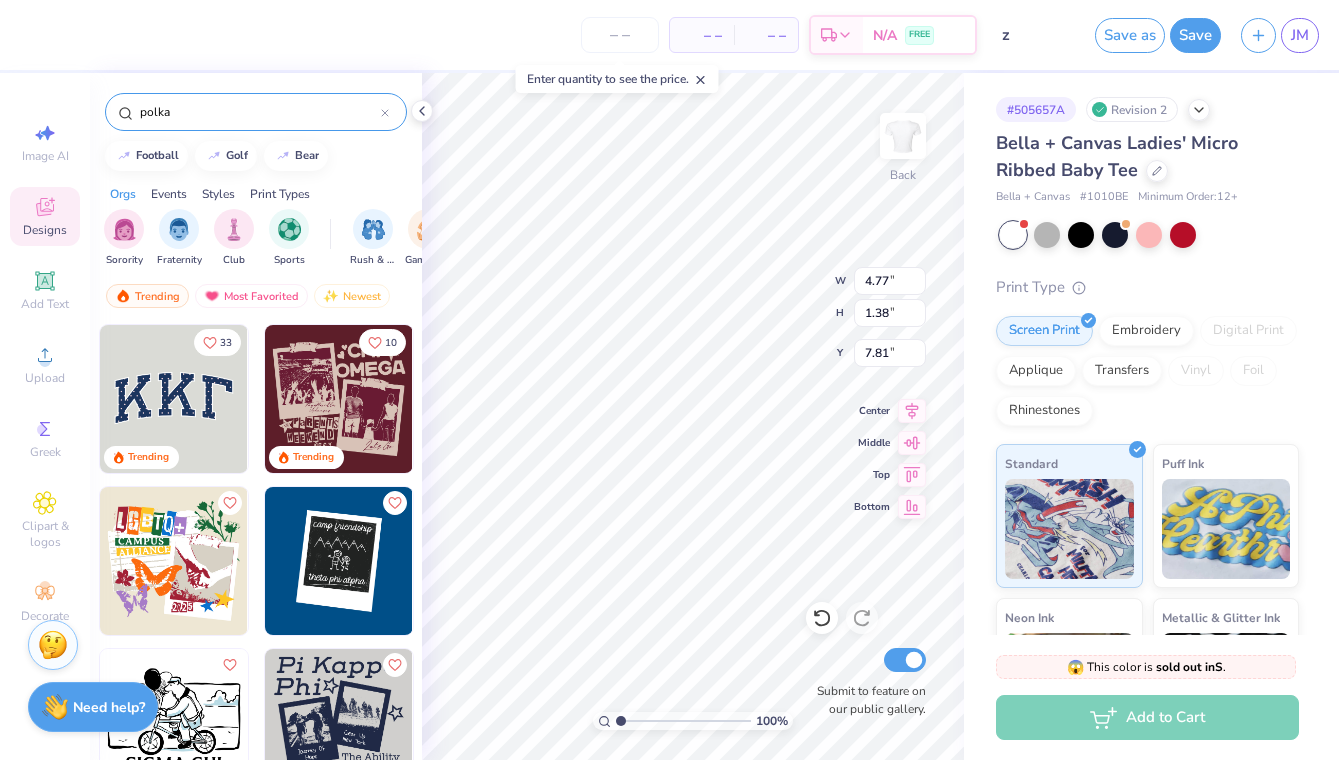 click at bounding box center (174, 399) 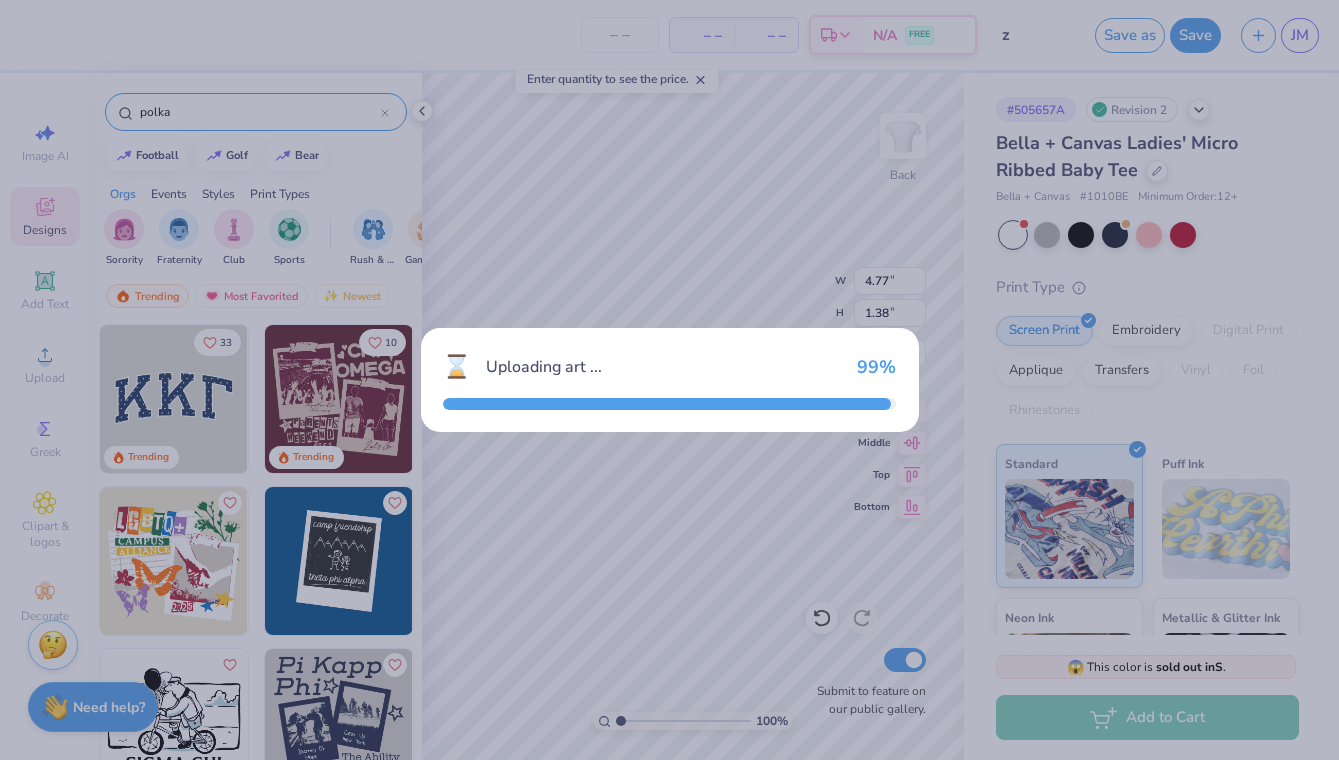 type on "8.90" 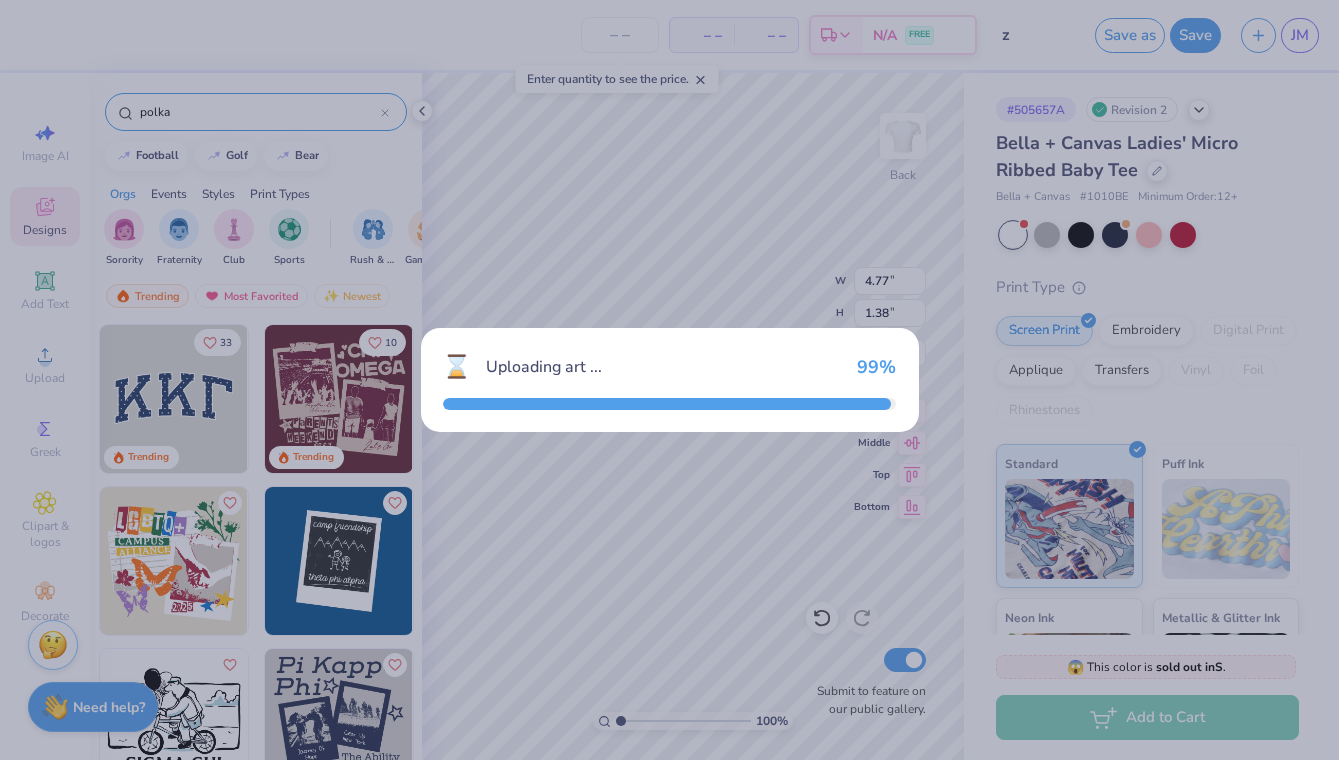 type on "3.91" 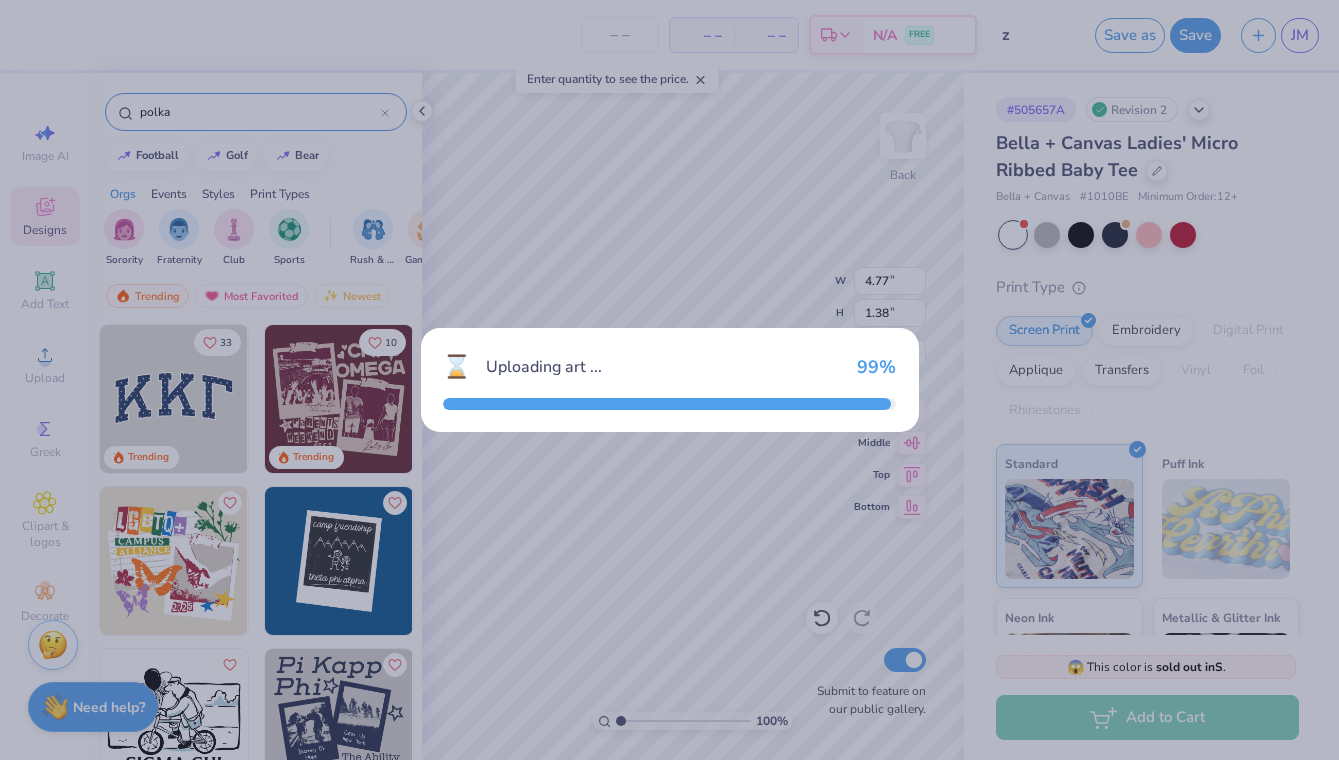 type on "3.00" 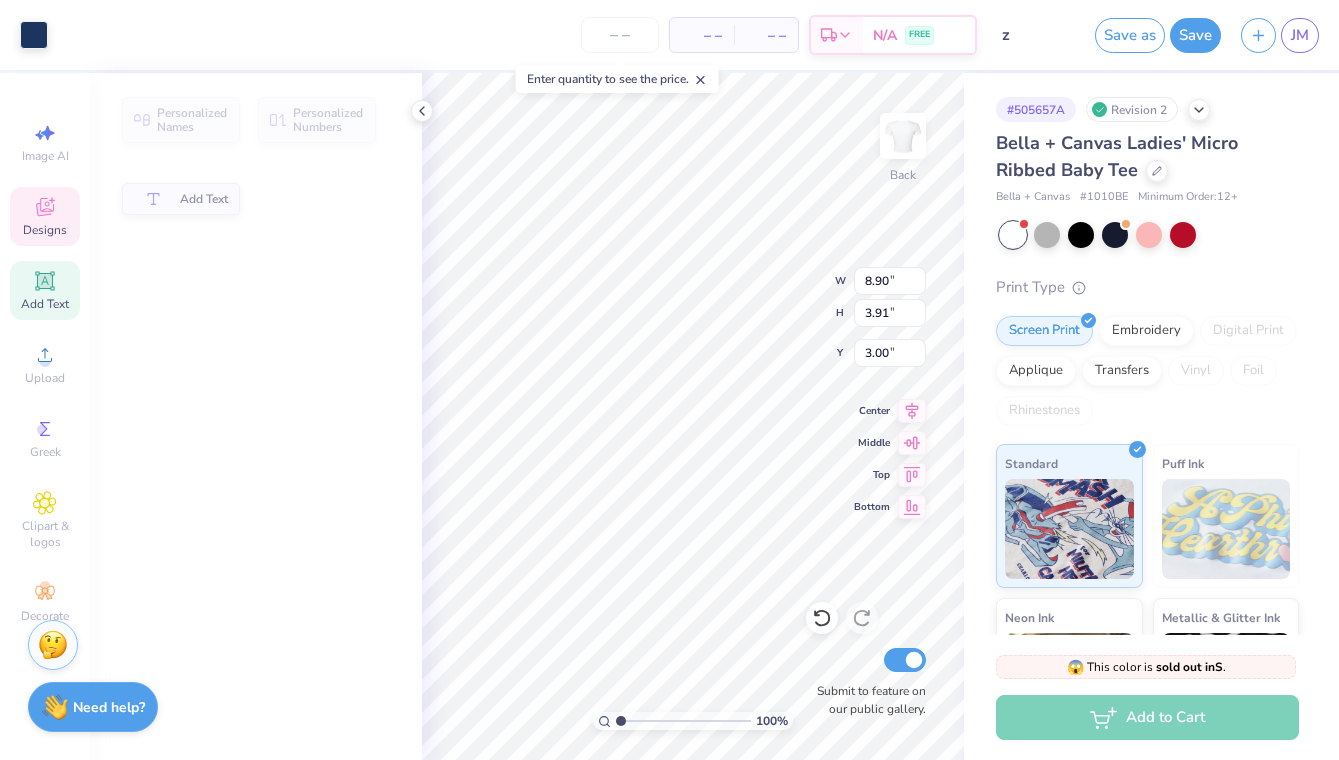 type on "8.75" 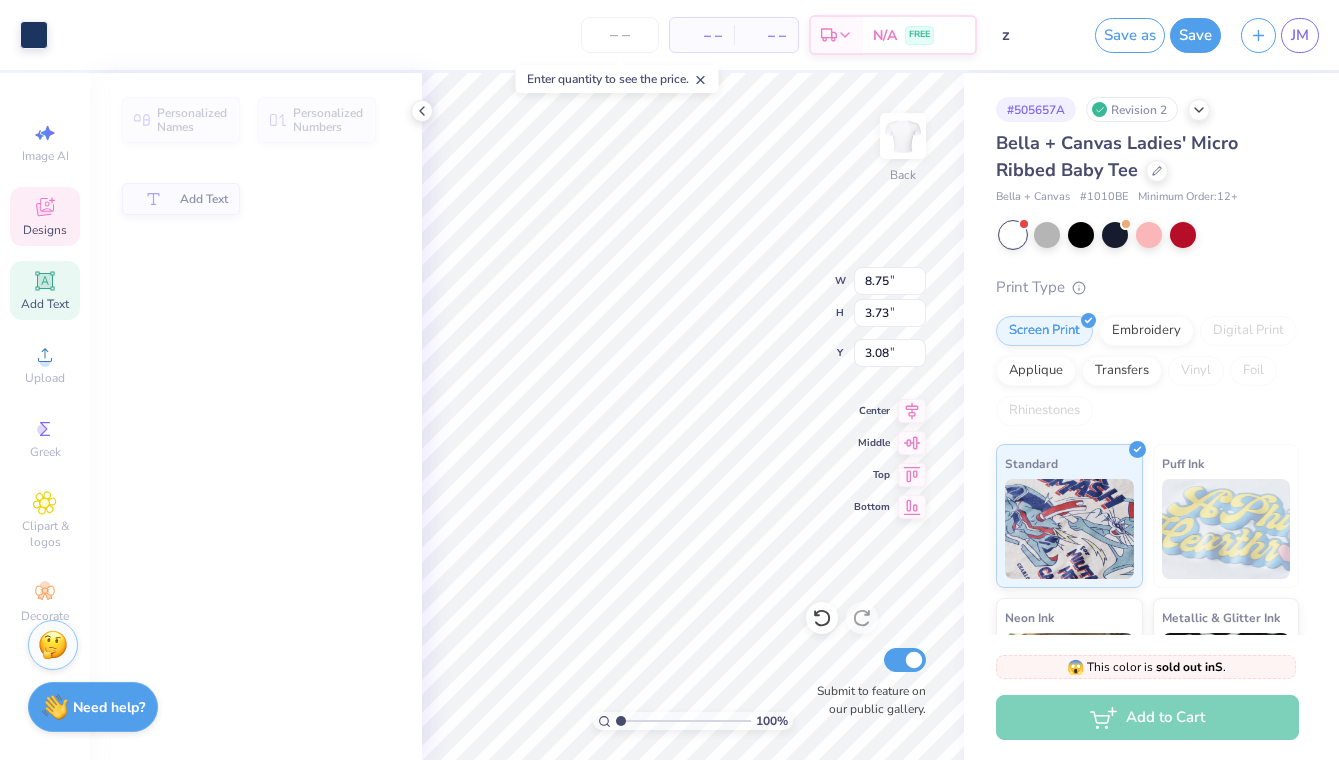 type on "4.08" 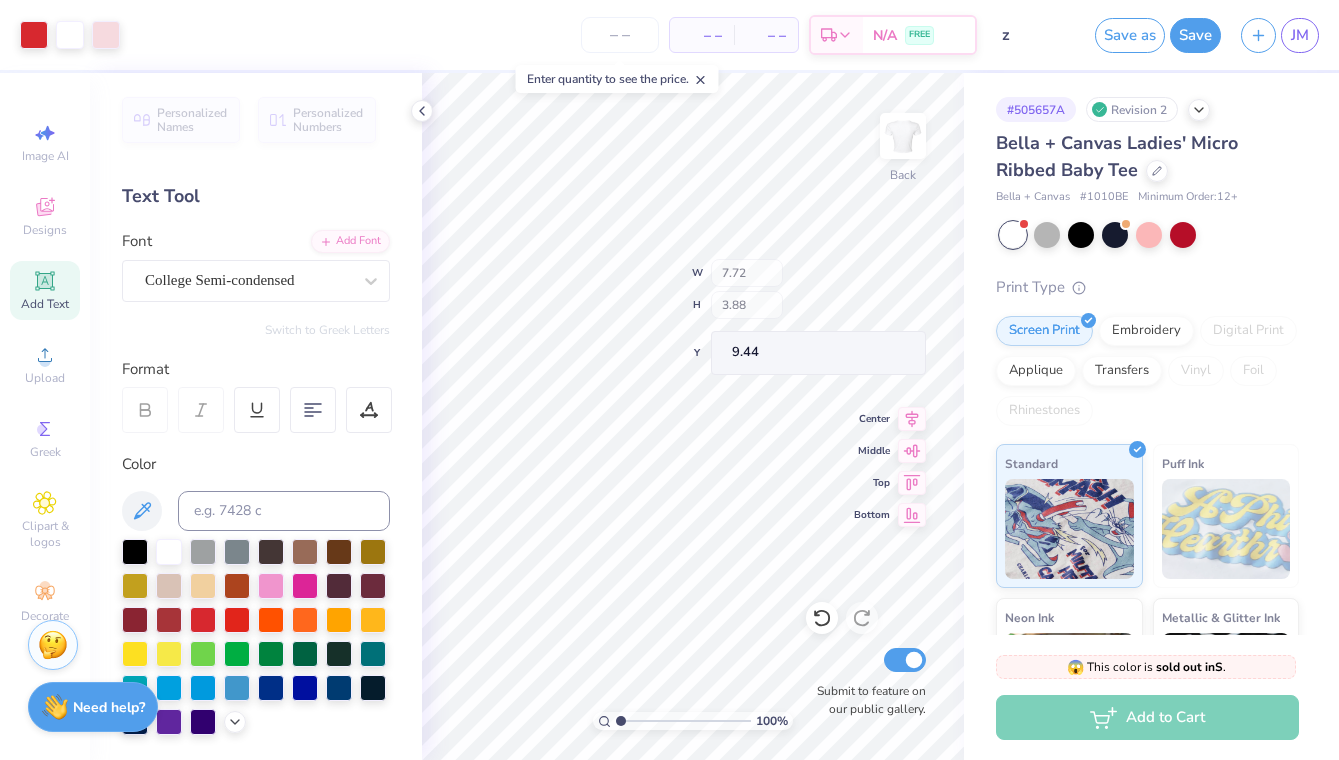 type on "9.44" 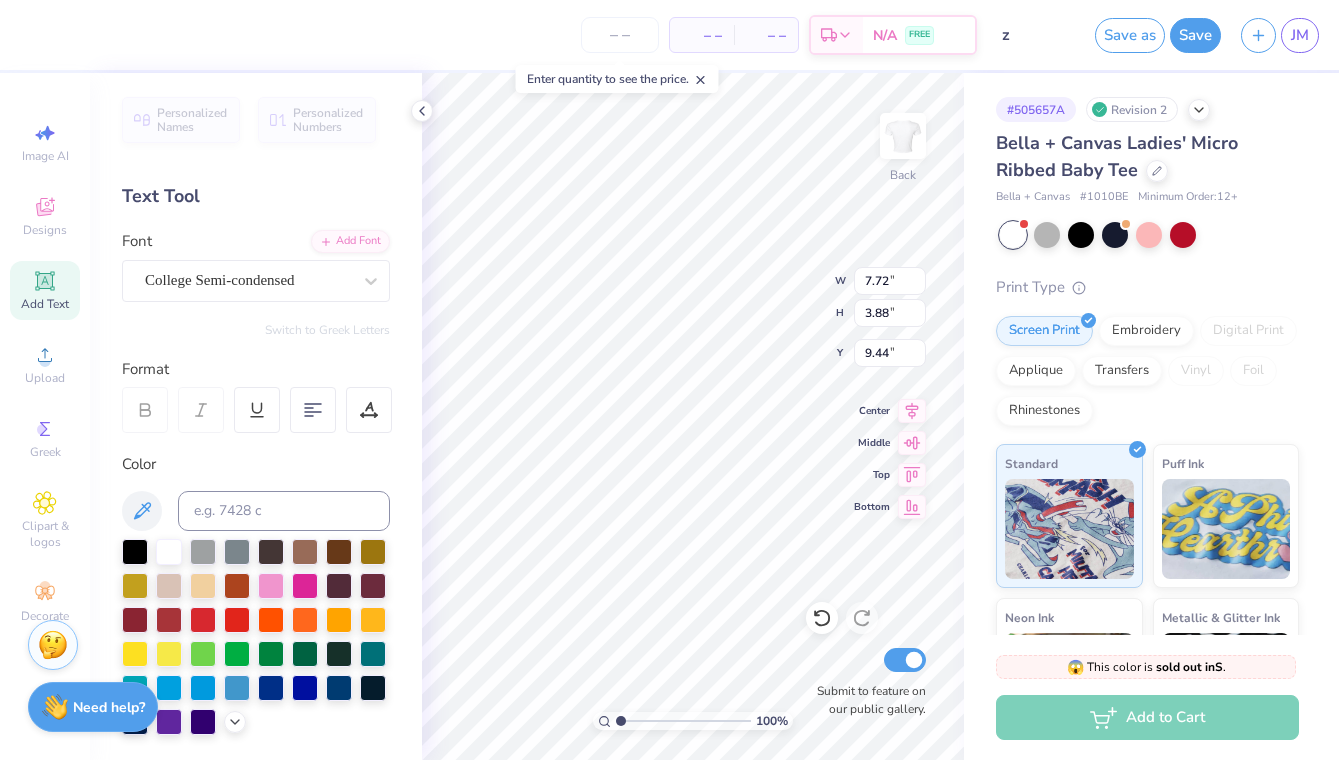 type on "2.23" 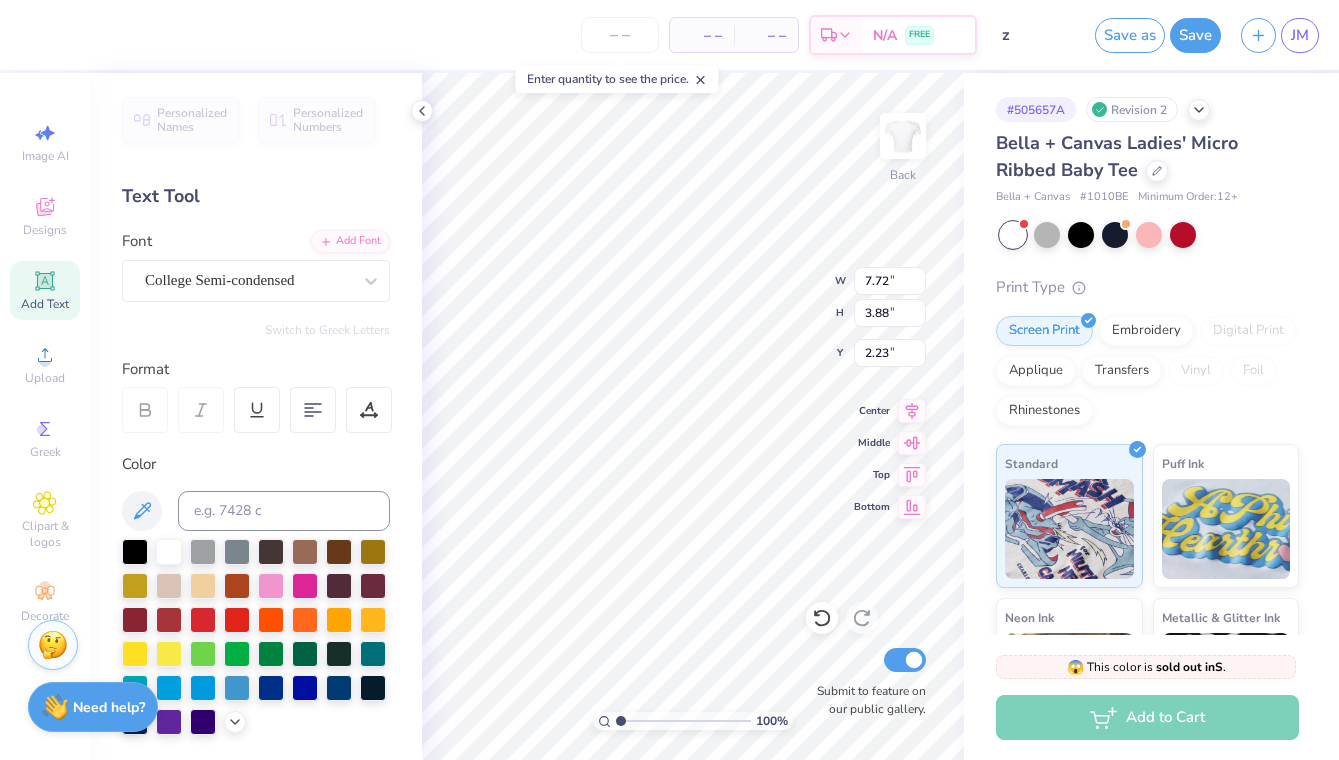 type on "4.77" 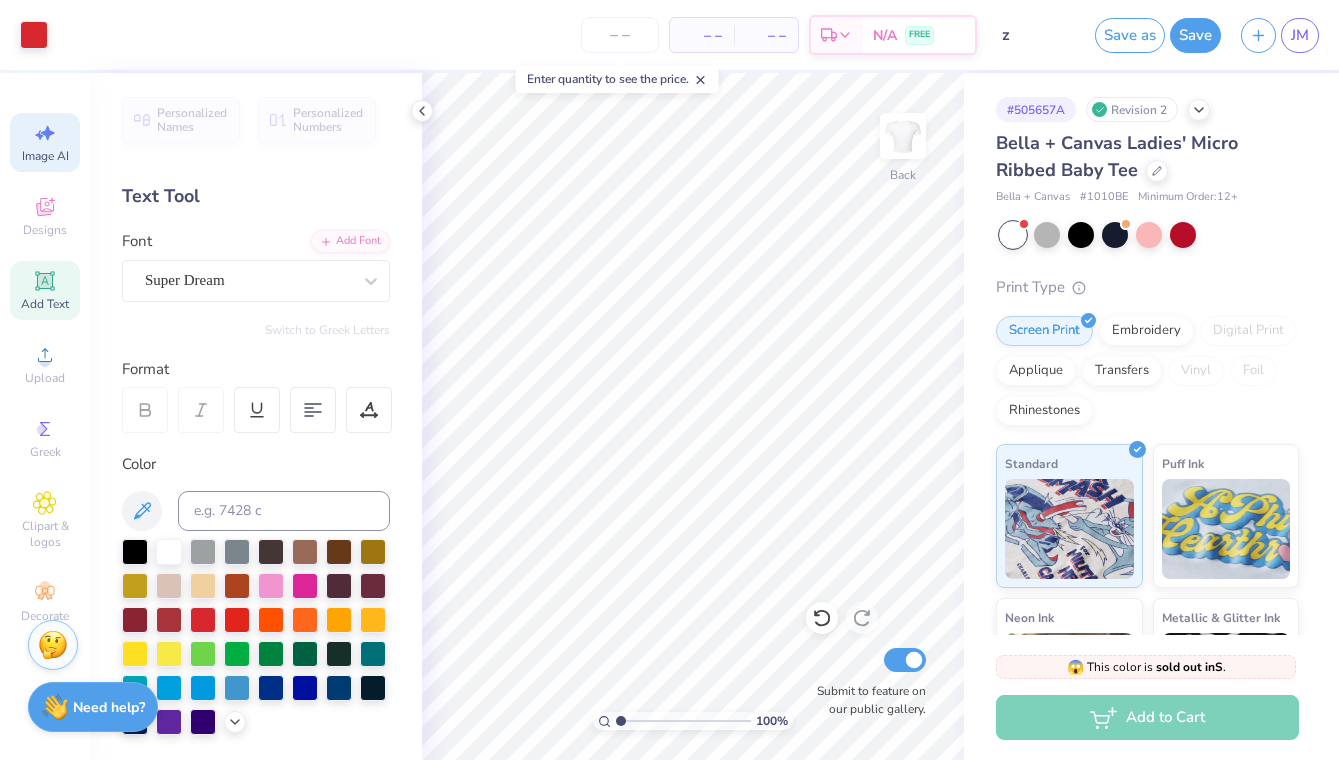 click 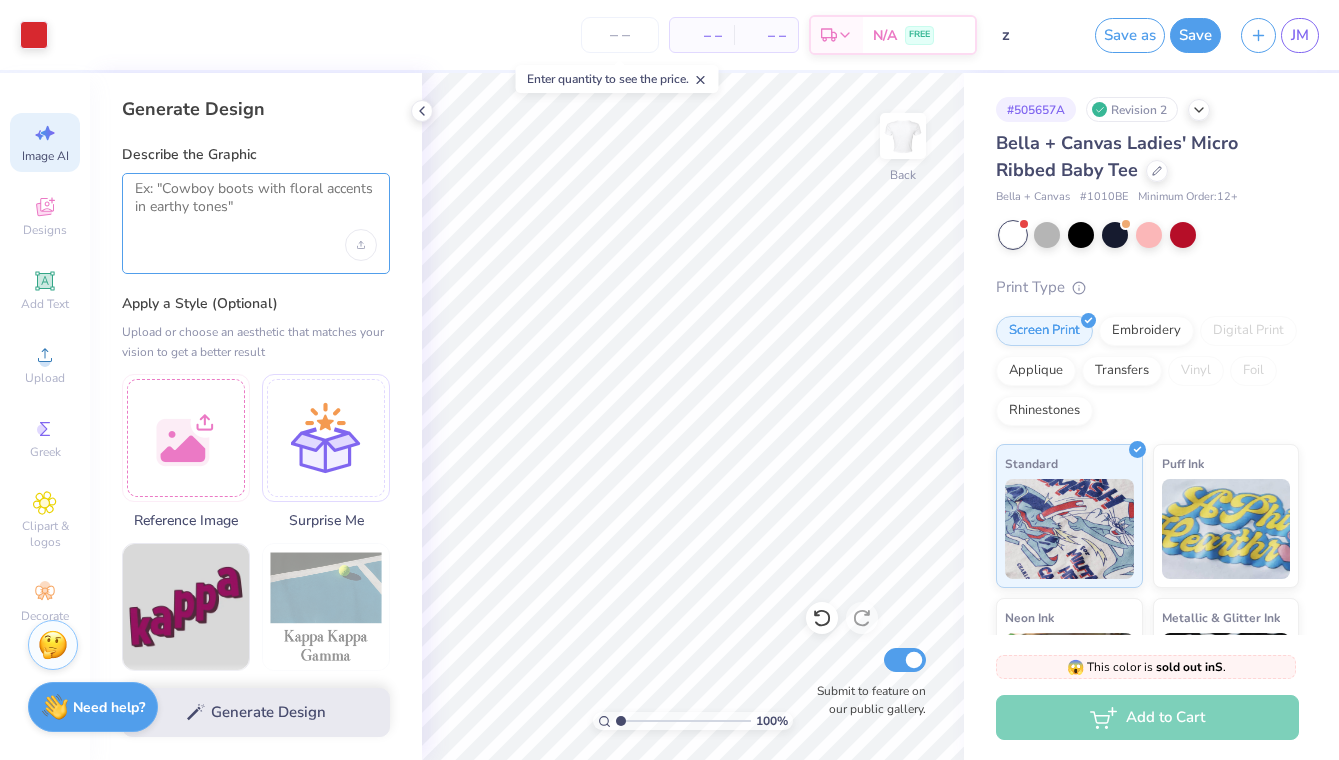 click at bounding box center [256, 205] 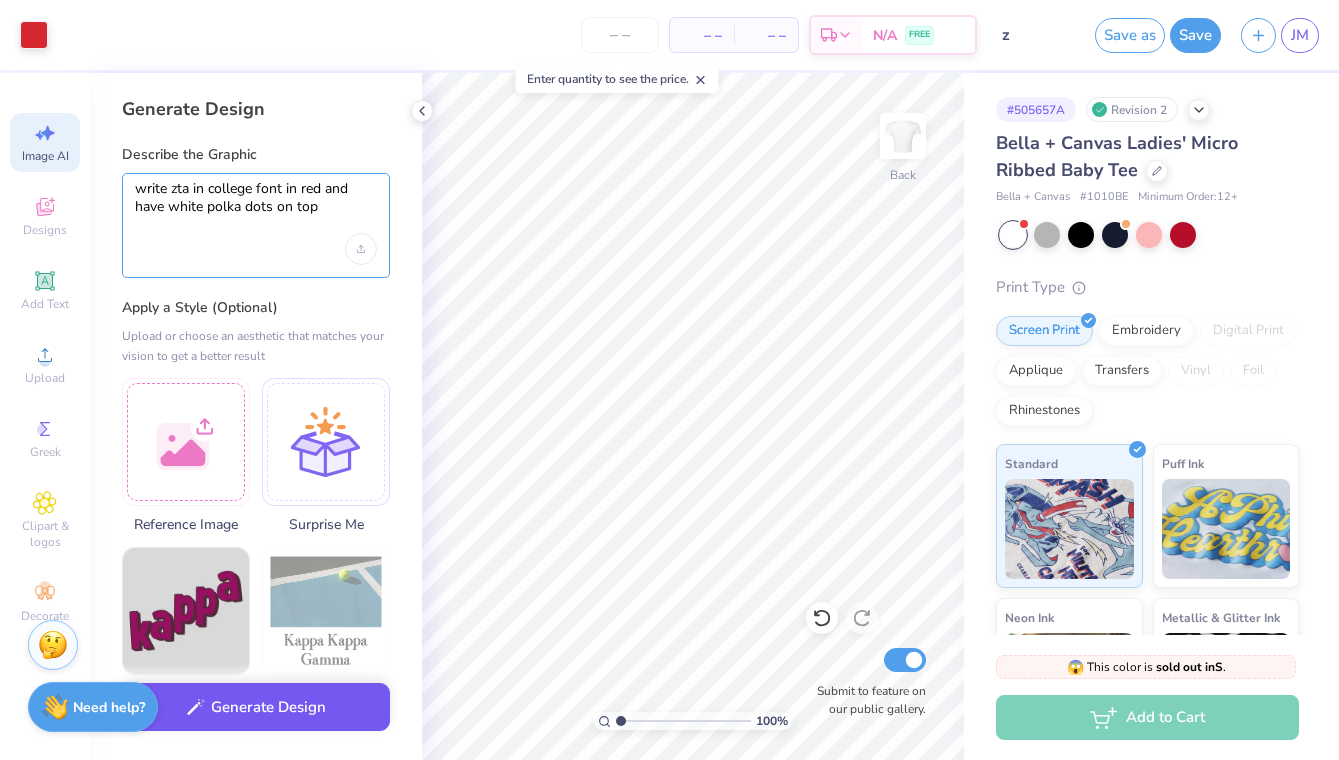type on "write zta in college font in red and have white polka dots on top" 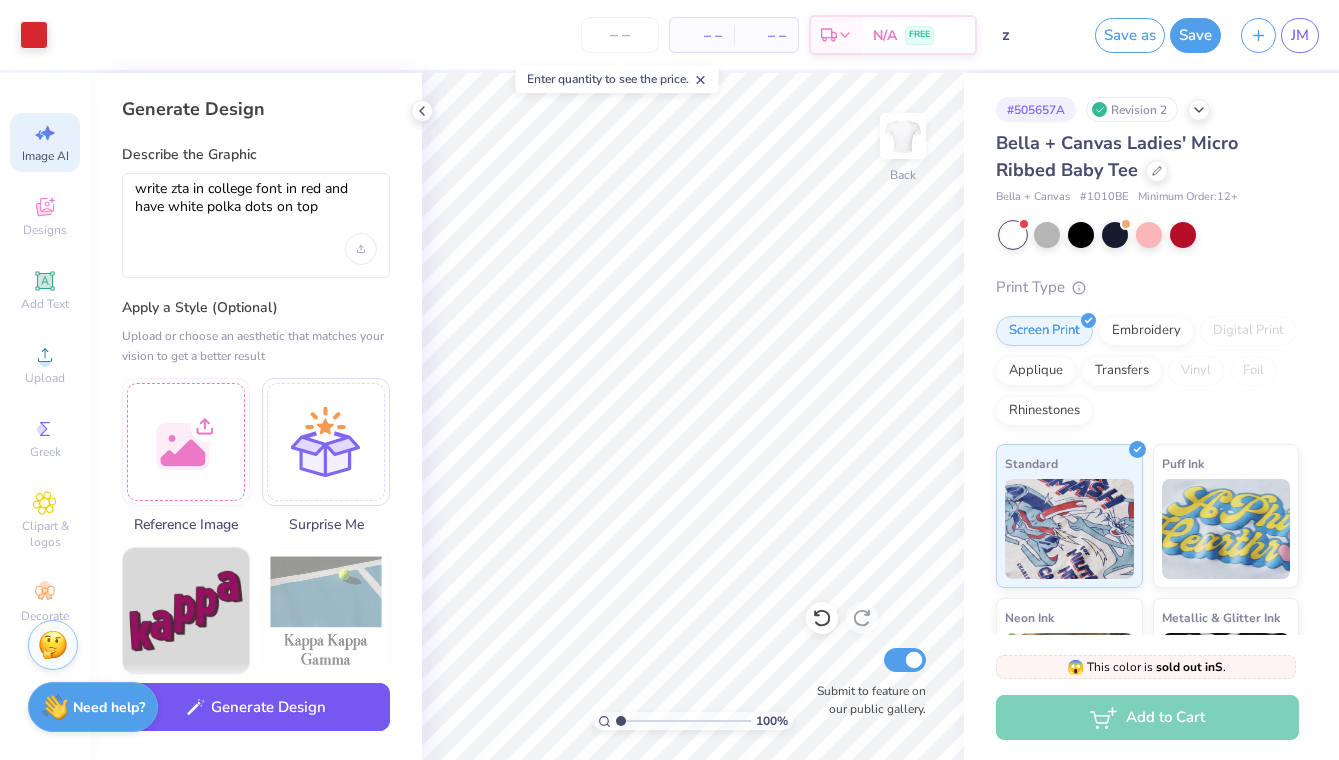 click on "Generate Design" at bounding box center [256, 707] 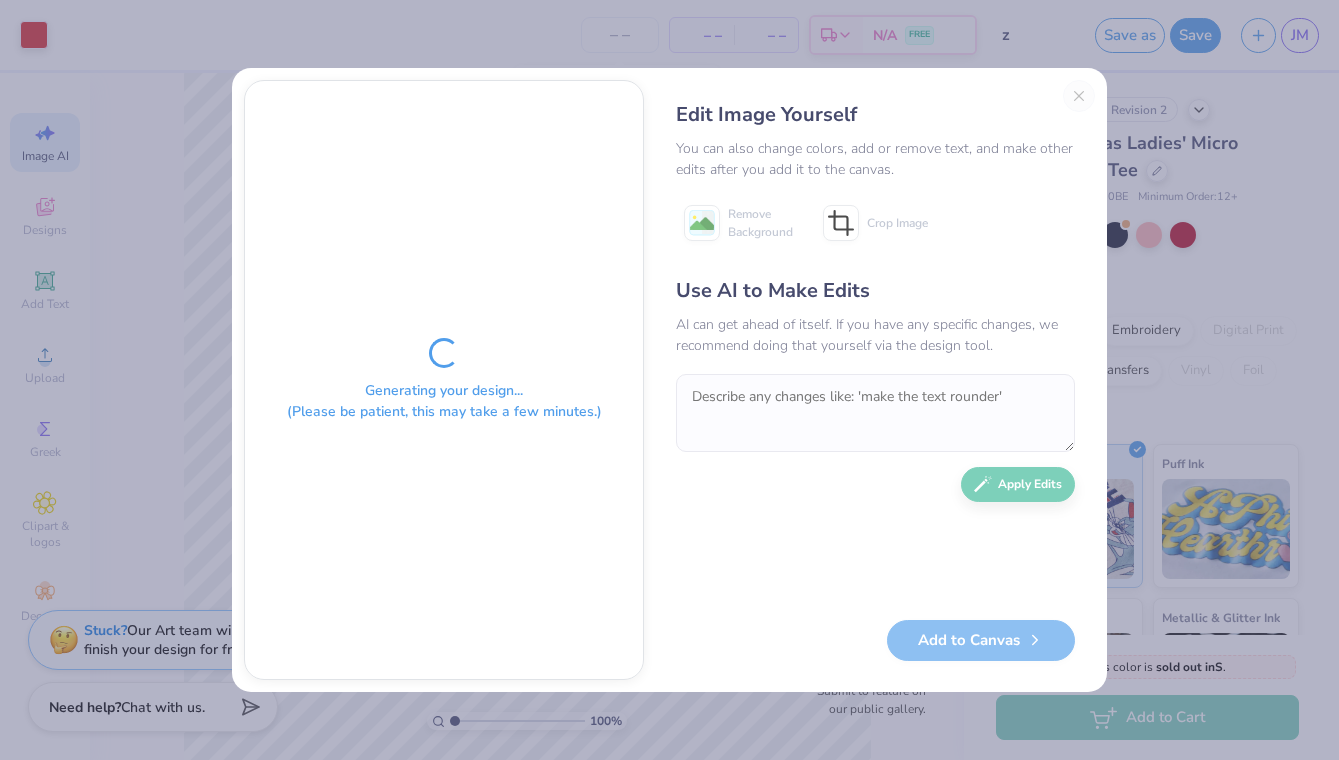 click on "Generating your design... (Please be patient, this may take a few minutes.) Edit Image Yourself You can also change colors, add or remove text, and make other edits after you add it to the canvas. Remove Background Crop Image Use AI to Make Edits AI can get ahead of itself. If you have any specific changes, we recommend doing that yourself via the design tool. Apply Edits Add to Canvas" at bounding box center (669, 380) 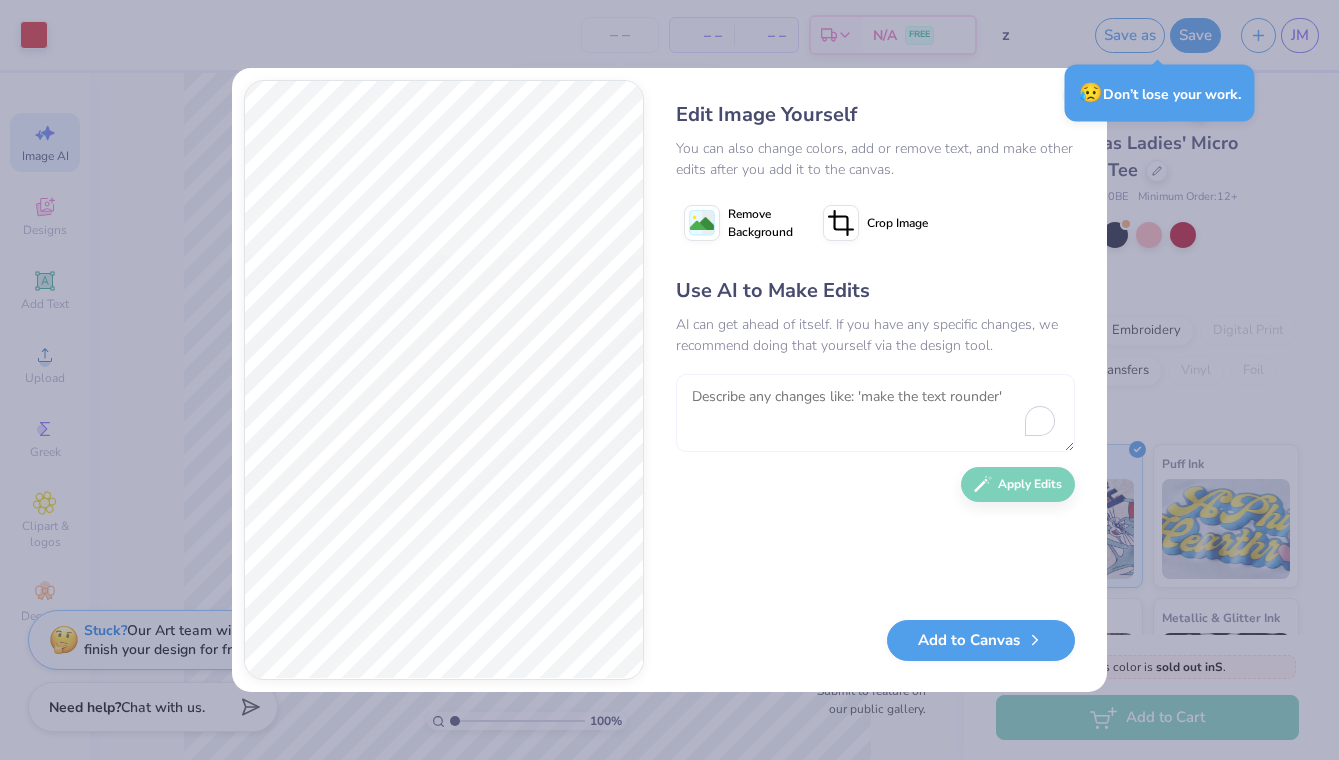 click at bounding box center [875, 413] 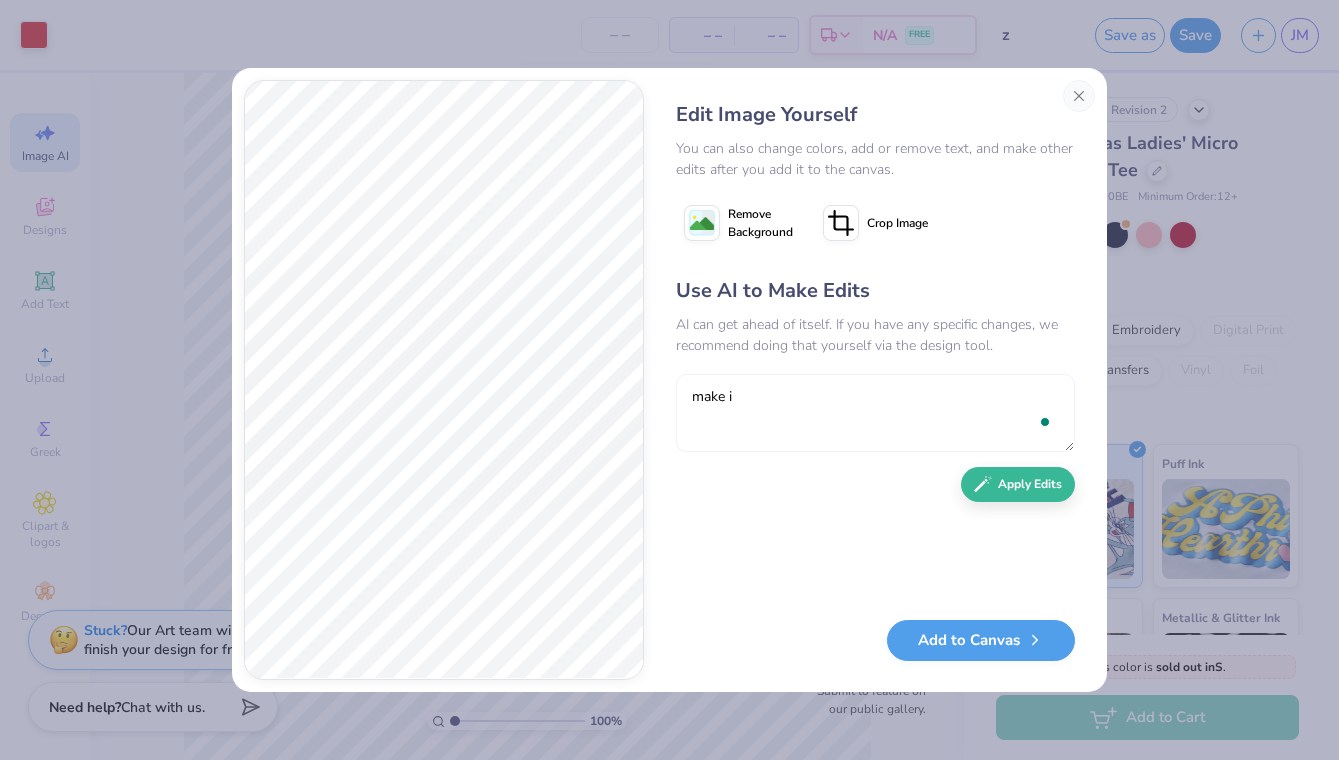 type on "make it" 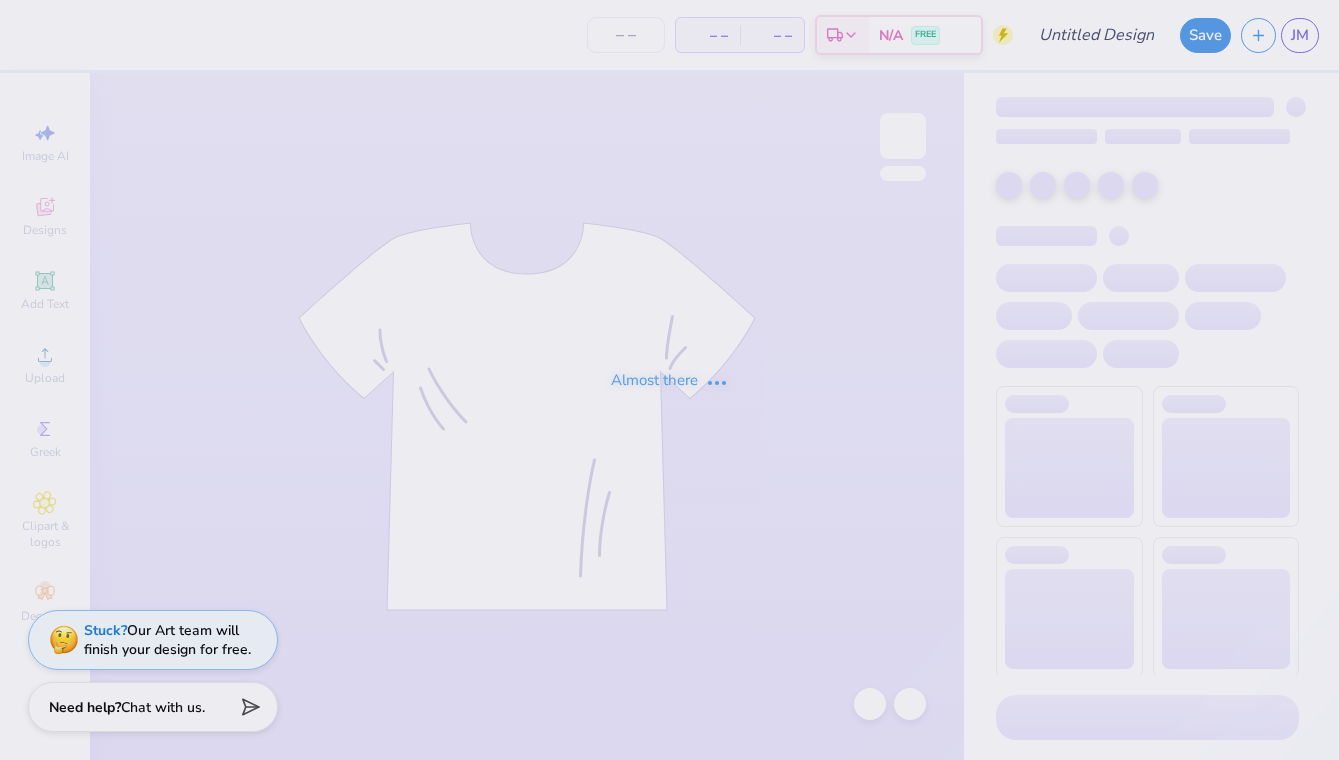 scroll, scrollTop: 0, scrollLeft: 0, axis: both 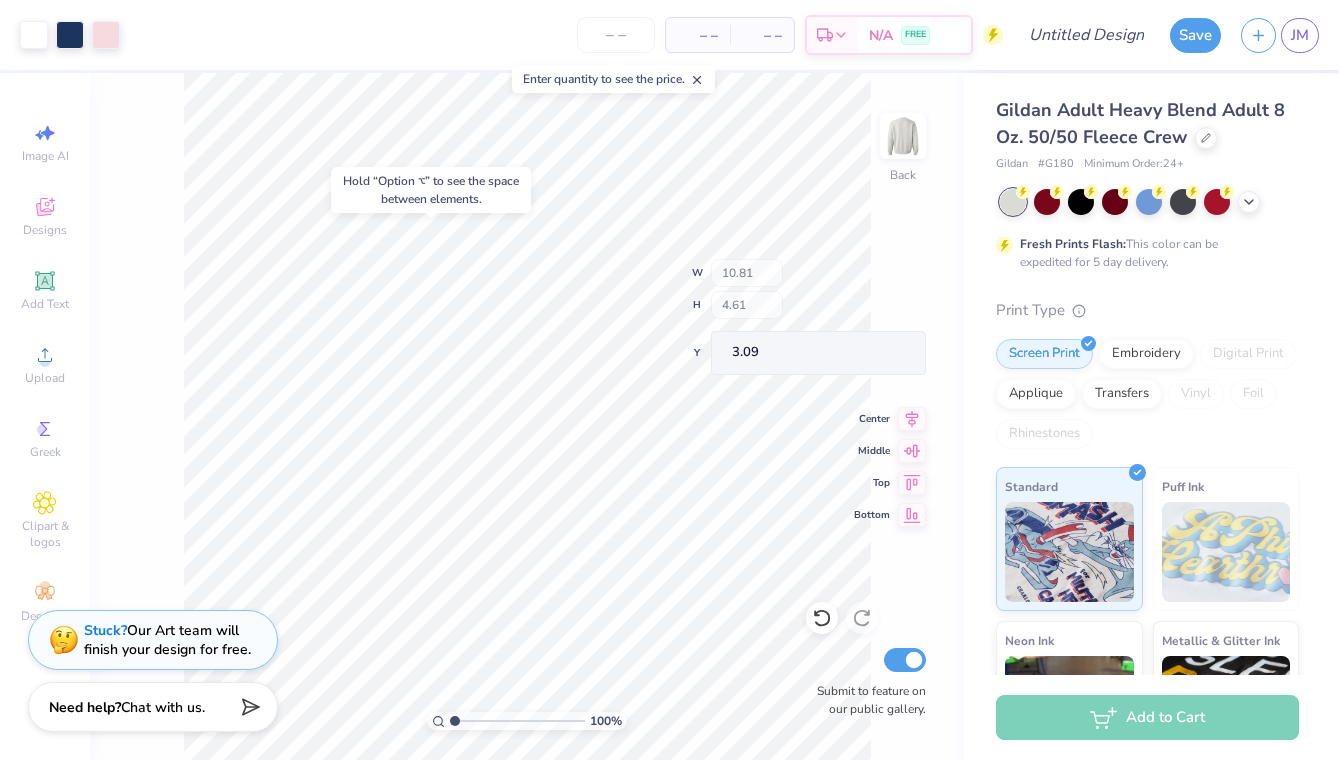 type on "11.11" 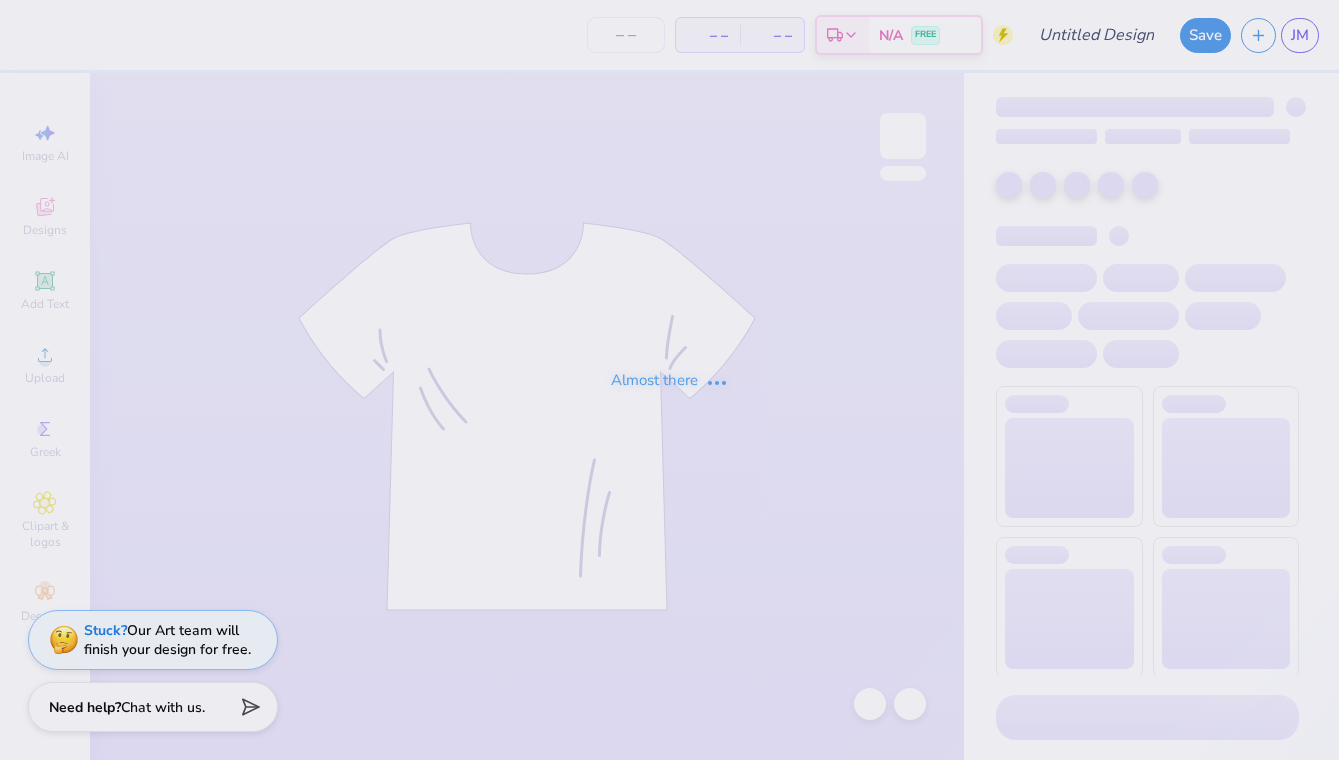 scroll, scrollTop: 0, scrollLeft: 0, axis: both 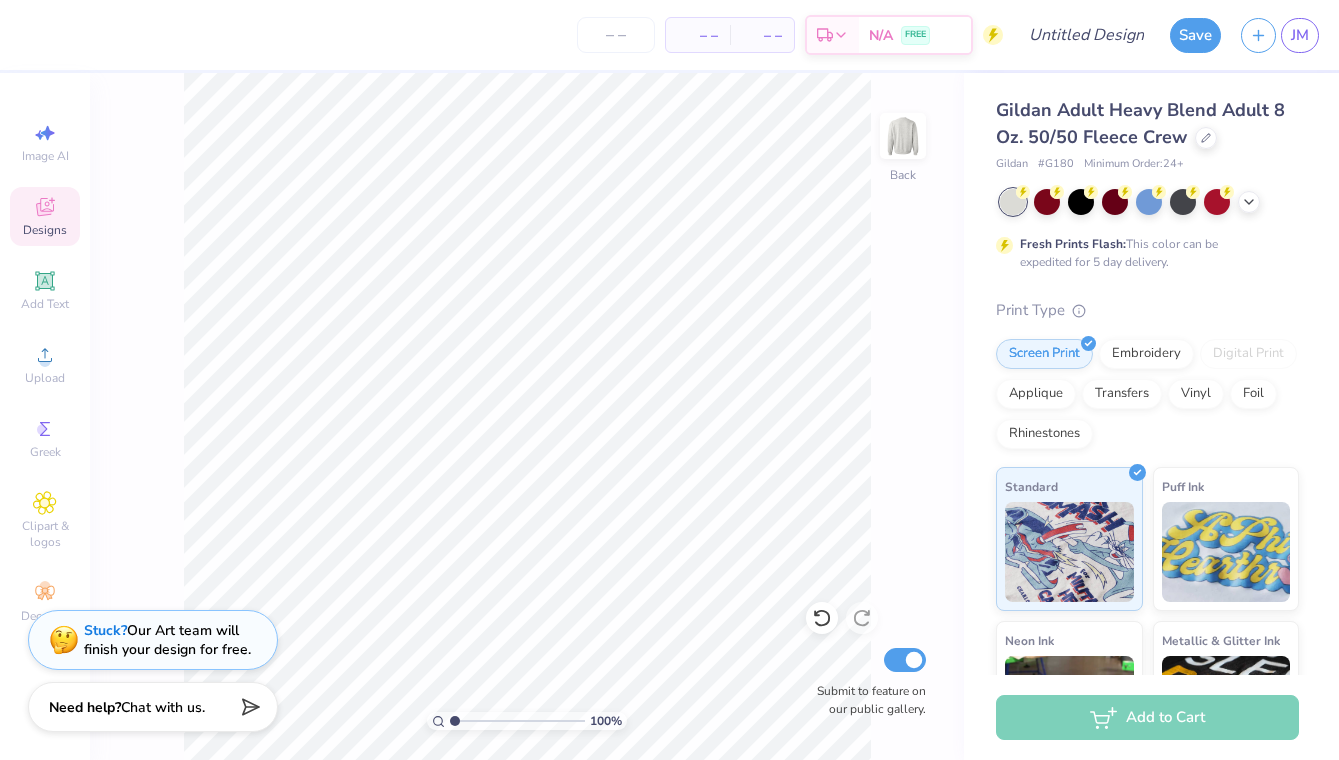 click 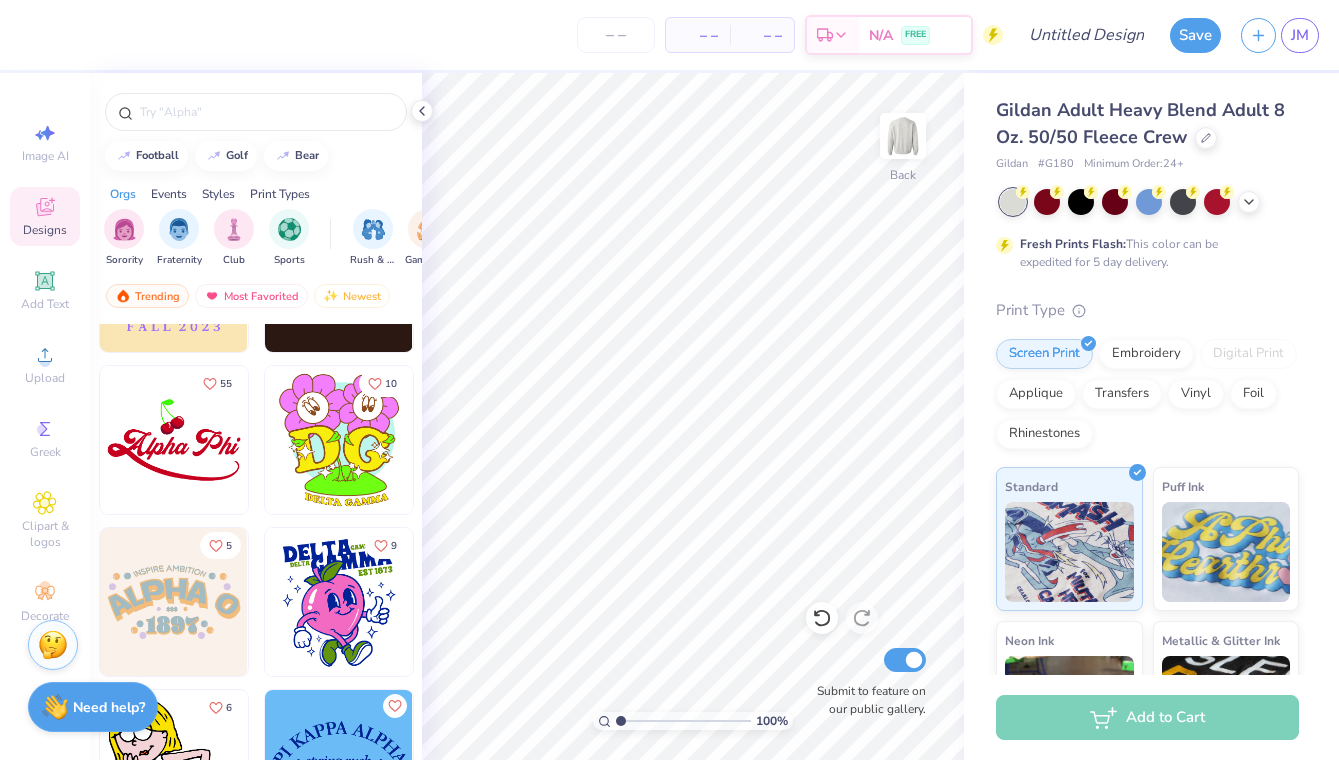 scroll, scrollTop: 17780, scrollLeft: 0, axis: vertical 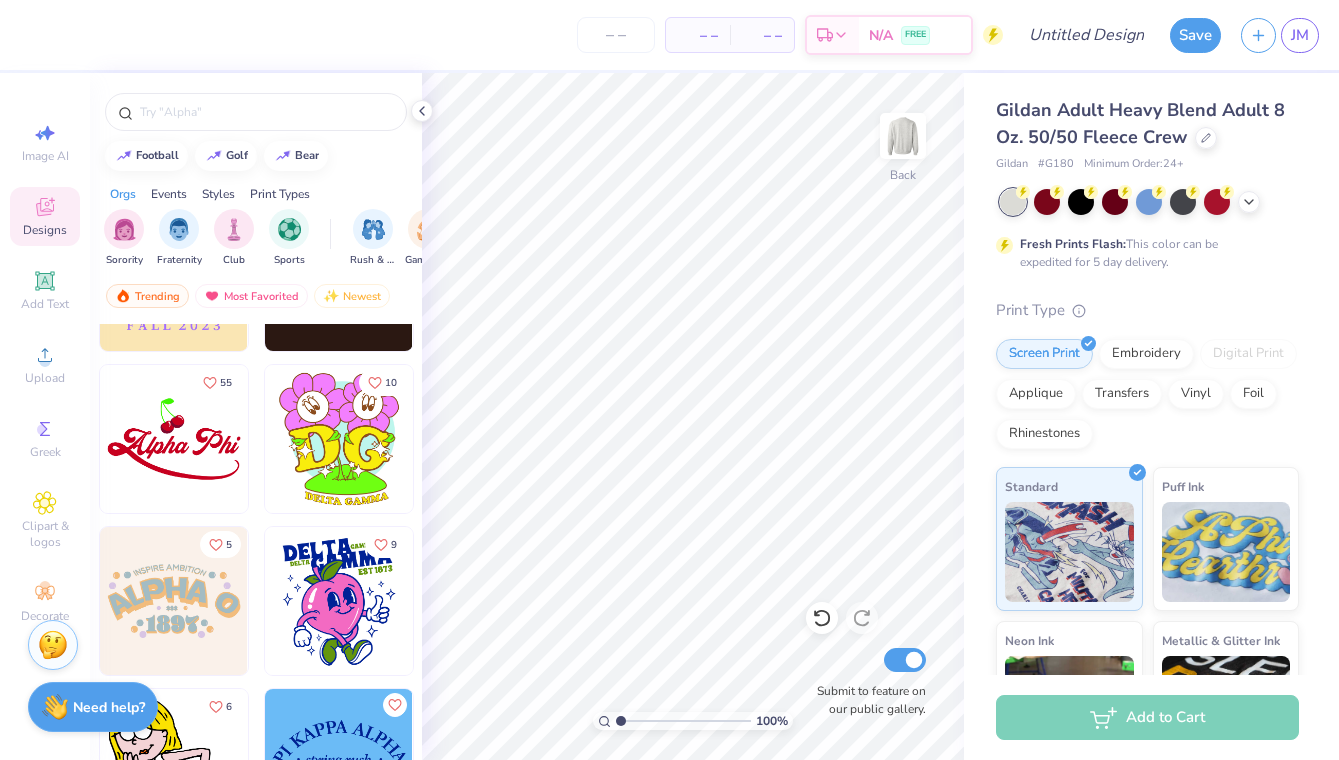 click at bounding box center (174, 439) 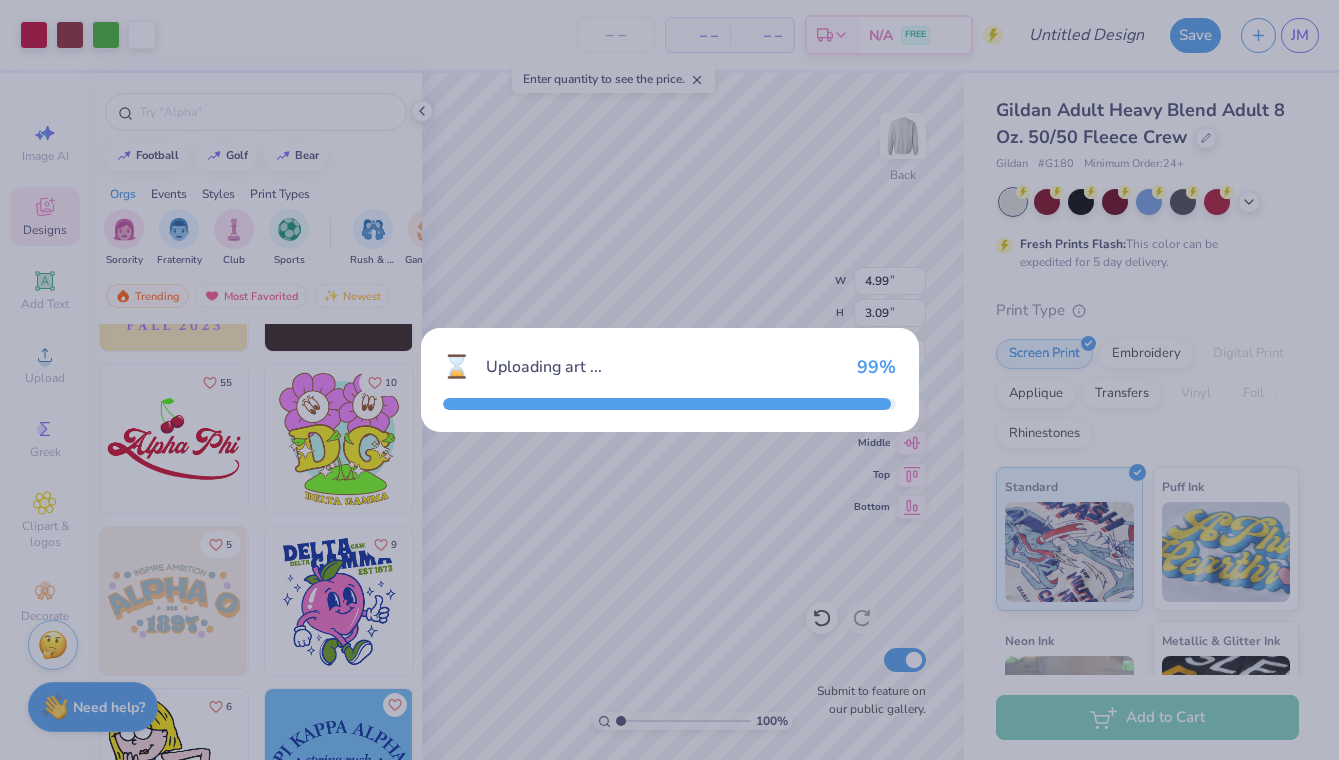 click on "⌛ Uploading art ... 99 %" at bounding box center (669, 380) 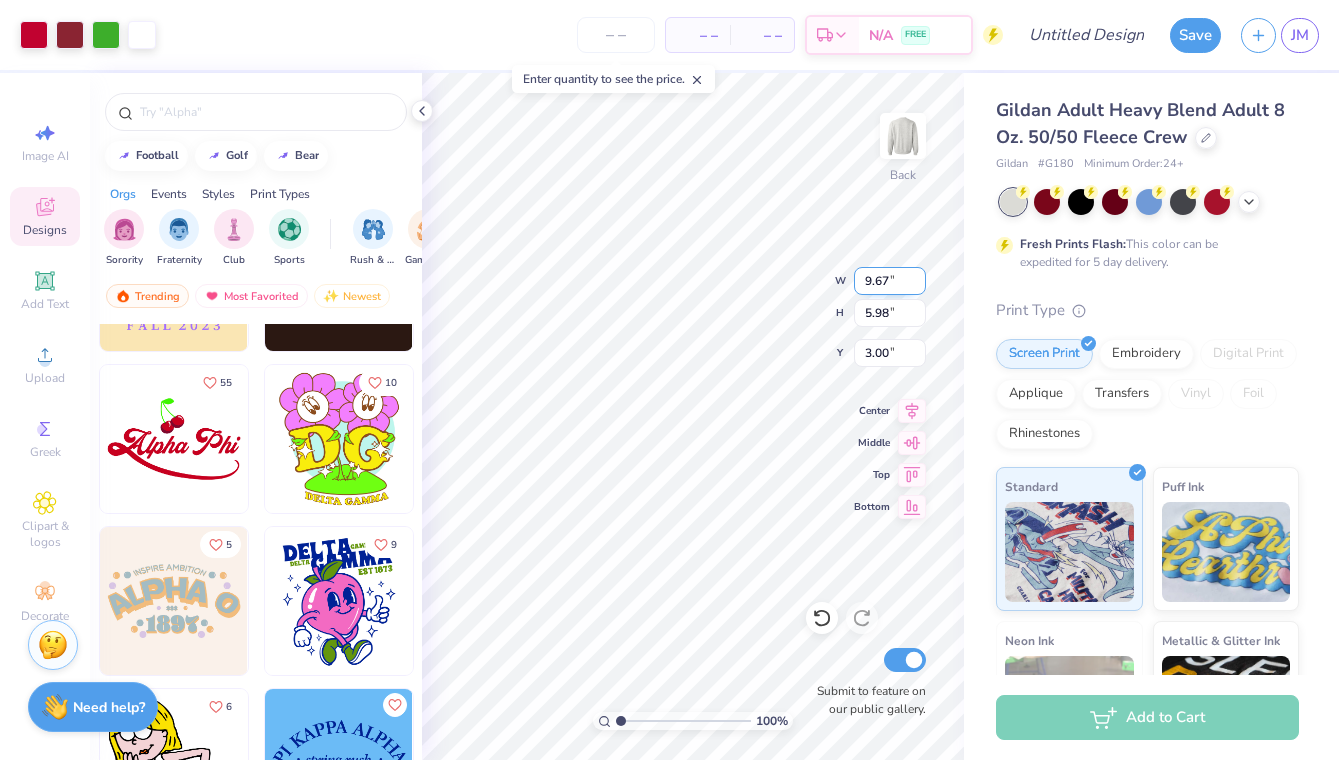 type on "9.67" 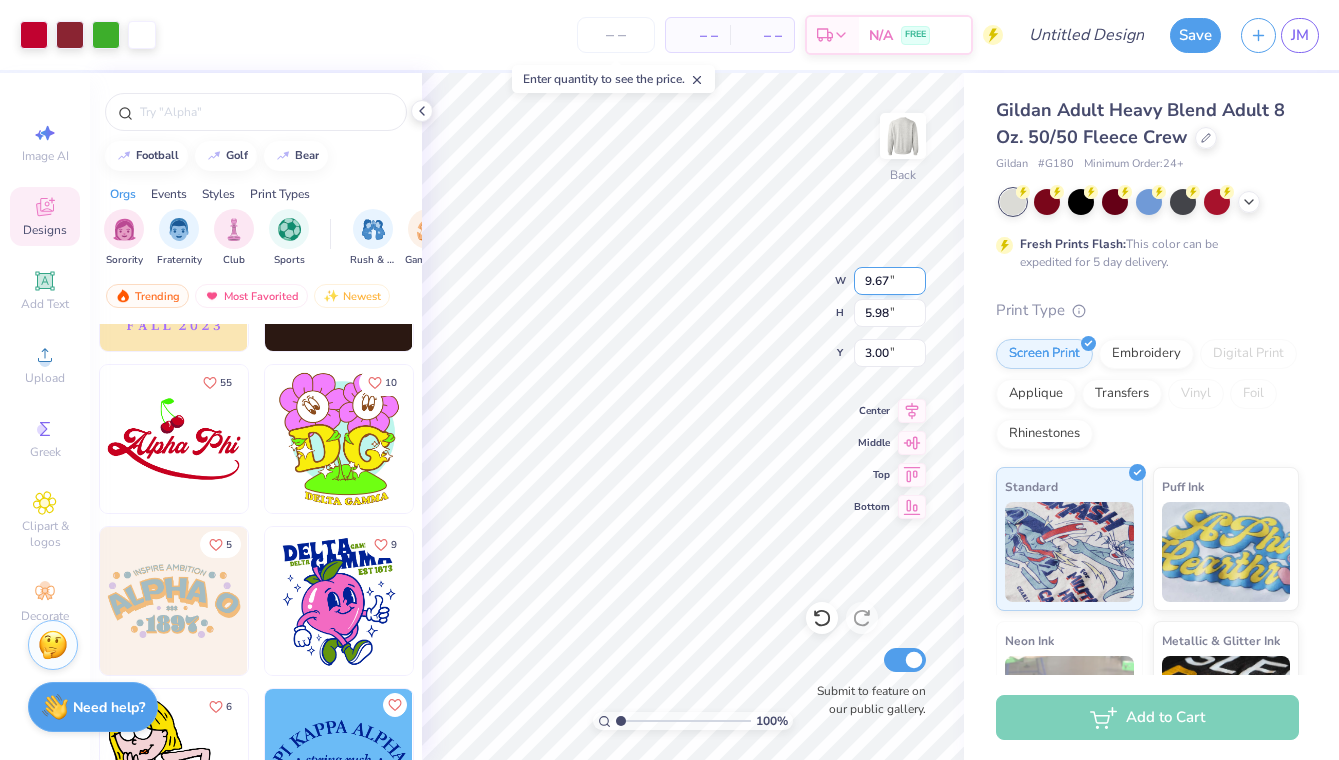 type on "5.98" 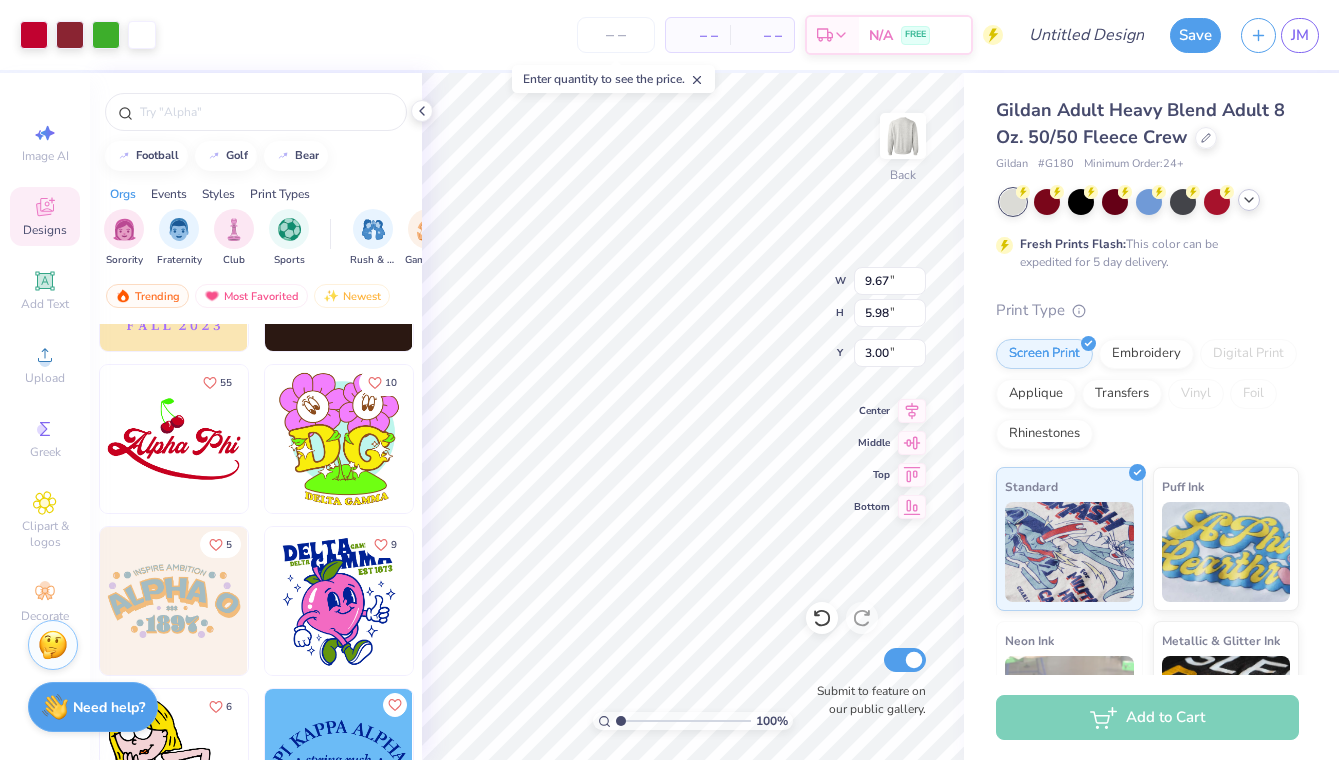 click 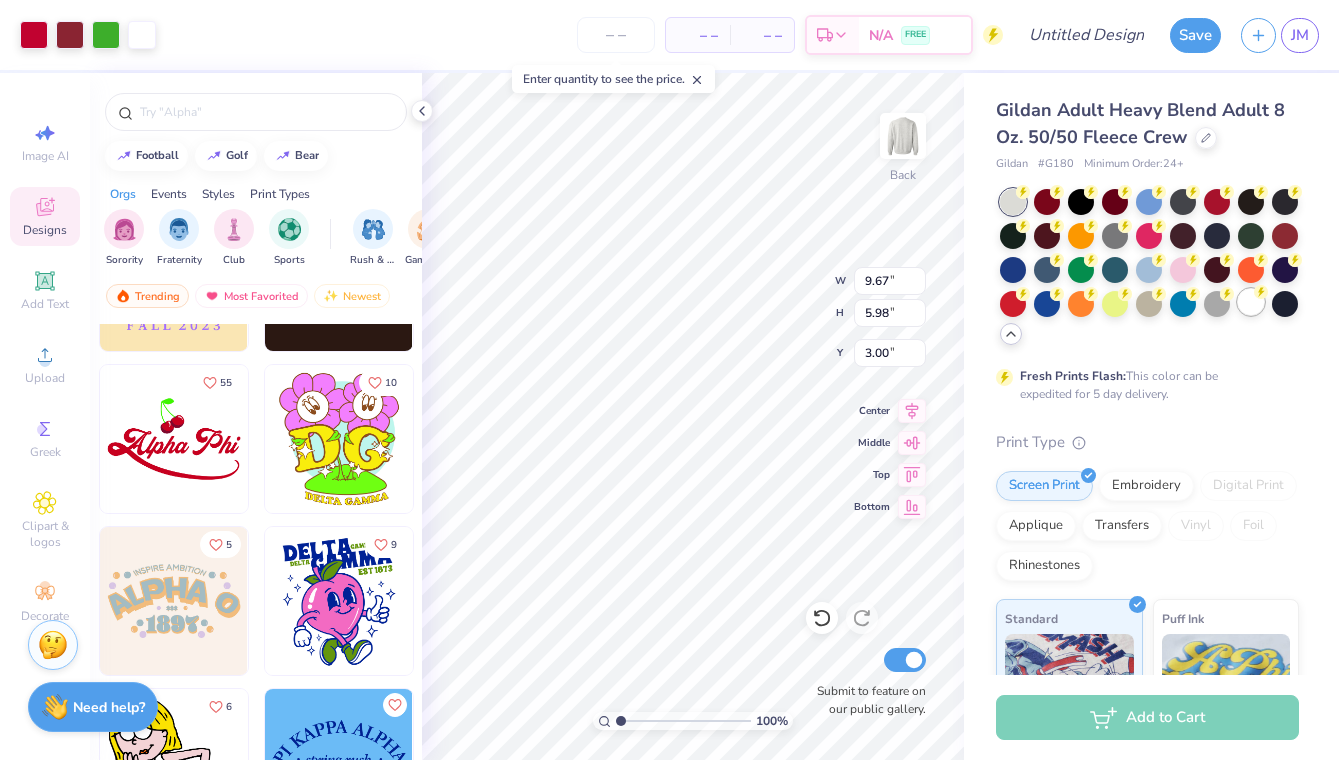 click at bounding box center (1251, 302) 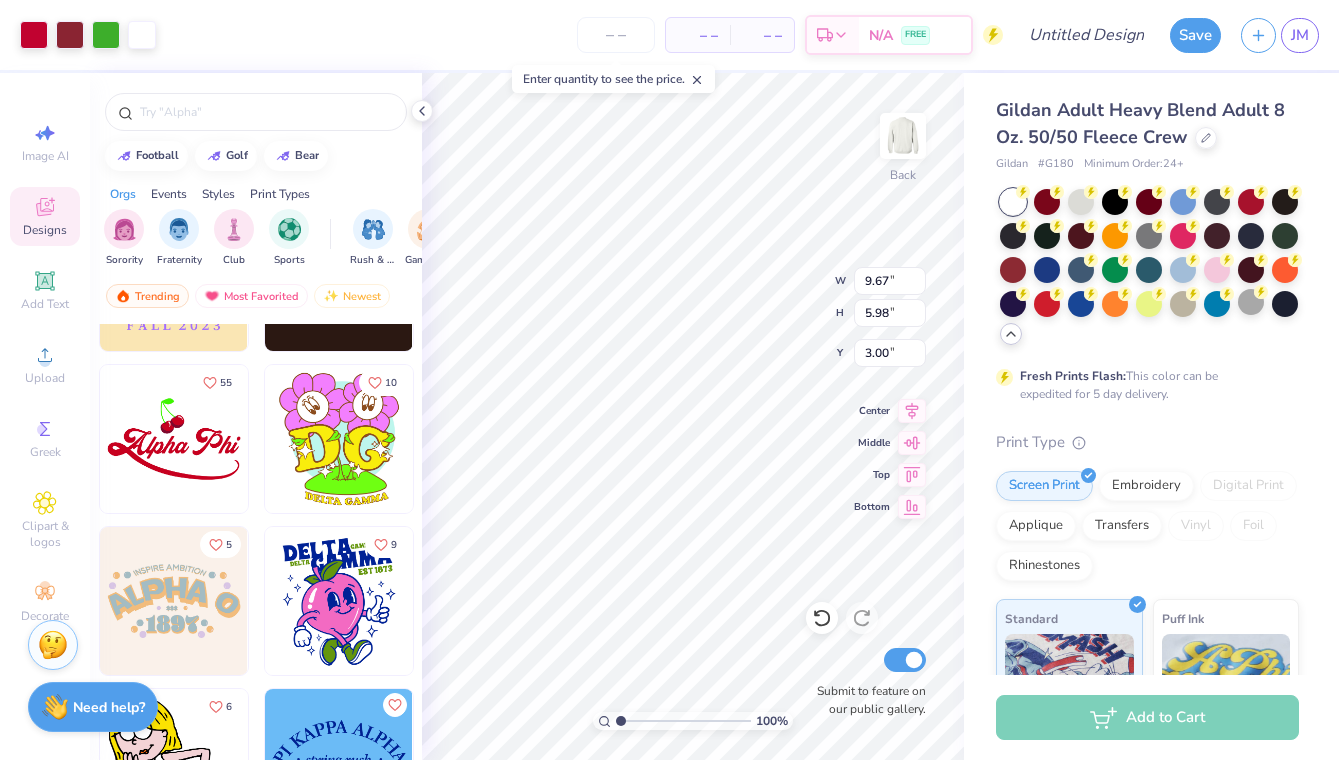 click on "Gildan Adult Heavy Blend Adult 8 Oz. 50/50 Fleece Crew" at bounding box center (1147, 124) 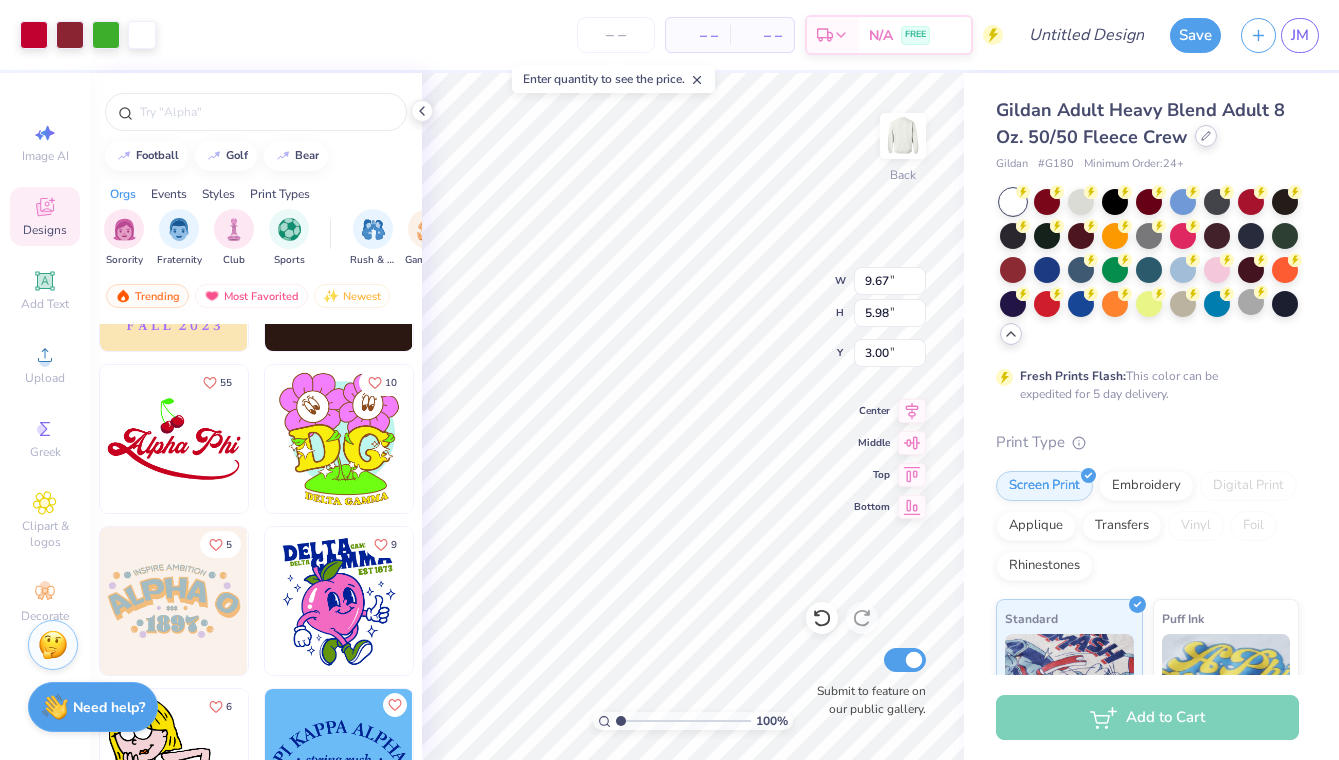 click at bounding box center [1206, 136] 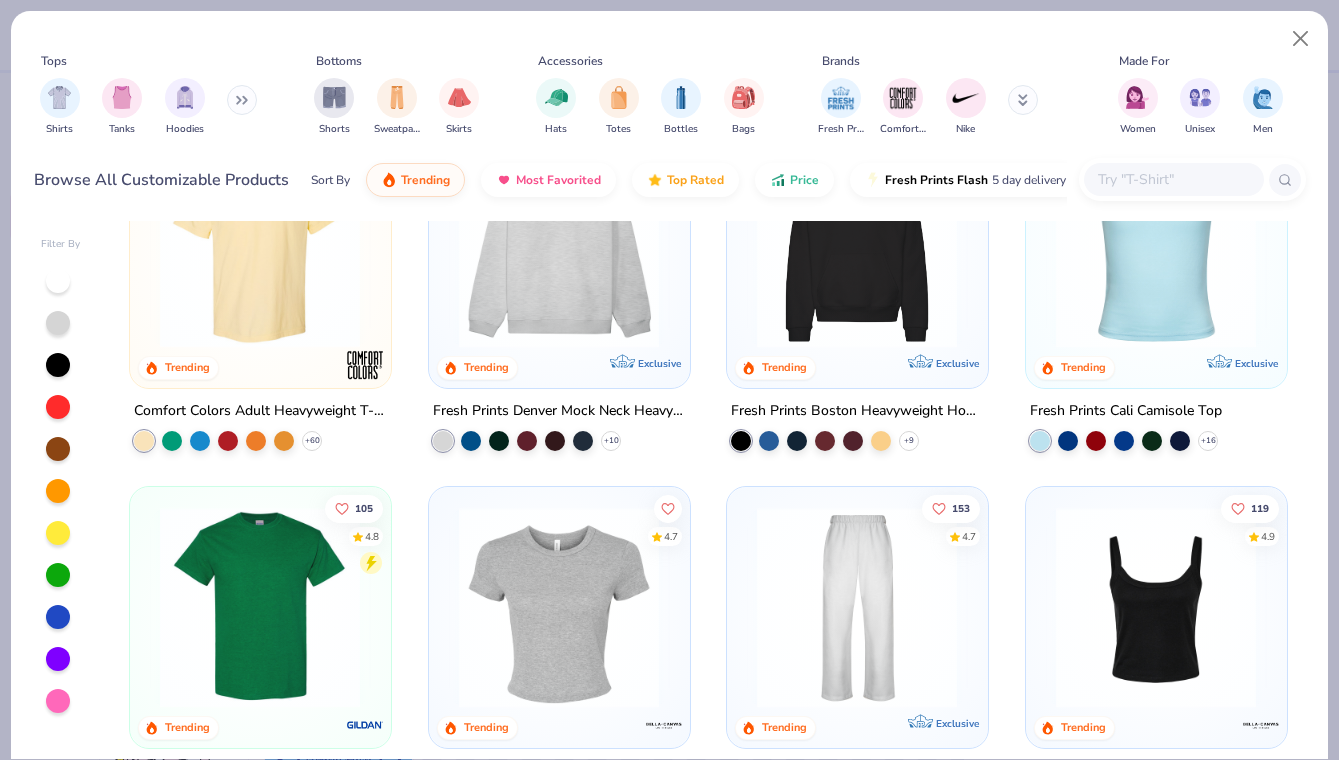 scroll, scrollTop: 108, scrollLeft: 0, axis: vertical 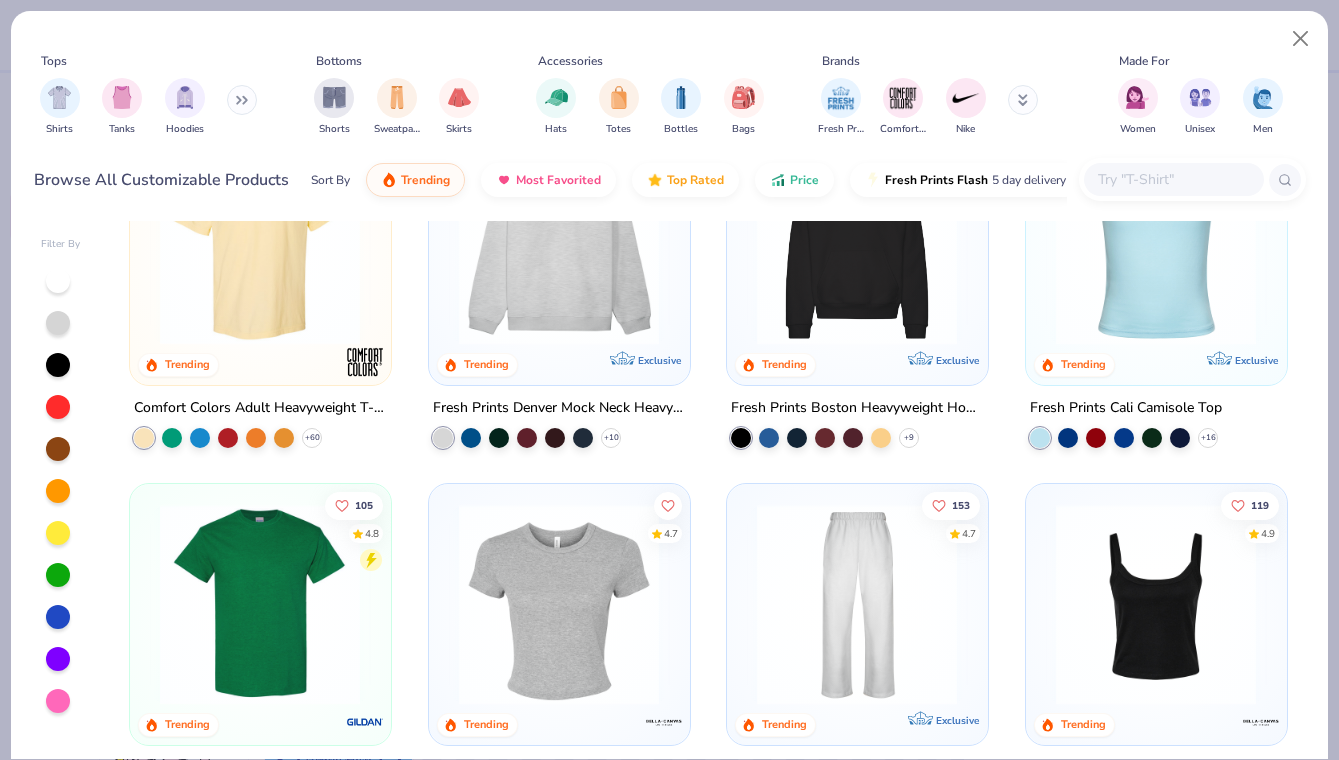 click at bounding box center [1156, 244] 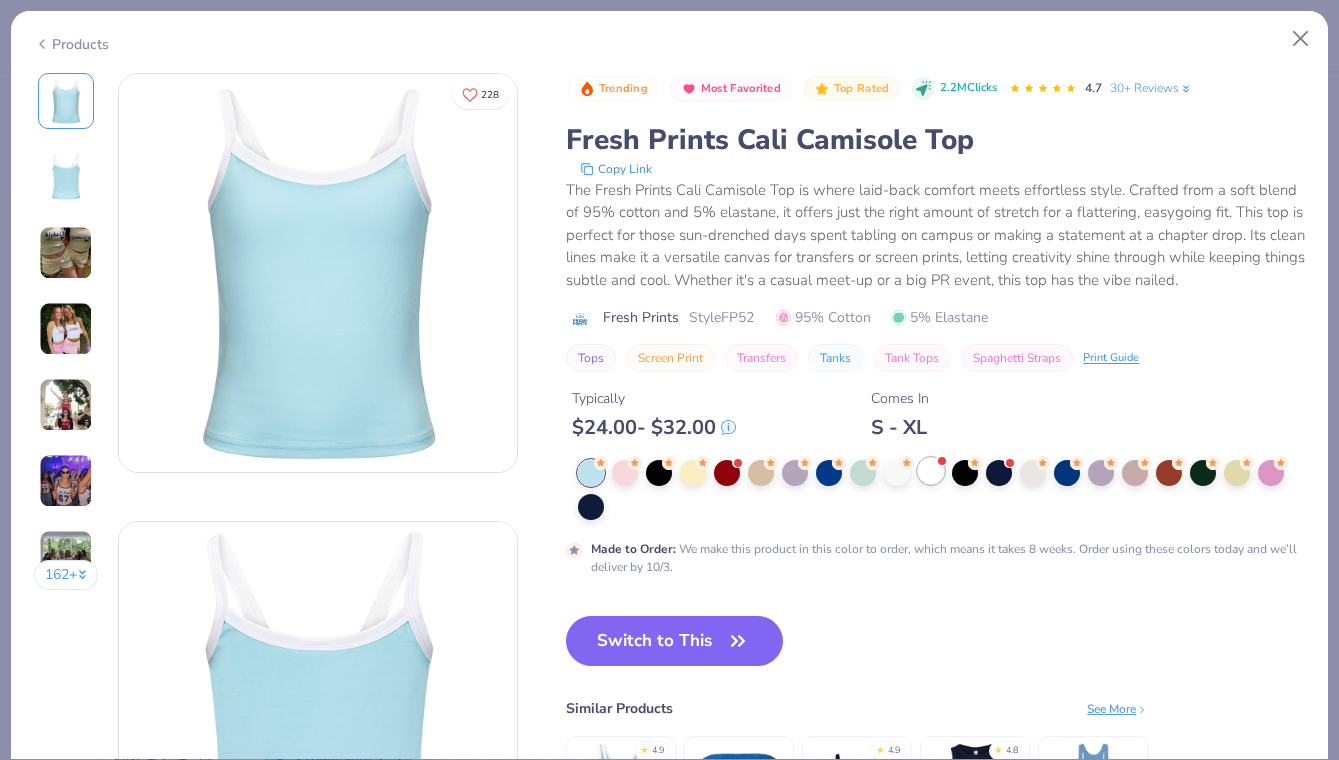 click at bounding box center (931, 471) 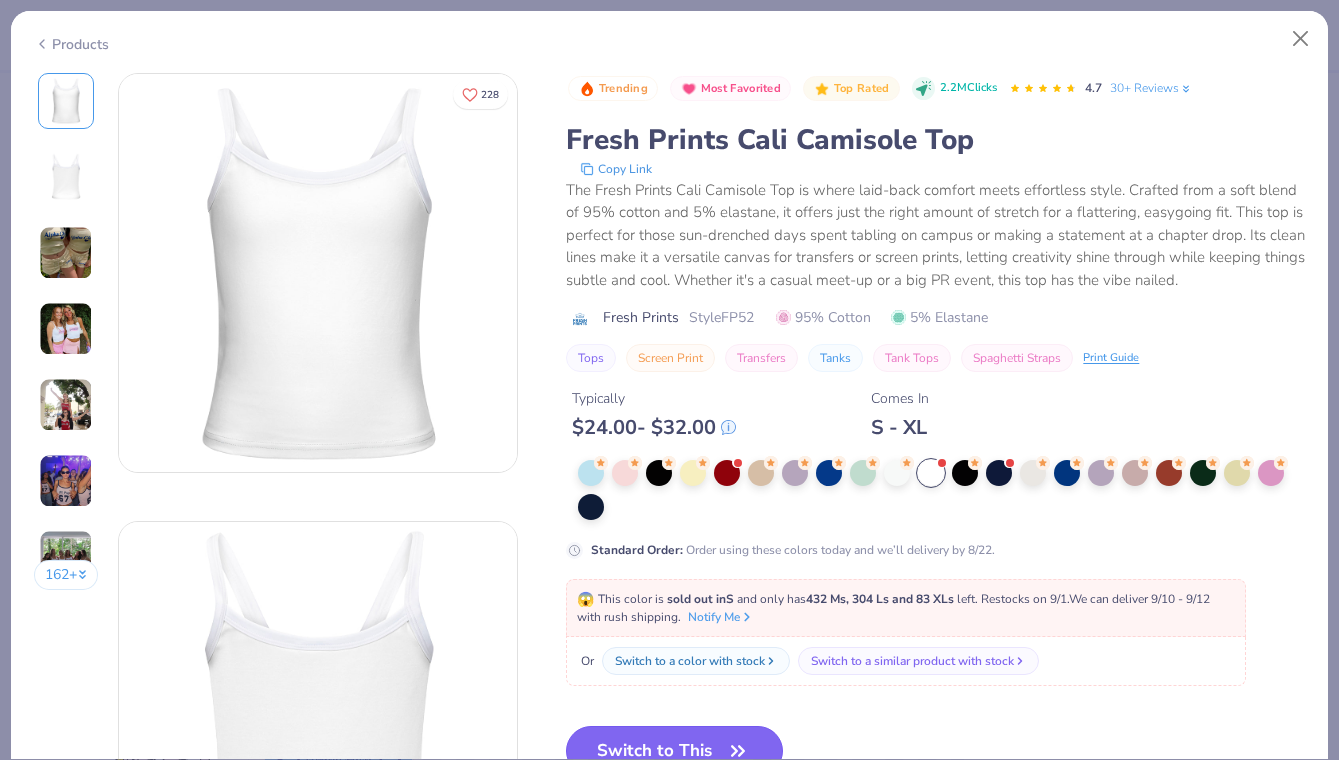 click on "Switch to This" at bounding box center [674, 751] 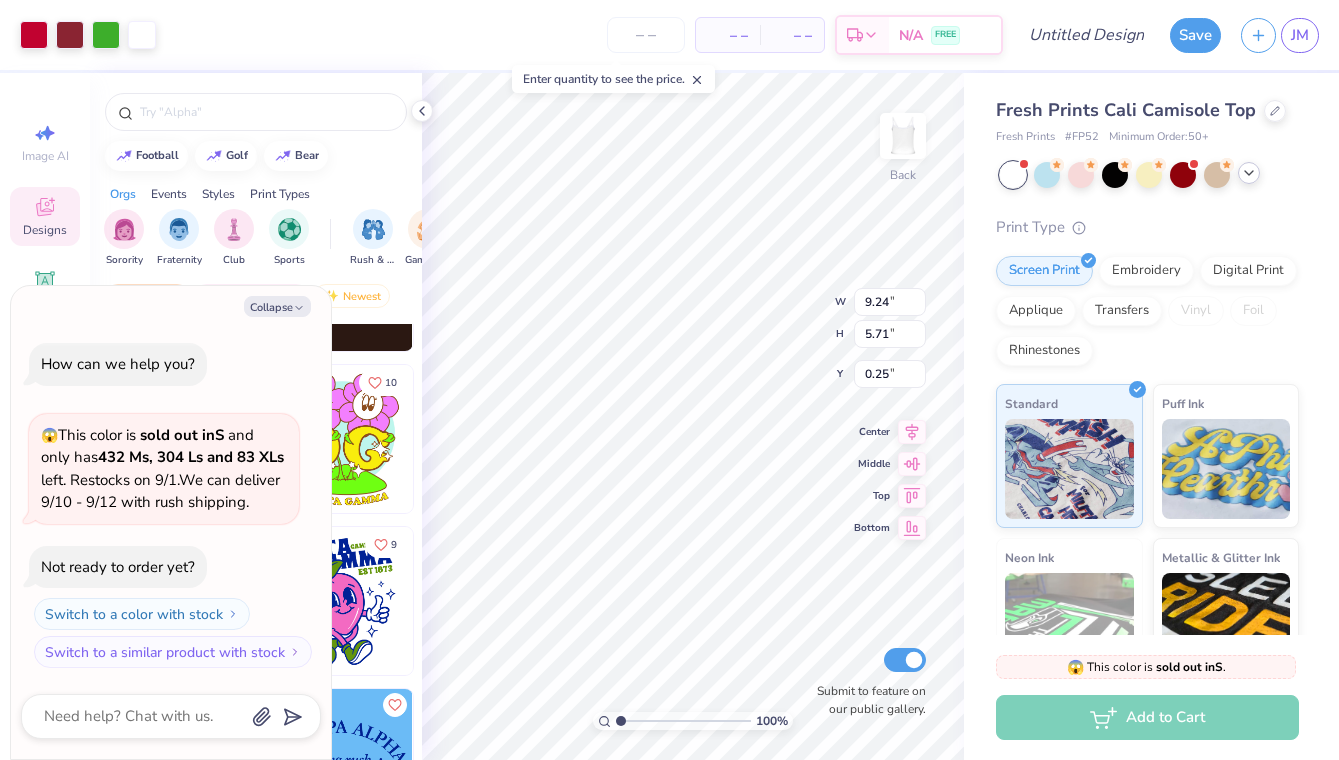 type on "x" 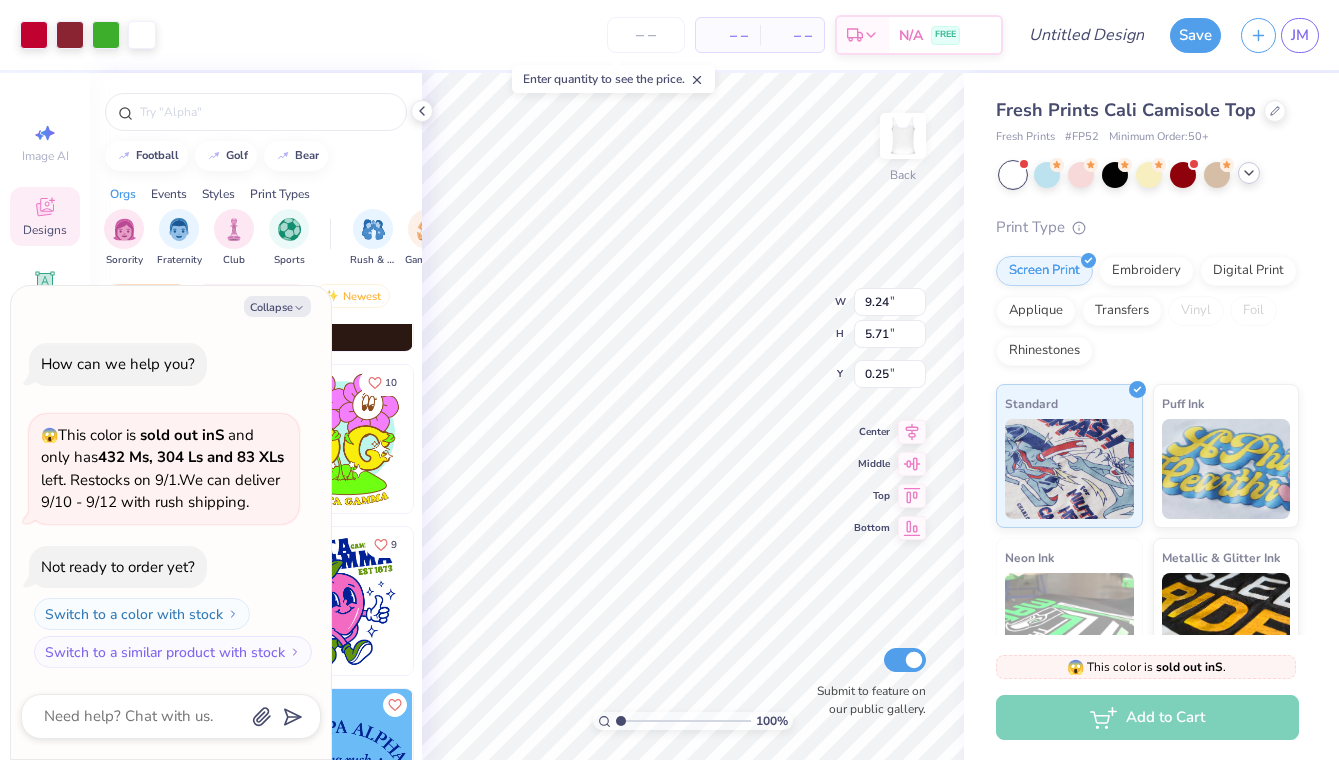 type on "1.29" 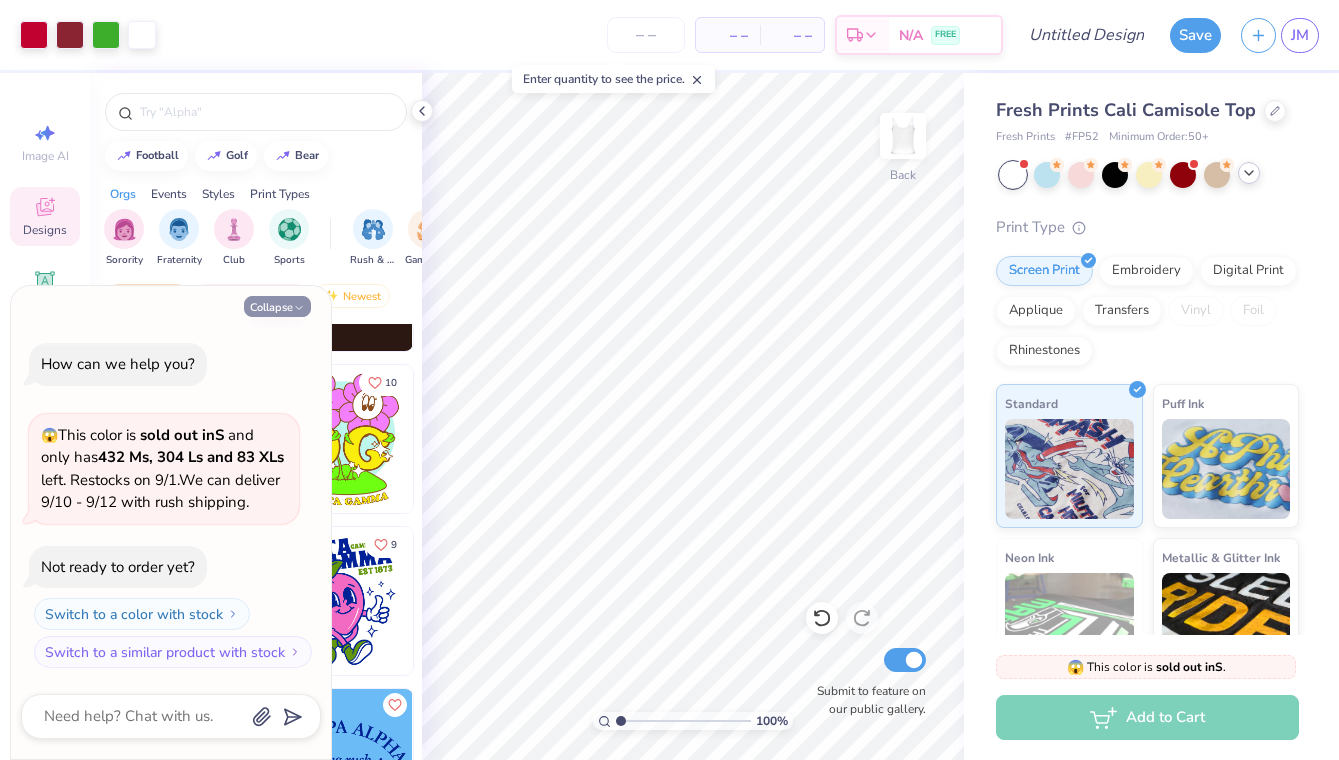 click on "Collapse" at bounding box center (277, 306) 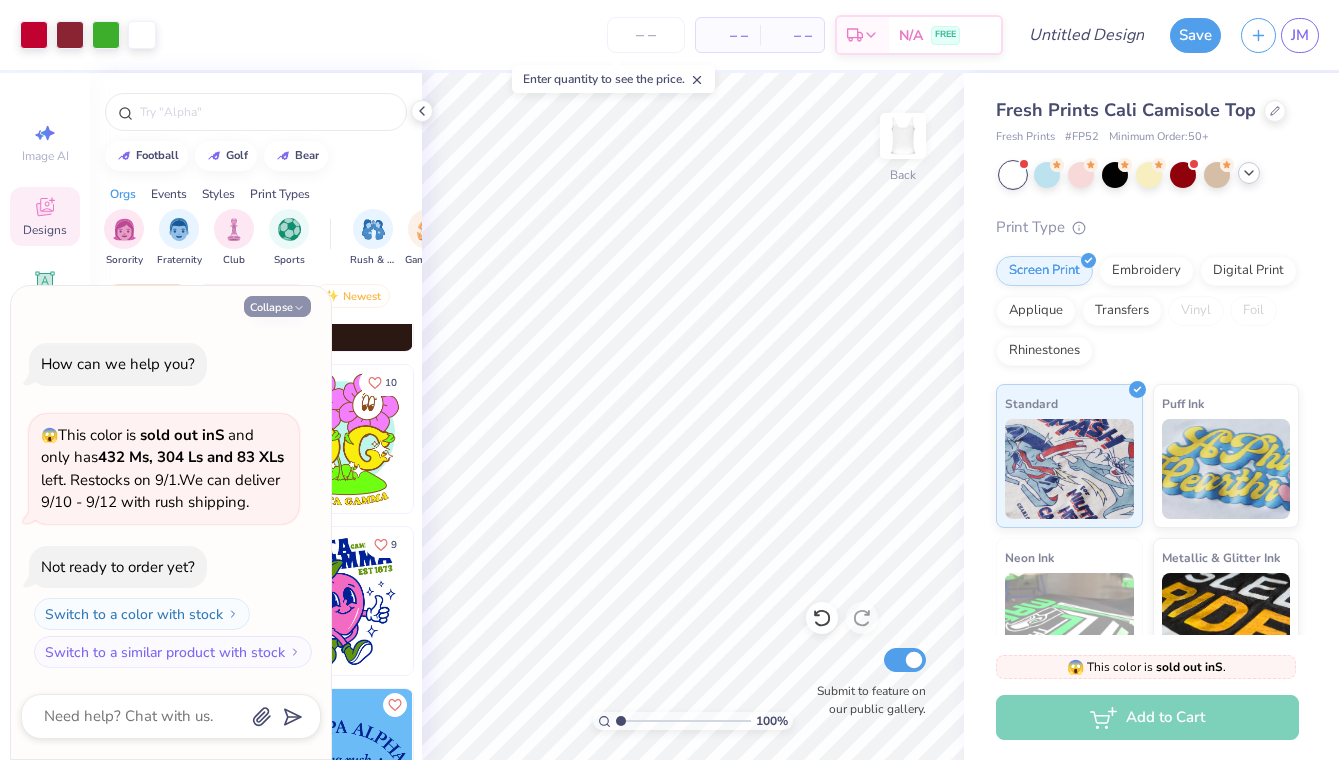 type on "x" 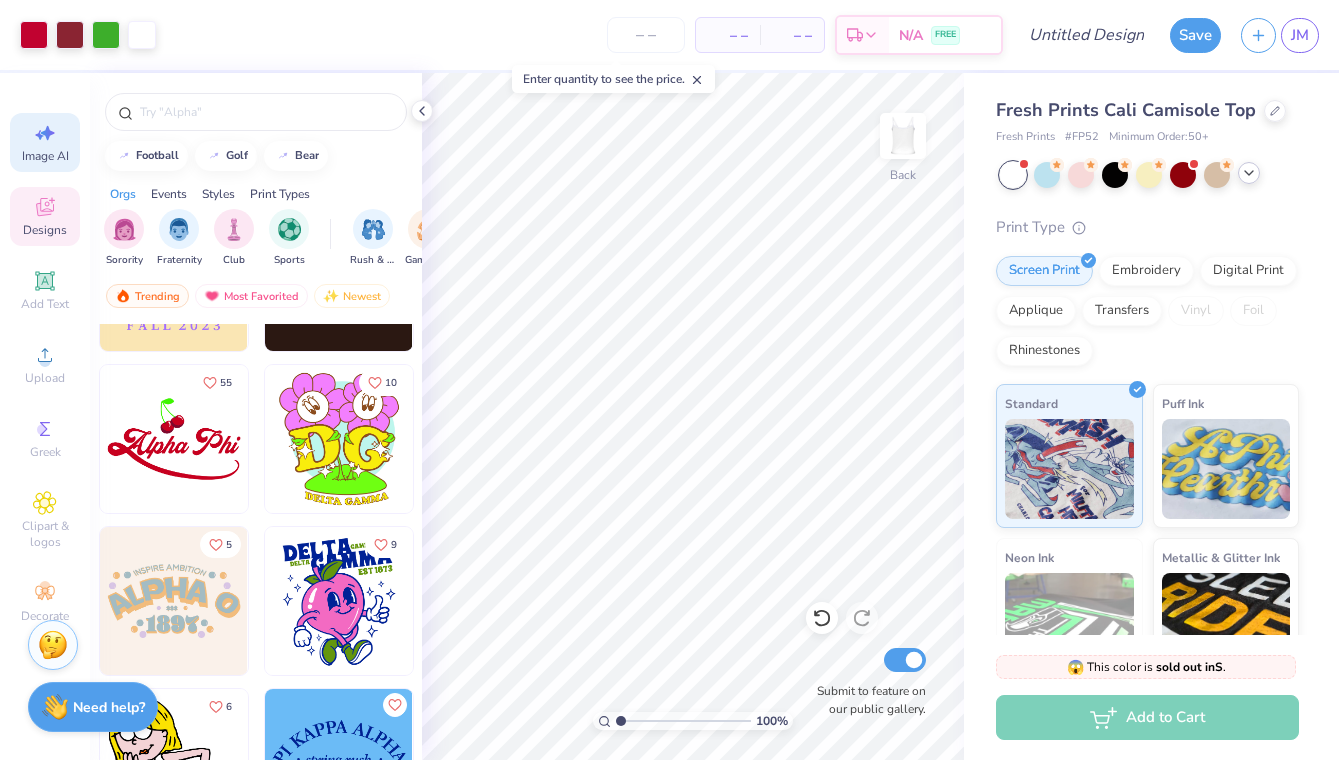 click 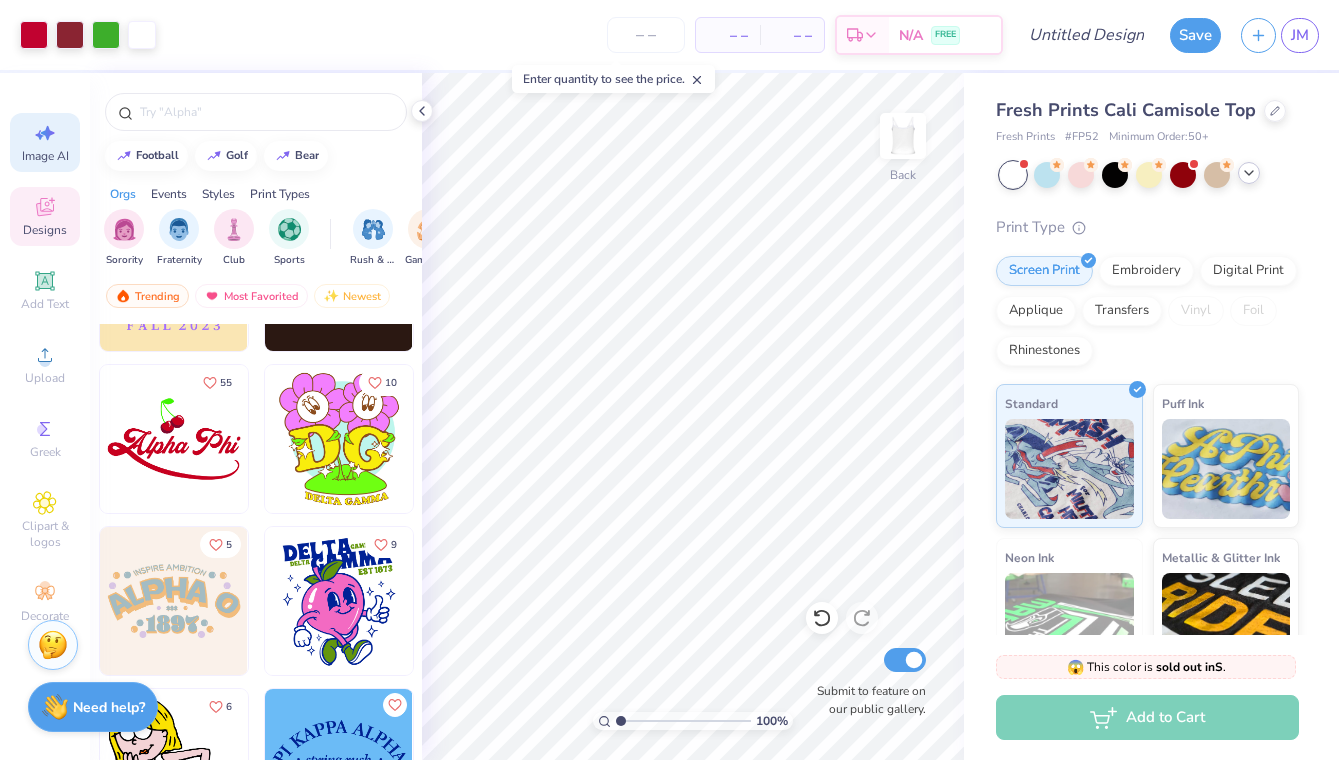 select on "4" 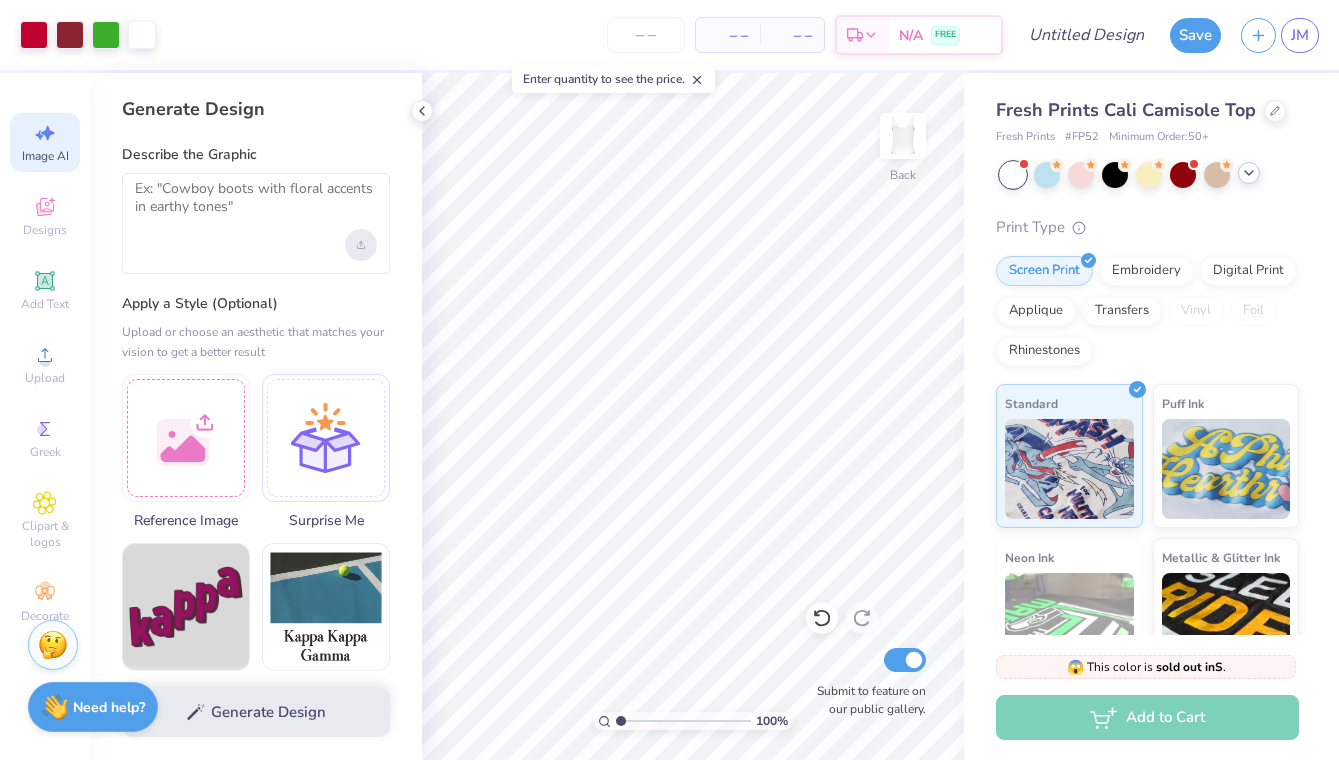 click at bounding box center (361, 245) 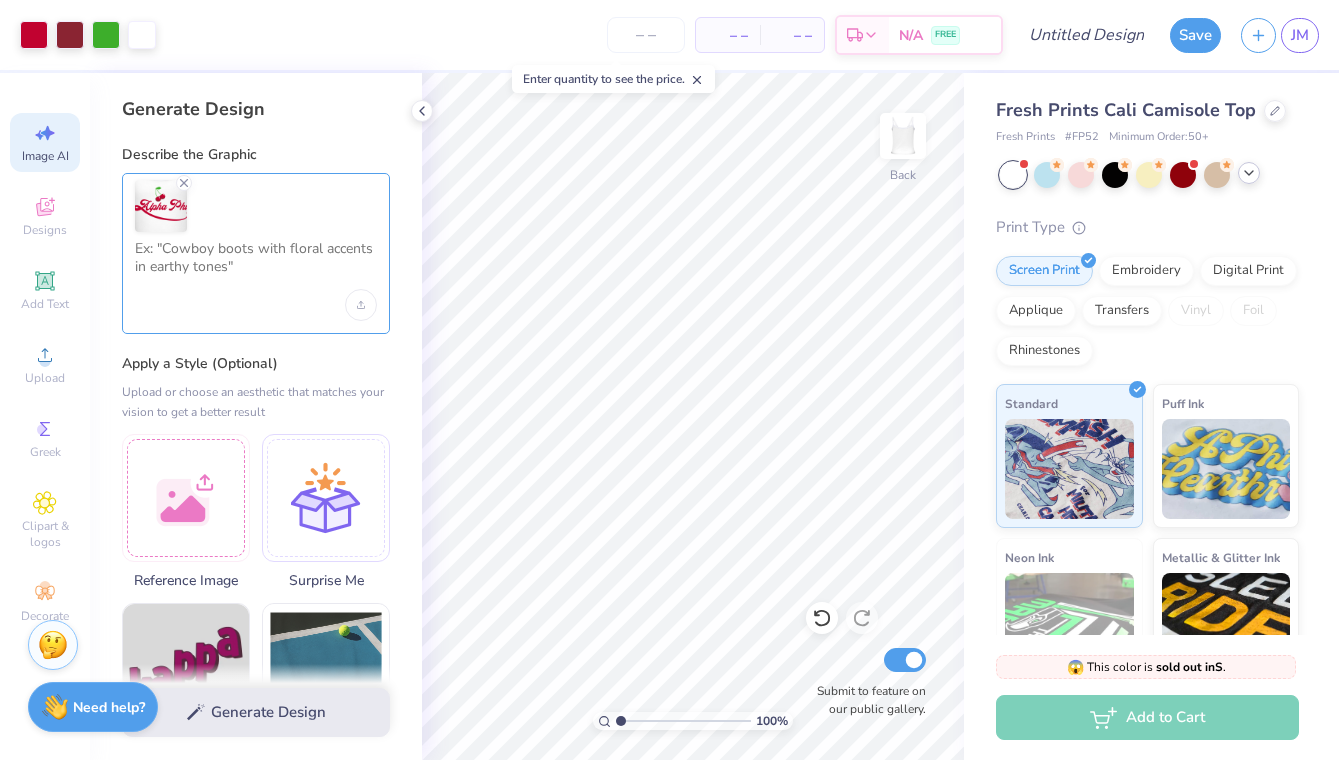 click at bounding box center [256, 265] 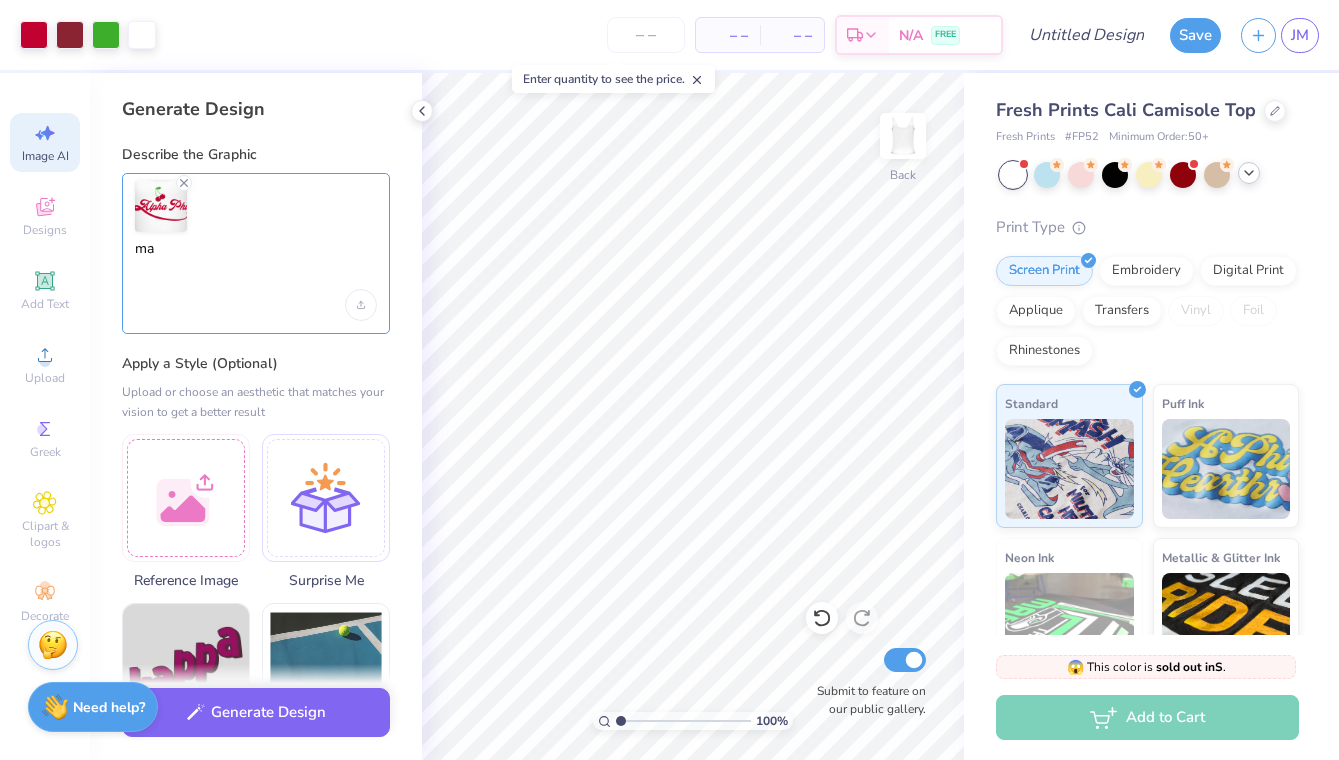 type on "m" 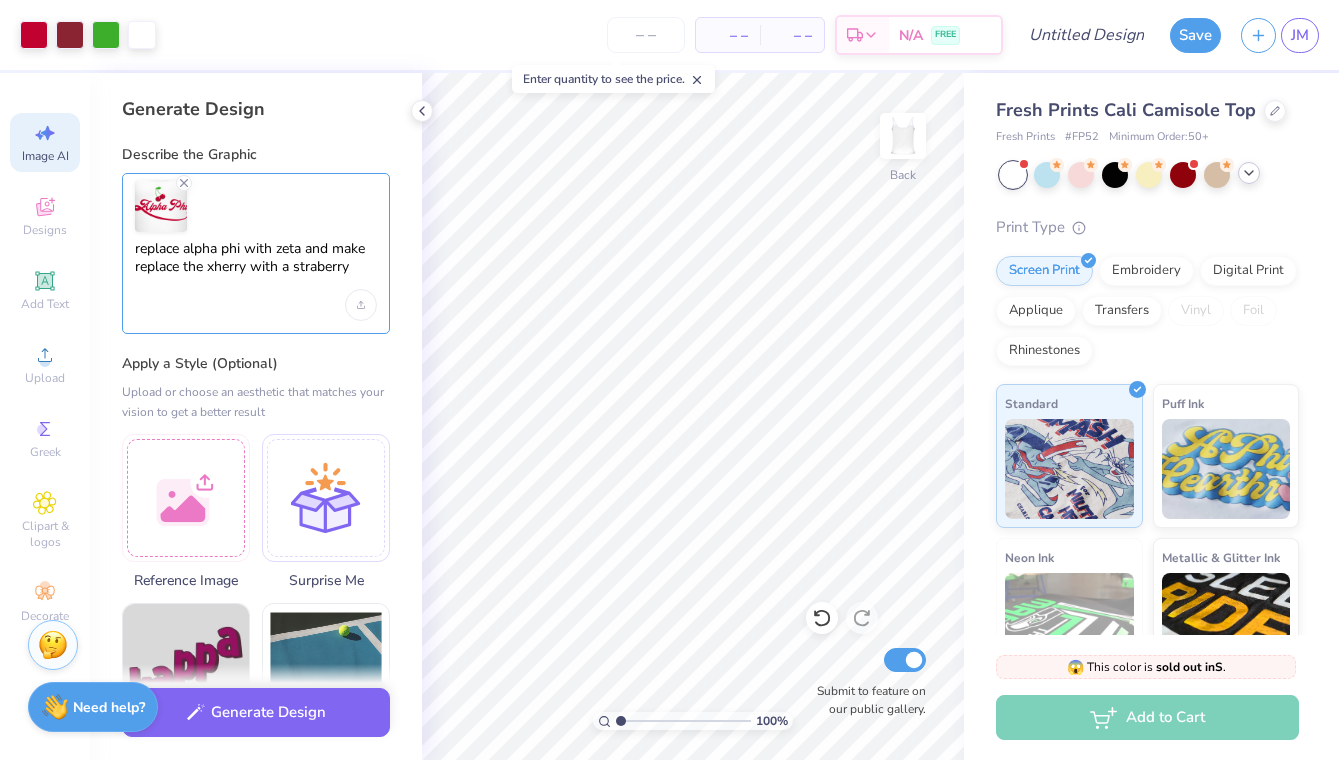 click on "replace alpha phi with zeta and make replace the xherry with a straberry" at bounding box center [256, 265] 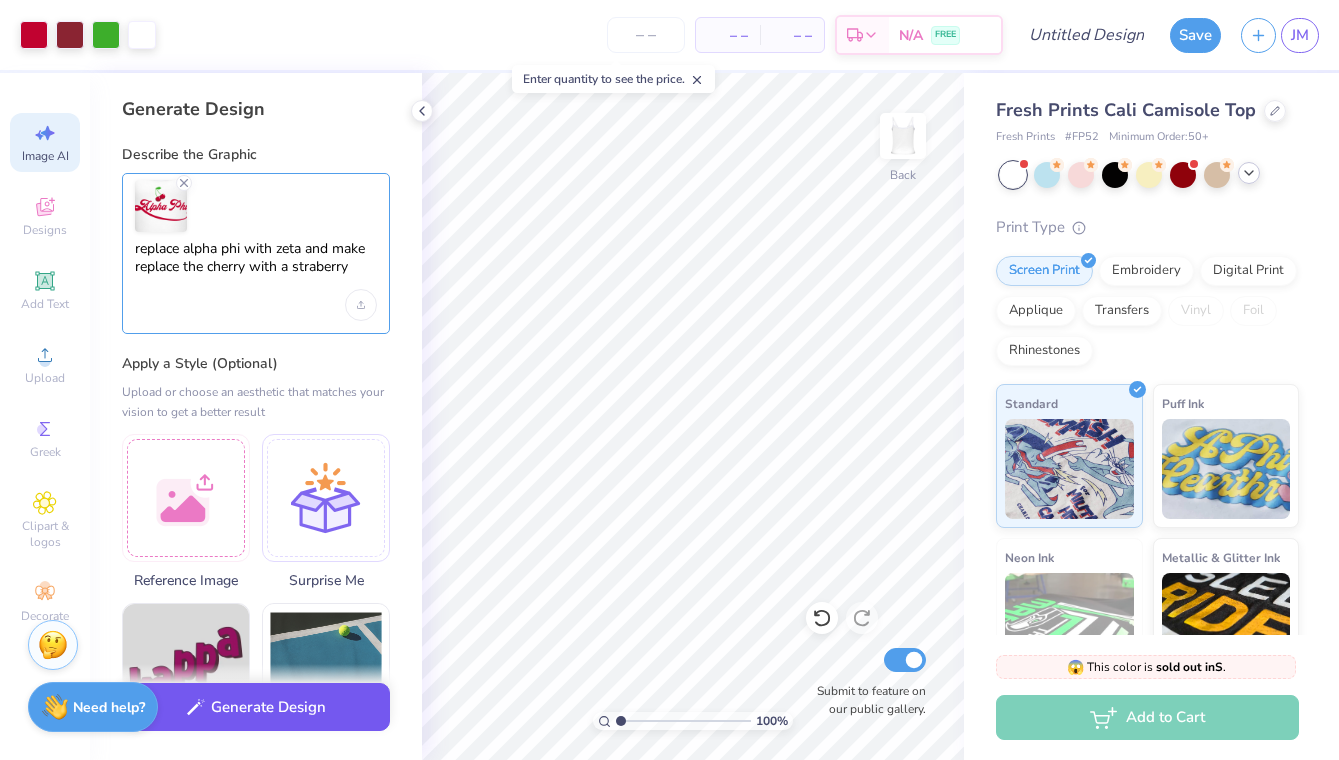 type on "replace alpha phi with zeta and make replace the cherry with a straberry" 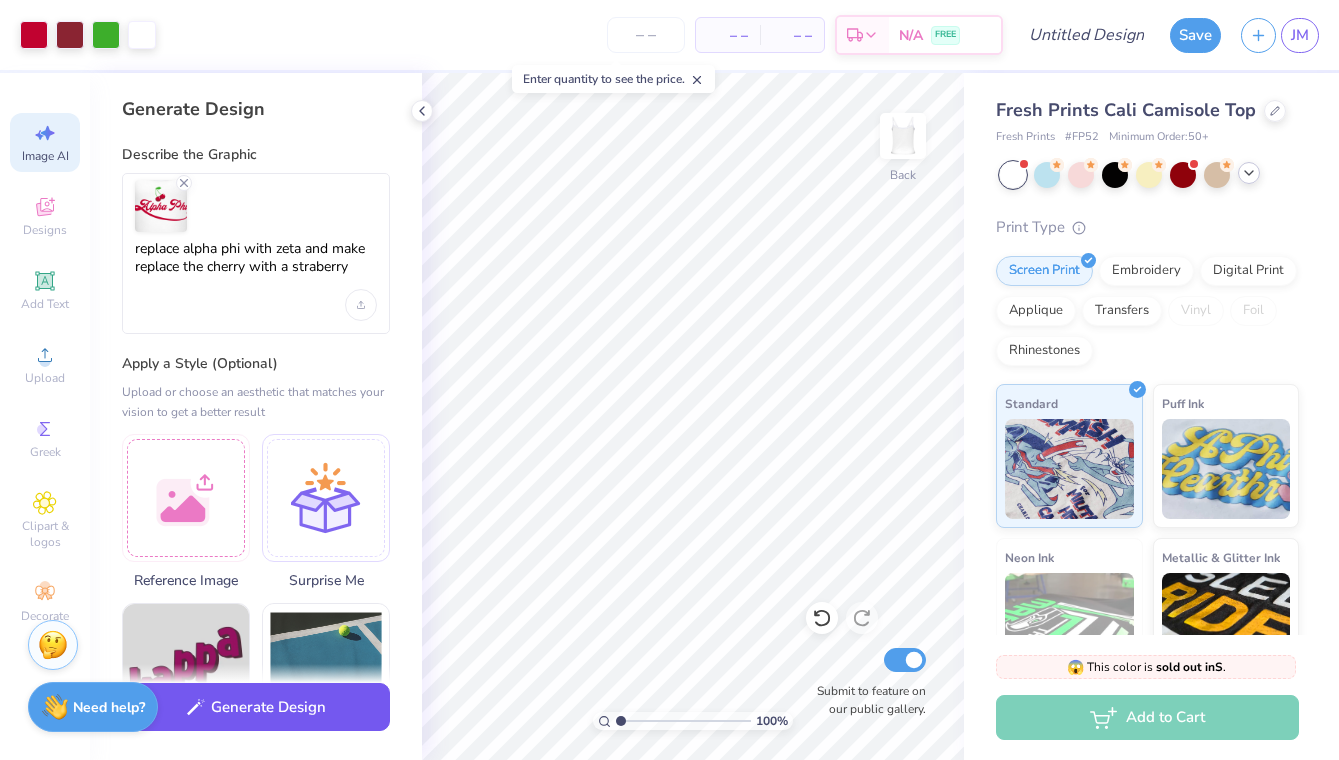 click on "Generate Design" at bounding box center [256, 707] 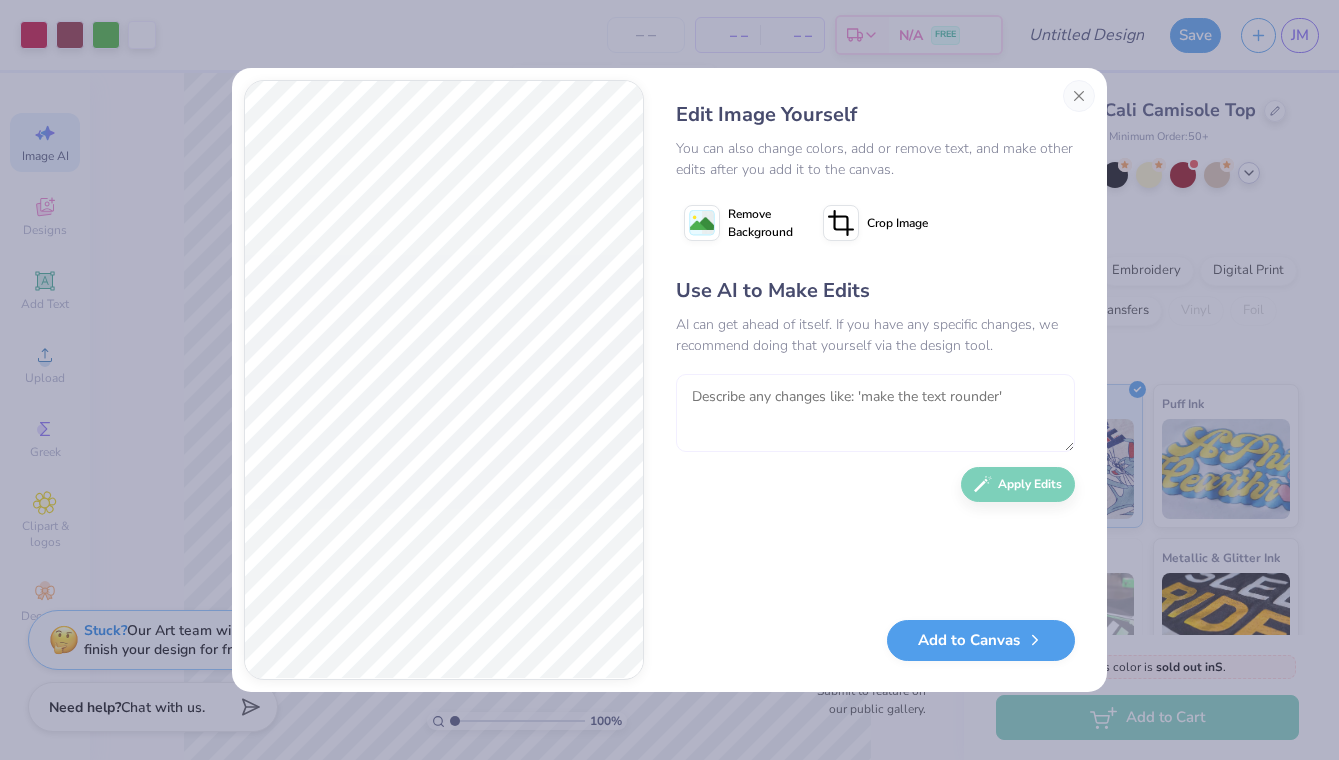 click at bounding box center [875, 413] 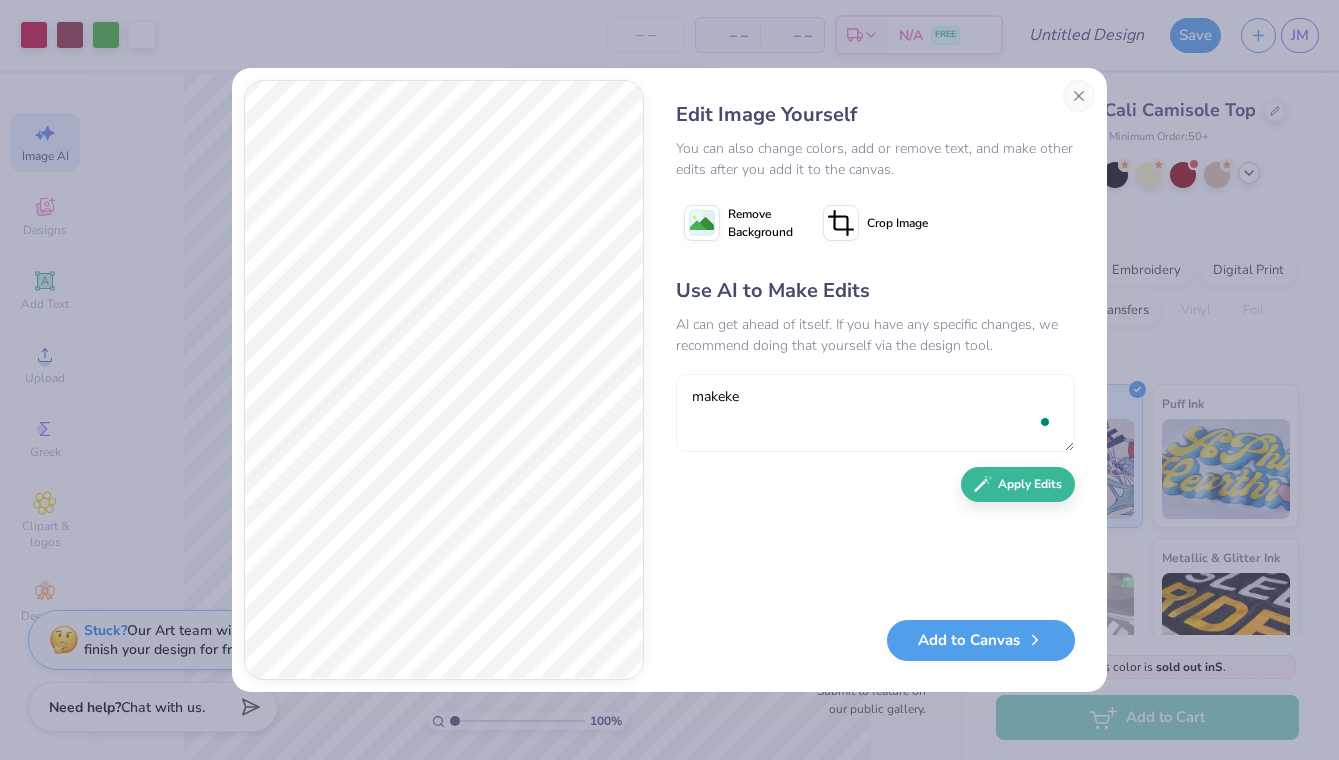 click on "ma" at bounding box center [875, 413] 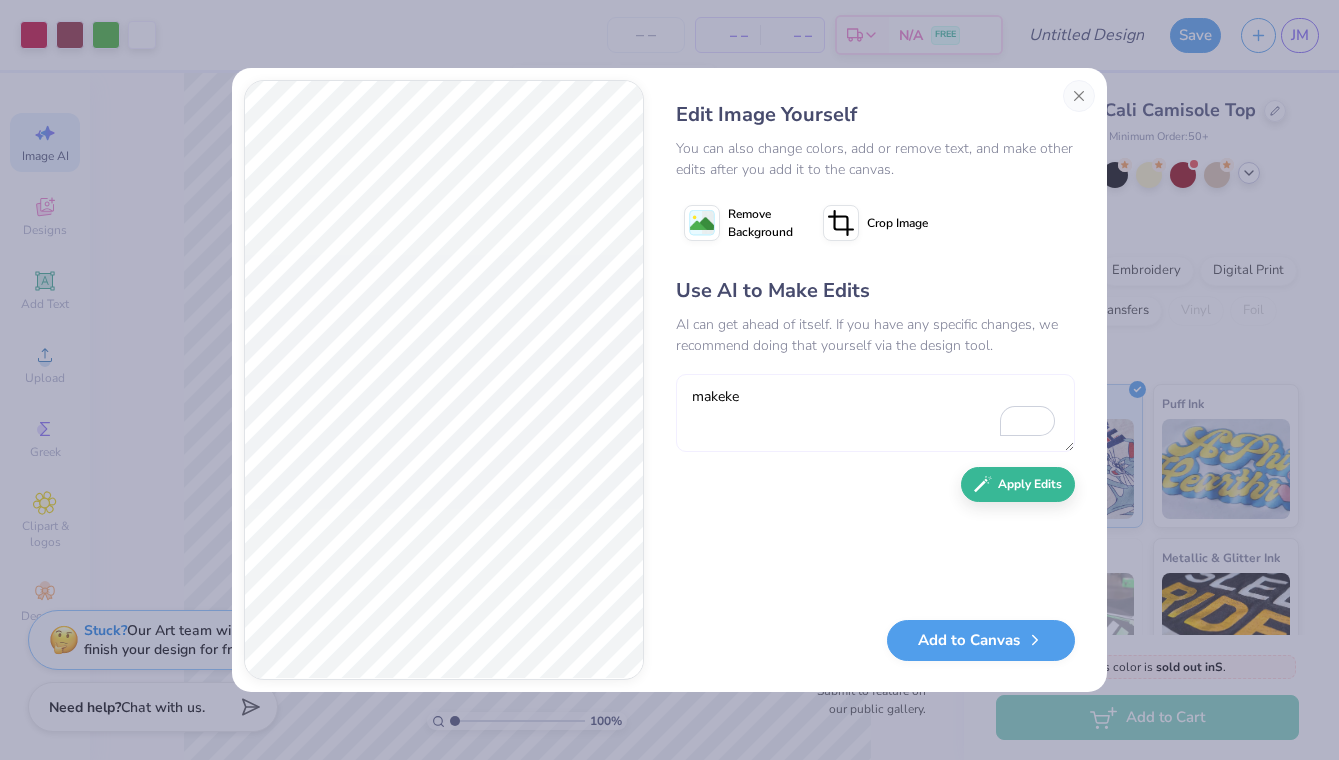 click on "makeke" at bounding box center (875, 413) 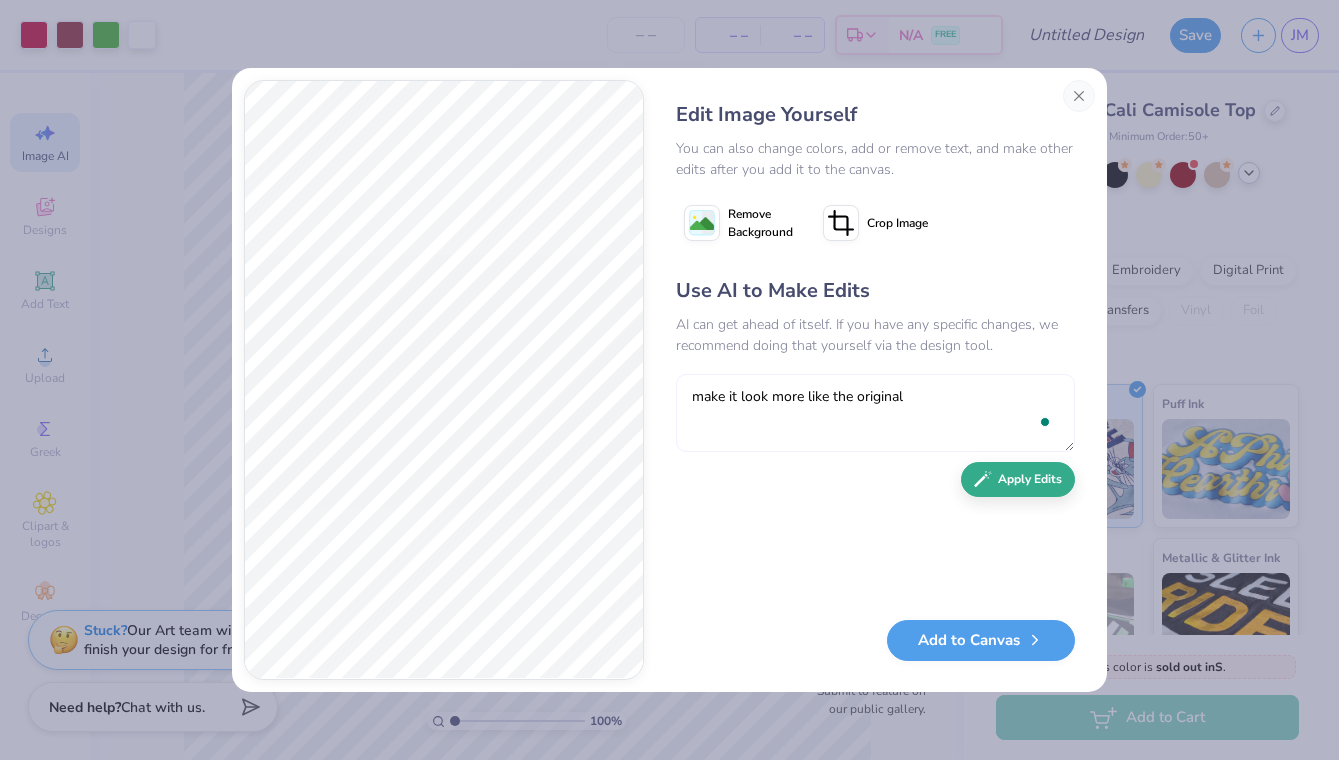 type on "make it look more like the original" 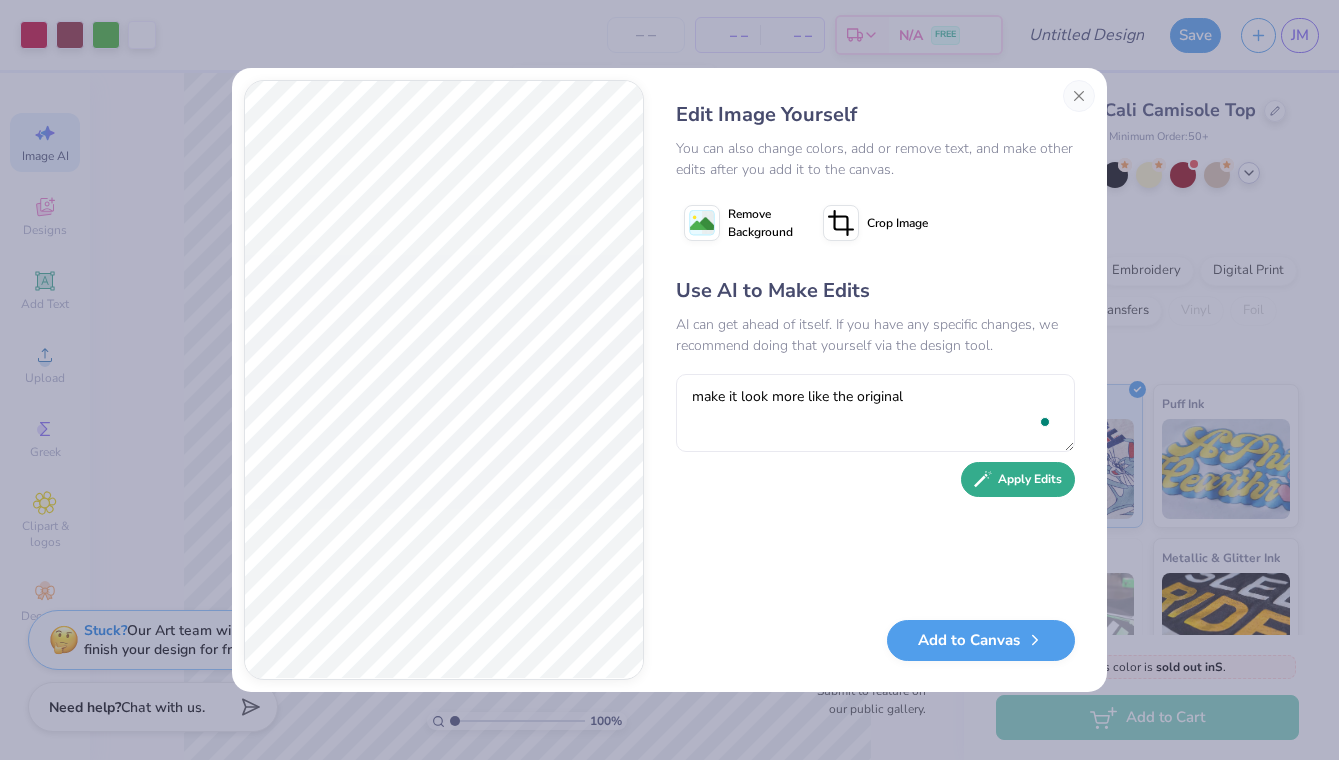click on "Use AI to Make Edits AI can get ahead of itself. If you have any specific changes, we recommend doing that yourself via the design tool. make it look more like the original Apply Edits" at bounding box center [875, 438] 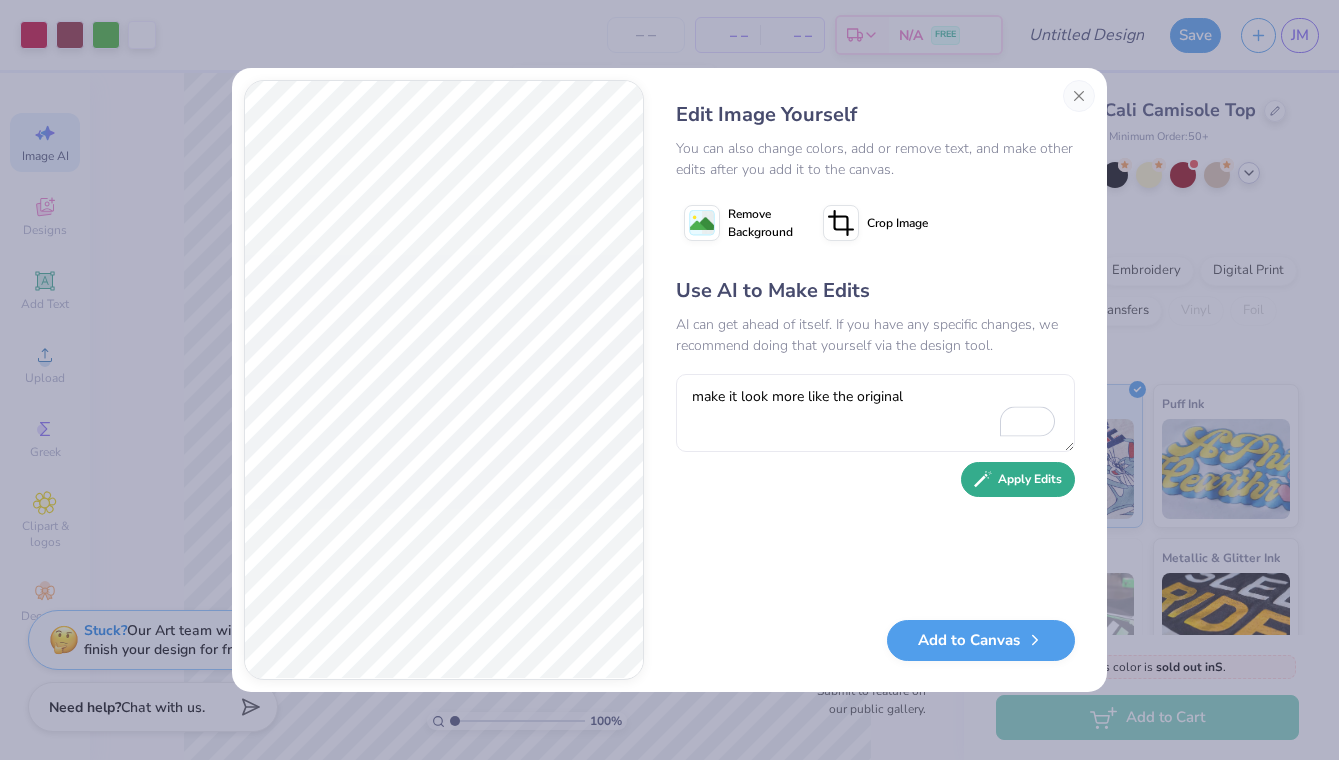 click on "Apply Edits" at bounding box center (1018, 479) 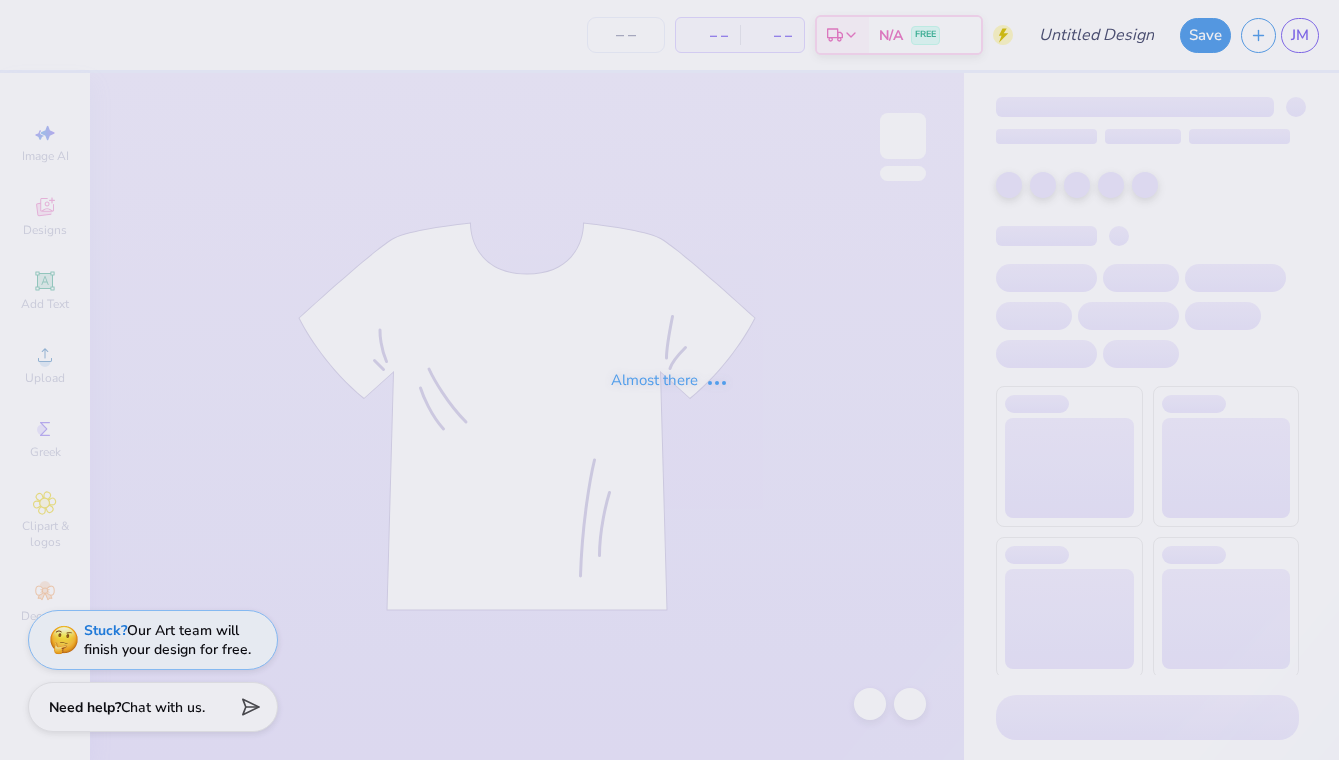 type on "zeta" 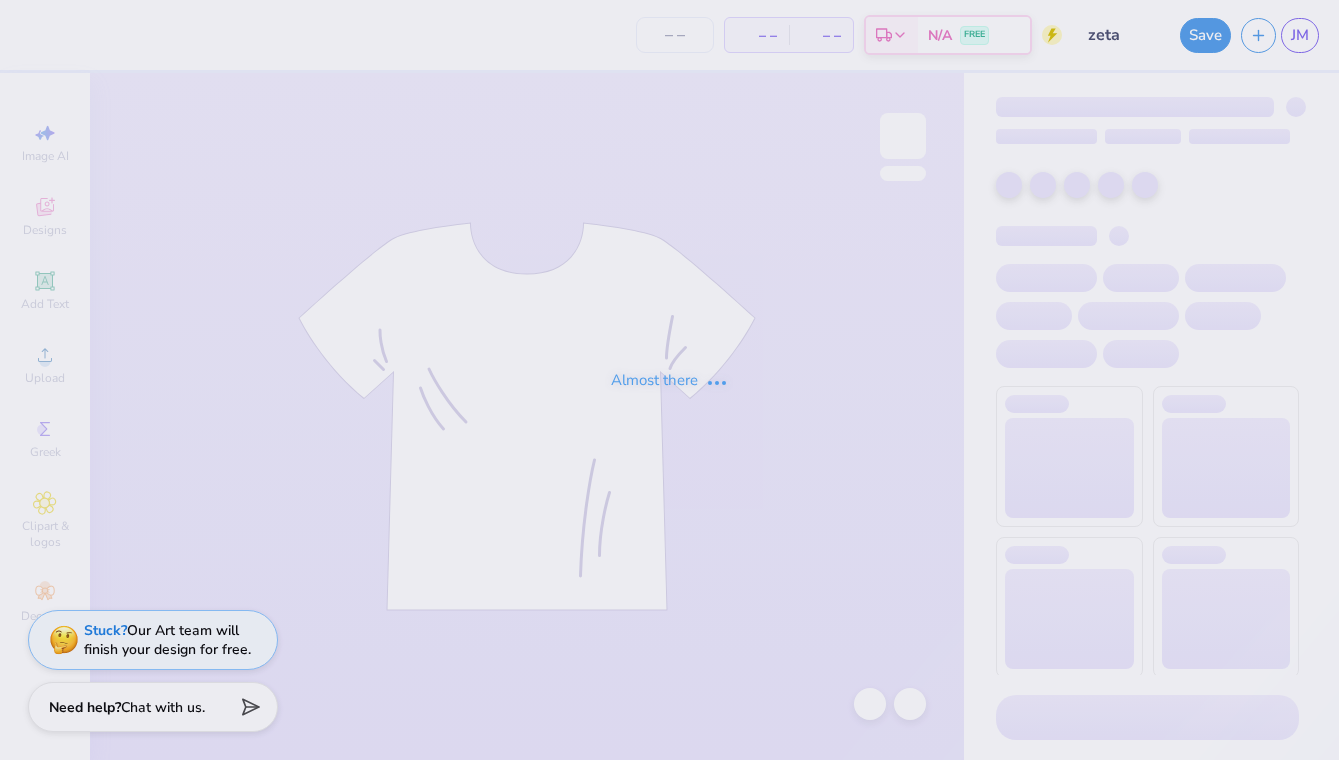 type on "24" 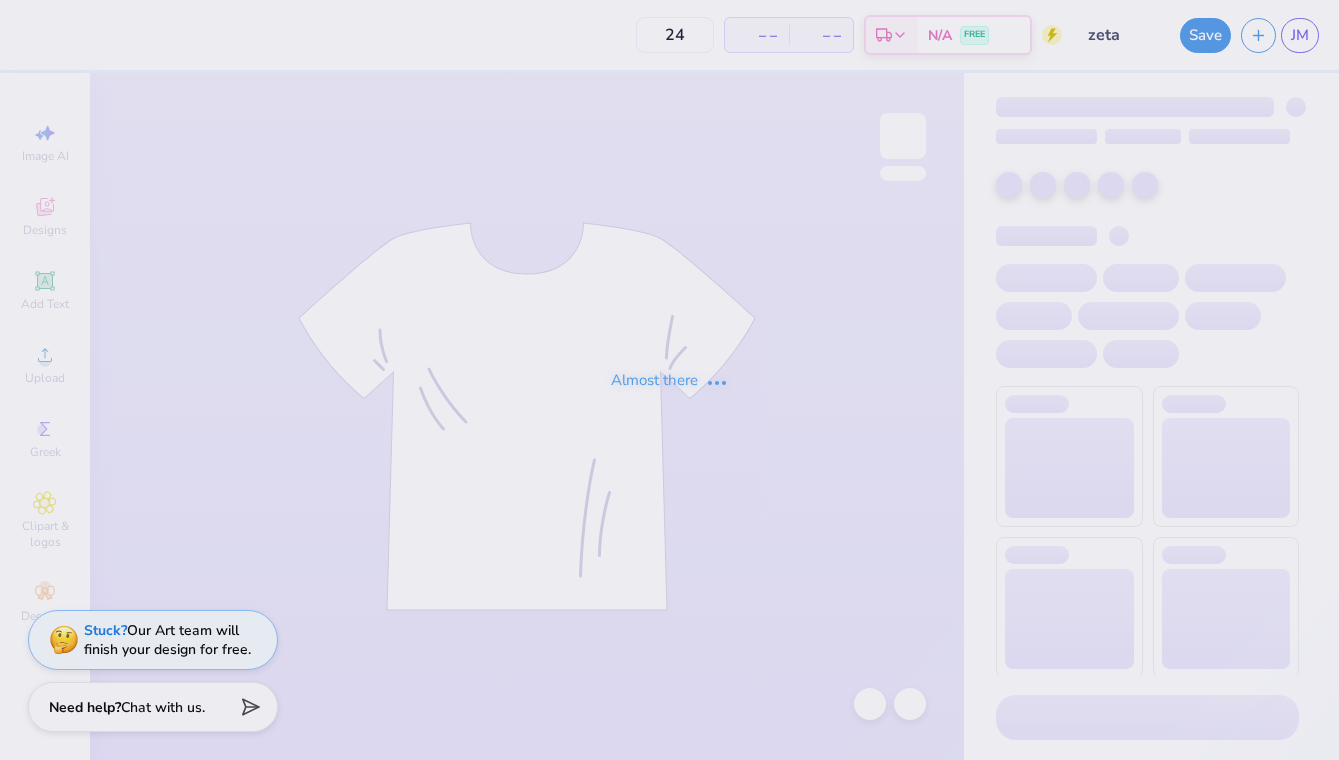 scroll, scrollTop: 0, scrollLeft: 0, axis: both 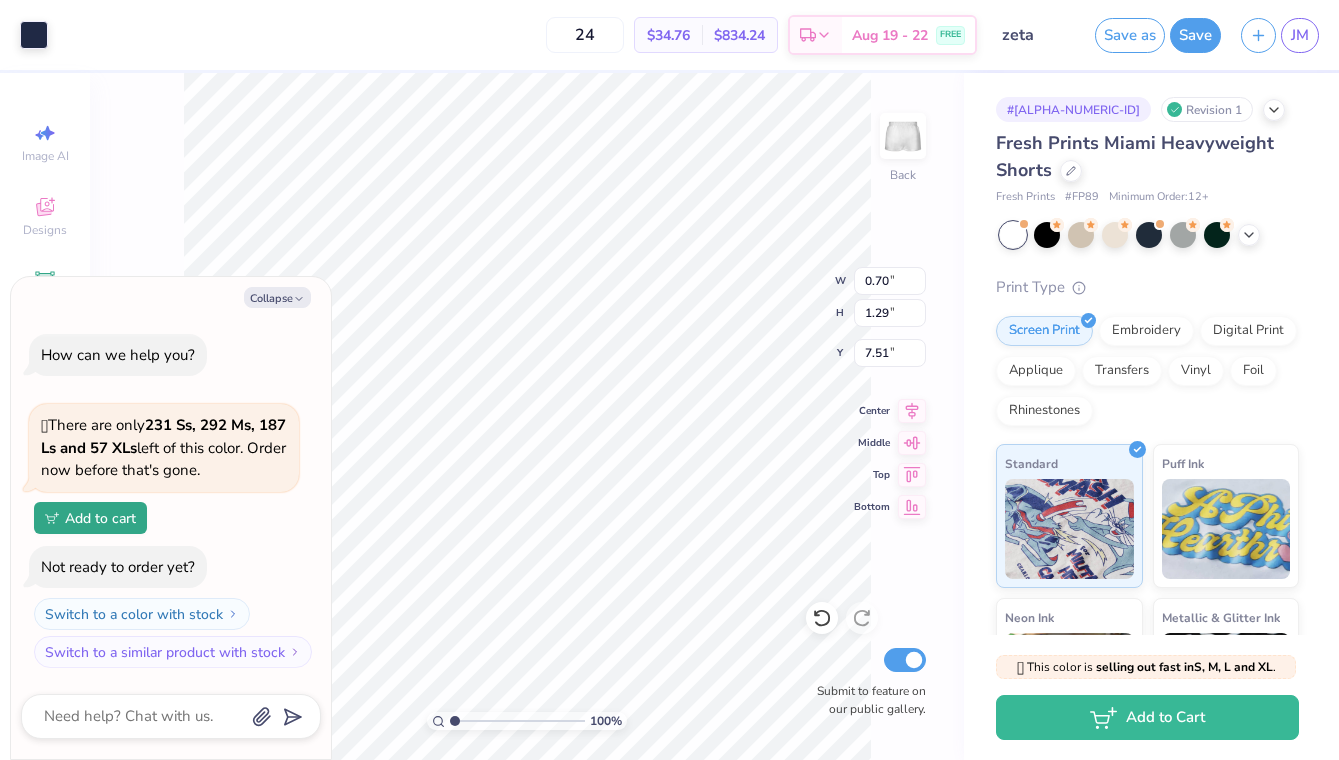 type on "x" 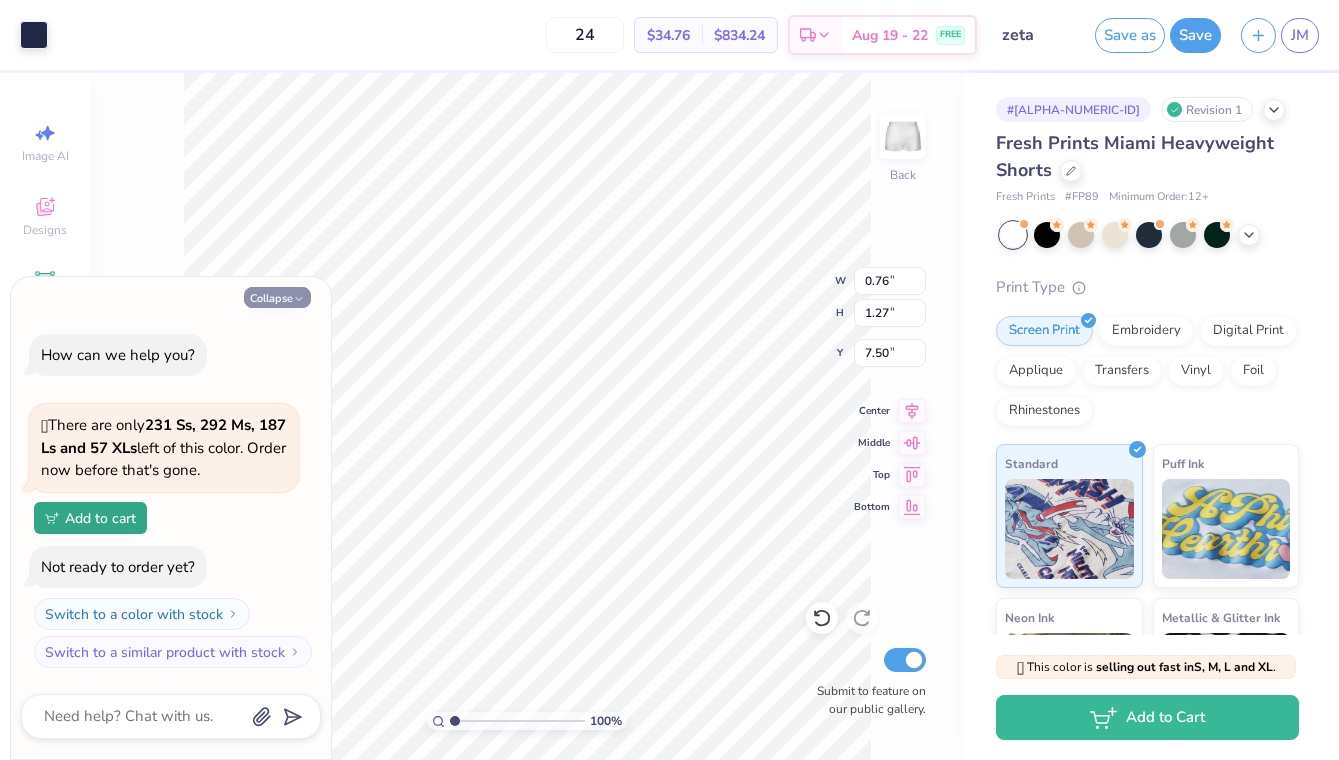 click on "Collapse" at bounding box center (277, 297) 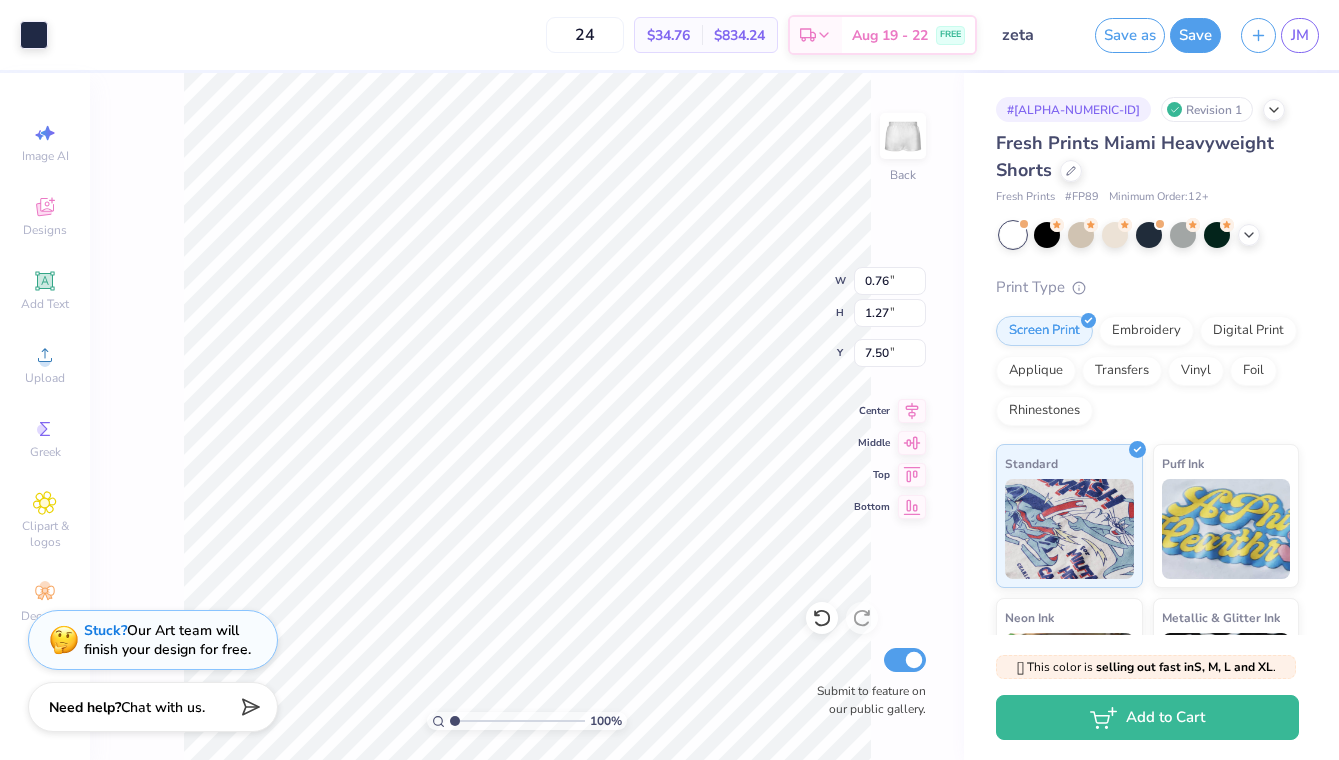 type on "0.62" 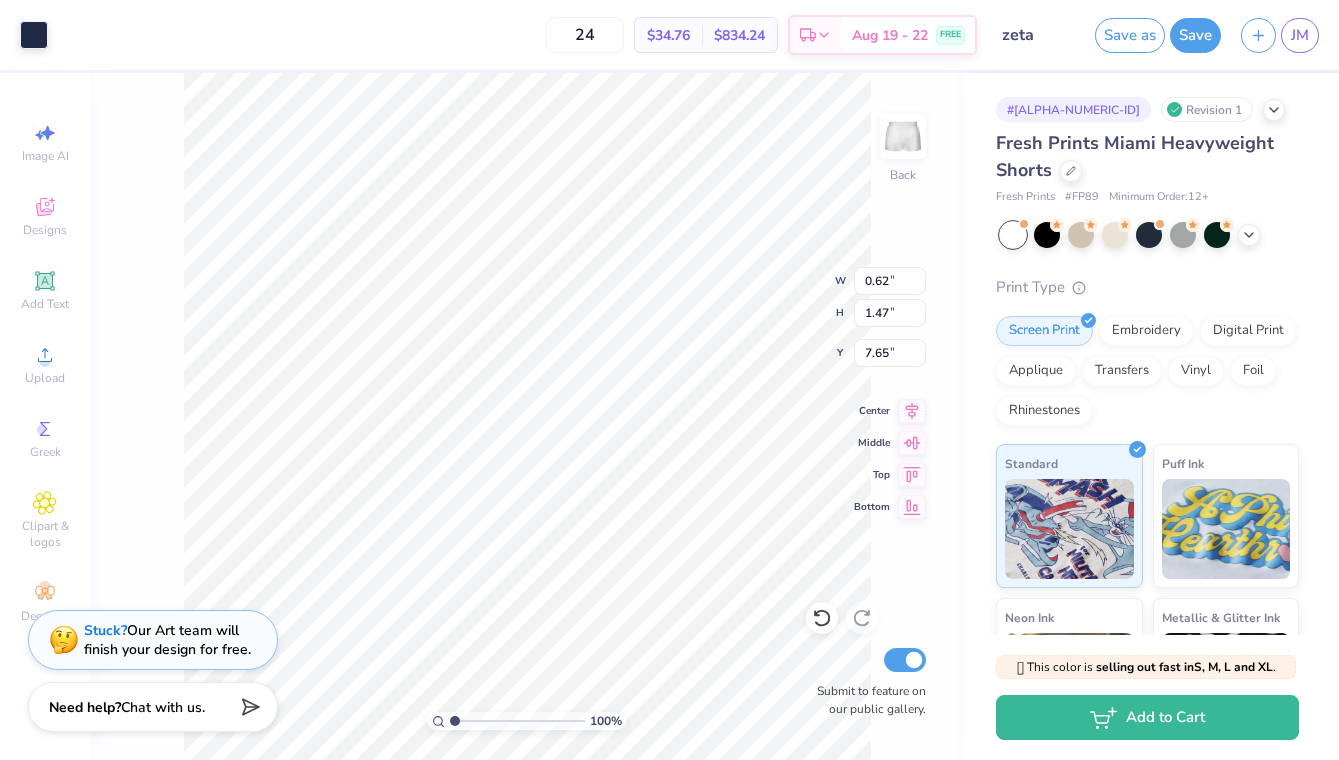 type on "1.32" 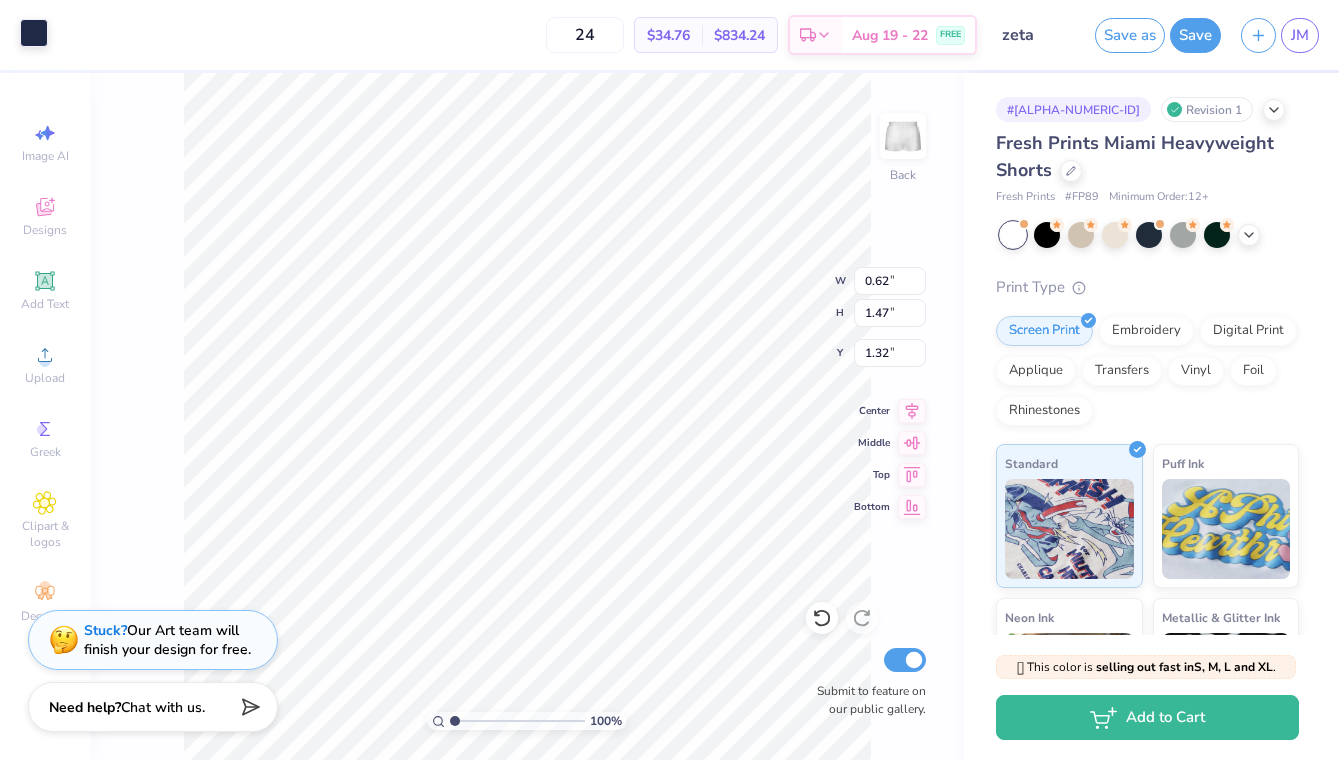 click at bounding box center [34, 33] 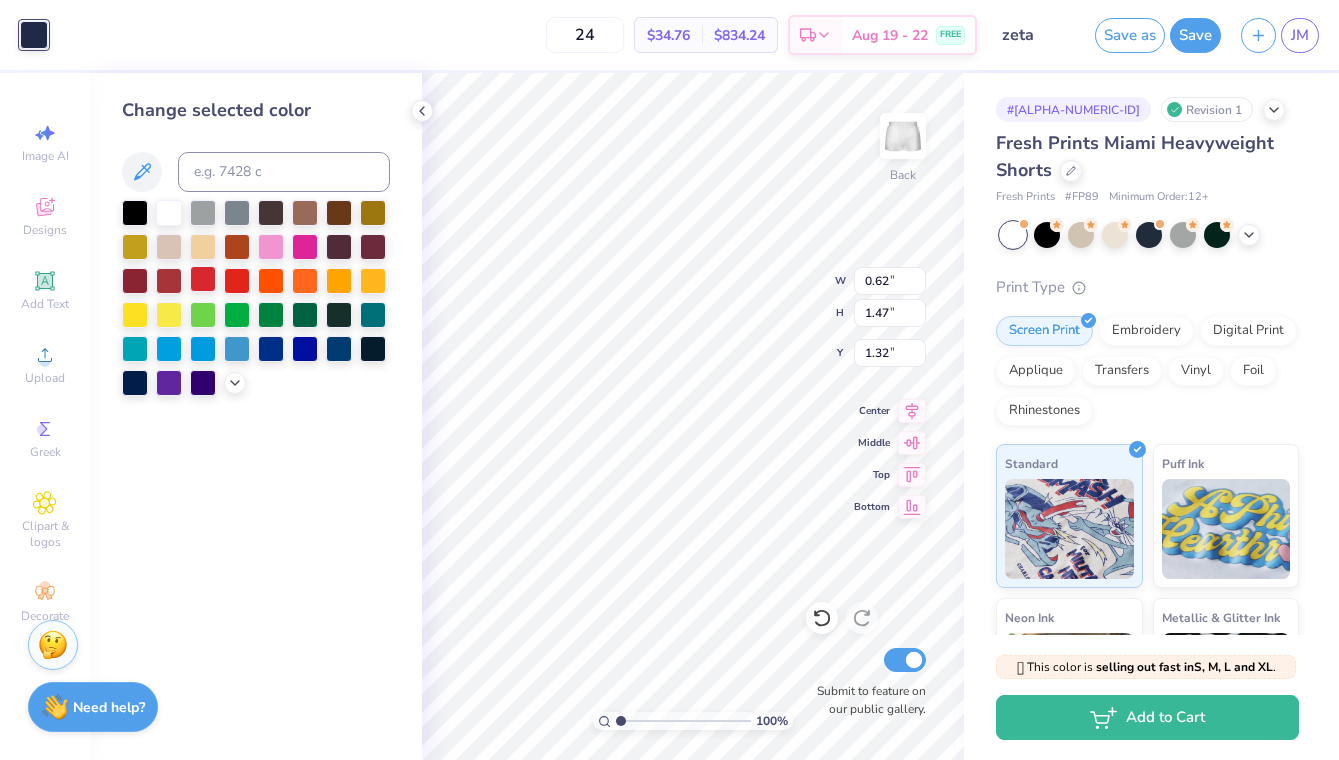 click at bounding box center [203, 279] 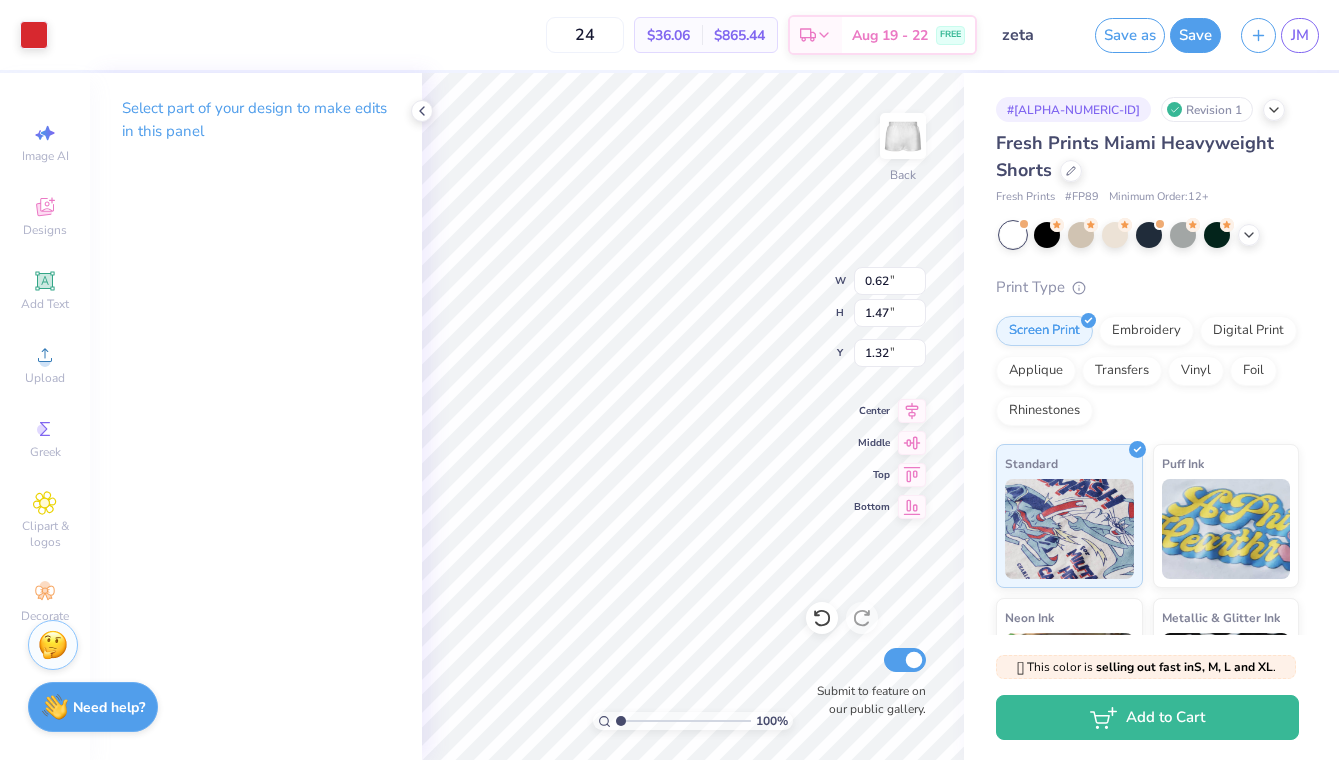 type on "6.76" 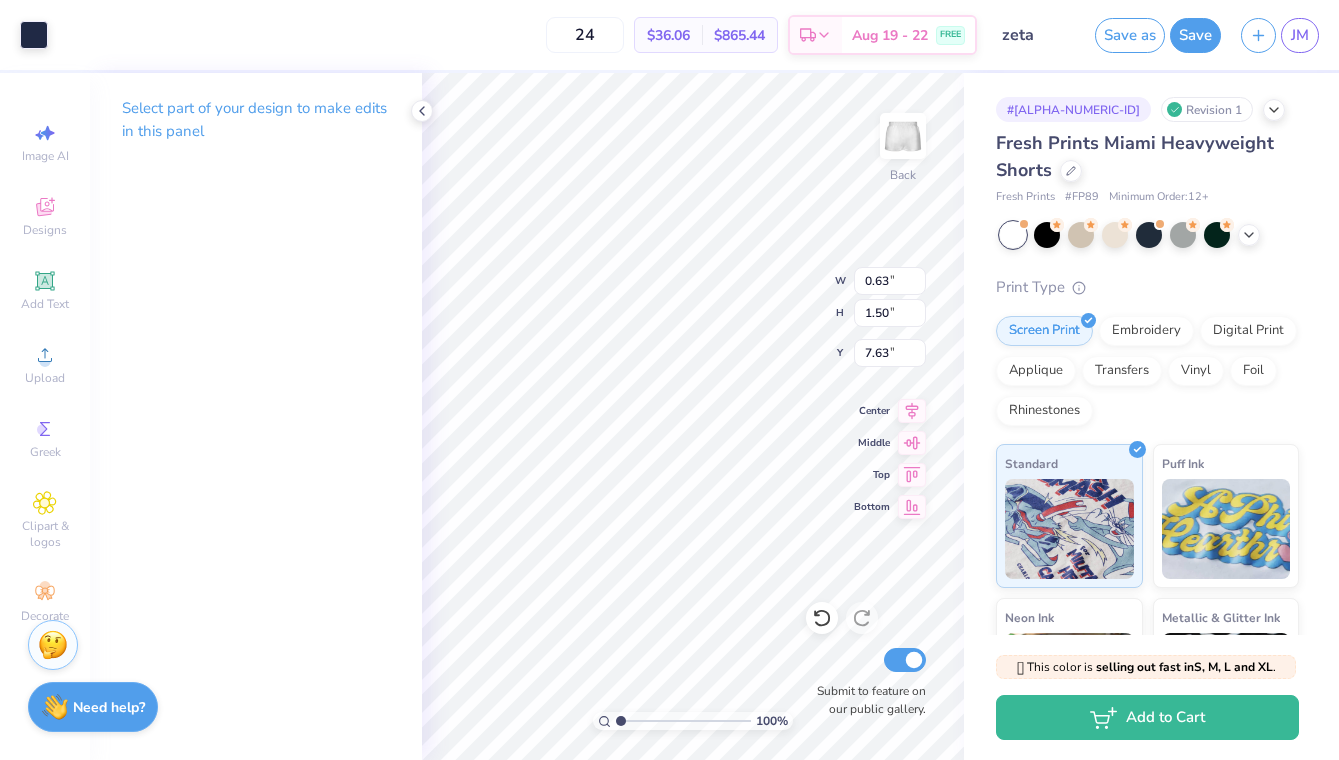 type on "0.10" 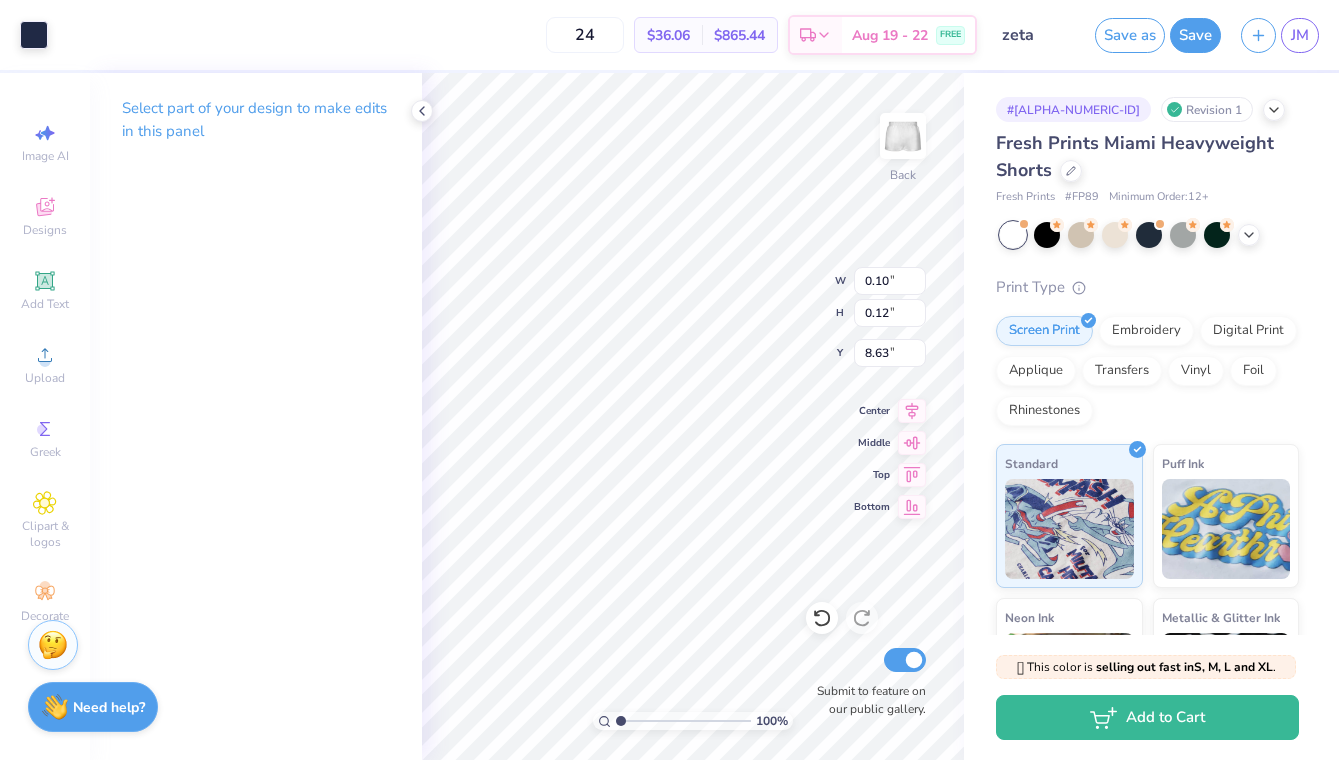 type on "8.69" 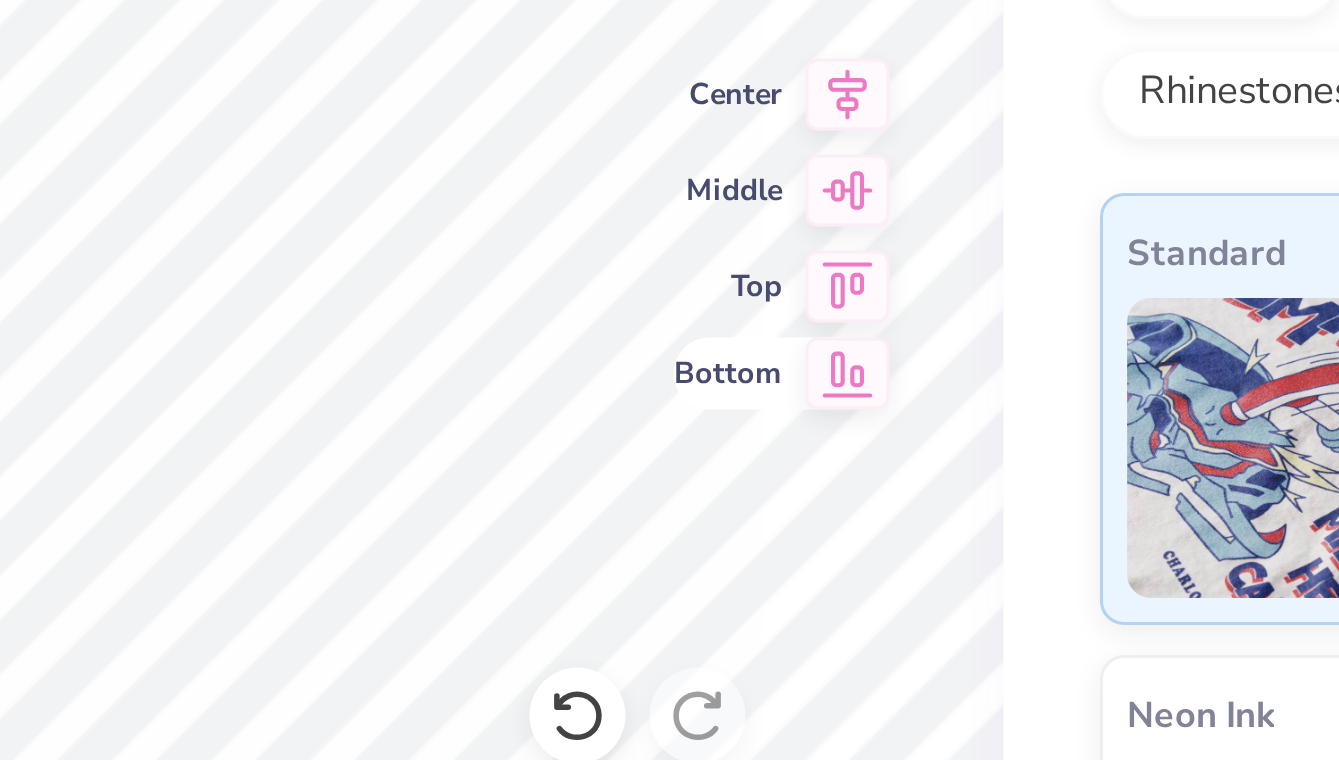 click on "100  % Back W 0.63 0.63 " H 1.50 1.50 " Y 7.63 7.63 " Center Middle Top Bottom Submit to feature on our public gallery." at bounding box center [693, 416] 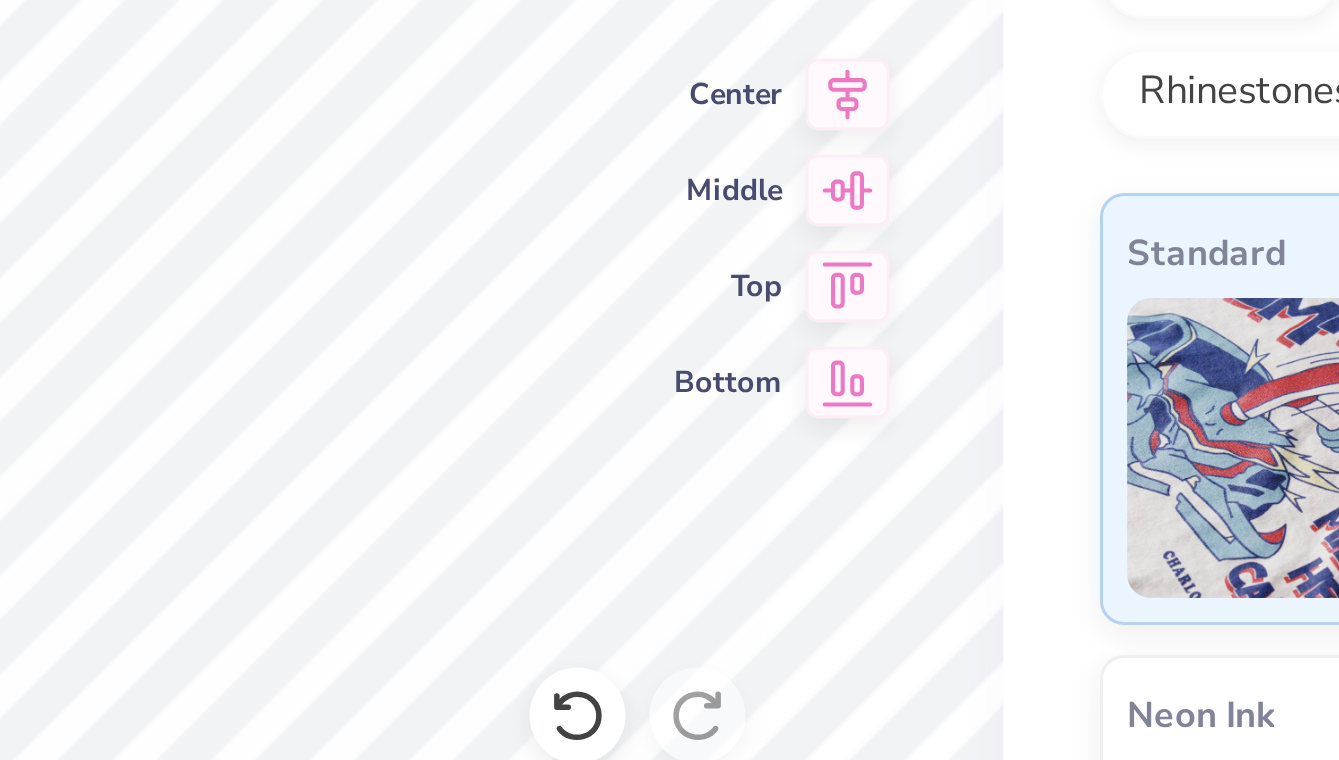 type on "8.81" 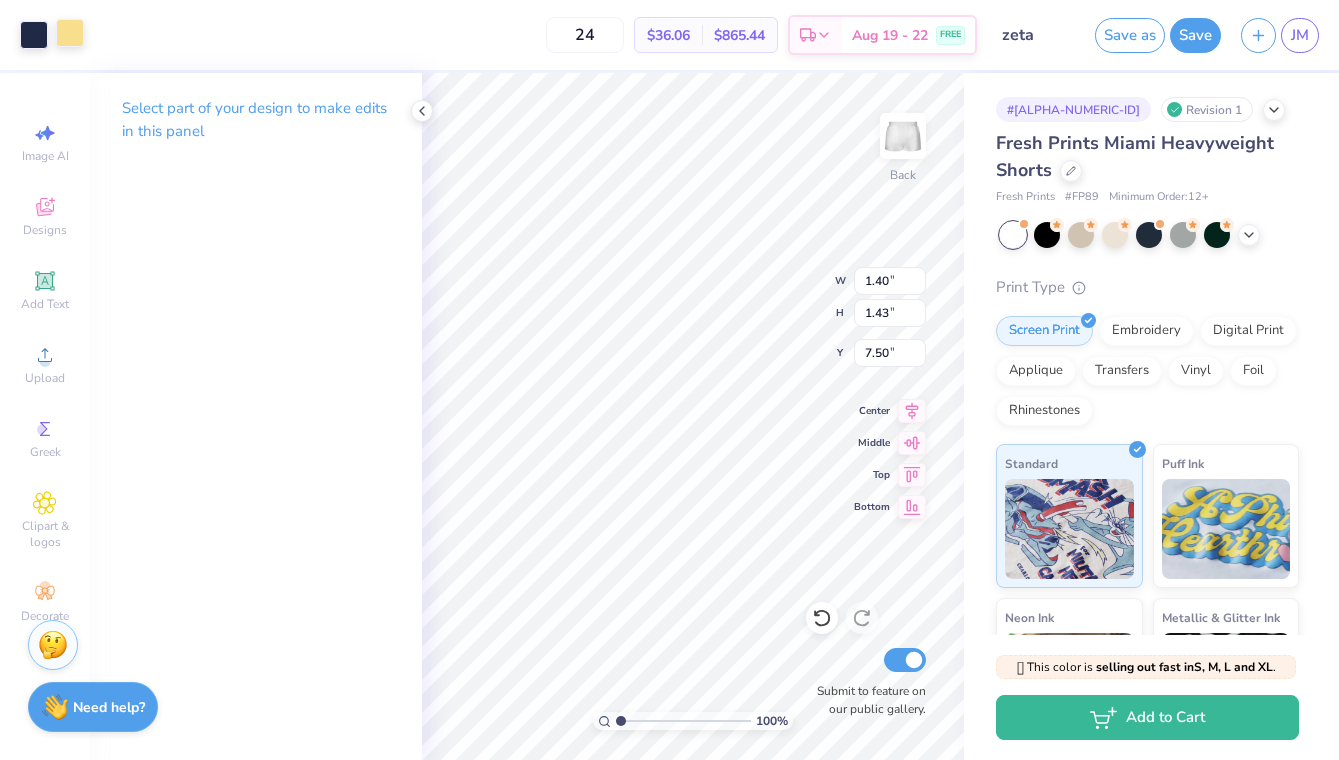 click at bounding box center [70, 33] 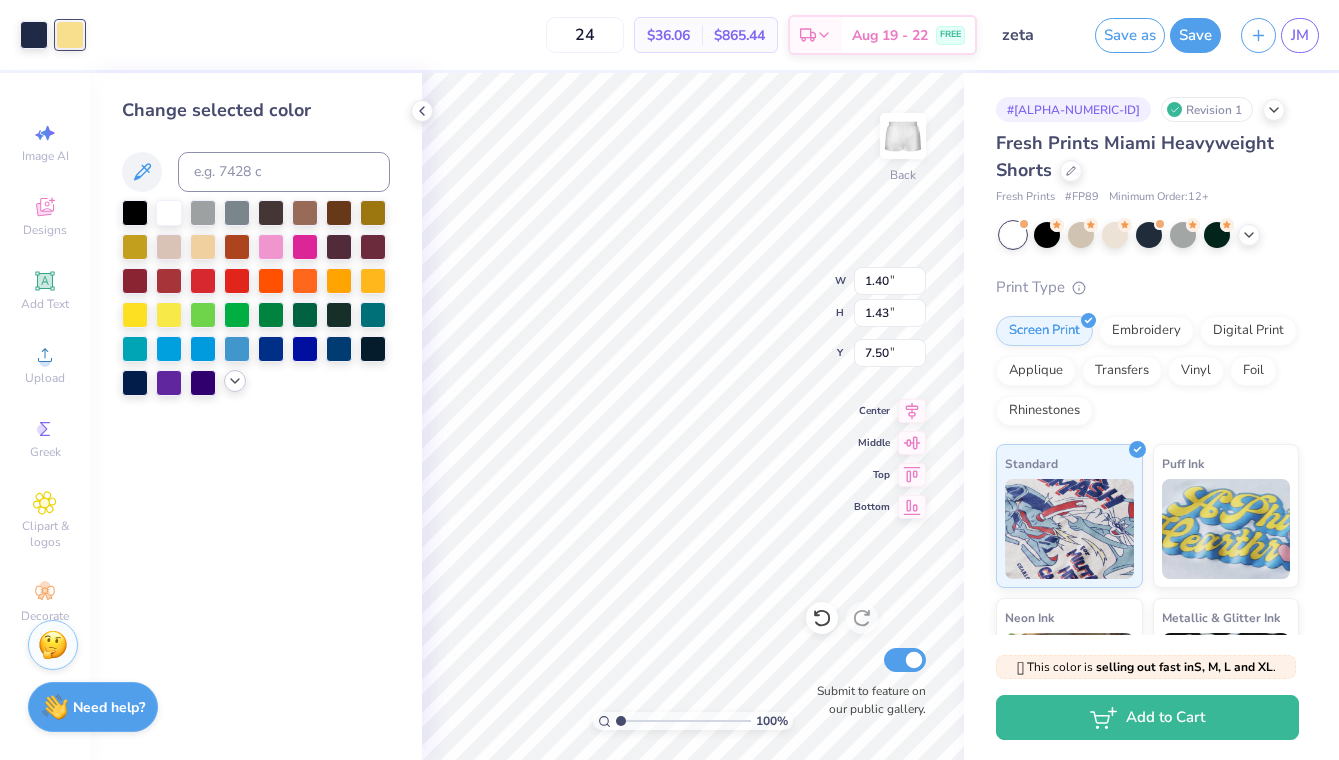 click at bounding box center [235, 381] 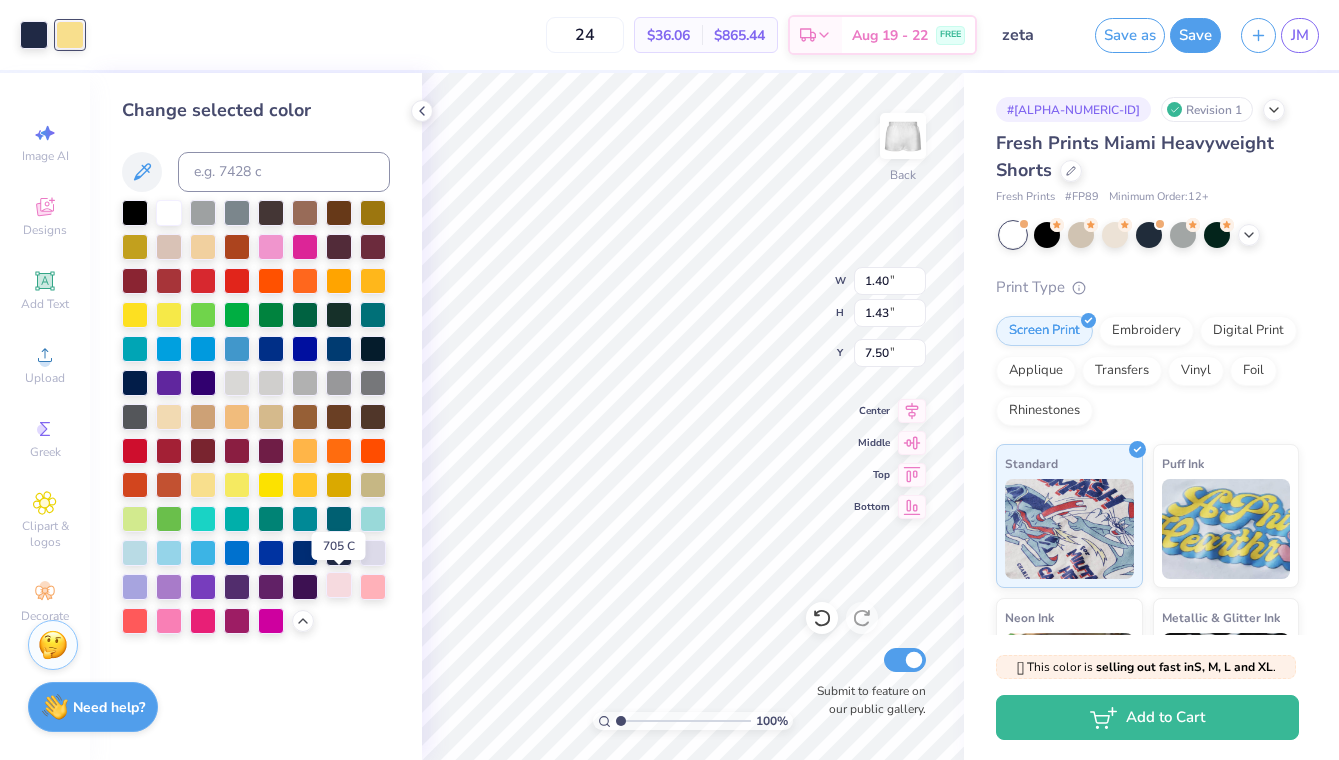click at bounding box center [339, 585] 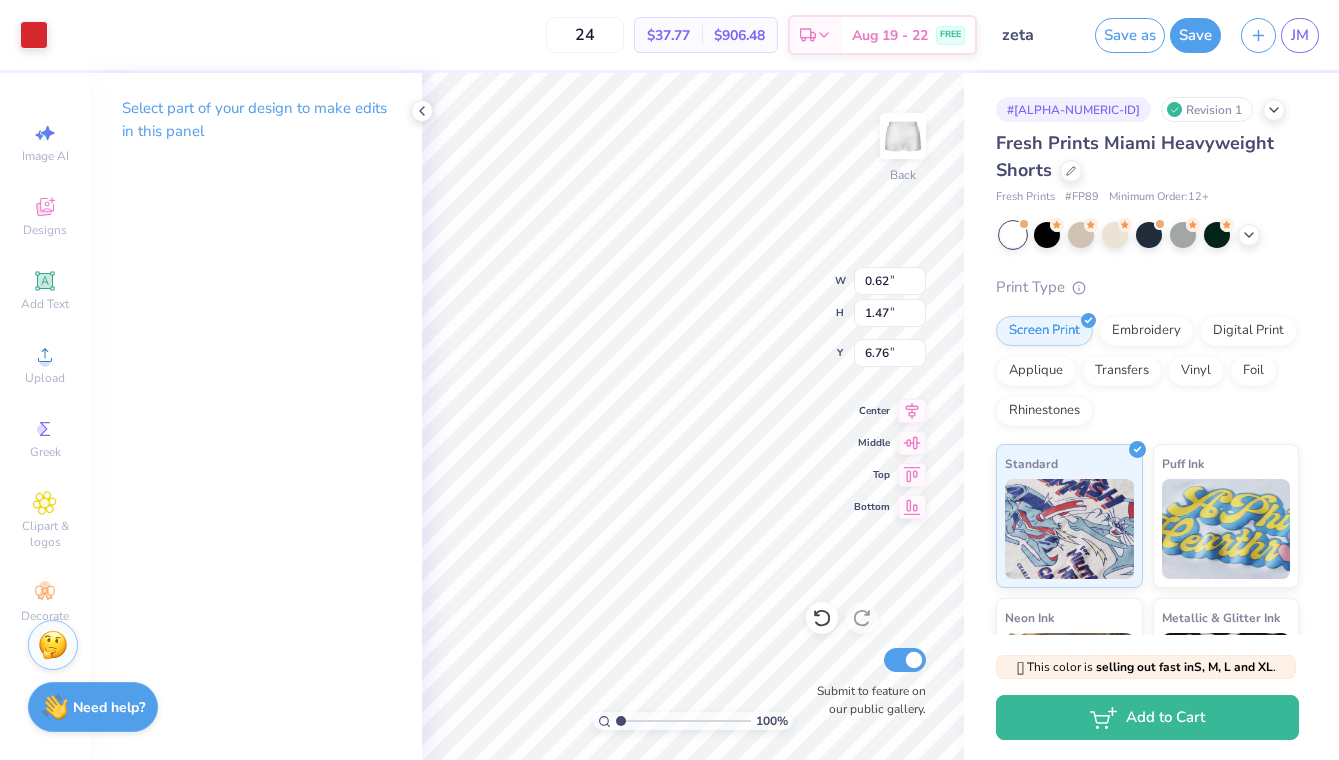 type on "7.50" 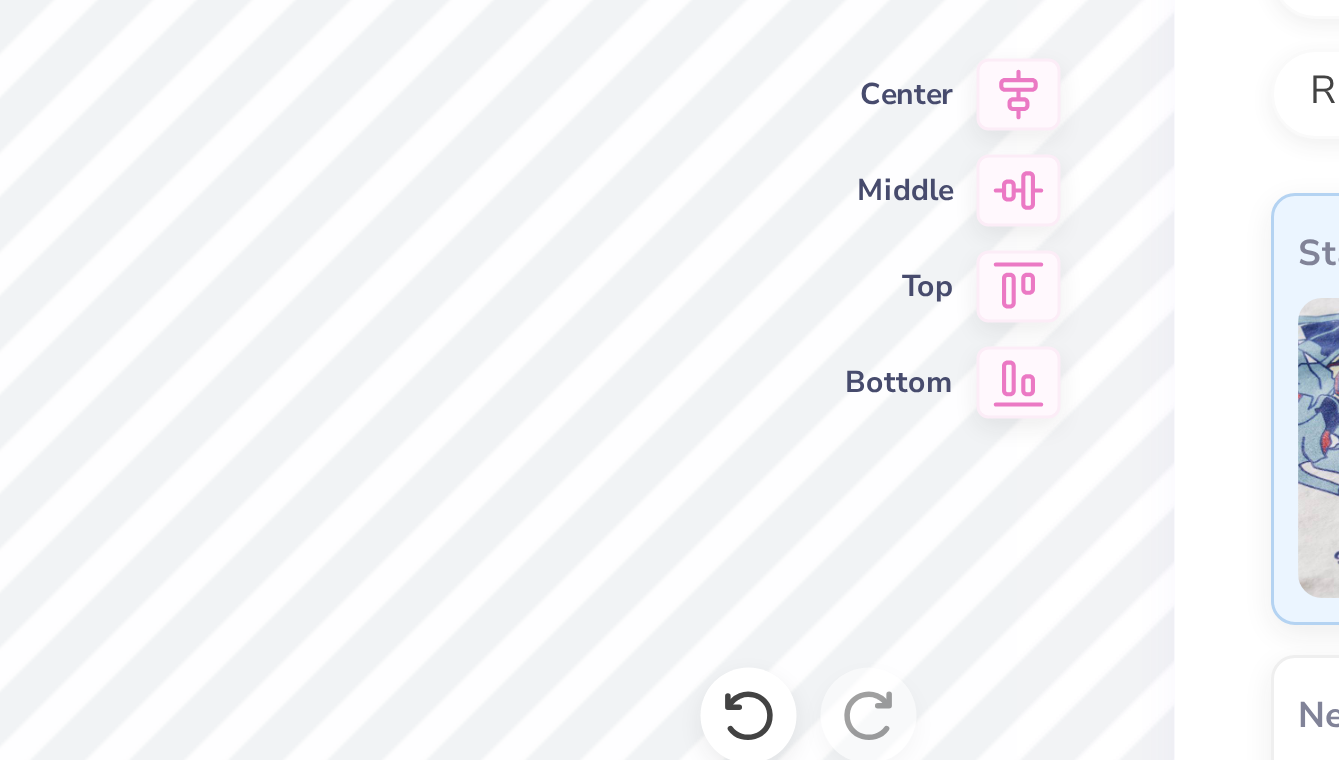 type on "8.41" 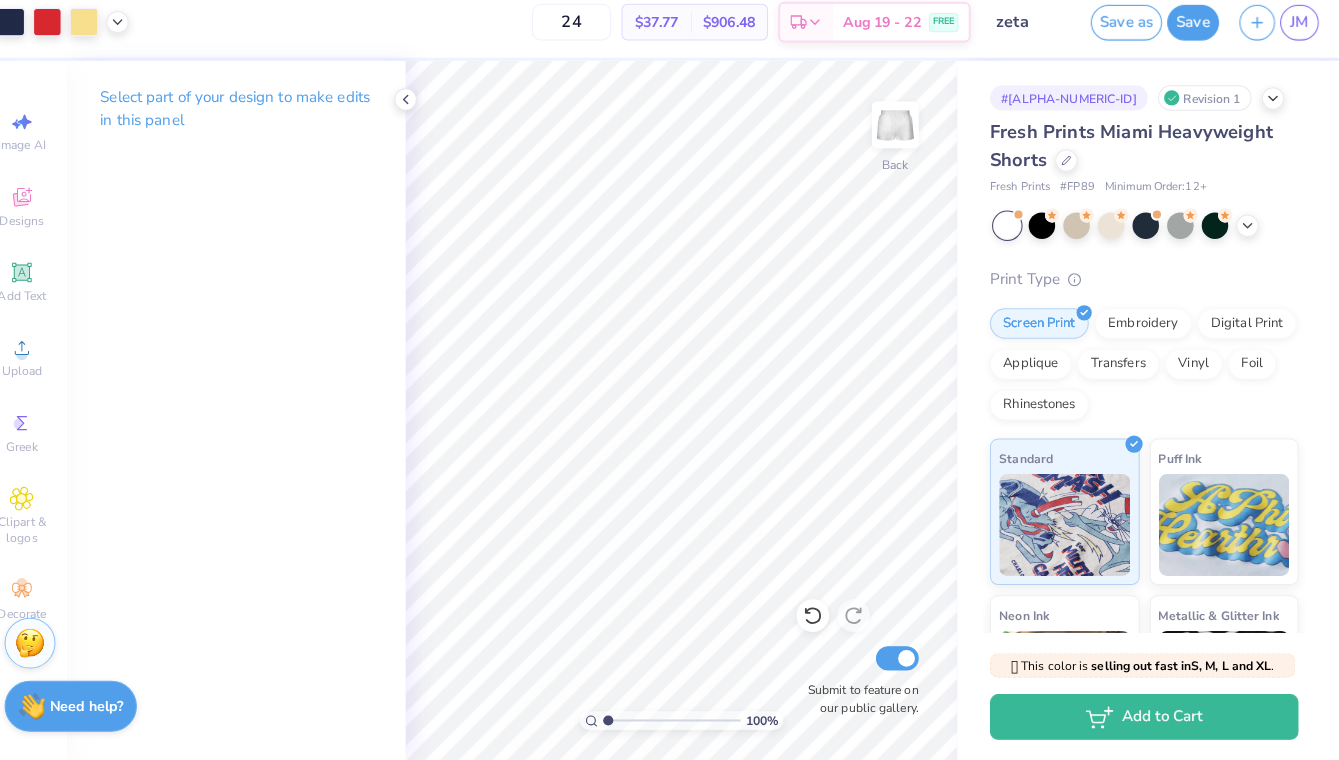 scroll, scrollTop: 0, scrollLeft: 0, axis: both 